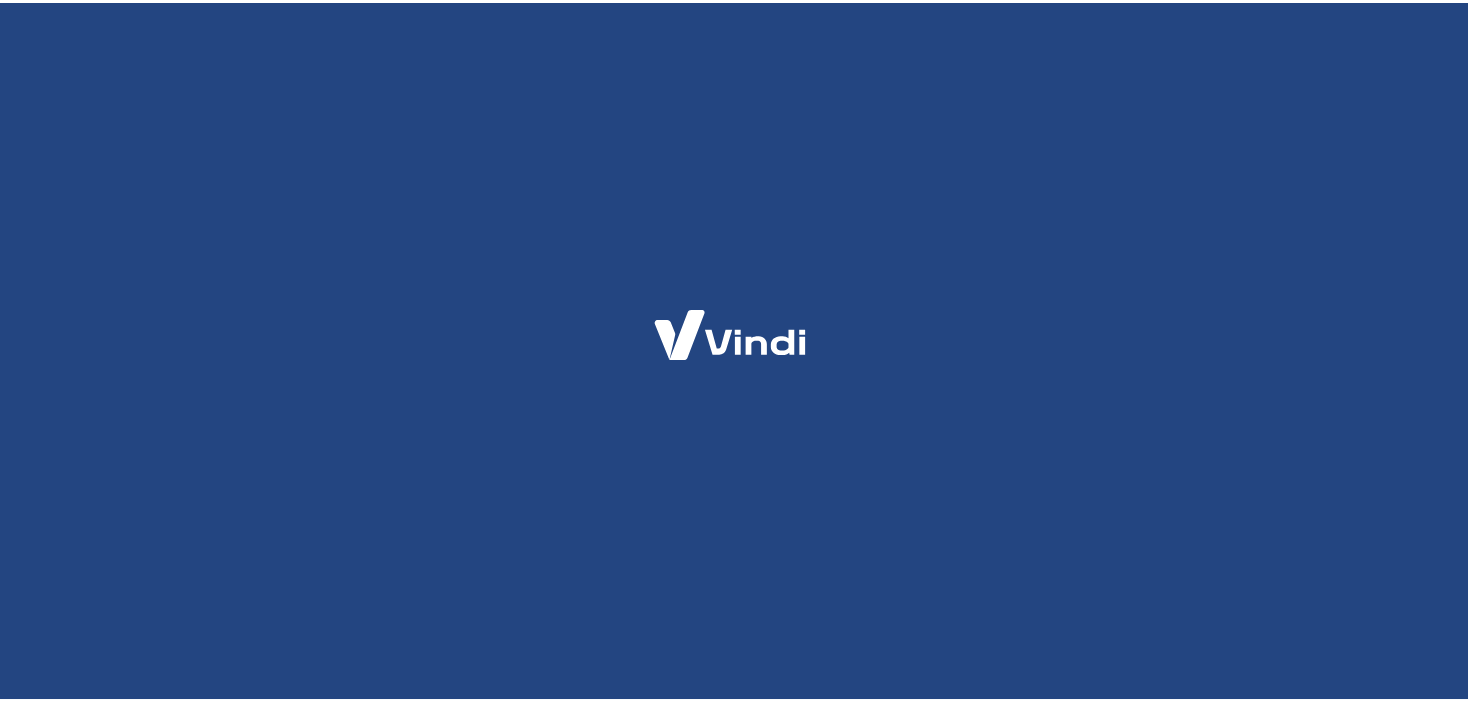 scroll, scrollTop: 0, scrollLeft: 0, axis: both 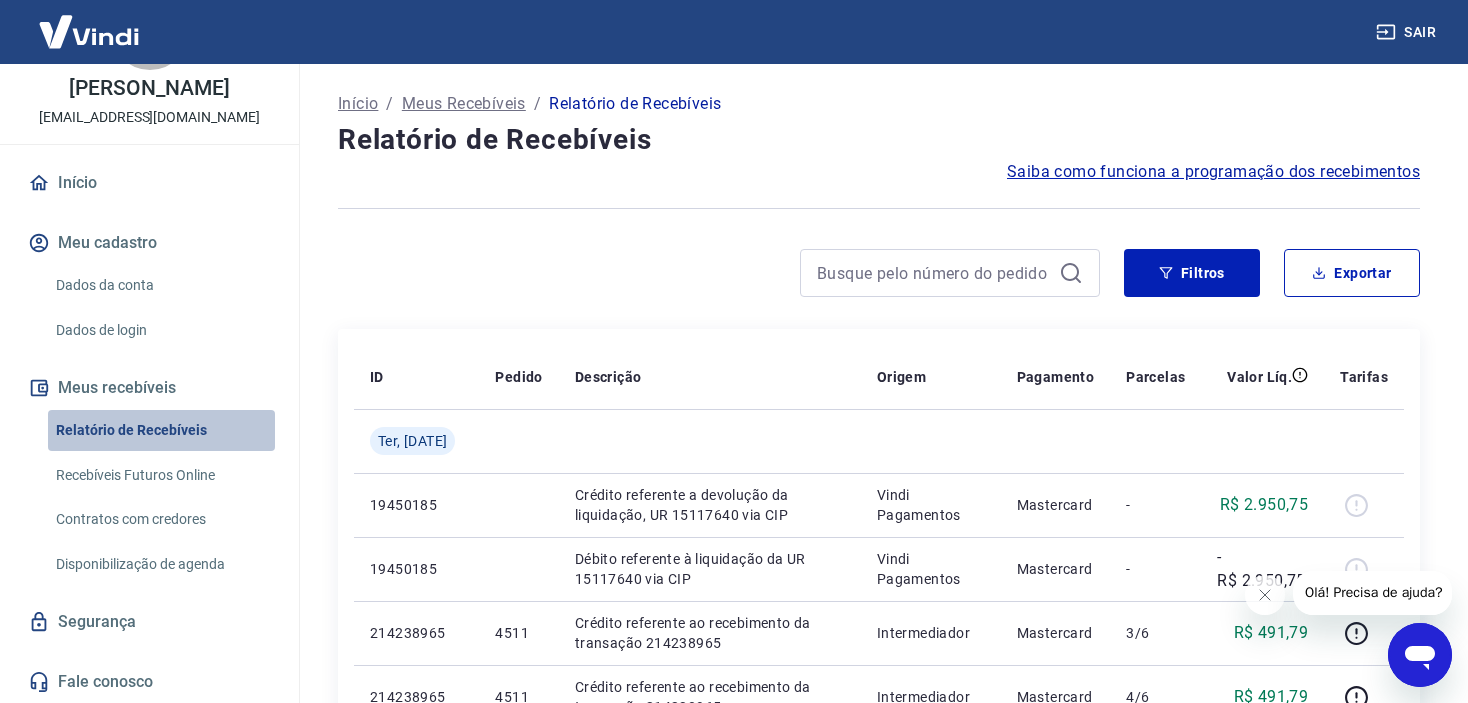 click on "Relatório de Recebíveis" at bounding box center [161, 430] 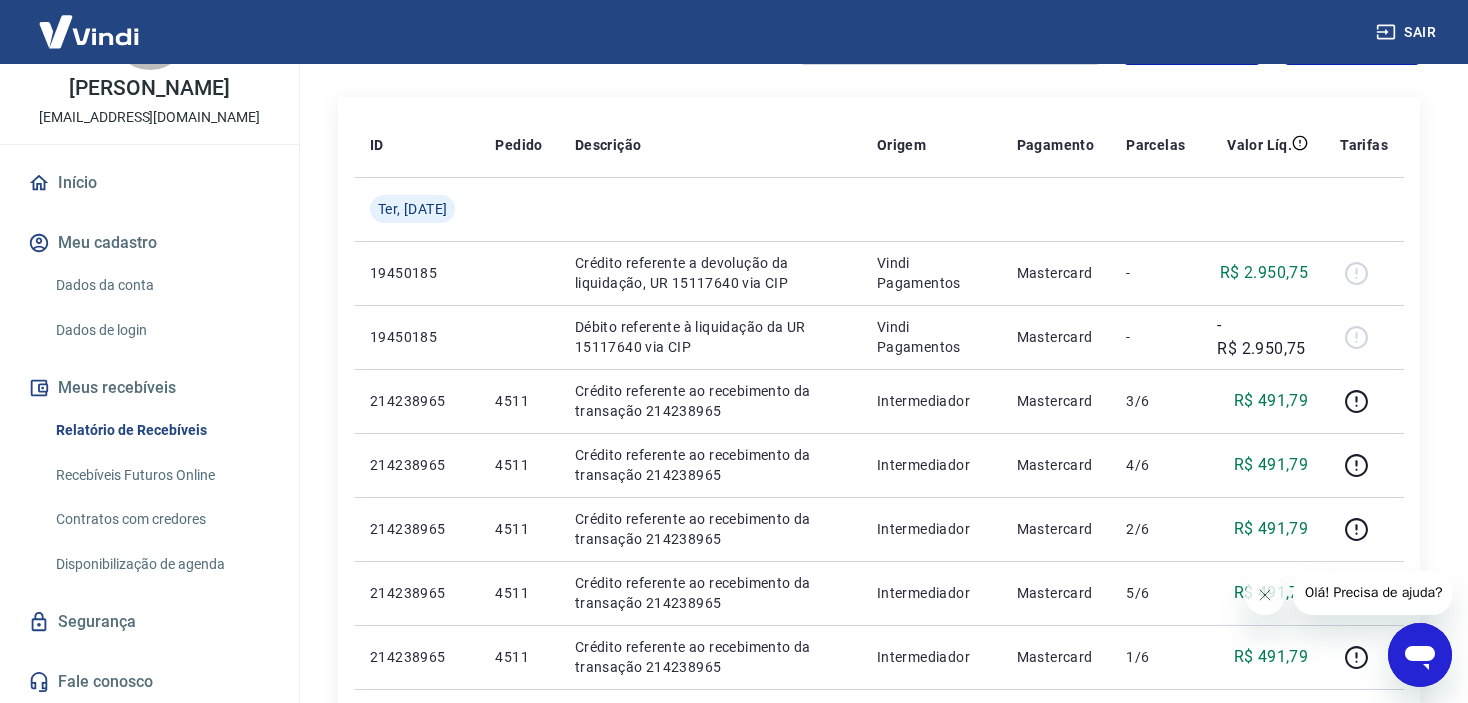 scroll, scrollTop: 233, scrollLeft: 0, axis: vertical 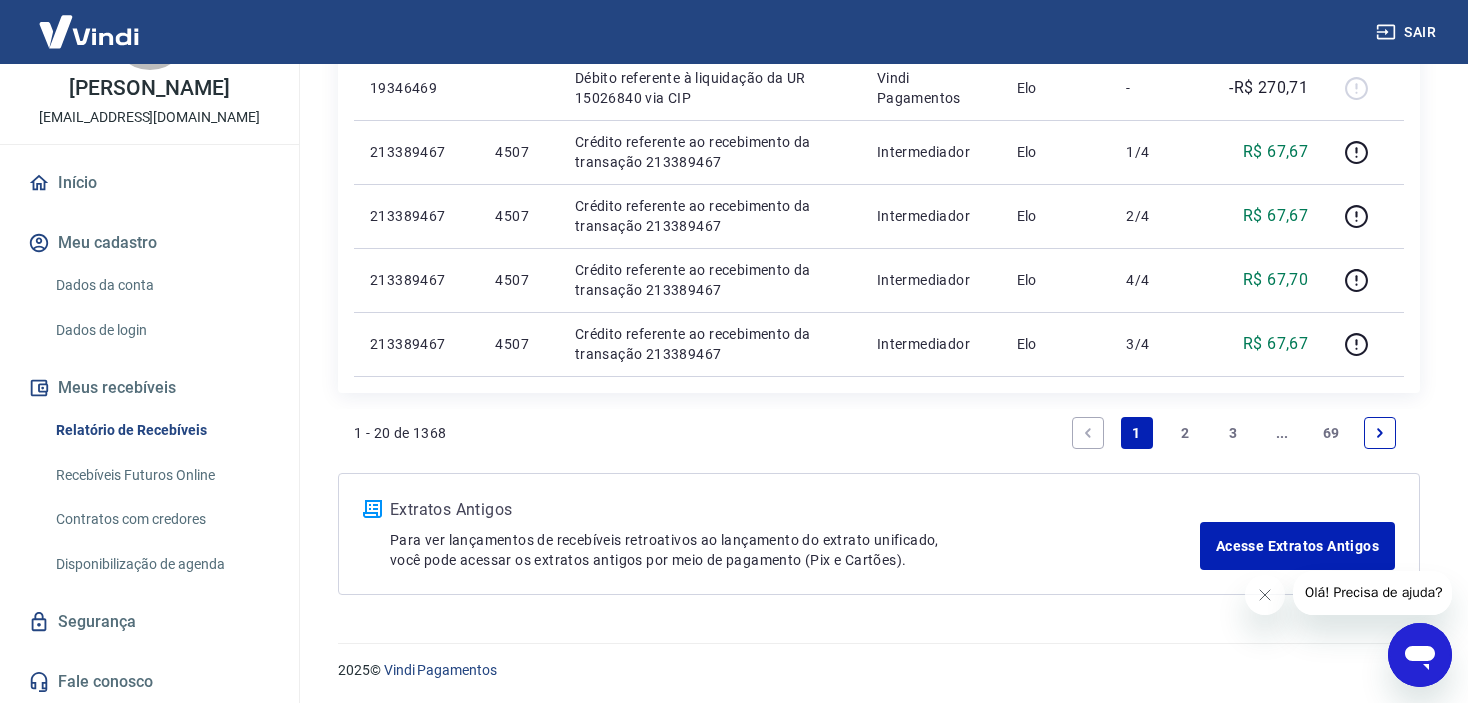click on "Segurança" at bounding box center [149, 622] 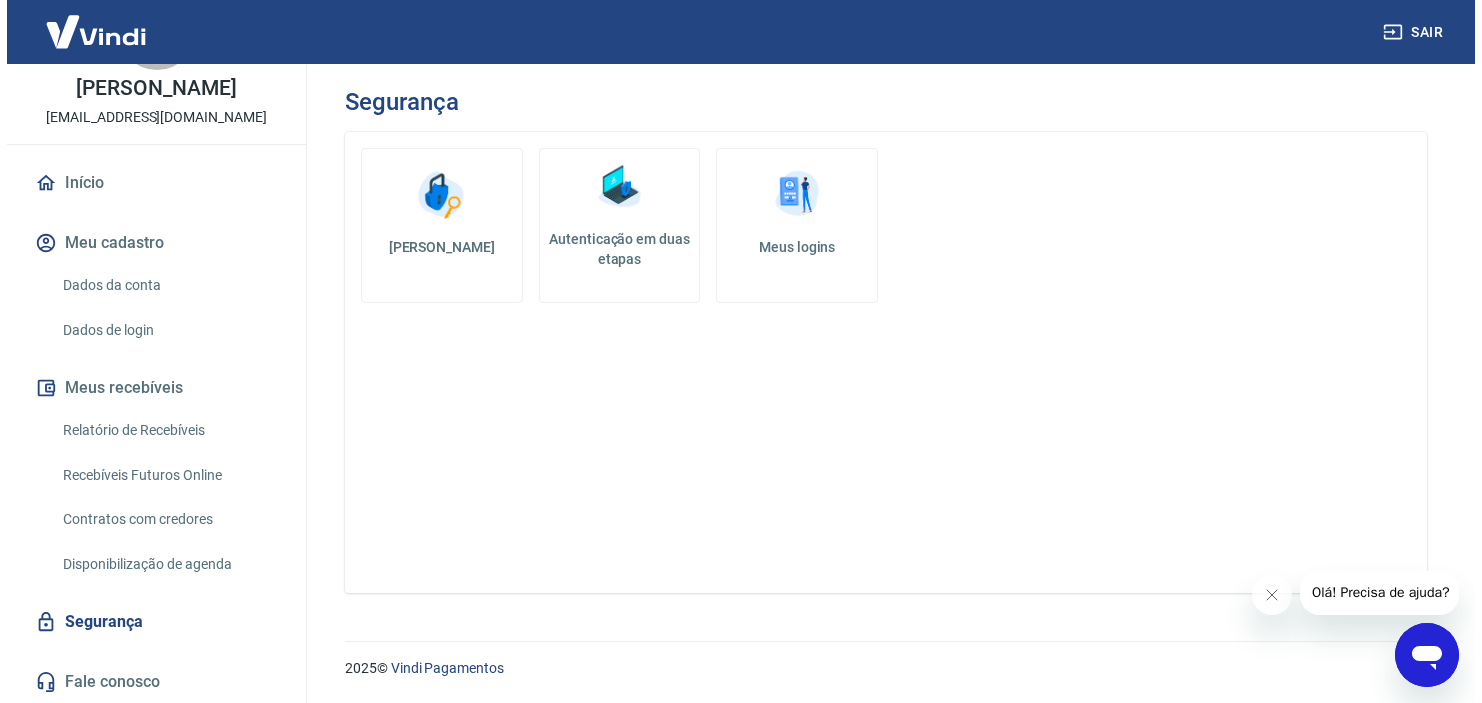 scroll, scrollTop: 0, scrollLeft: 0, axis: both 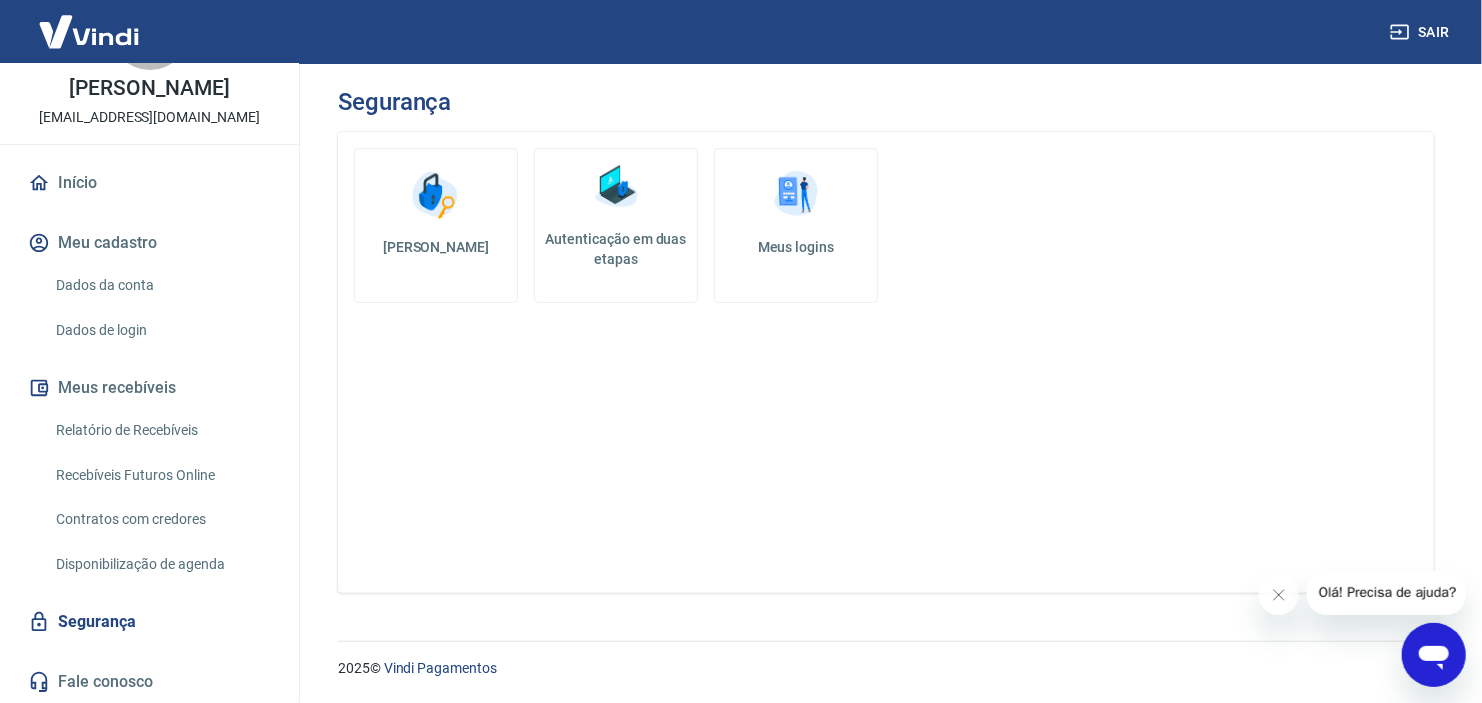 click on "Recebíveis Futuros Online" at bounding box center [161, 475] 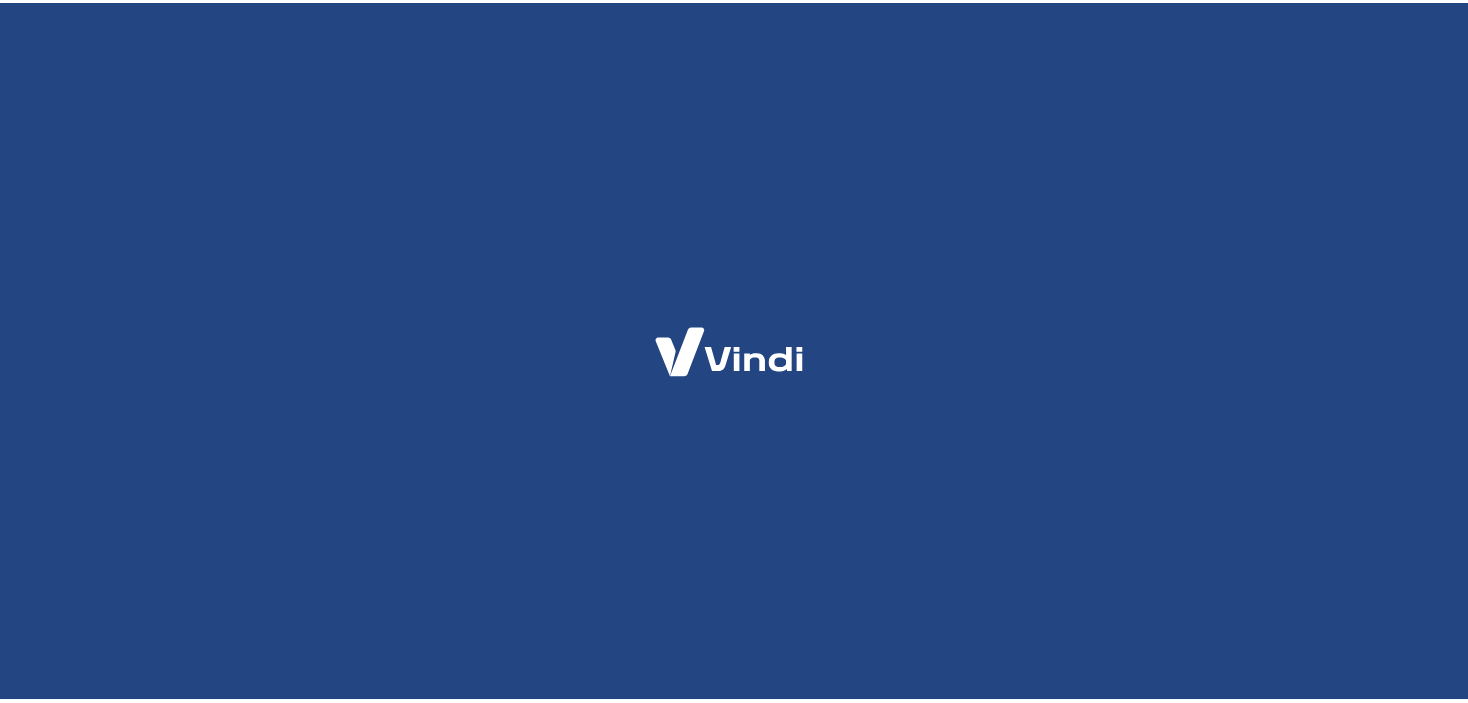 scroll, scrollTop: 0, scrollLeft: 0, axis: both 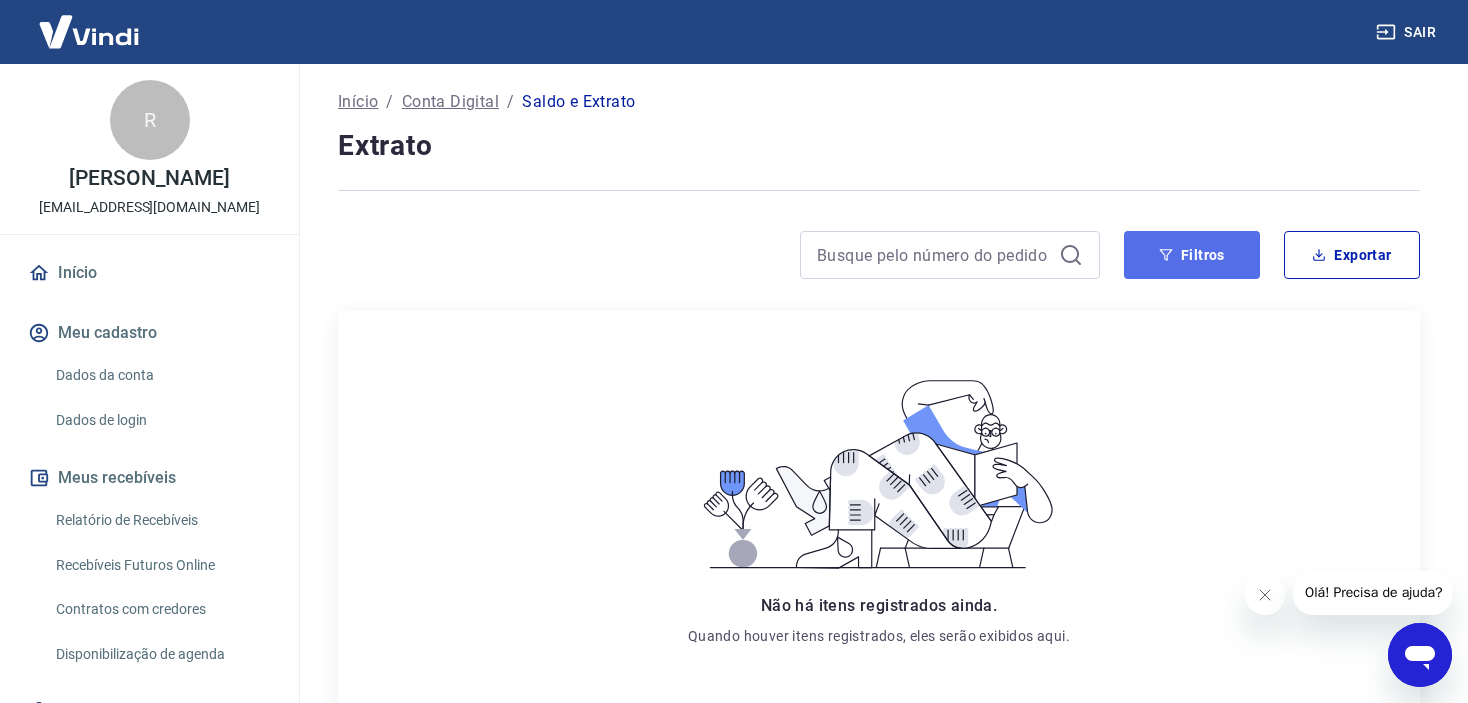 click on "Filtros" at bounding box center [1192, 255] 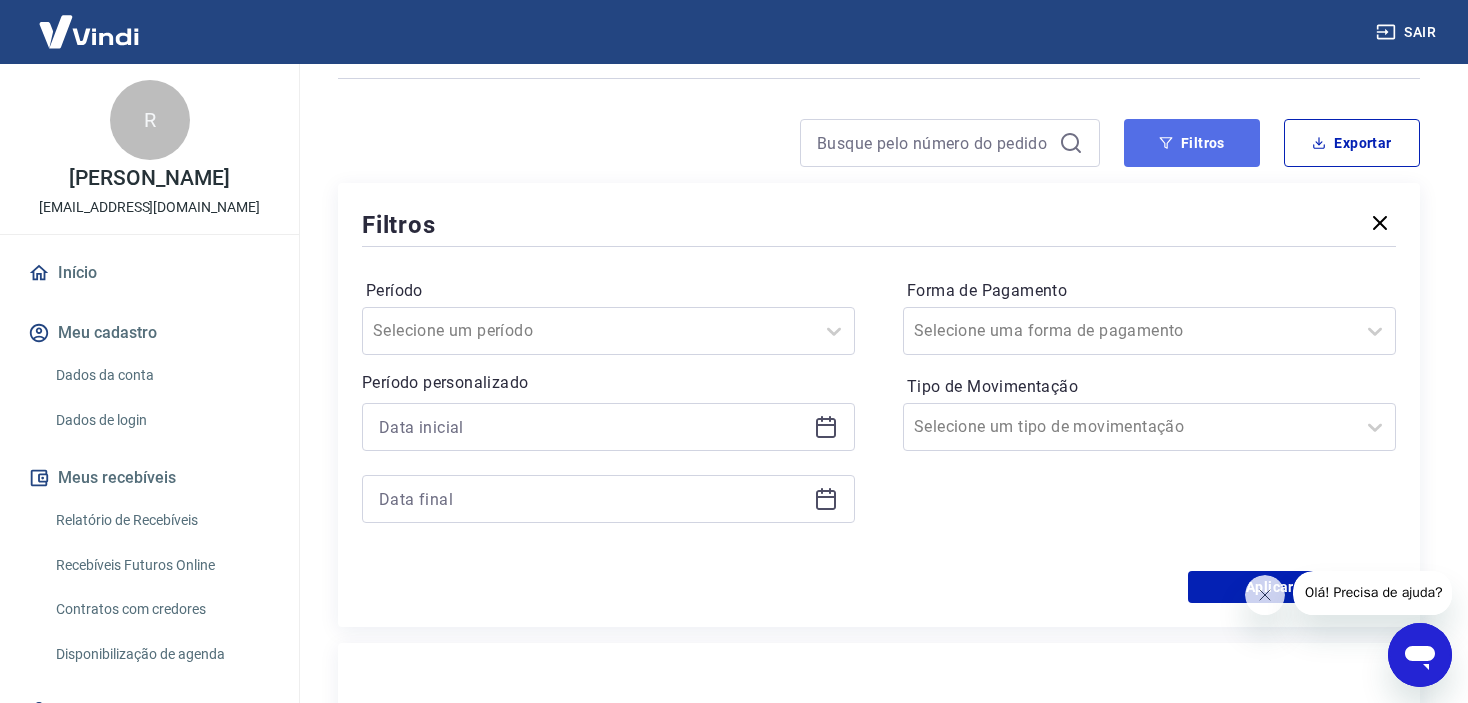 scroll, scrollTop: 233, scrollLeft: 0, axis: vertical 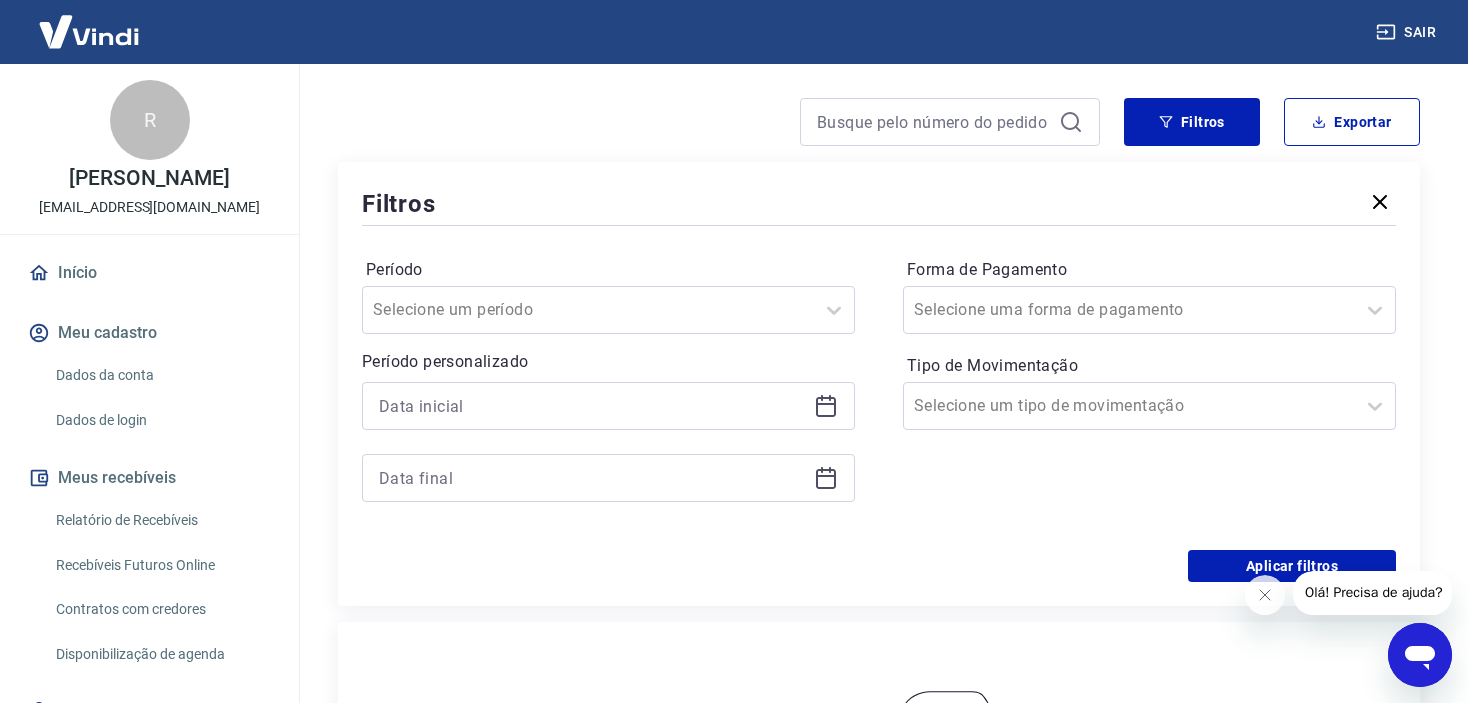 click 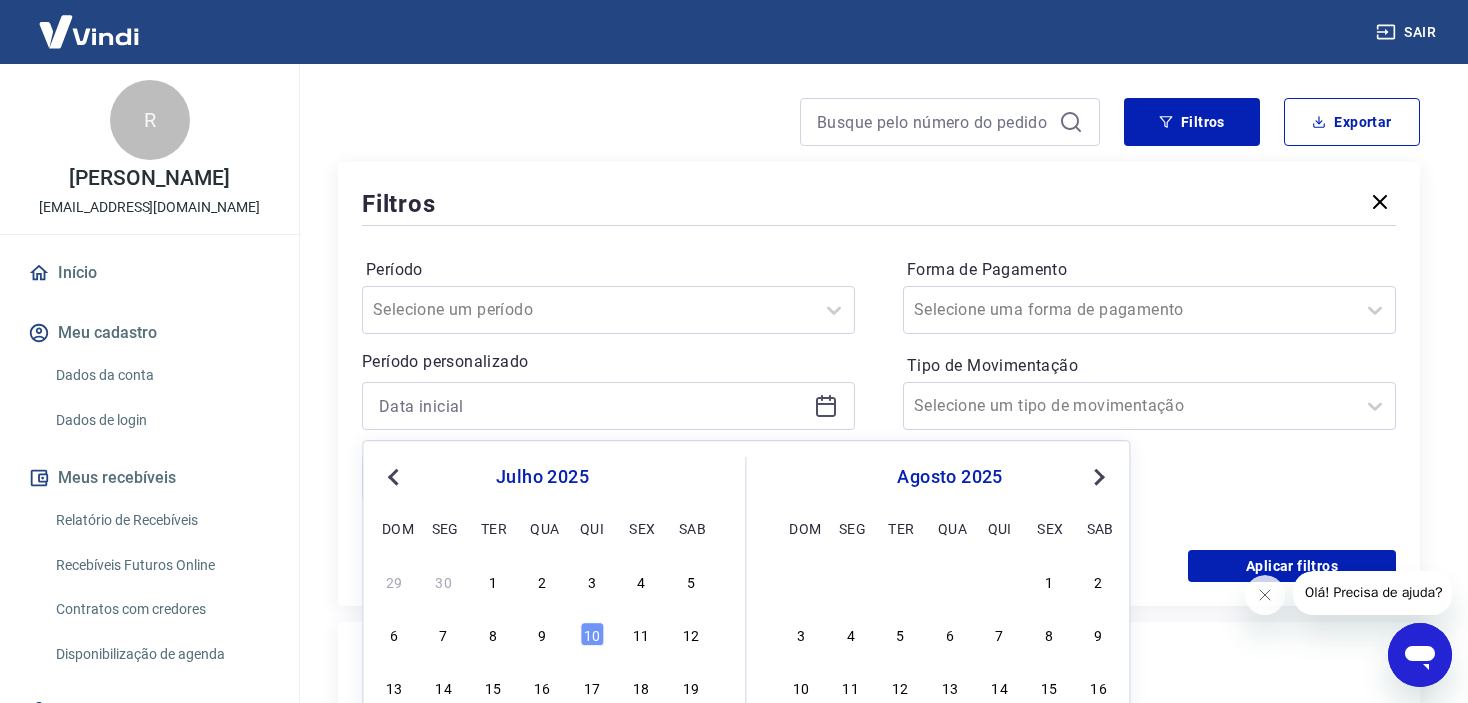 click on "Previous Month" at bounding box center [395, 476] 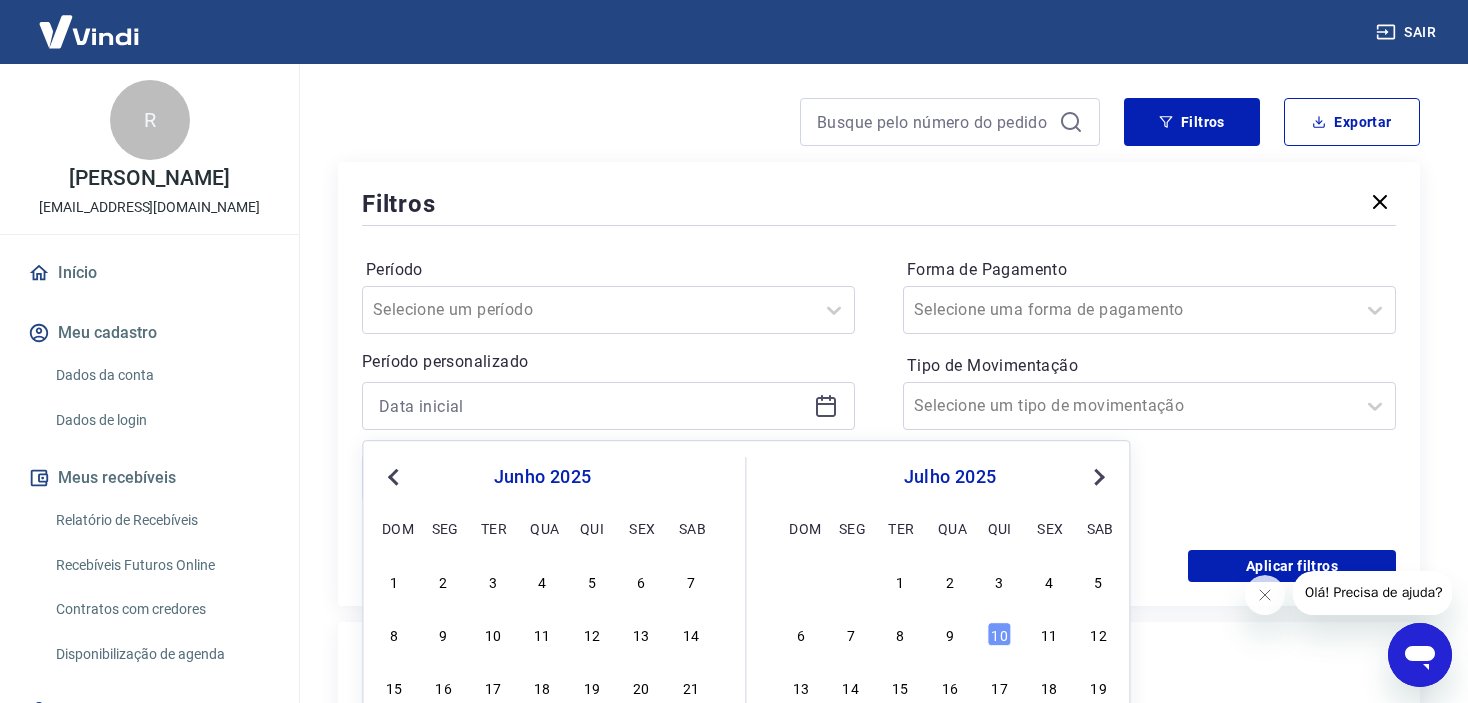 click on "Previous Month" at bounding box center (395, 476) 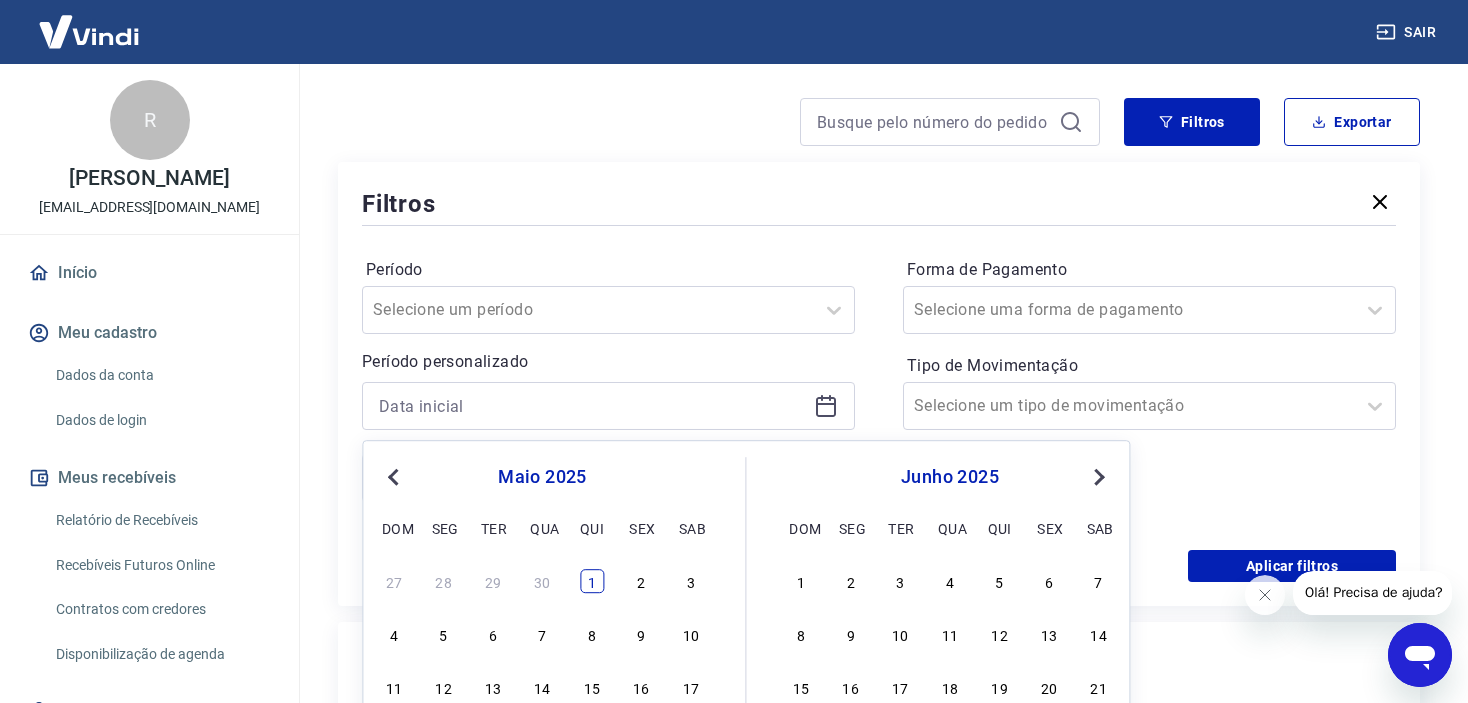 click on "1" at bounding box center (592, 581) 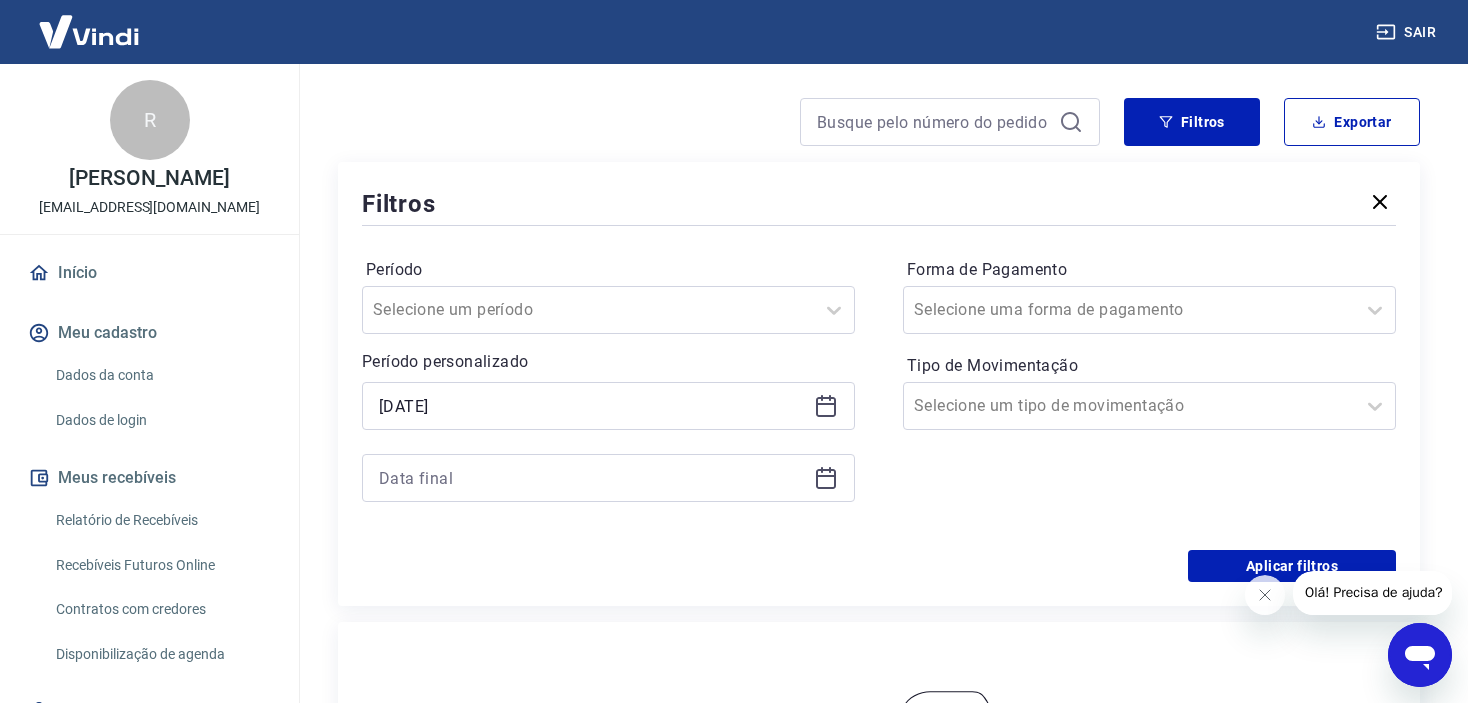 click at bounding box center (608, 478) 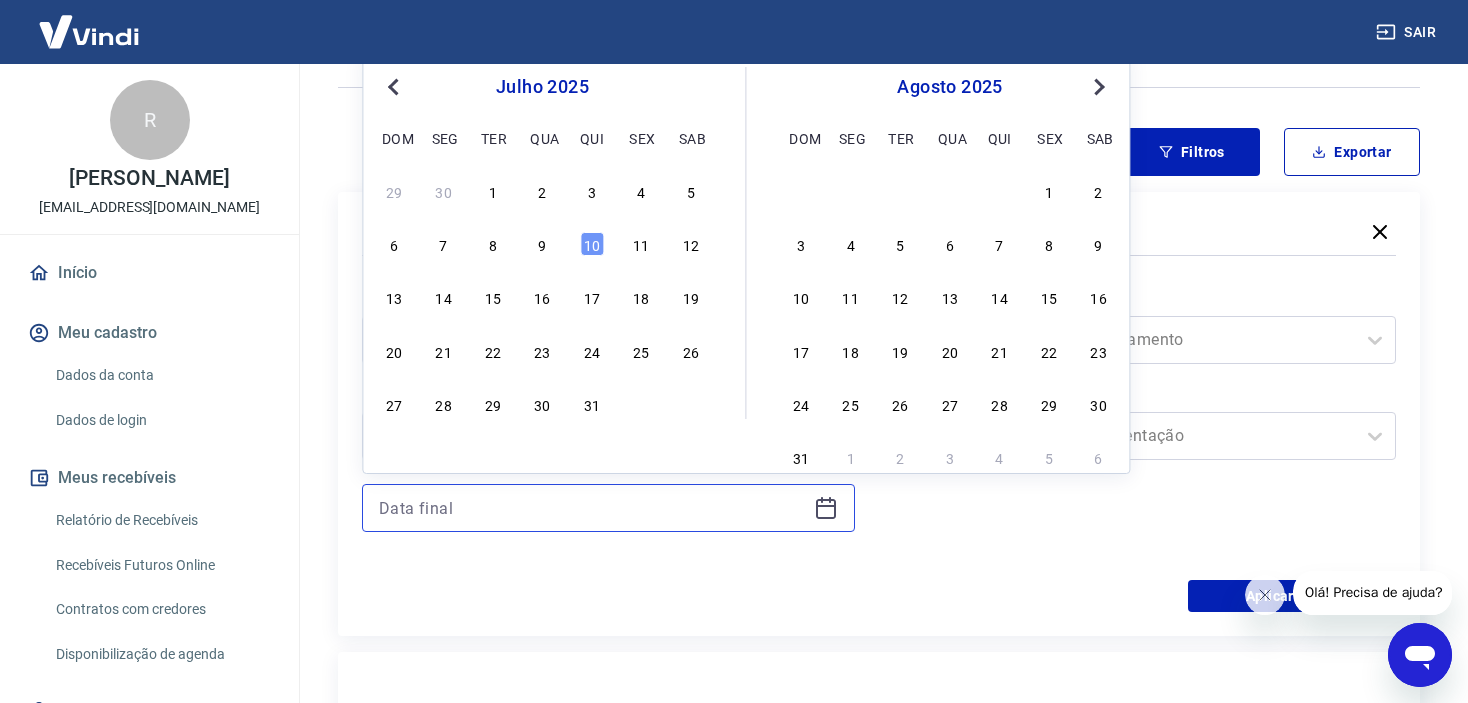 scroll, scrollTop: 133, scrollLeft: 0, axis: vertical 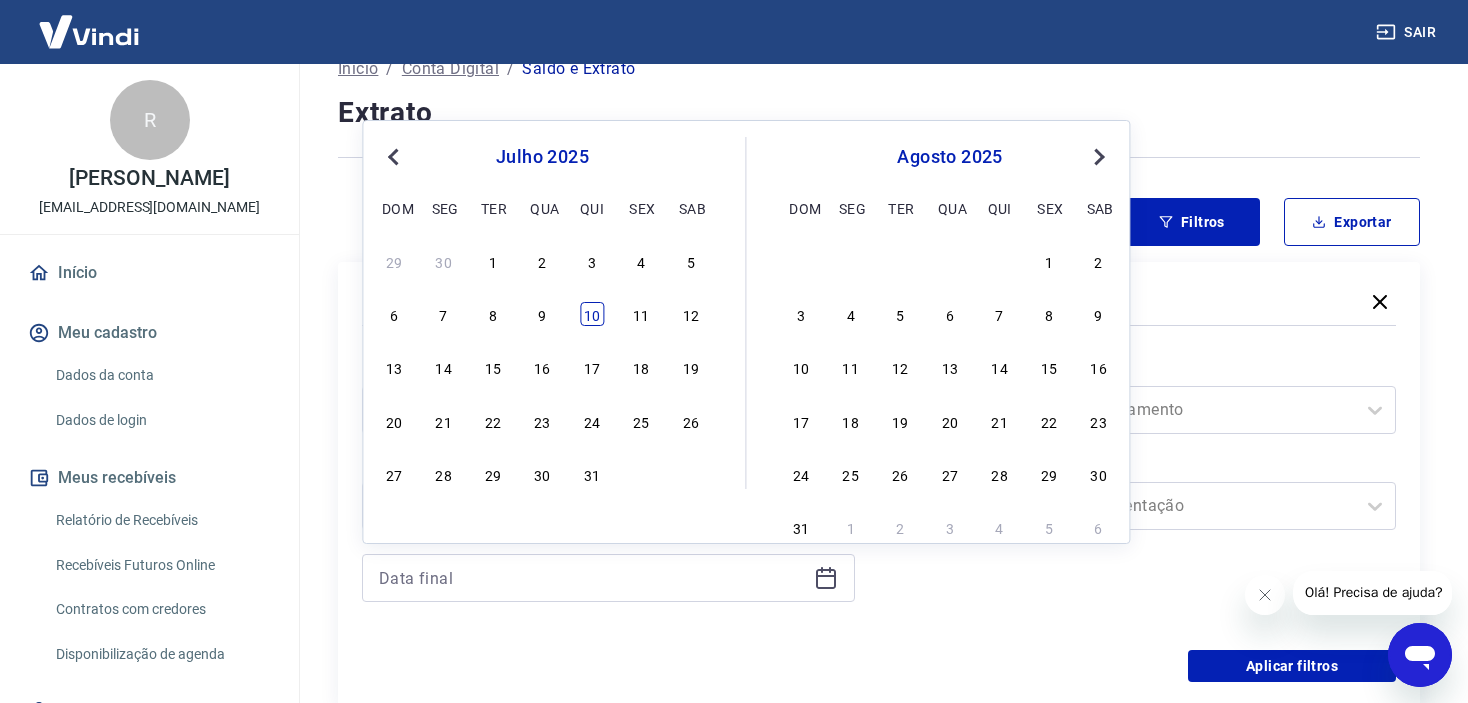 click on "10" at bounding box center [592, 314] 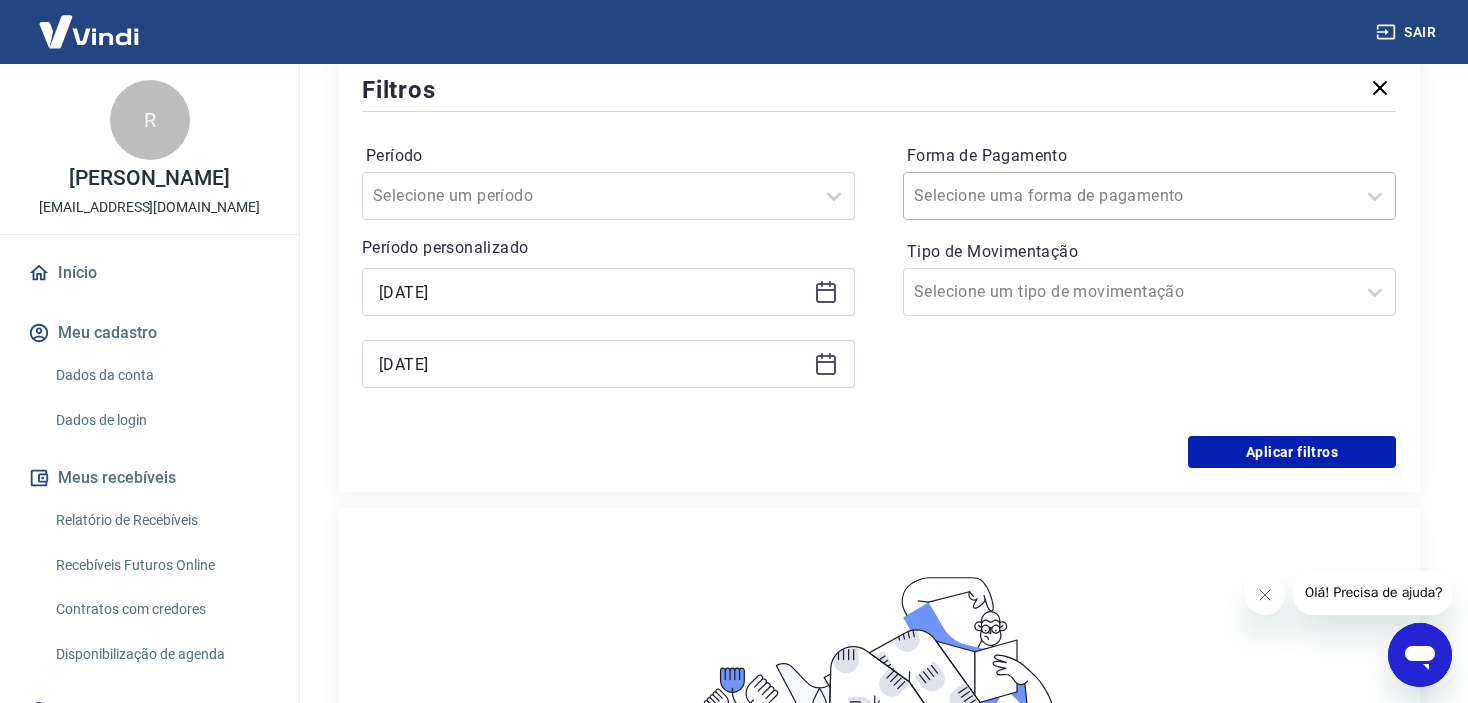 scroll, scrollTop: 366, scrollLeft: 0, axis: vertical 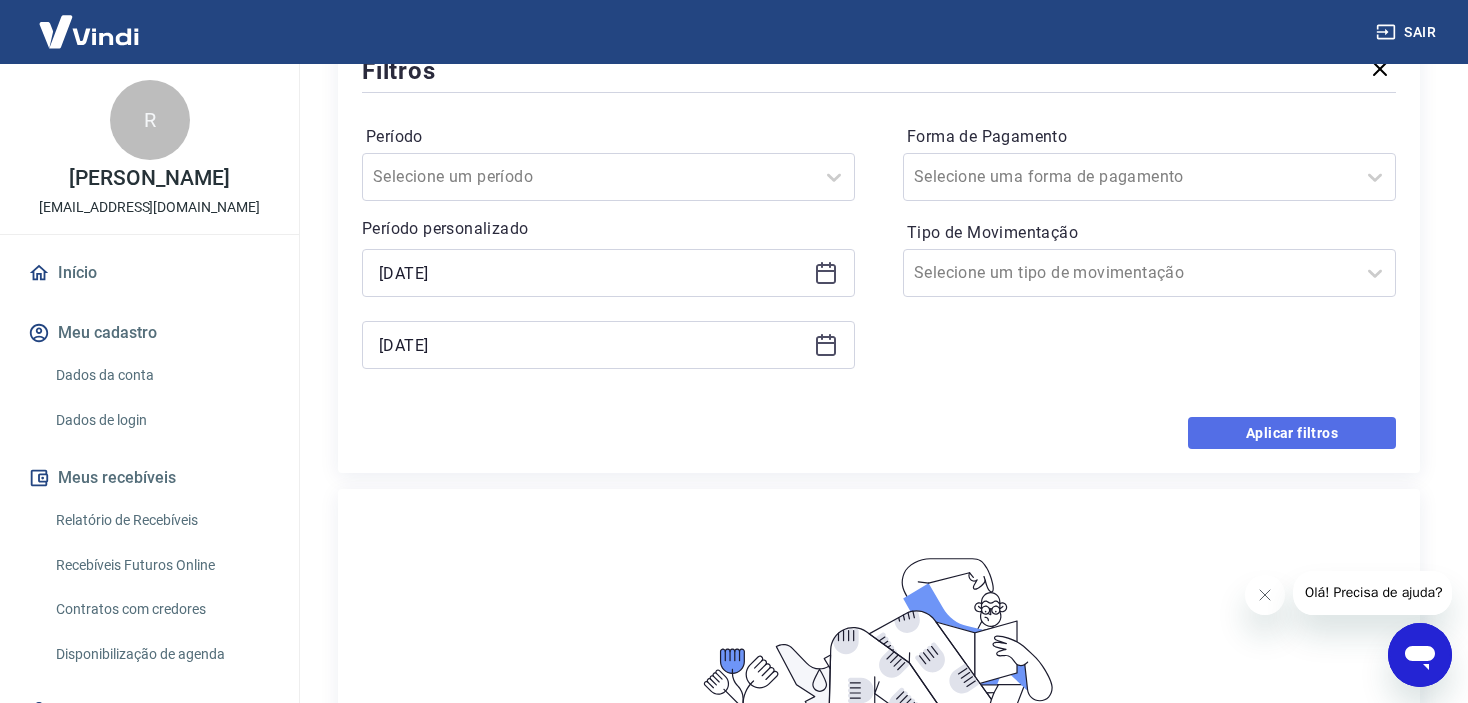 click on "Aplicar filtros" at bounding box center (1292, 433) 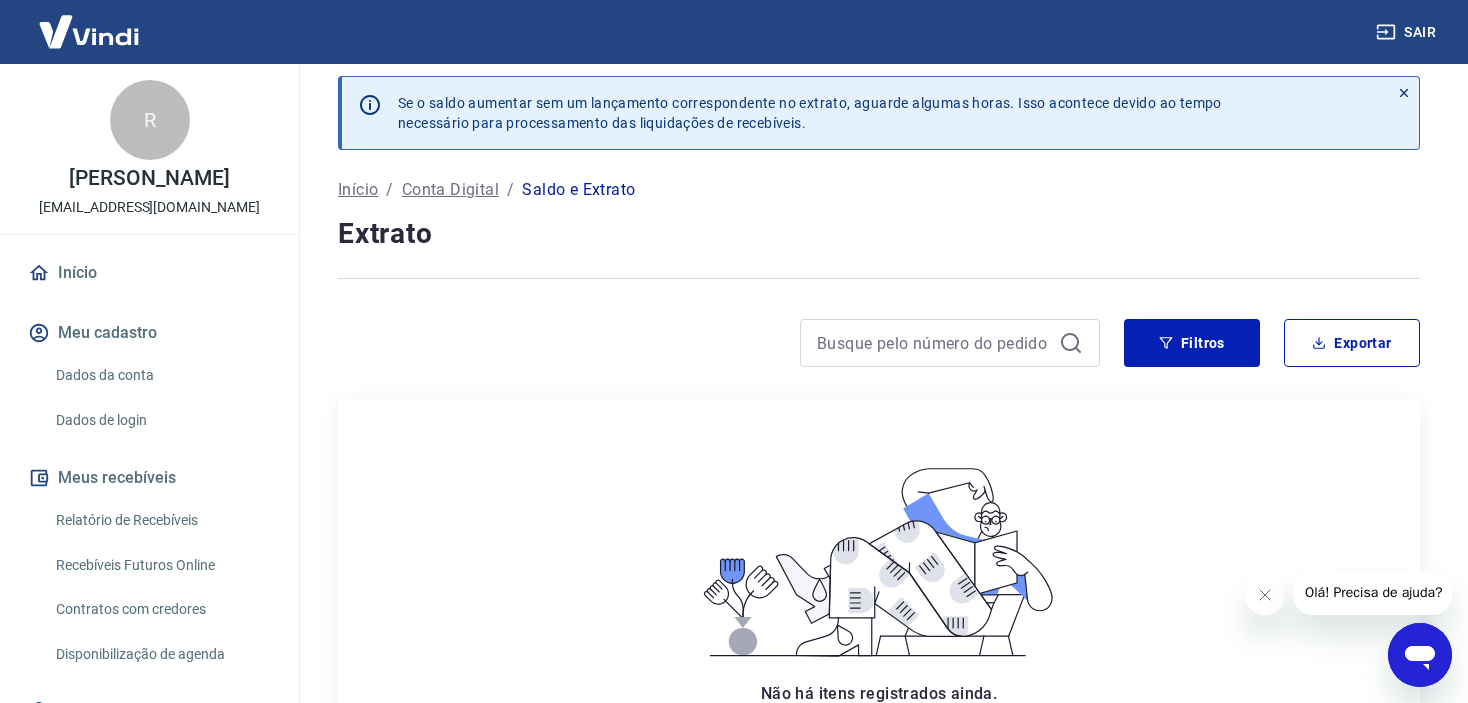 scroll, scrollTop: 0, scrollLeft: 0, axis: both 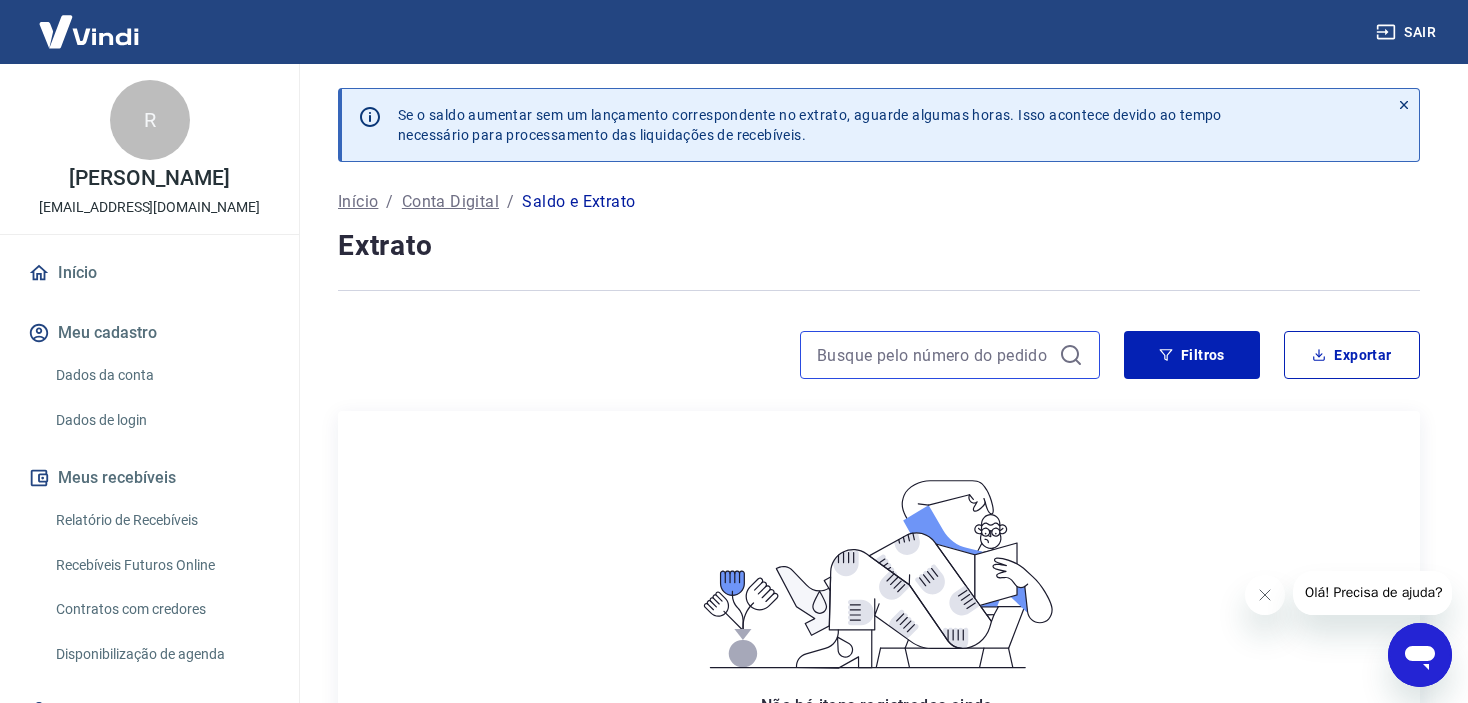 click at bounding box center [934, 355] 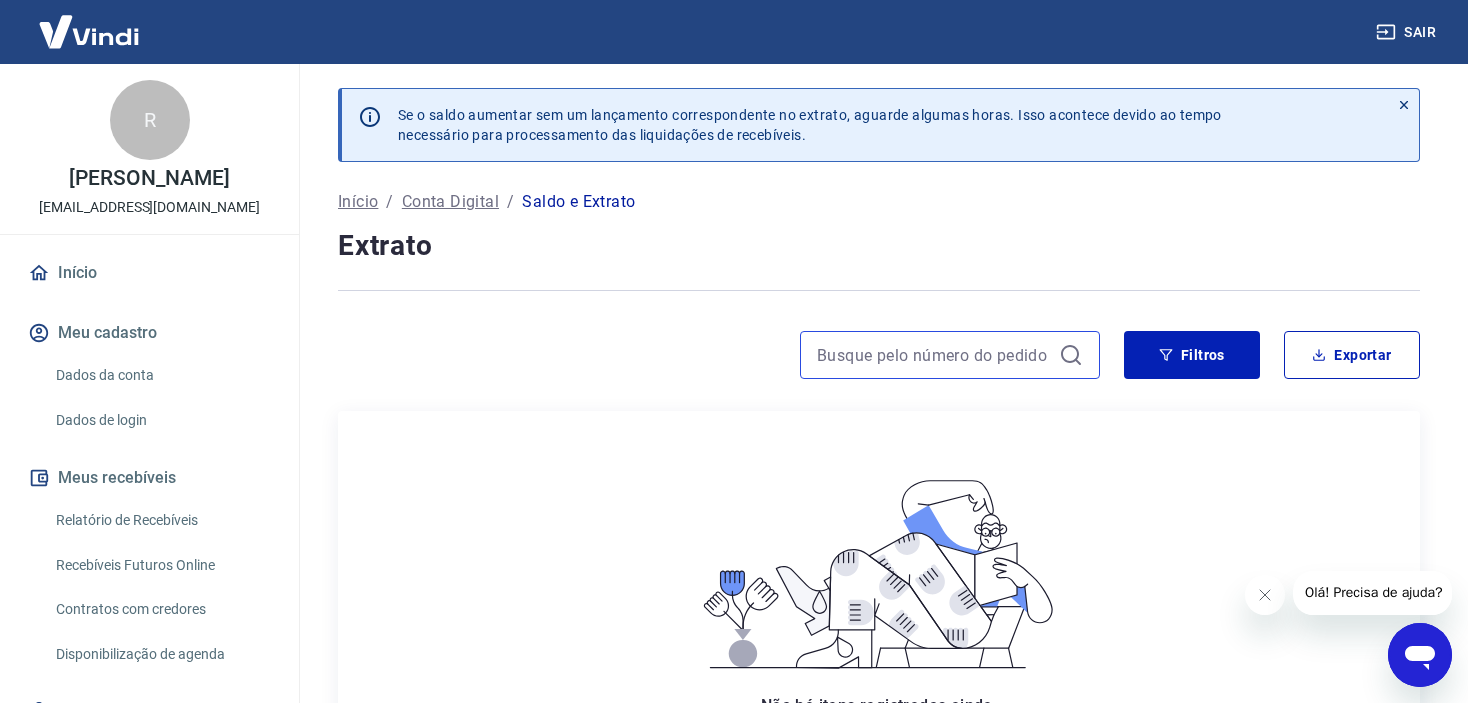 paste on "4511" 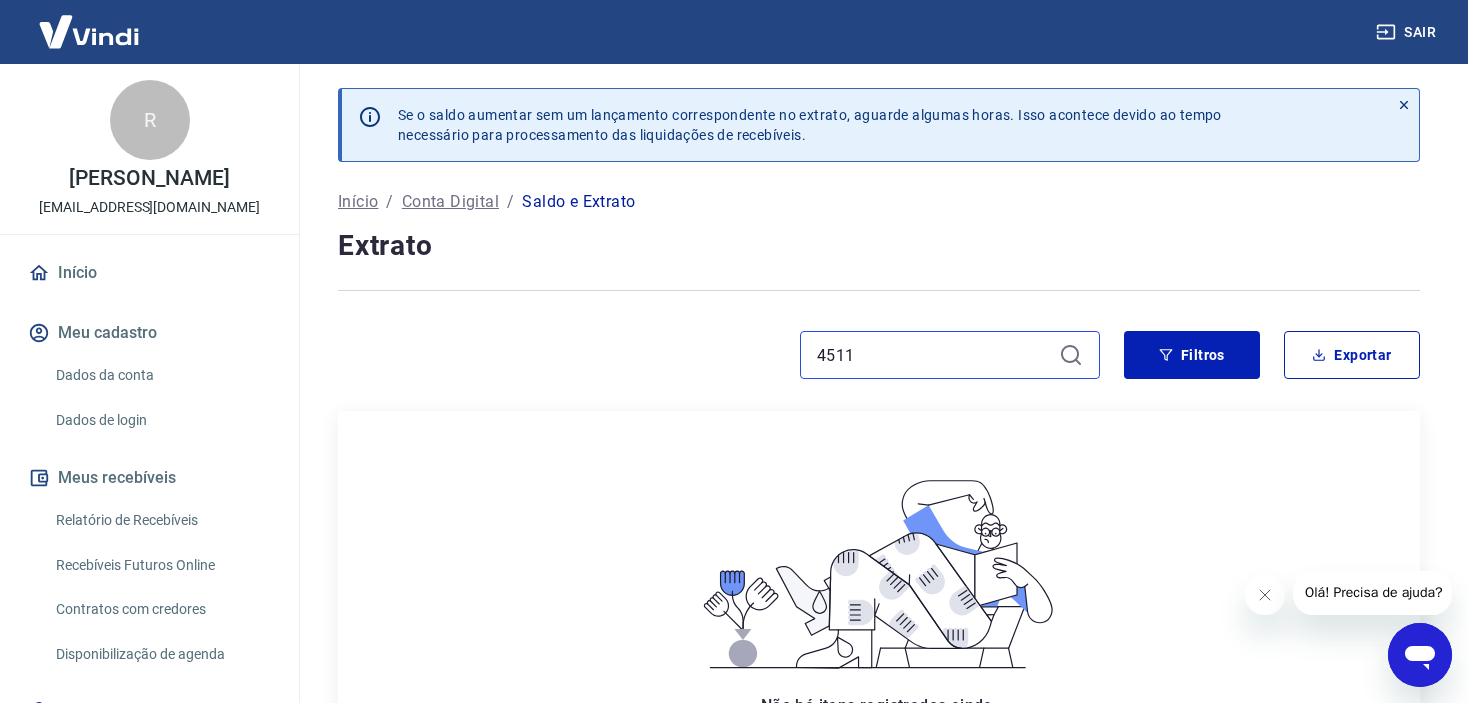 type on "4511" 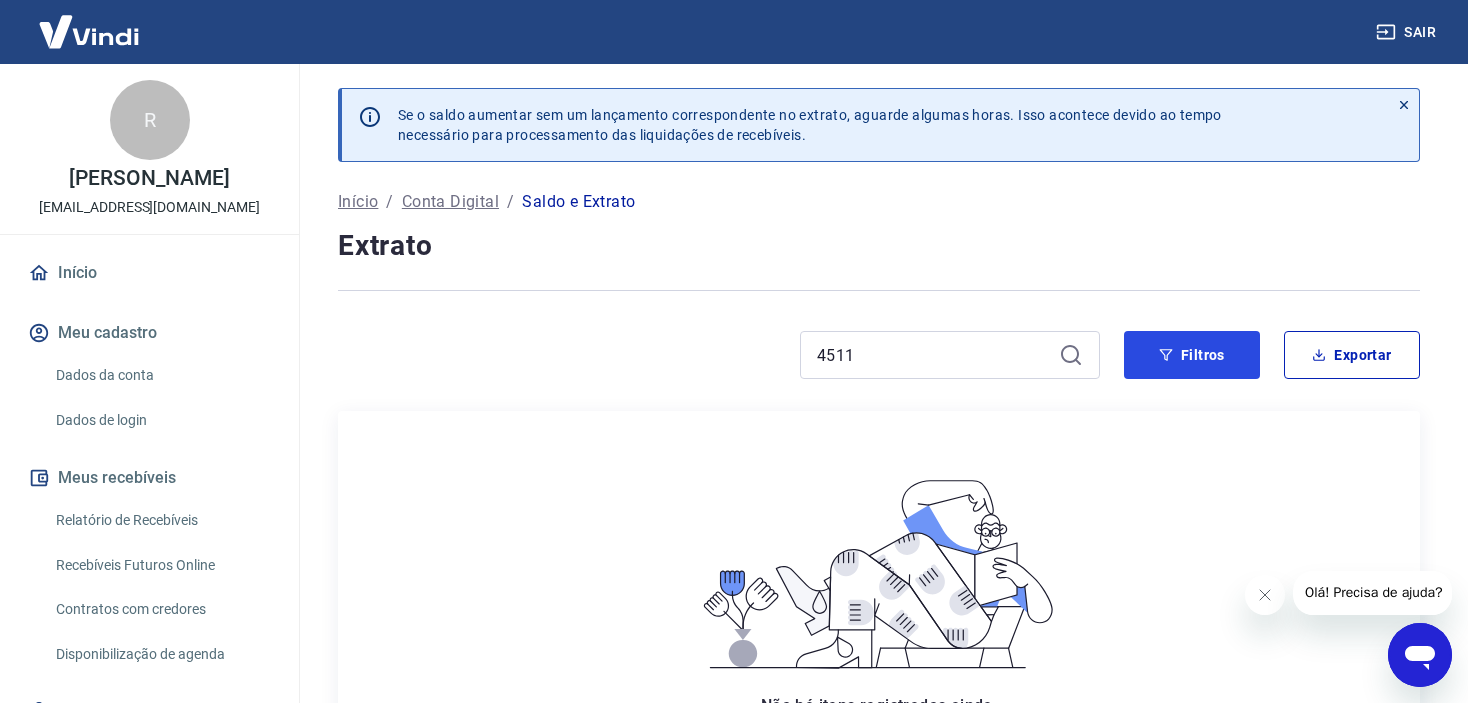 click on "Se o saldo aumentar sem um lançamento correspondente no extrato, aguarde algumas horas. Isso acontece devido ao tempo  necessário para processamento das liquidações de recebíveis. Início / Conta Digital / Saldo e Extrato Extrato 4511 Filtros Exportar Não há itens registrados ainda. Quando houver itens registrados, eles serão exibidos aqui." at bounding box center [879, 457] 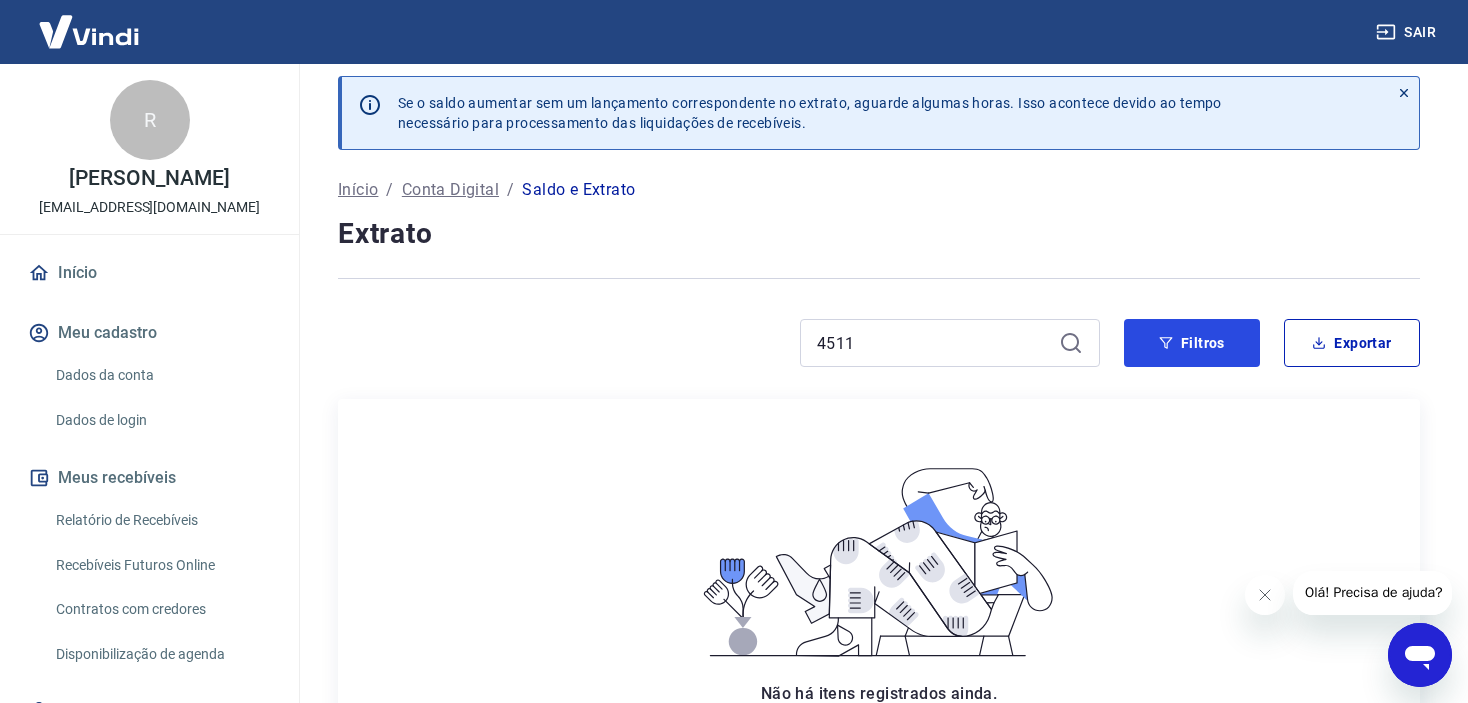 scroll, scrollTop: 0, scrollLeft: 0, axis: both 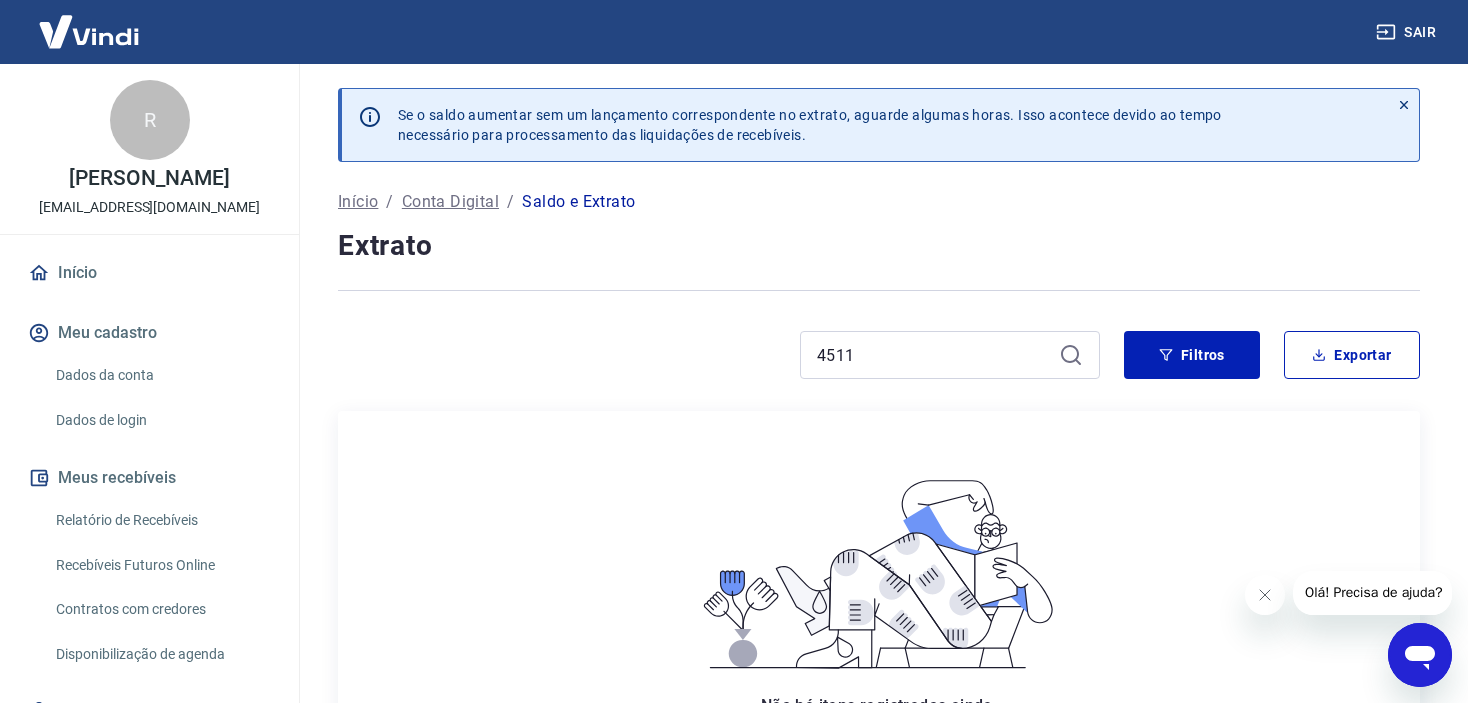 click 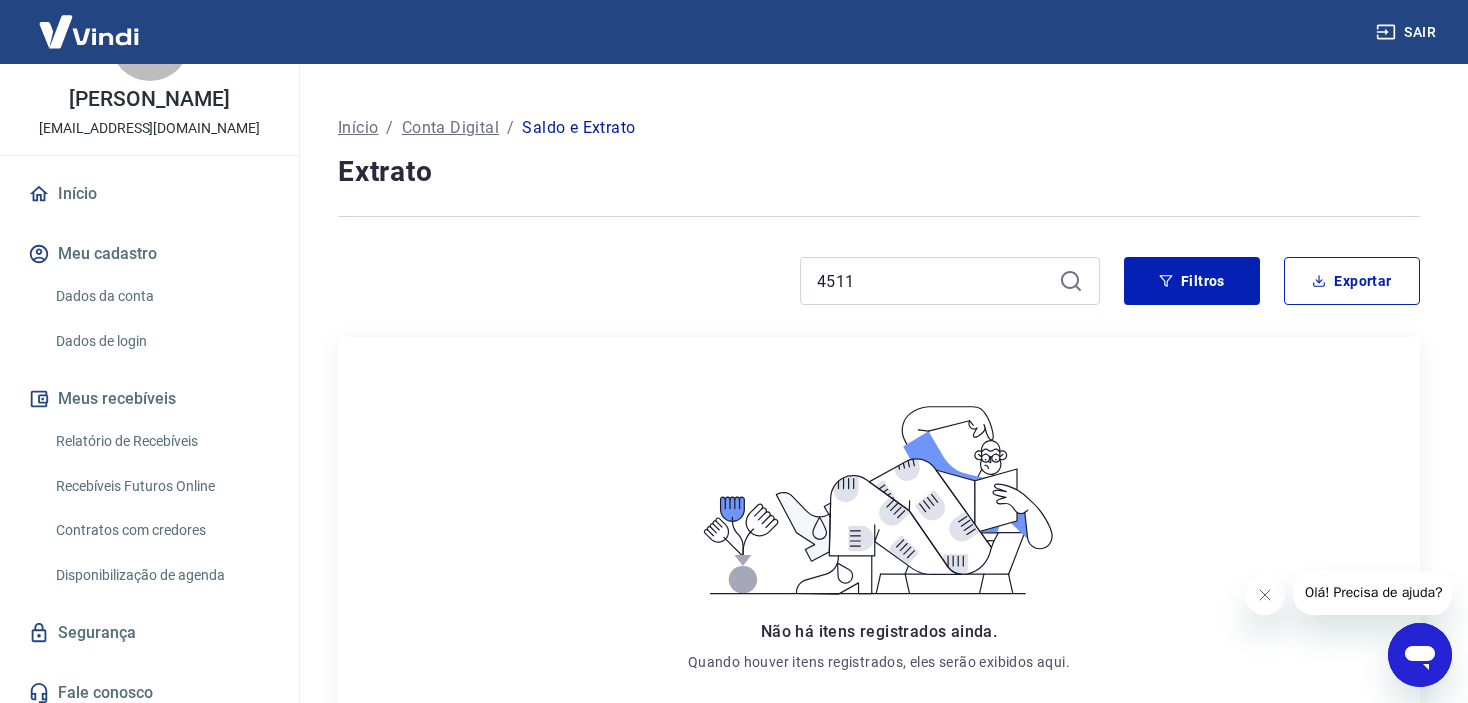 scroll, scrollTop: 90, scrollLeft: 0, axis: vertical 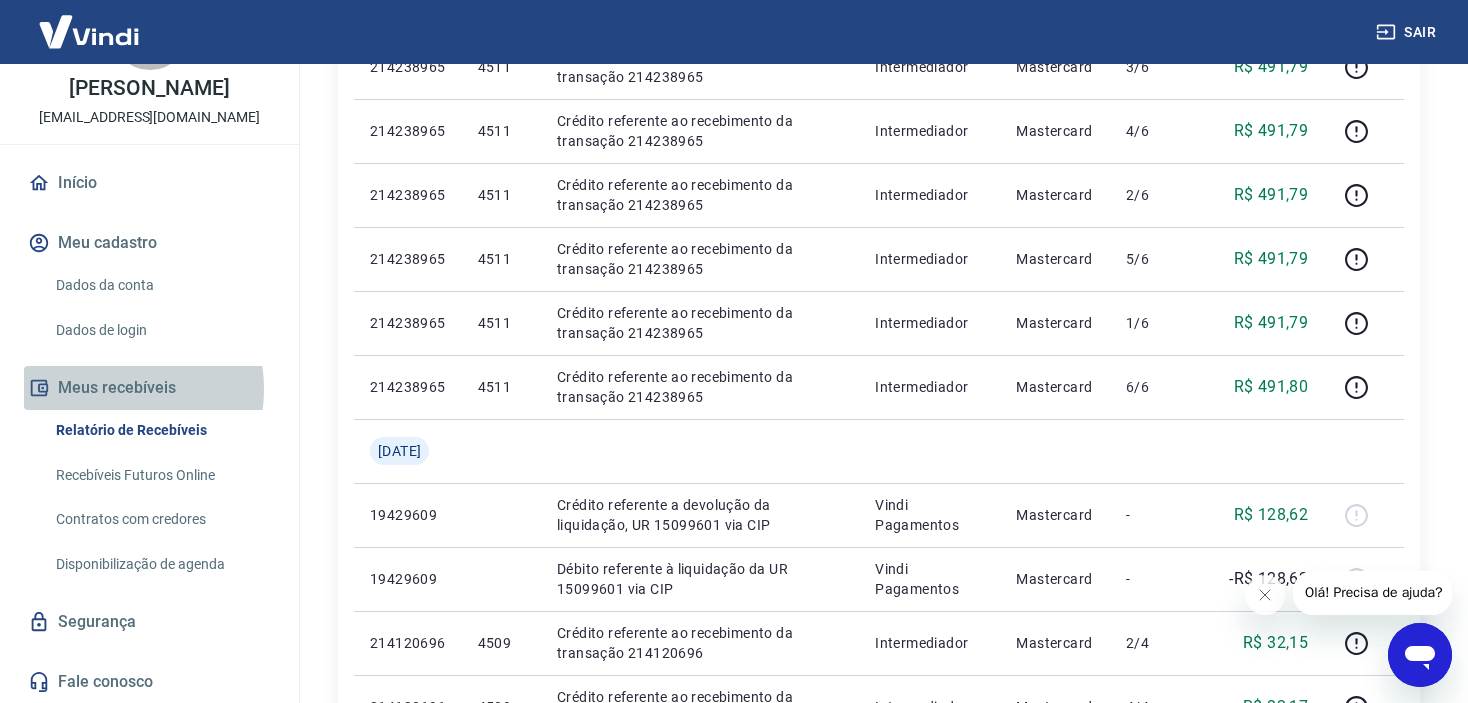 click on "Meus recebíveis" at bounding box center [149, 388] 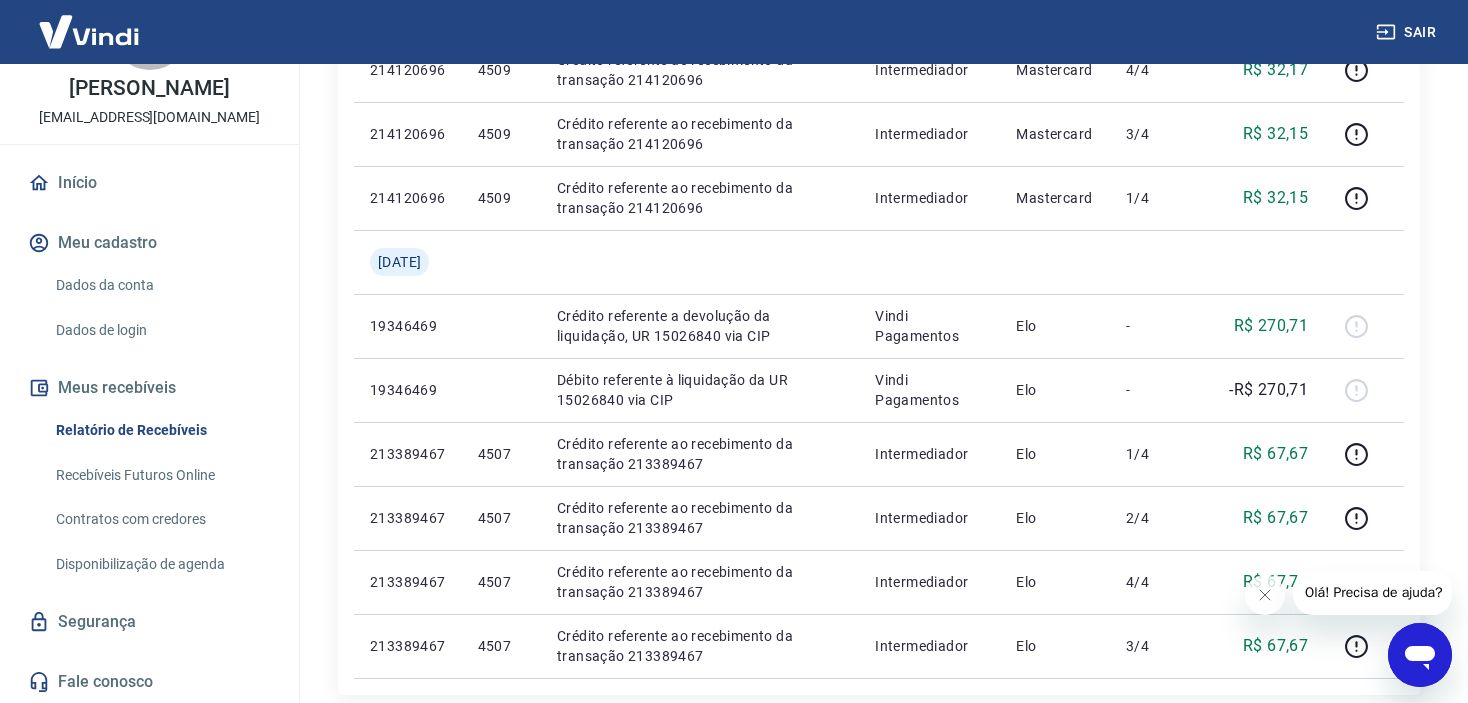 scroll, scrollTop: 1505, scrollLeft: 0, axis: vertical 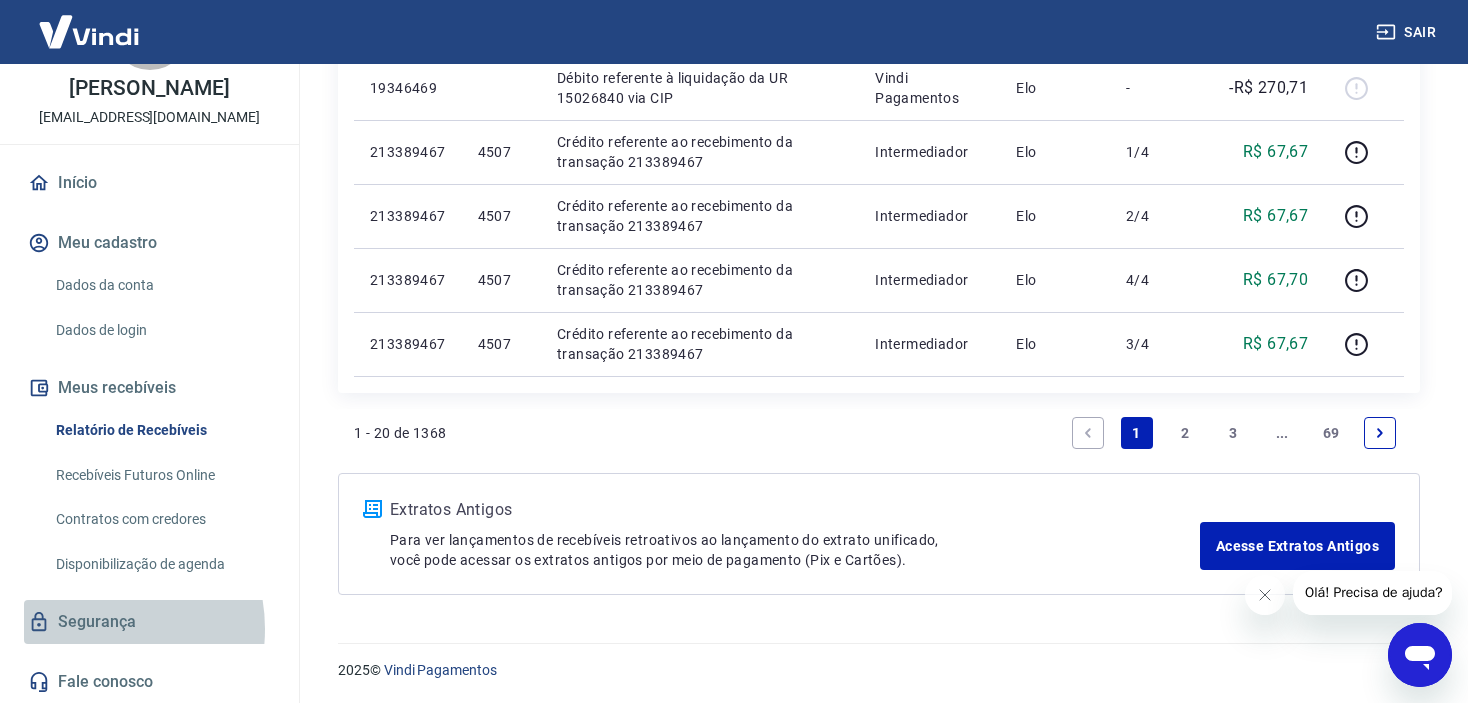 click on "Segurança" at bounding box center [149, 622] 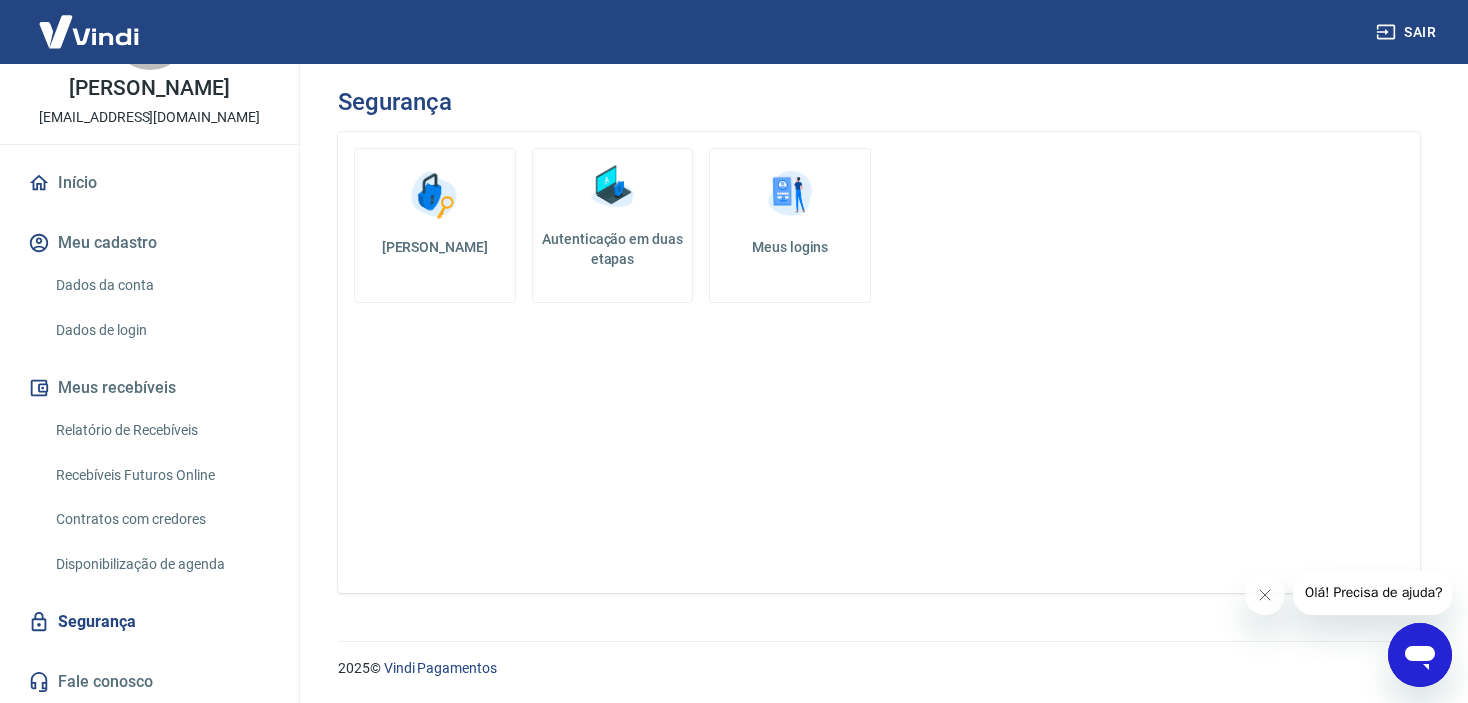 scroll, scrollTop: 0, scrollLeft: 0, axis: both 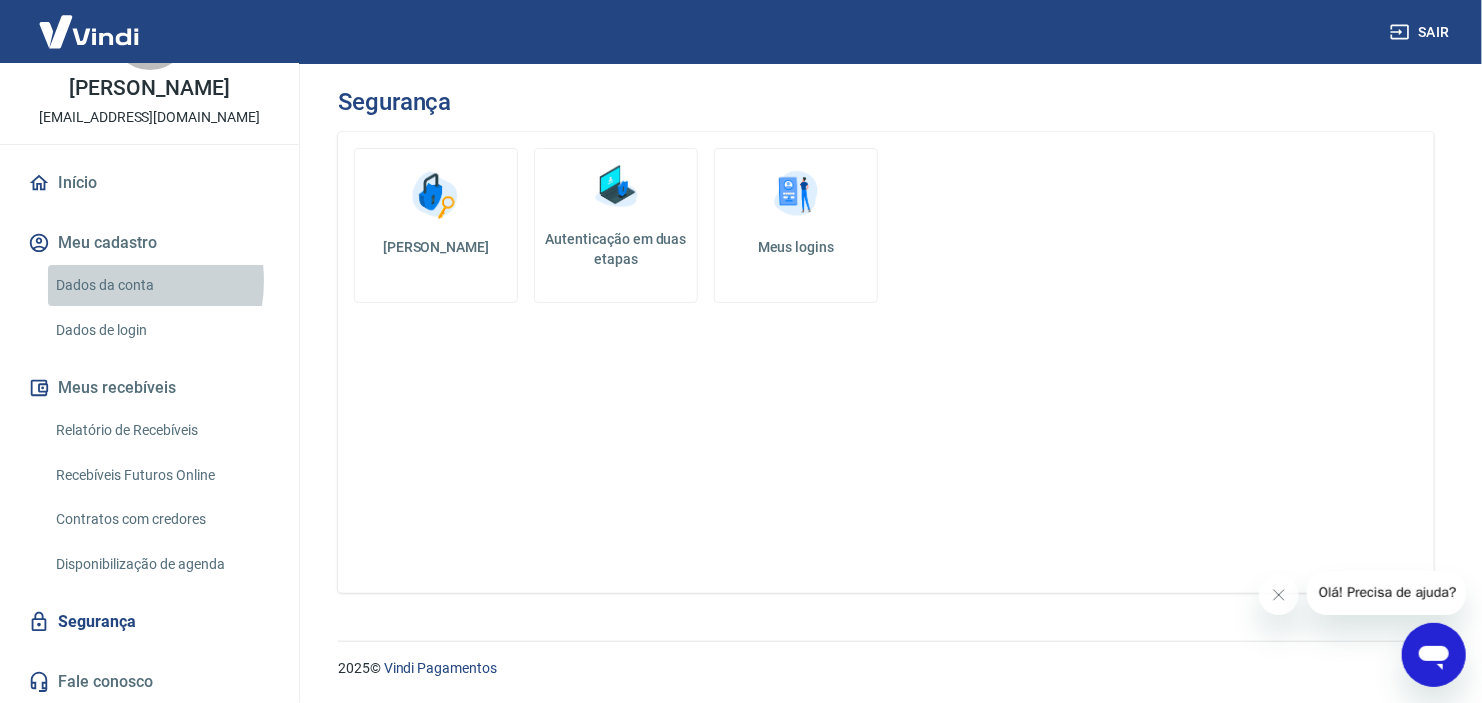 click on "Dados da conta" at bounding box center [161, 285] 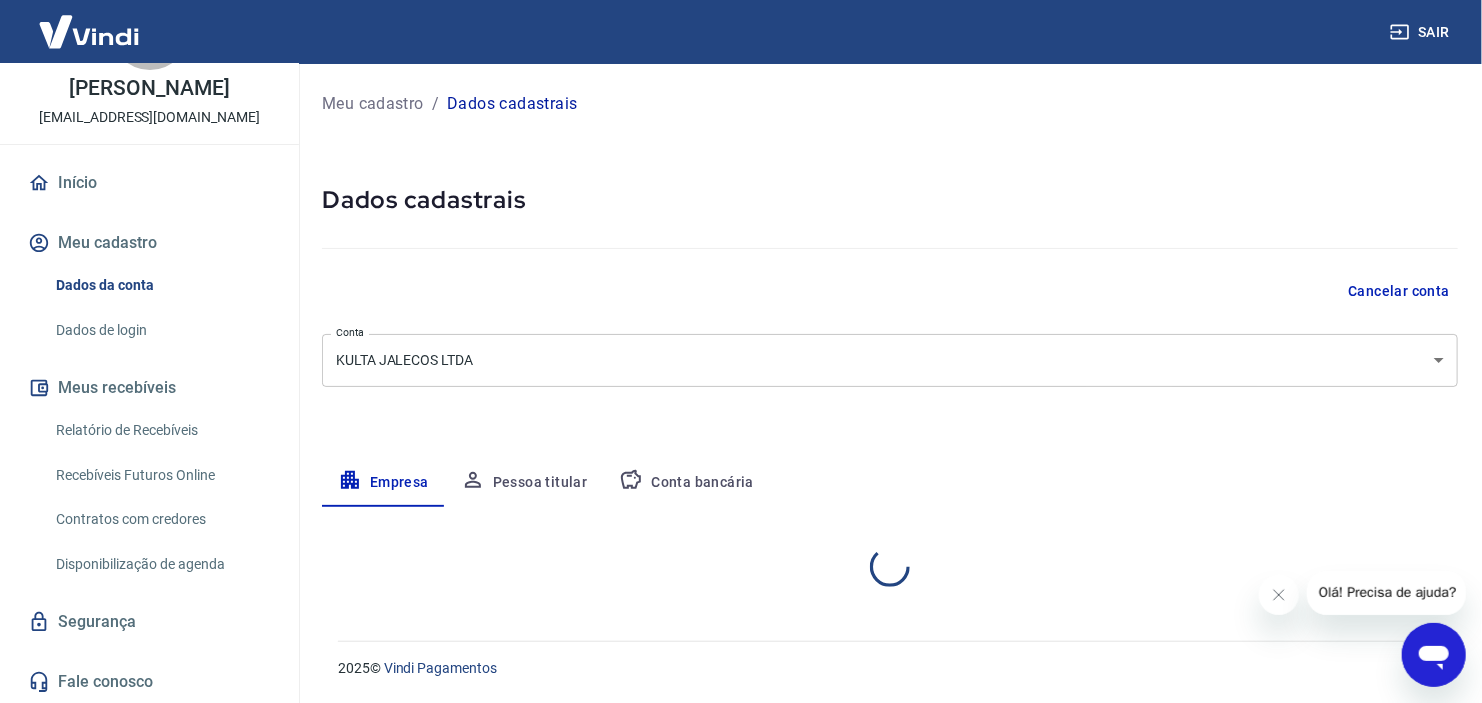 select on "CE" 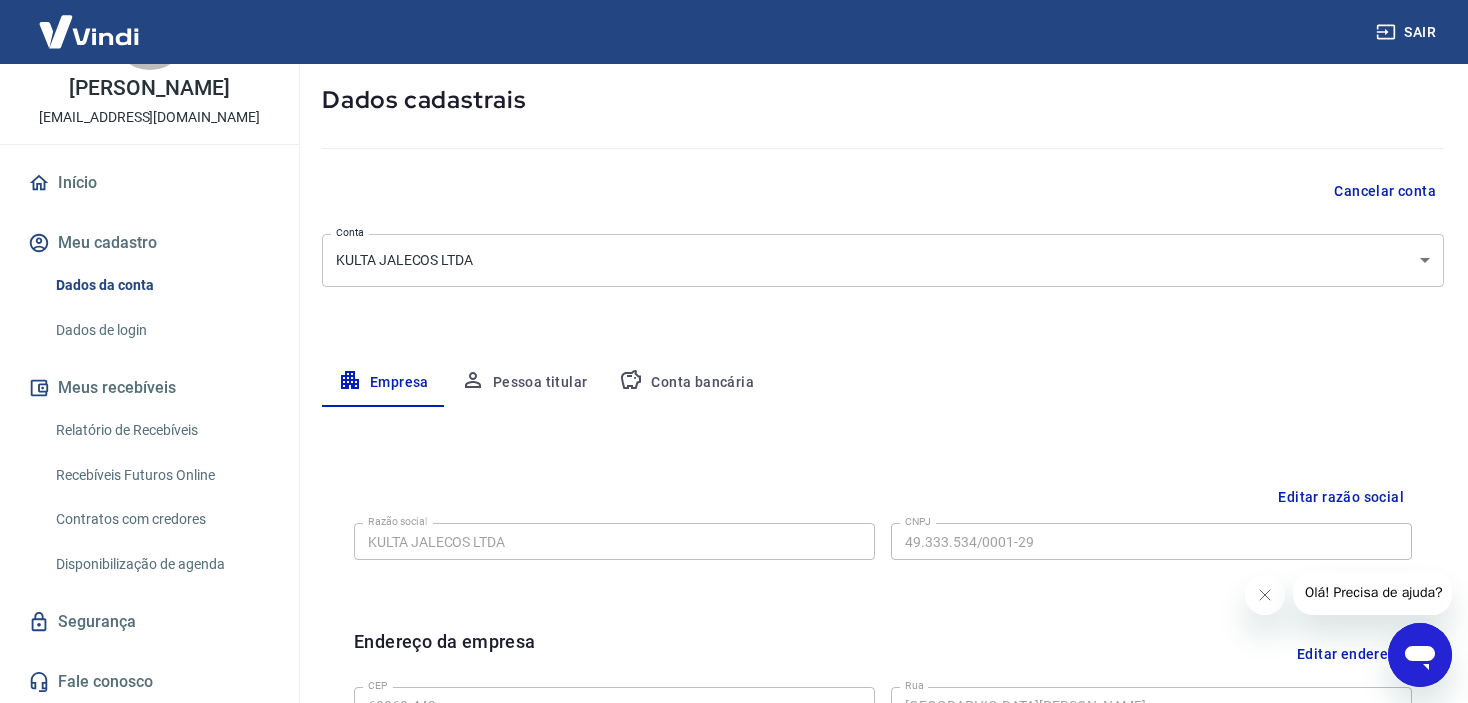 click on "Conta bancária" at bounding box center [686, 383] 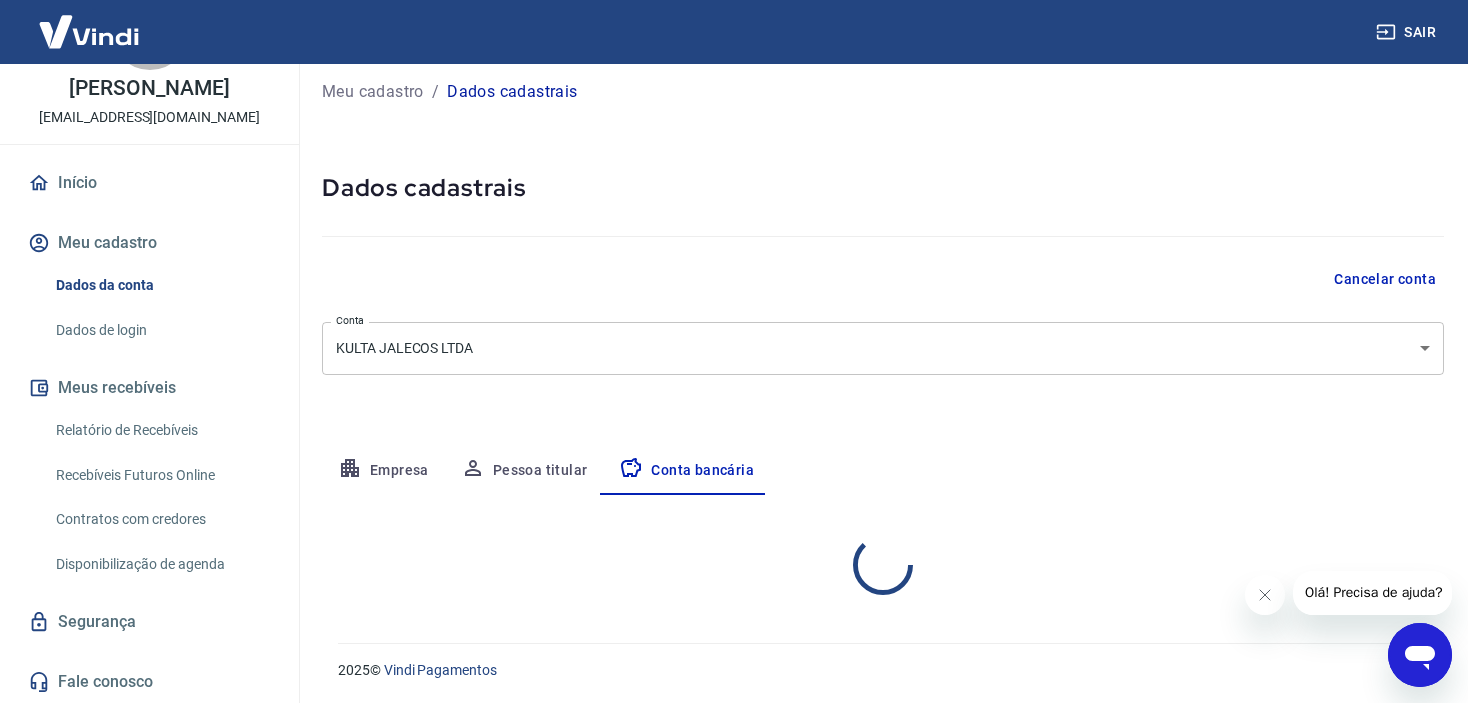 select on "1" 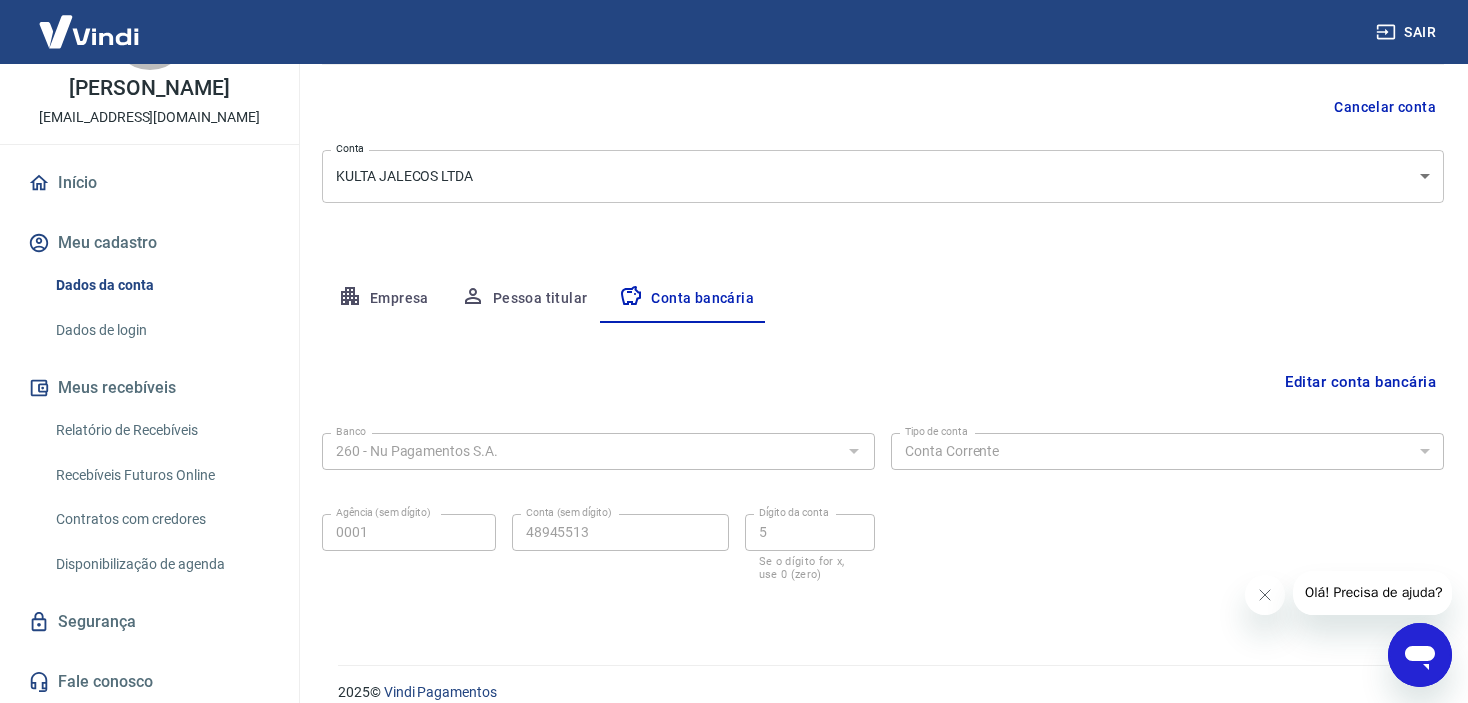 scroll, scrollTop: 207, scrollLeft: 0, axis: vertical 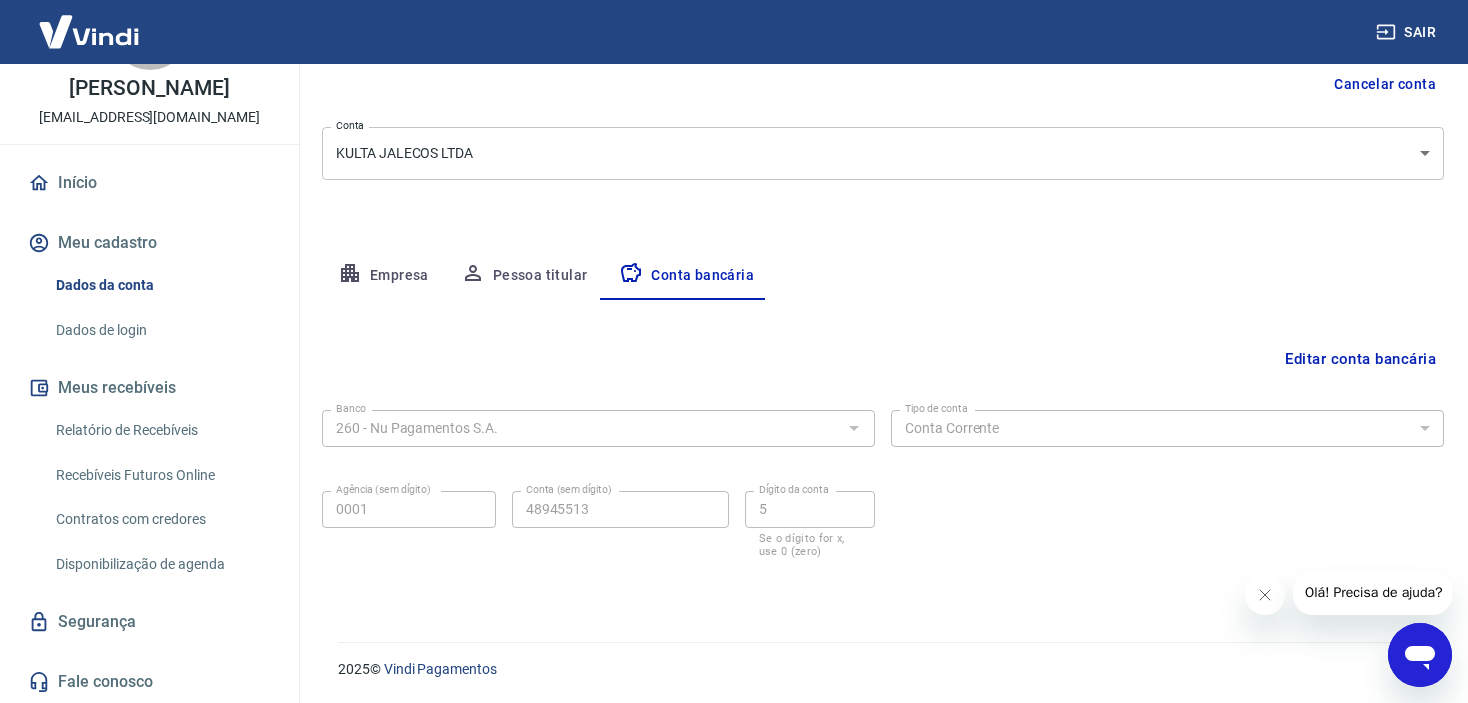 click on "Pessoa titular" at bounding box center [524, 276] 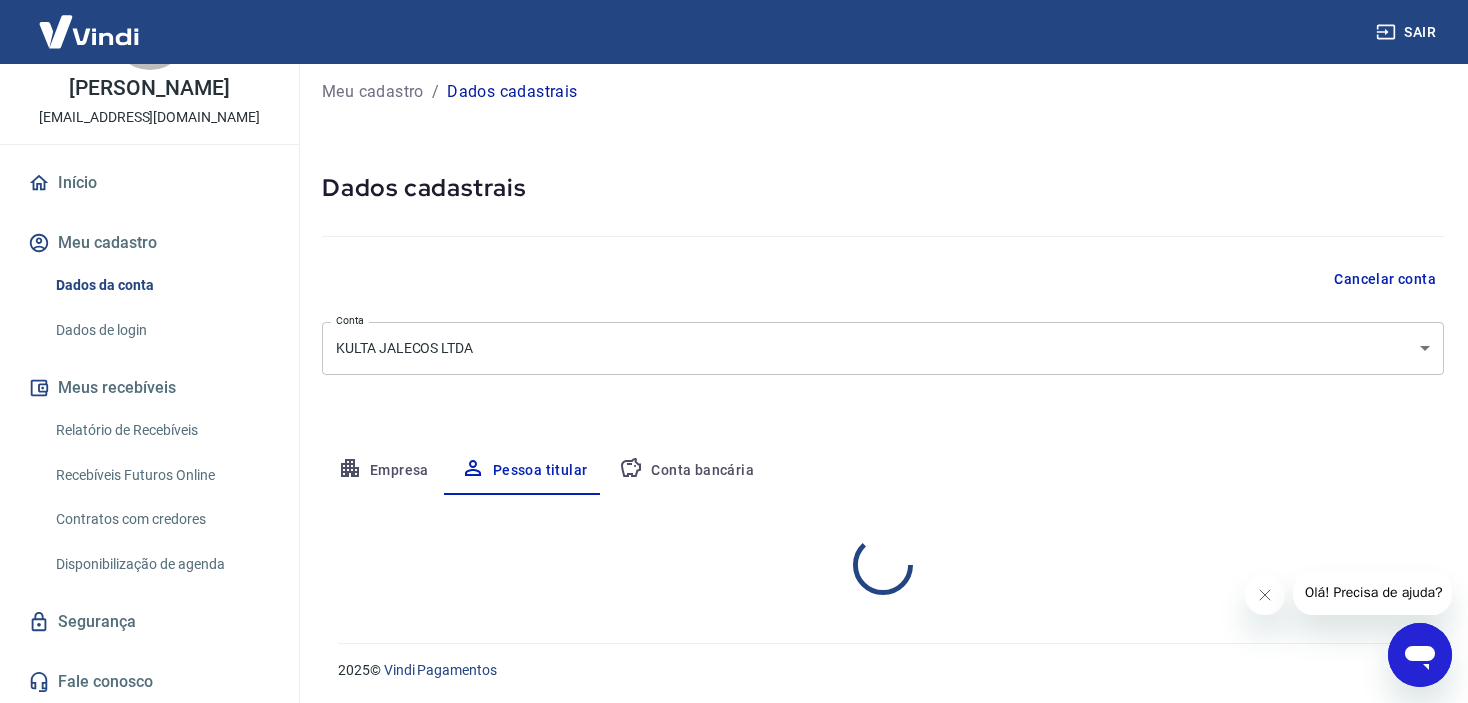 scroll, scrollTop: 96, scrollLeft: 0, axis: vertical 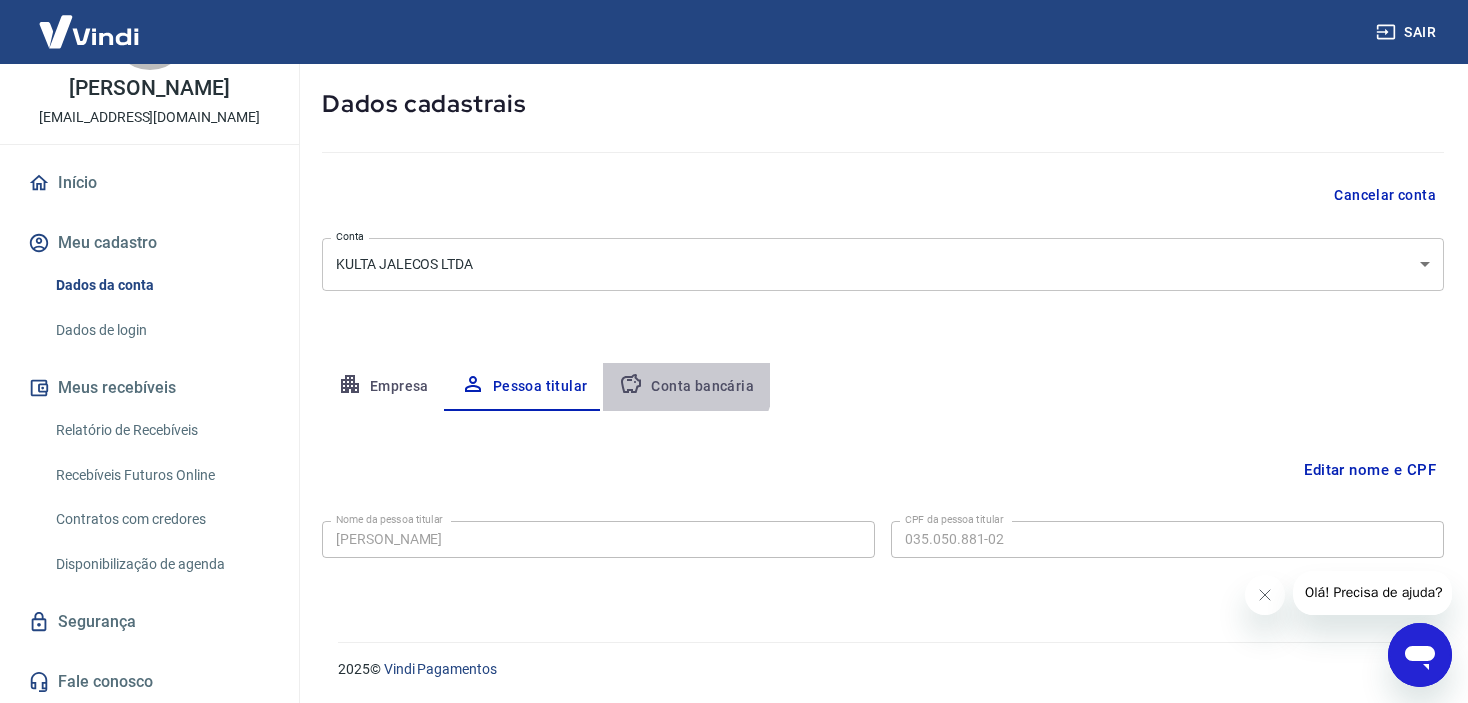 click on "Conta bancária" at bounding box center (686, 387) 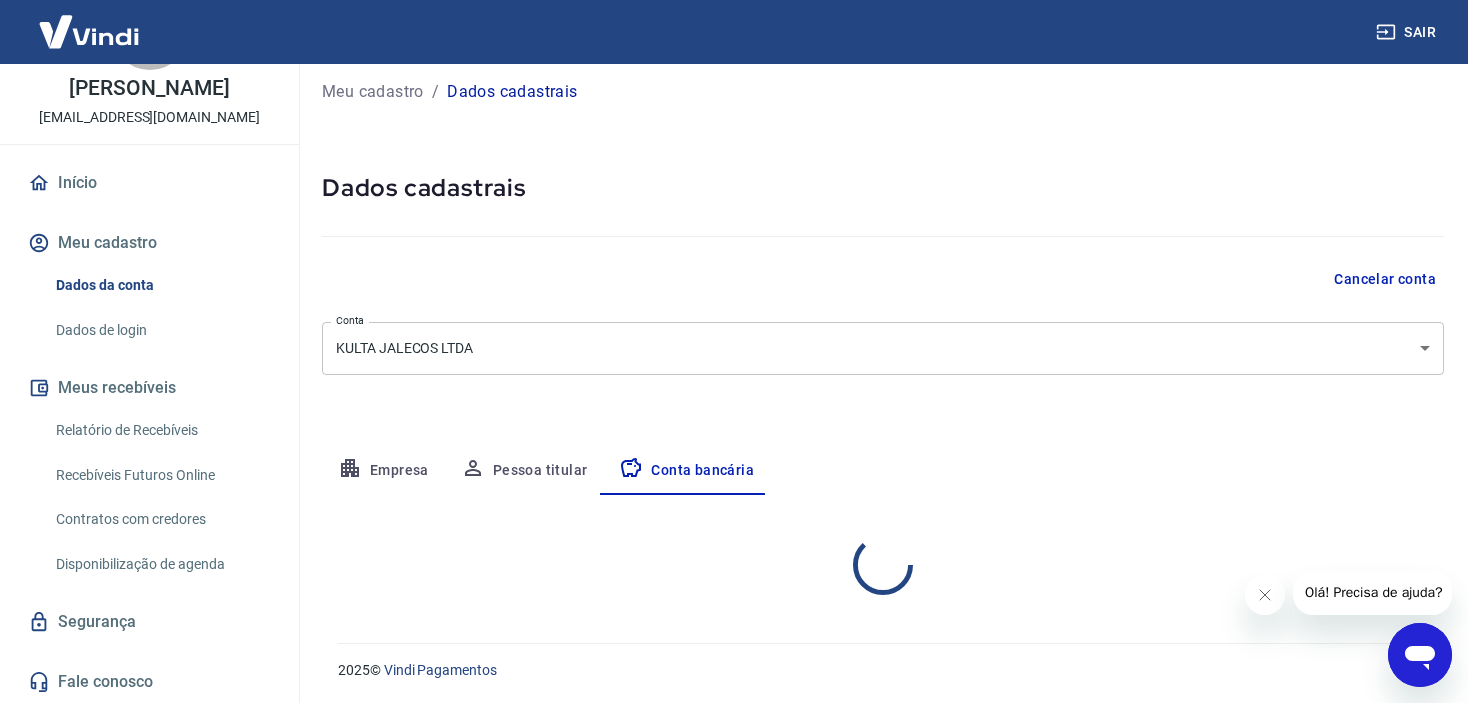 select on "1" 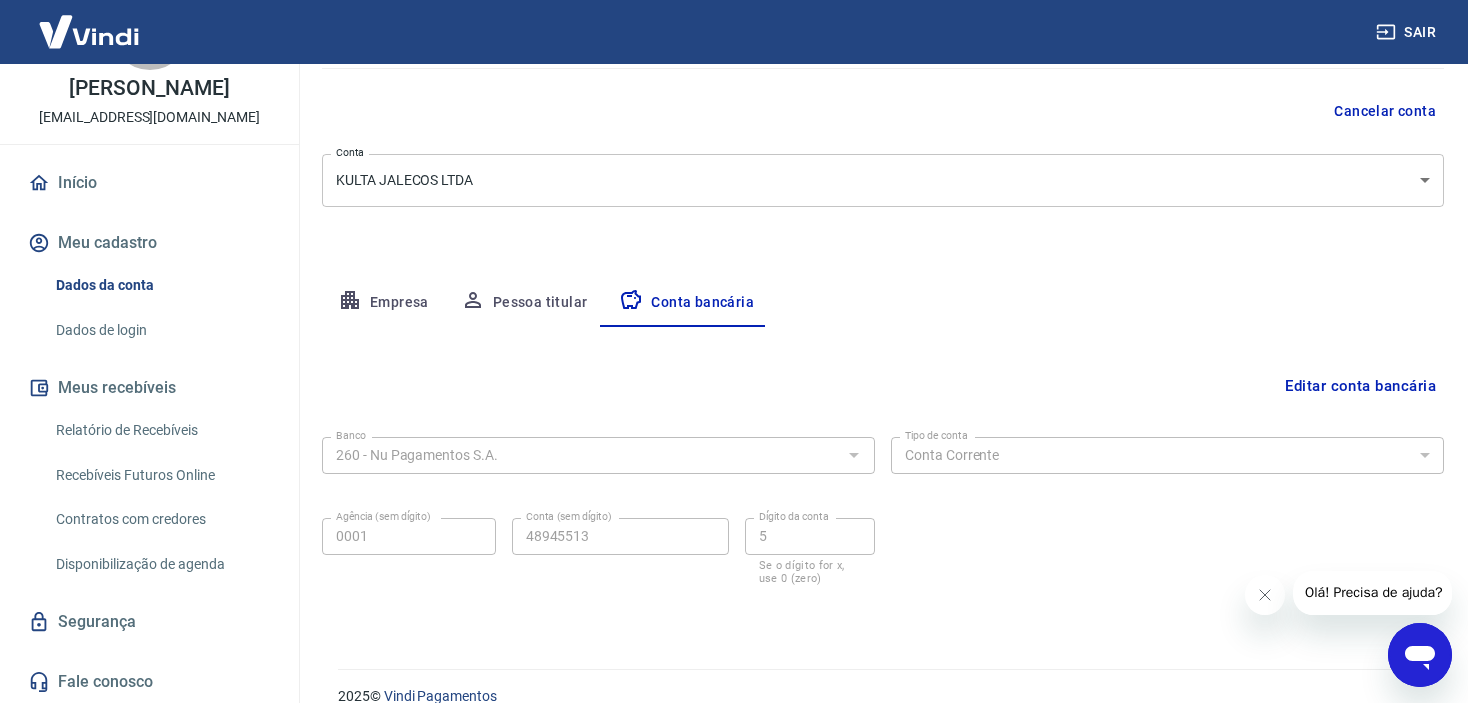 scroll, scrollTop: 207, scrollLeft: 0, axis: vertical 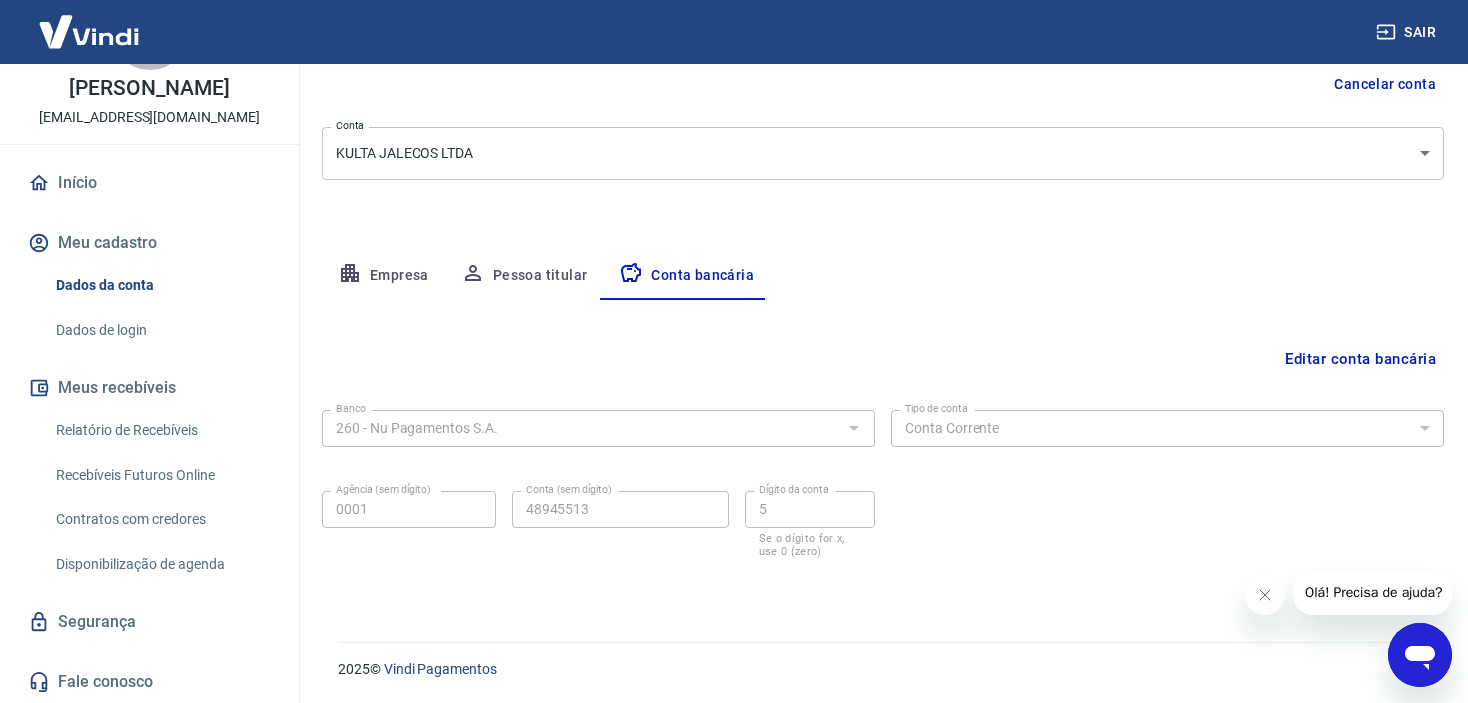 click on "Sair R Rhayane da Silva Almeida kultajalecos@gmail.com Início Meu cadastro Dados da conta Dados de login Meus recebíveis Relatório de Recebíveis Recebíveis Futuros Online Contratos com credores Disponibilização de agenda Segurança Fale conosco Meu cadastro / Dados cadastrais Dados cadastrais Cancelar conta Conta KULTA JALECOS LTDA [object Object] Conta Empresa Pessoa titular Conta bancária Editar conta bancária Banco 260 - Nu Pagamentos S.A. Banco Tipo de conta Conta Corrente Conta Poupança Tipo de conta Agência (sem dígito) 0001 Agência (sem dígito) Conta (sem dígito) 48945513 Conta (sem dígito) Dígito da conta 5 Dígito da conta Se o dígito for x, use 0 (zero) Atenção Ao cadastrar uma nova conta bancária, faremos um crédito de valor simbólico na conta bancária informada. Este crédito é apenas para verificação de segurança e será feito automaticamente após a alteração da conta. Salvar Cancelar 2025  ©   Vindi Pagamentos" at bounding box center (734, 144) 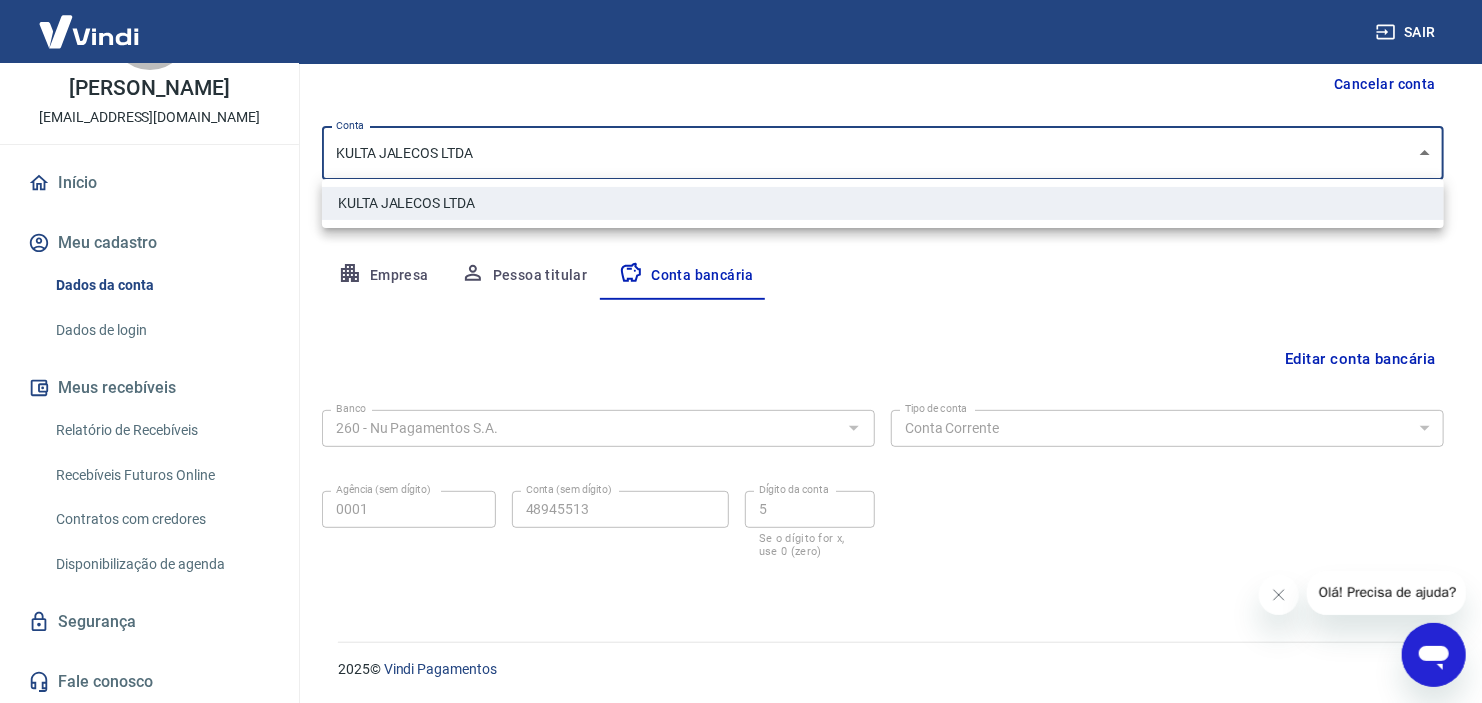 click at bounding box center (741, 351) 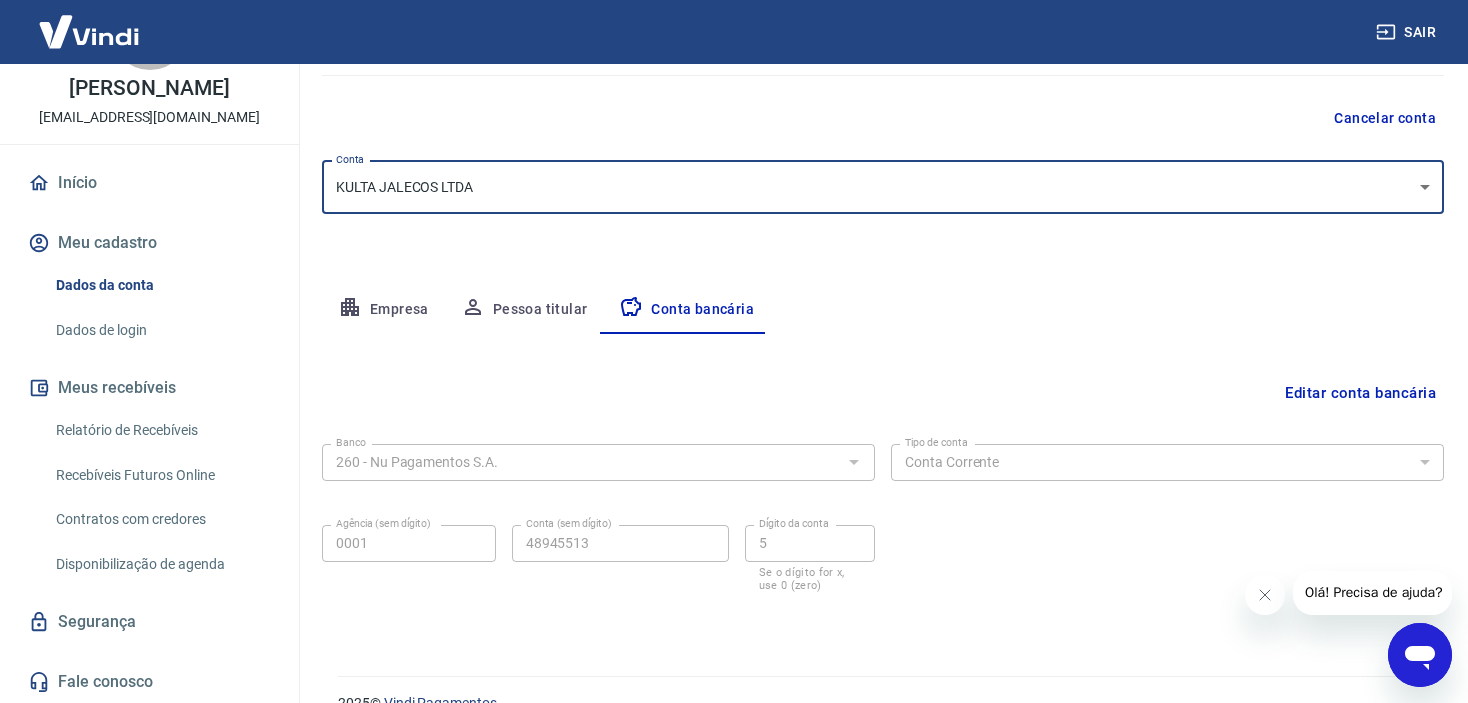 scroll, scrollTop: 207, scrollLeft: 0, axis: vertical 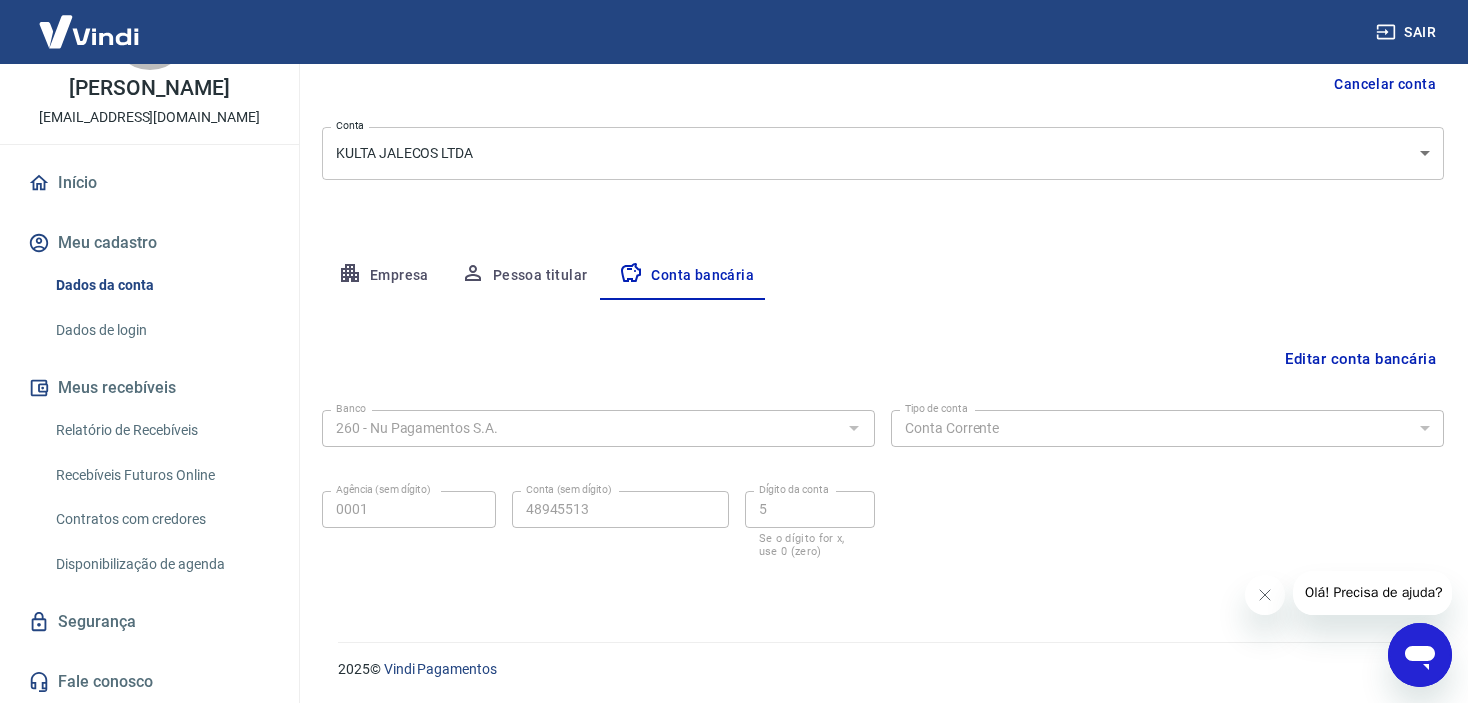 click 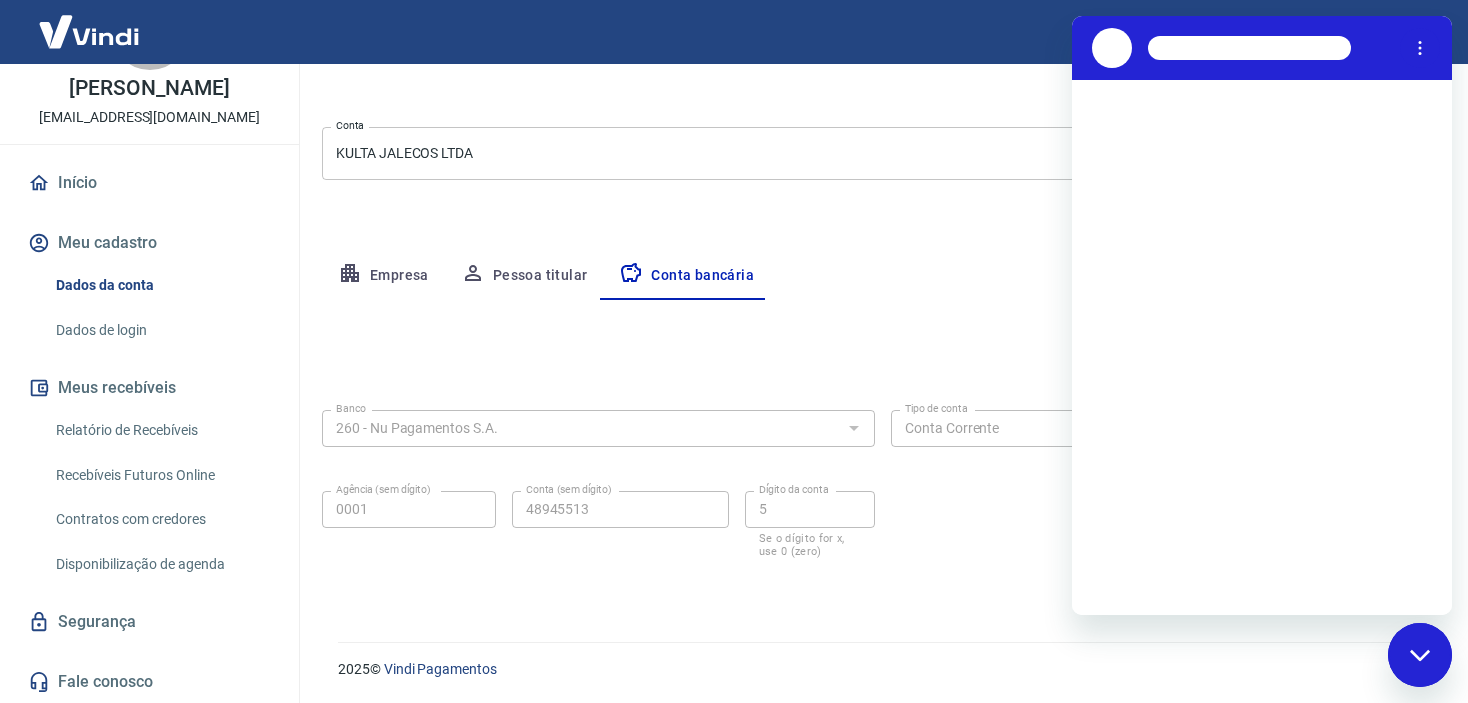 scroll, scrollTop: 0, scrollLeft: 0, axis: both 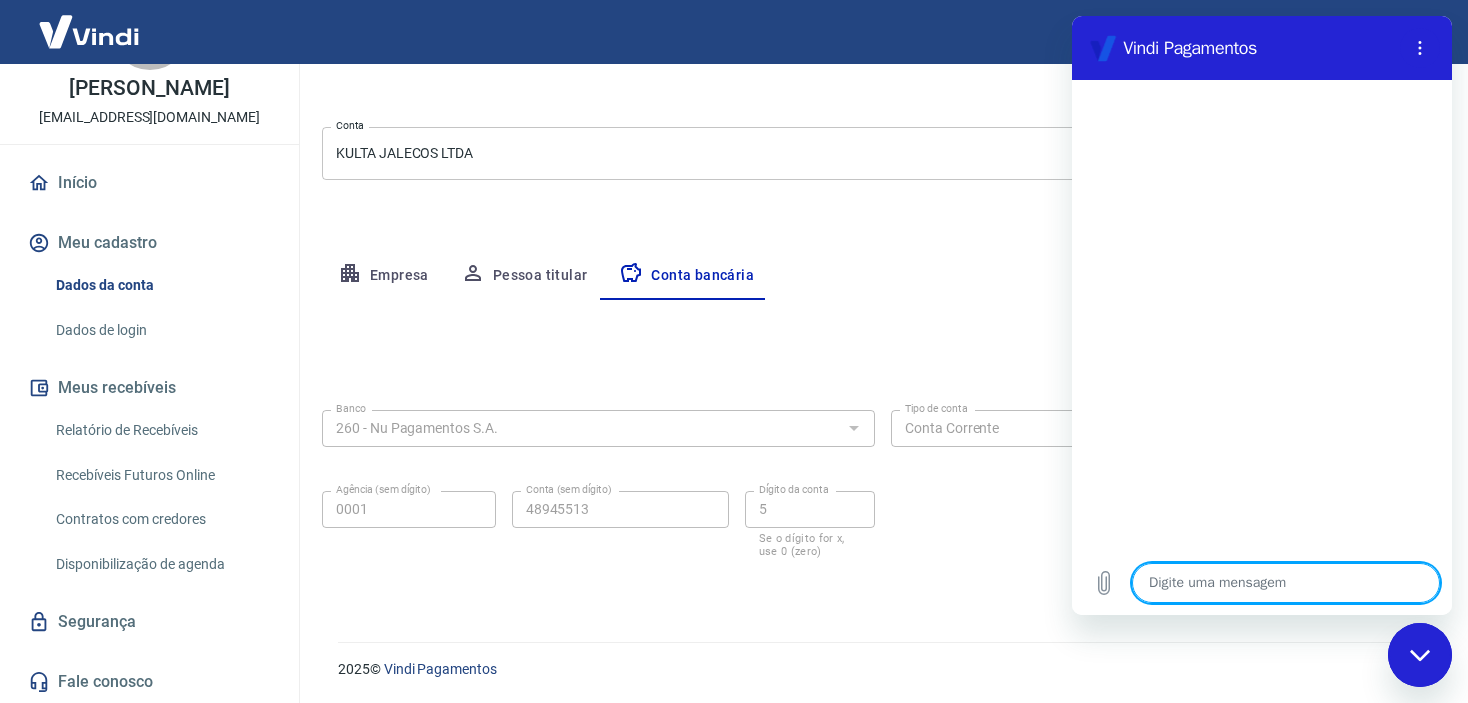 click at bounding box center [1286, 583] 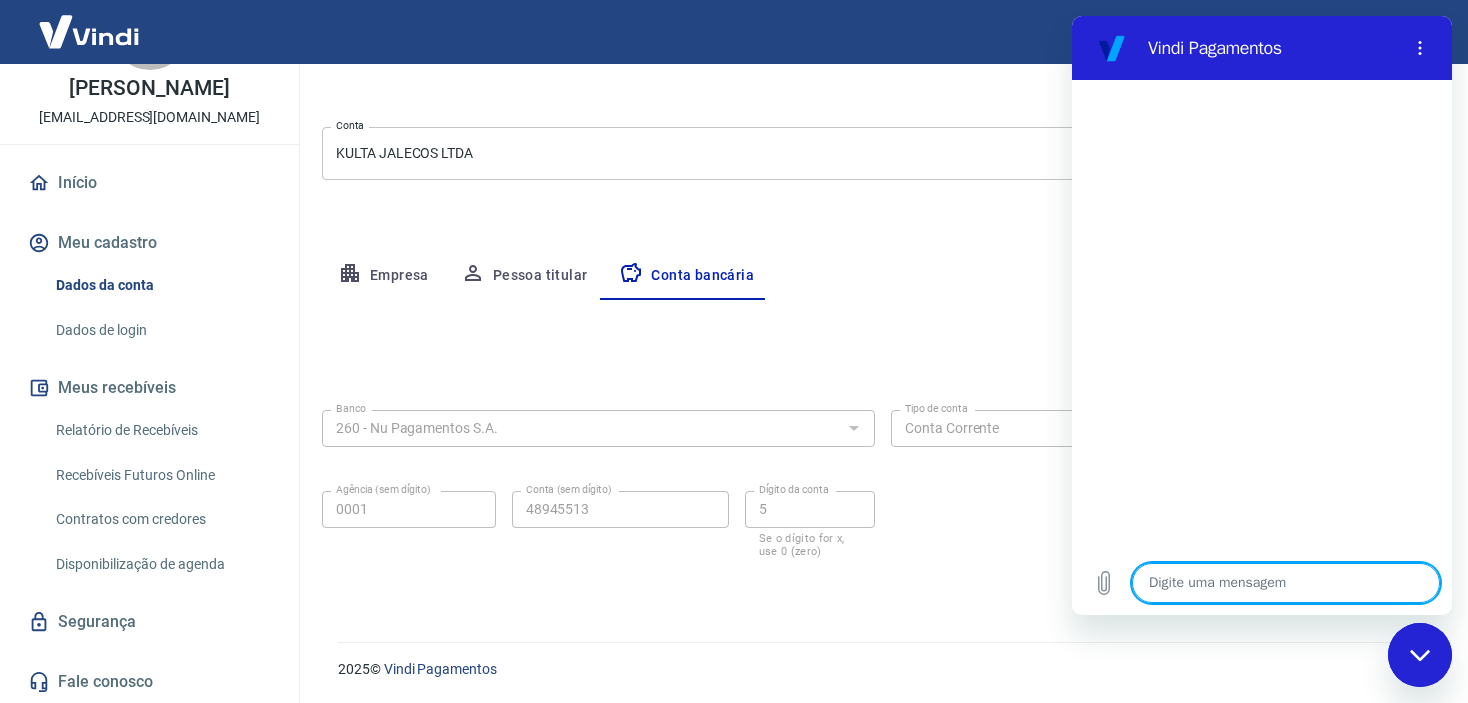 type on "s" 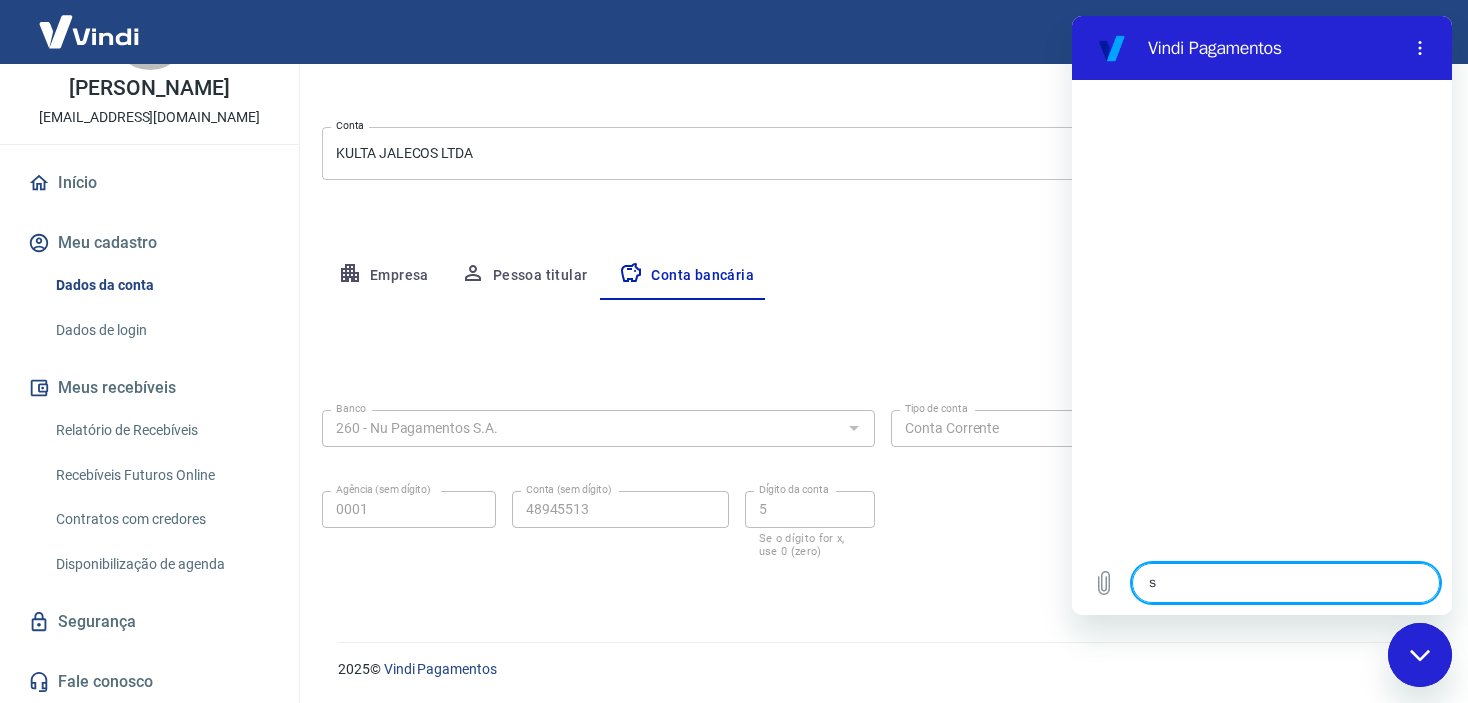 type on "x" 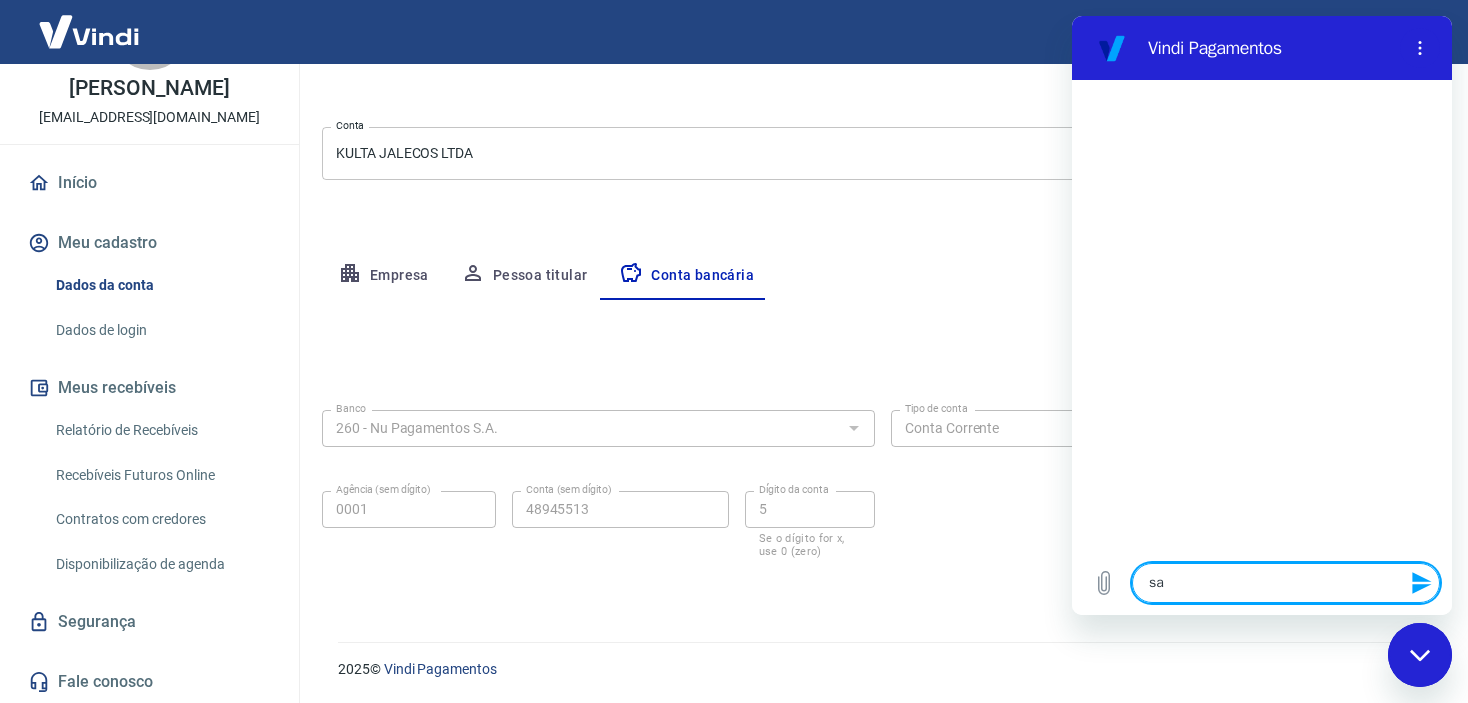 type on "saq" 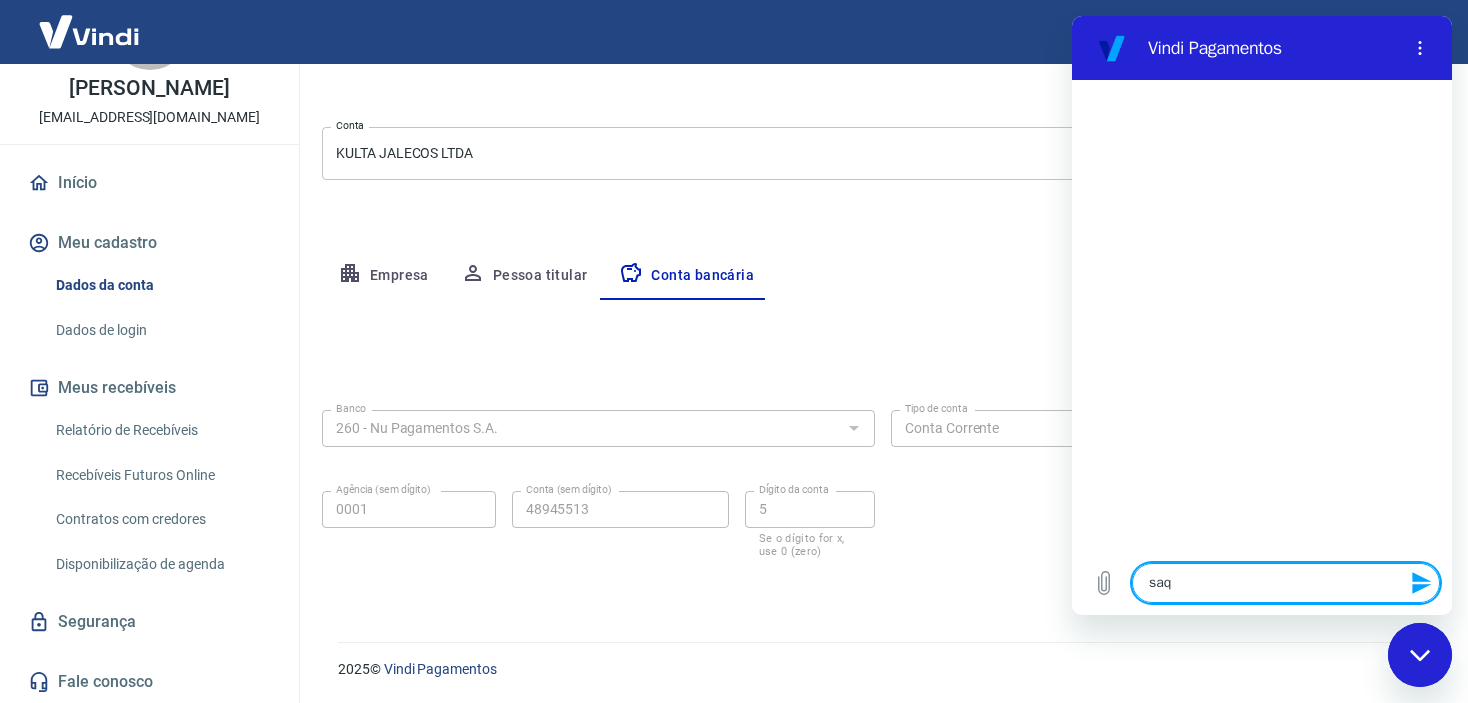 type on "saqu" 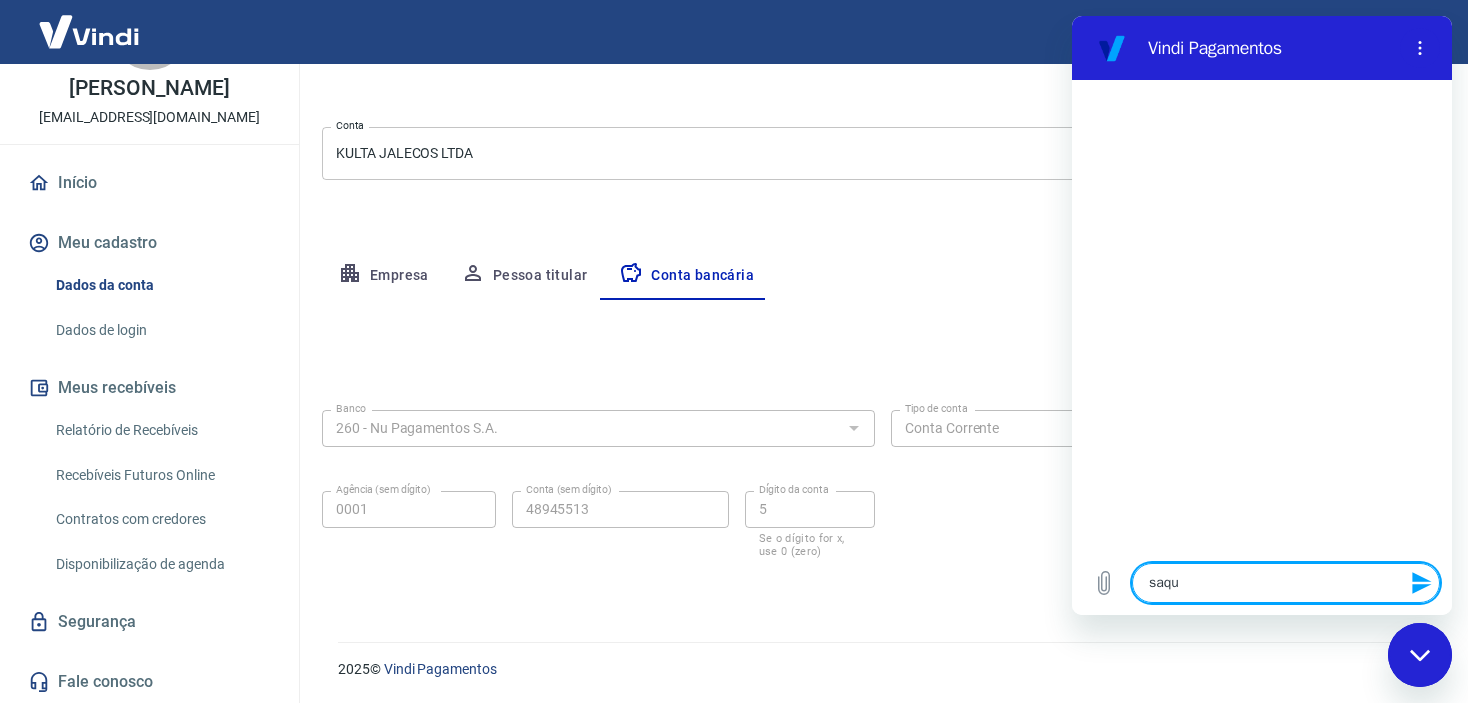 type on "saque" 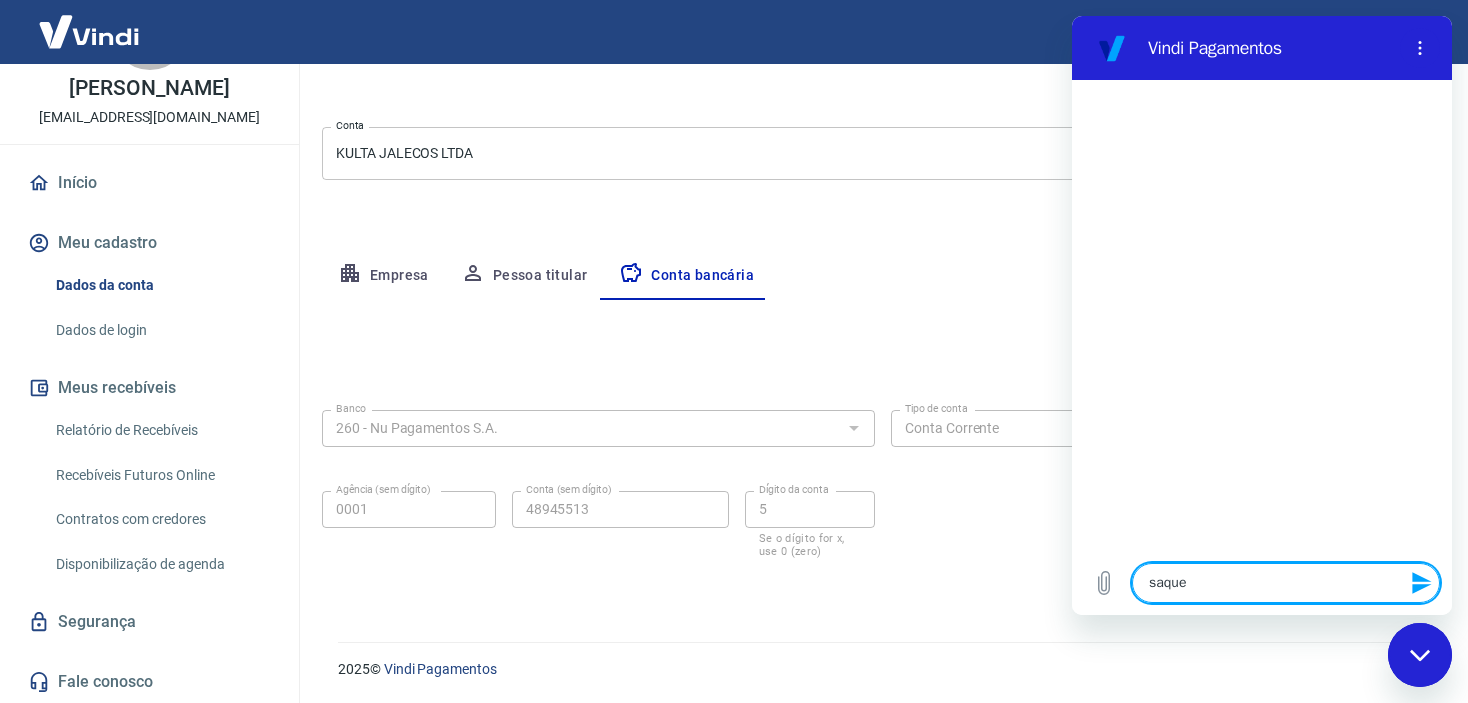 type on "saques" 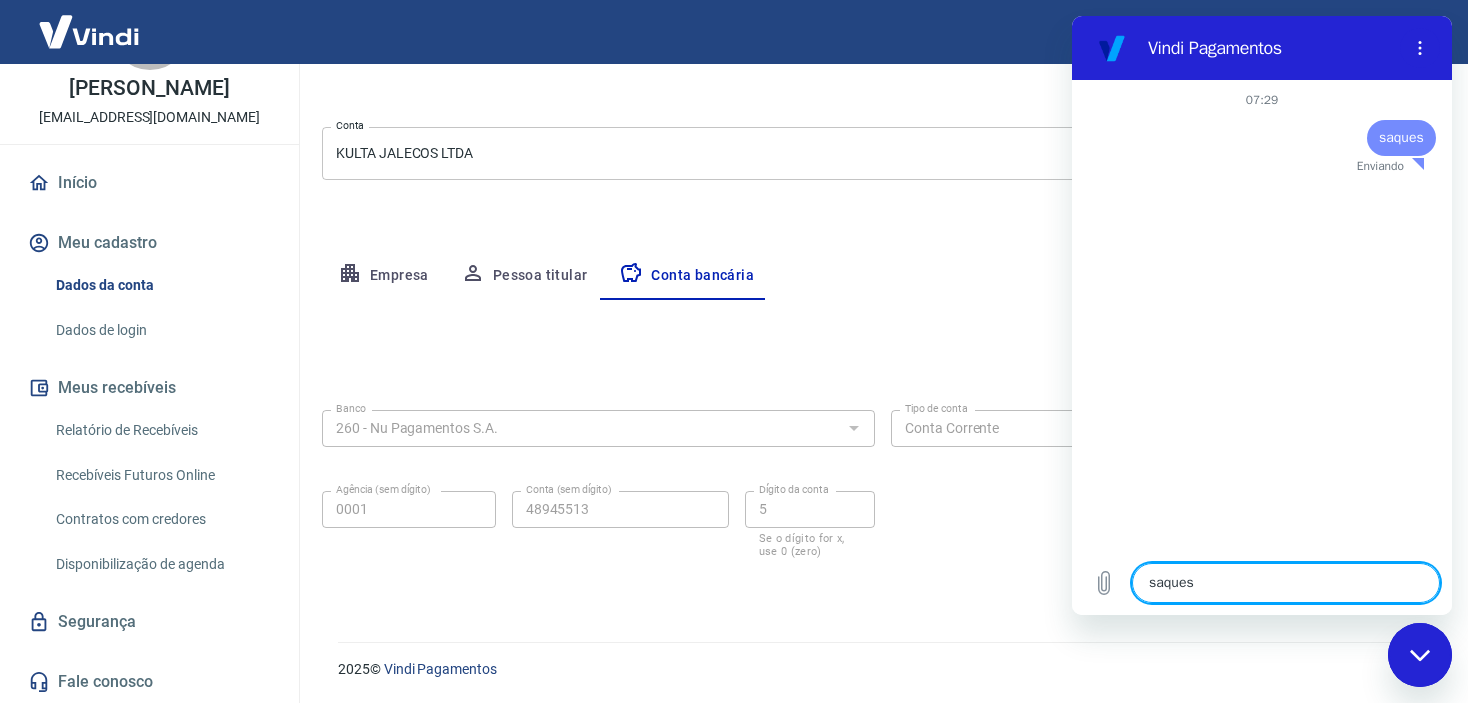 type 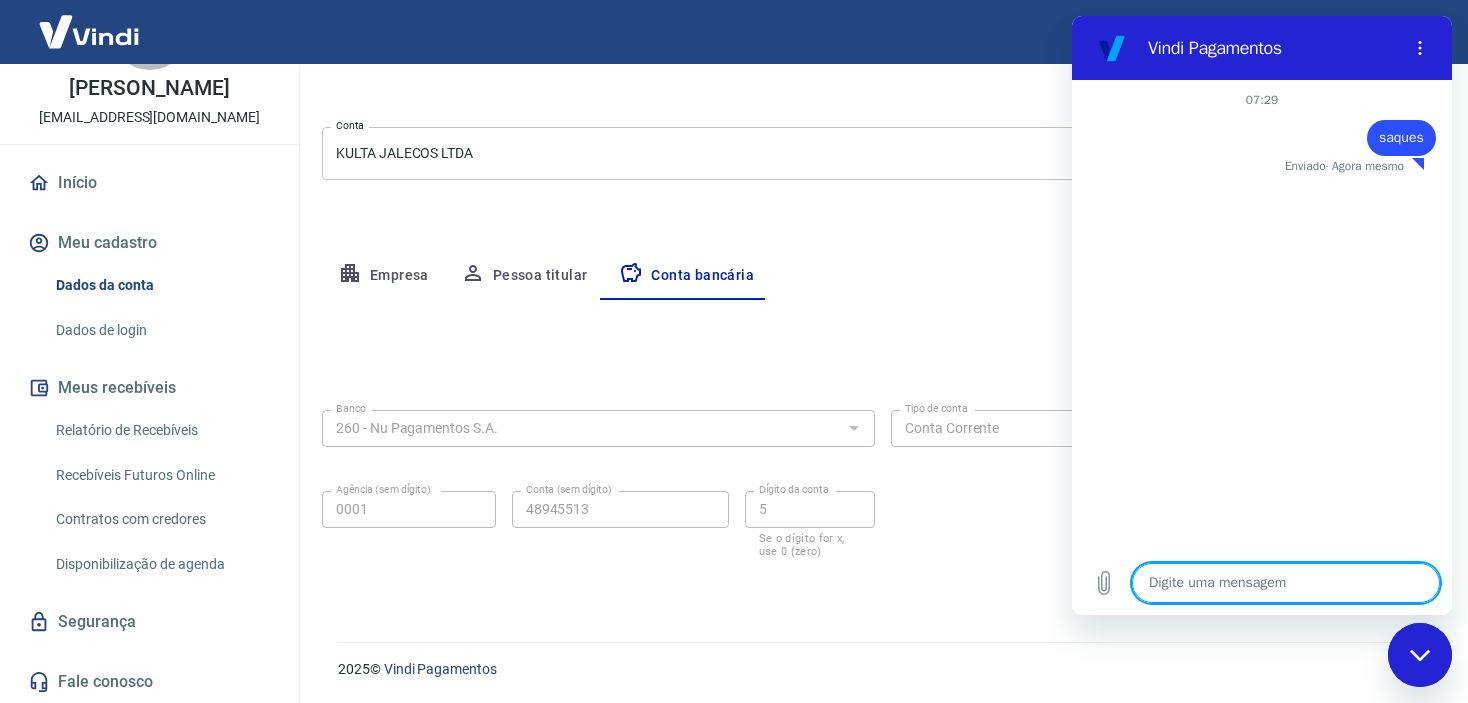 type on "x" 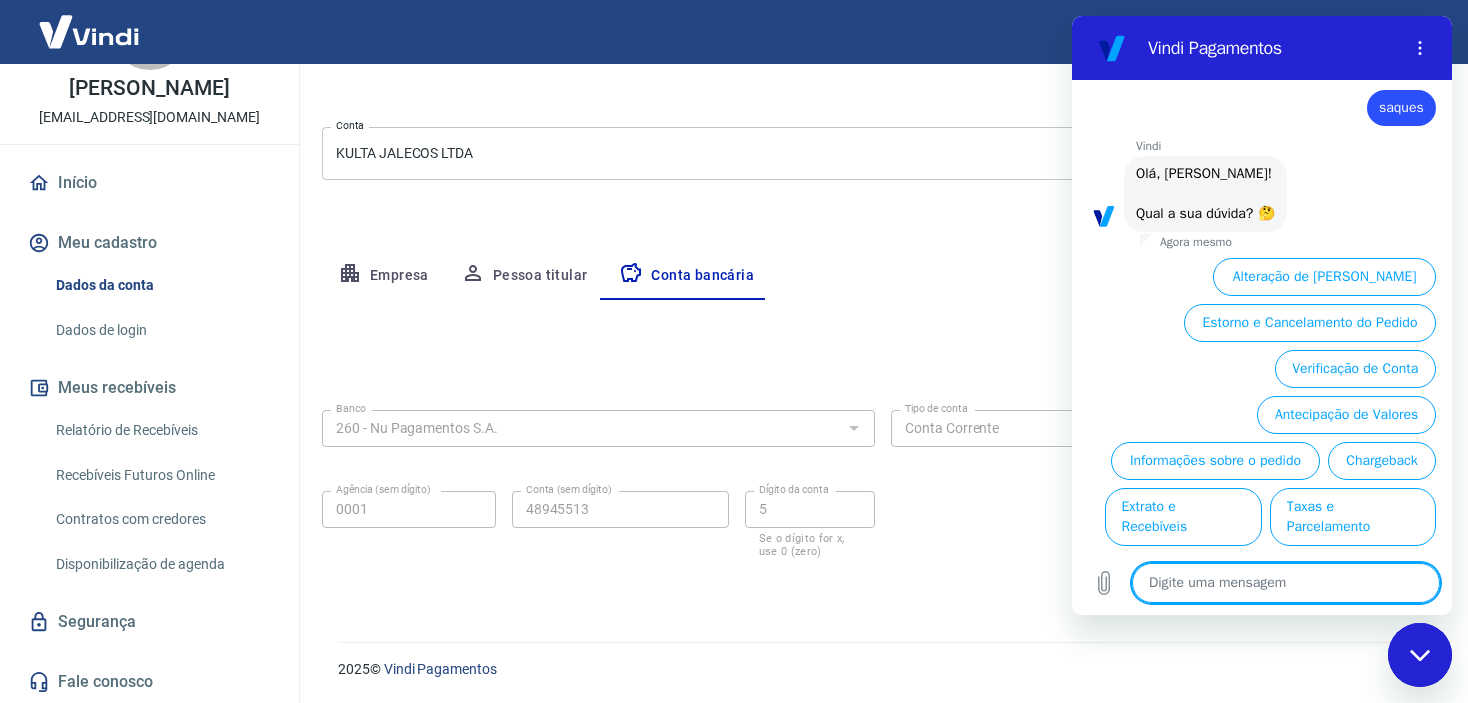 scroll, scrollTop: 52, scrollLeft: 0, axis: vertical 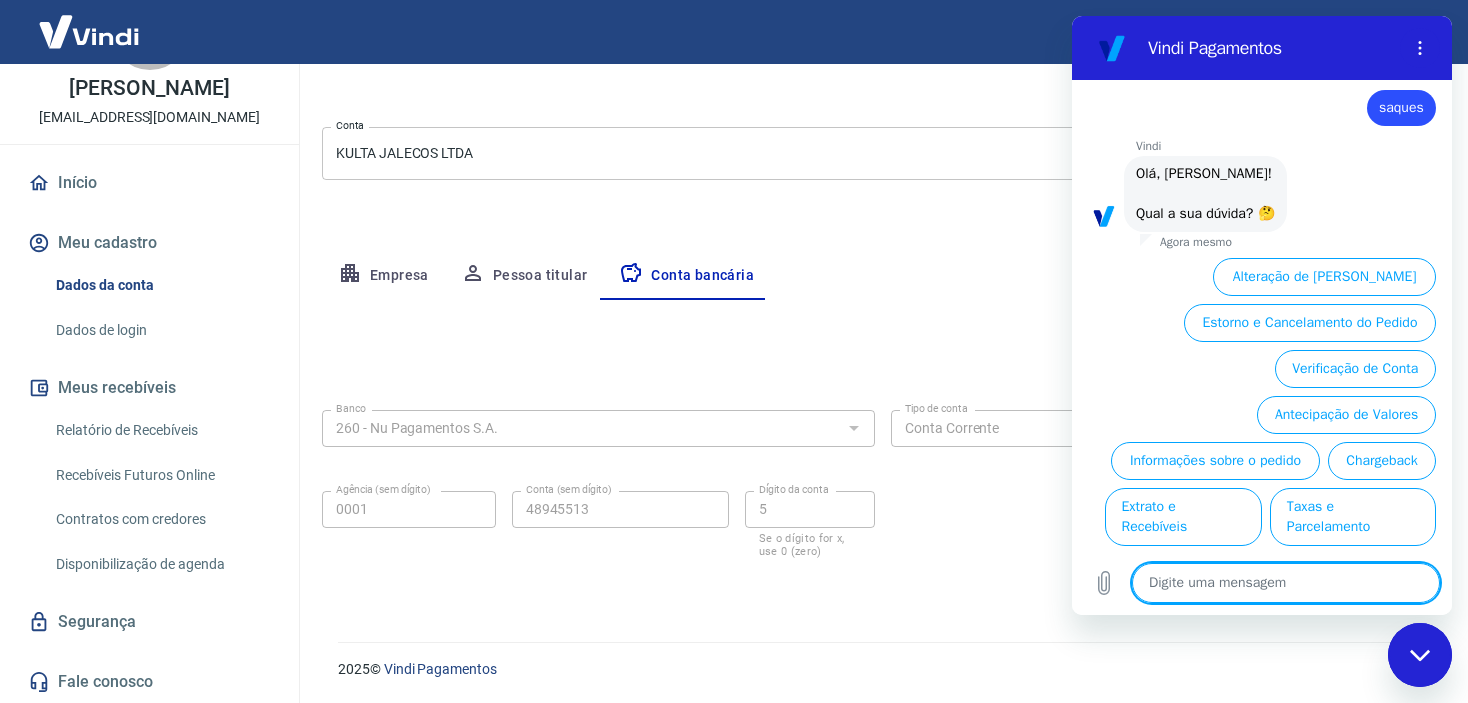 click at bounding box center (1286, 583) 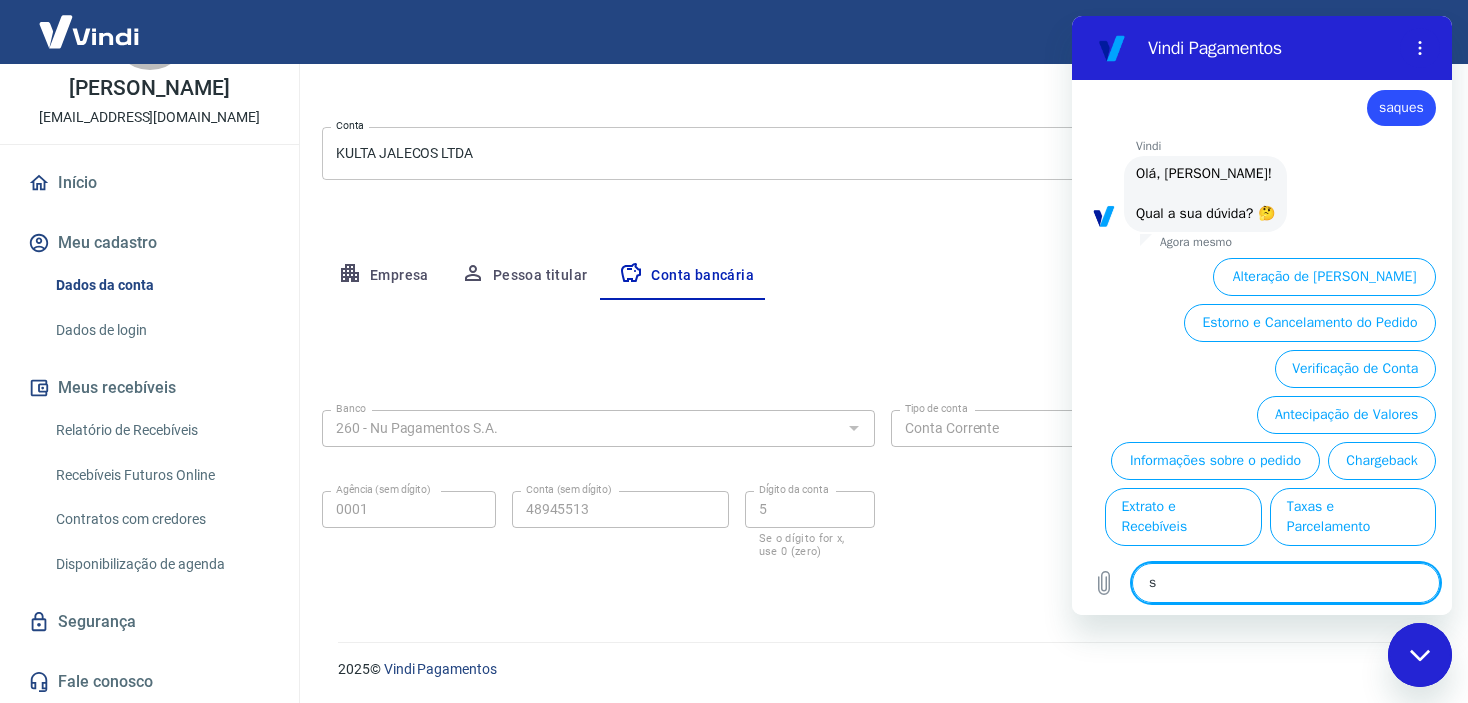 type on "sa" 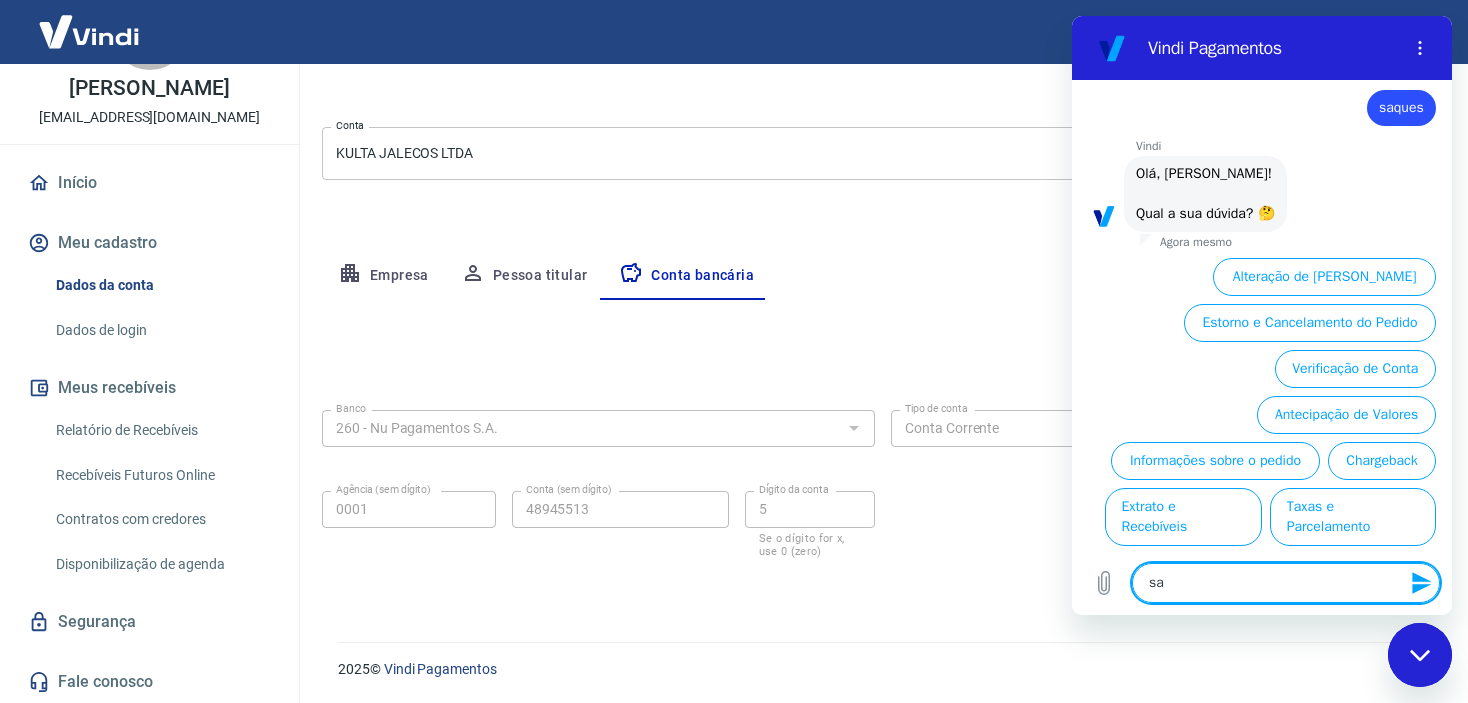 type on "saq" 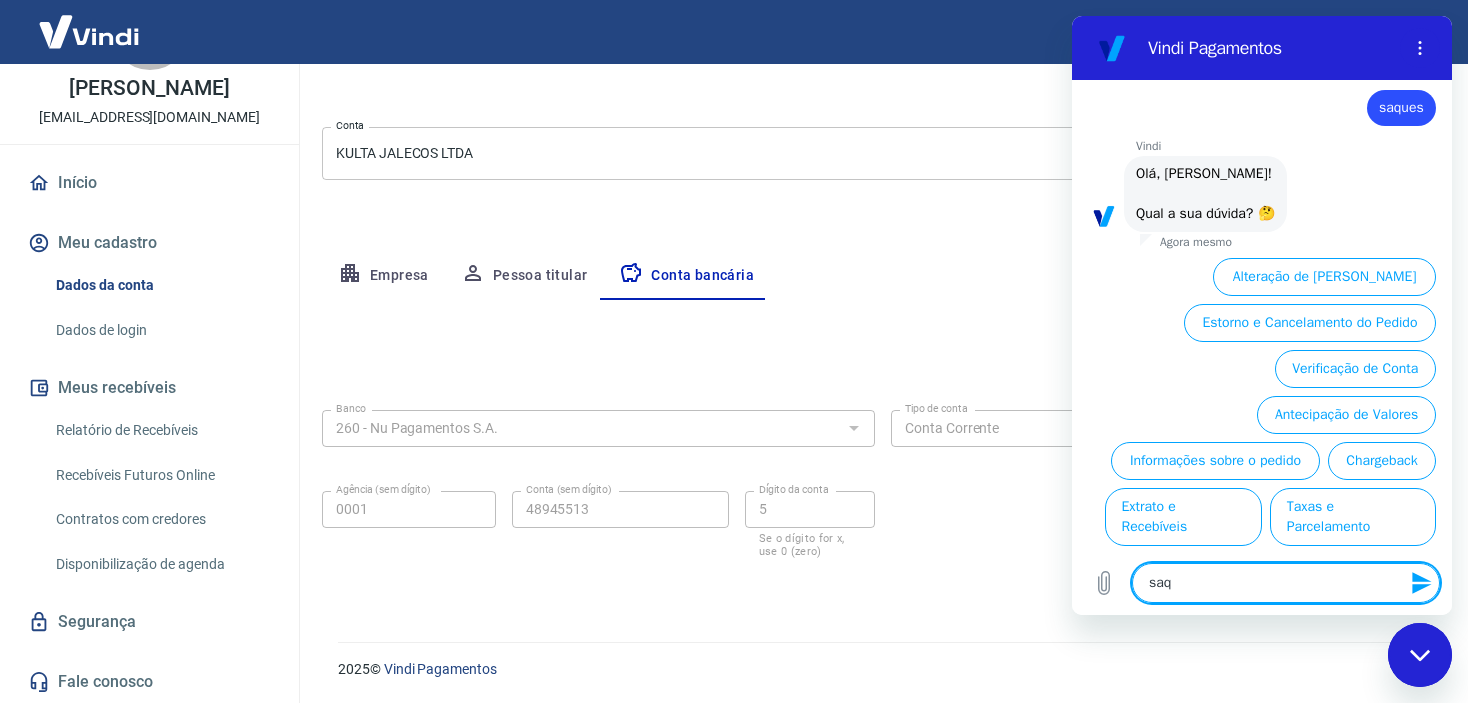 type on "saqu" 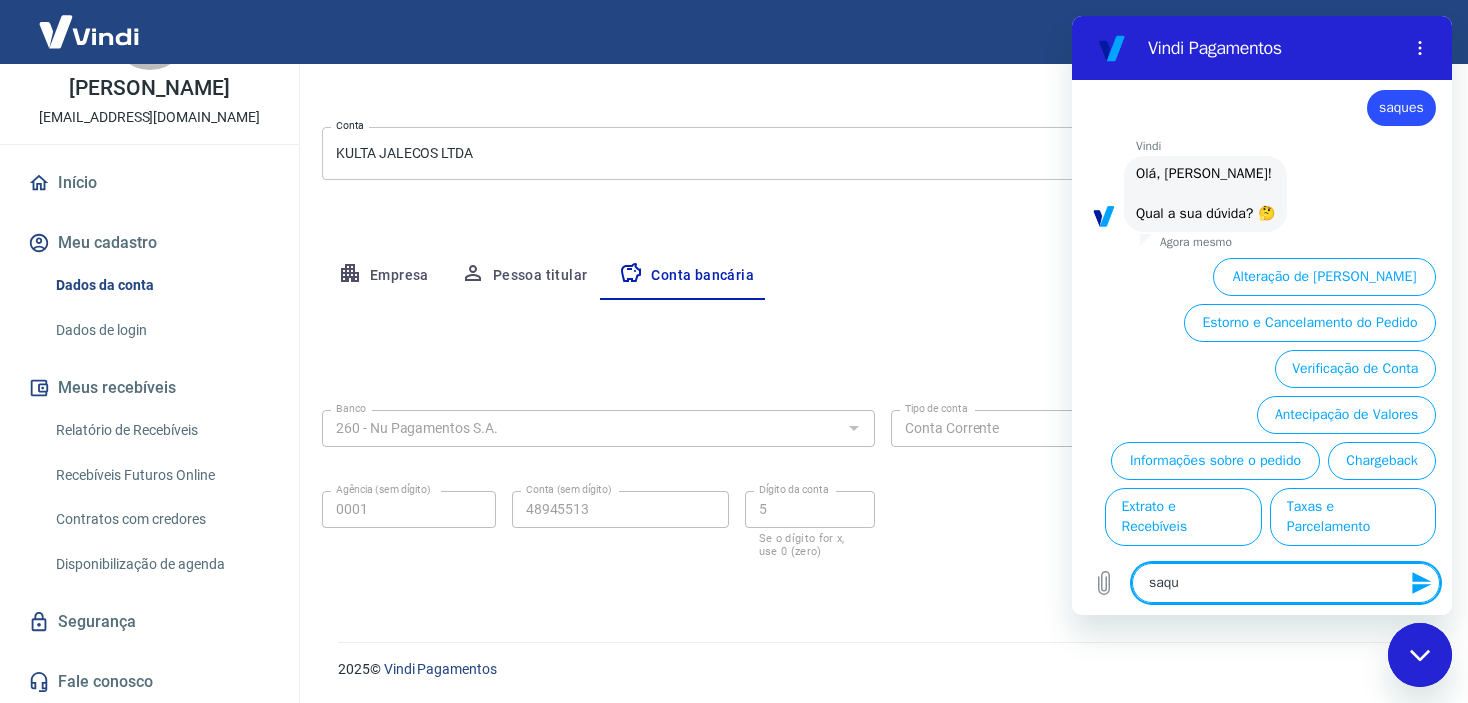 type on "saque" 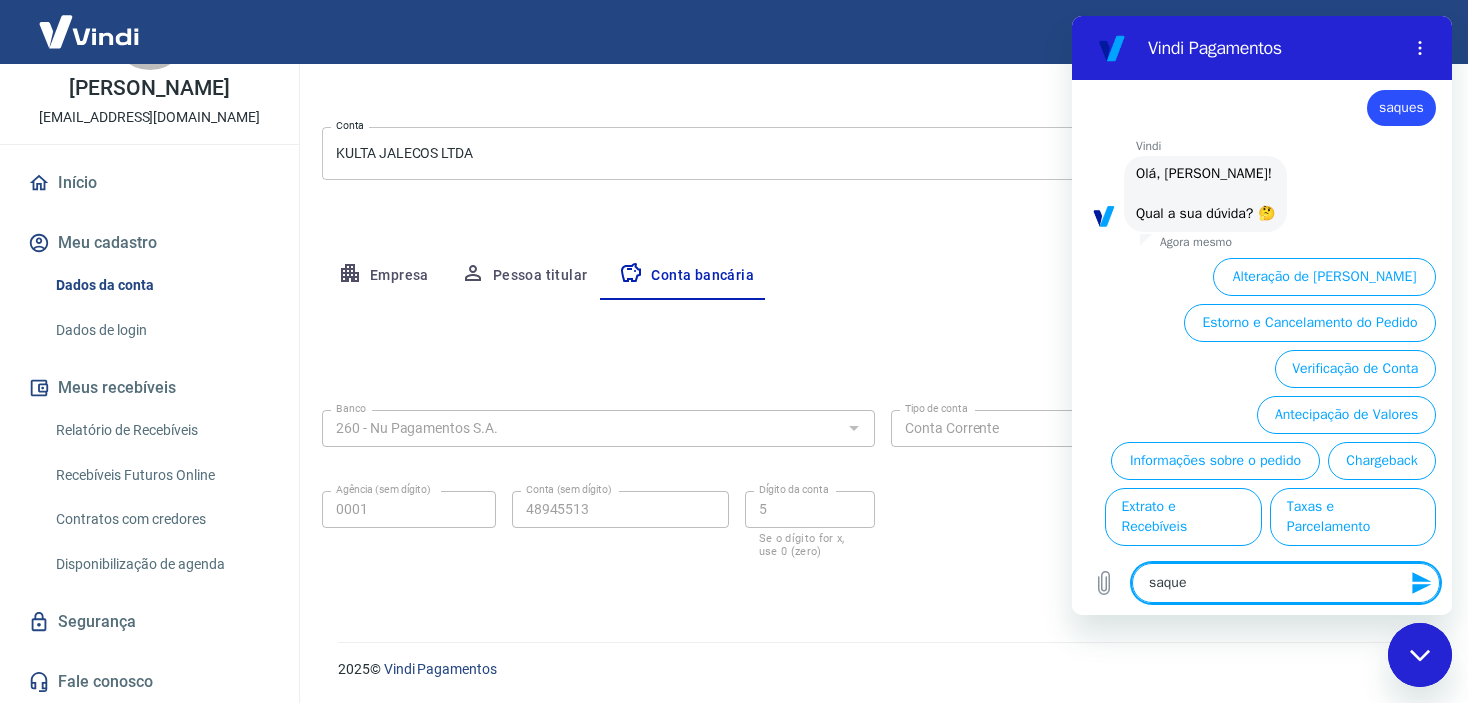 type on "saques" 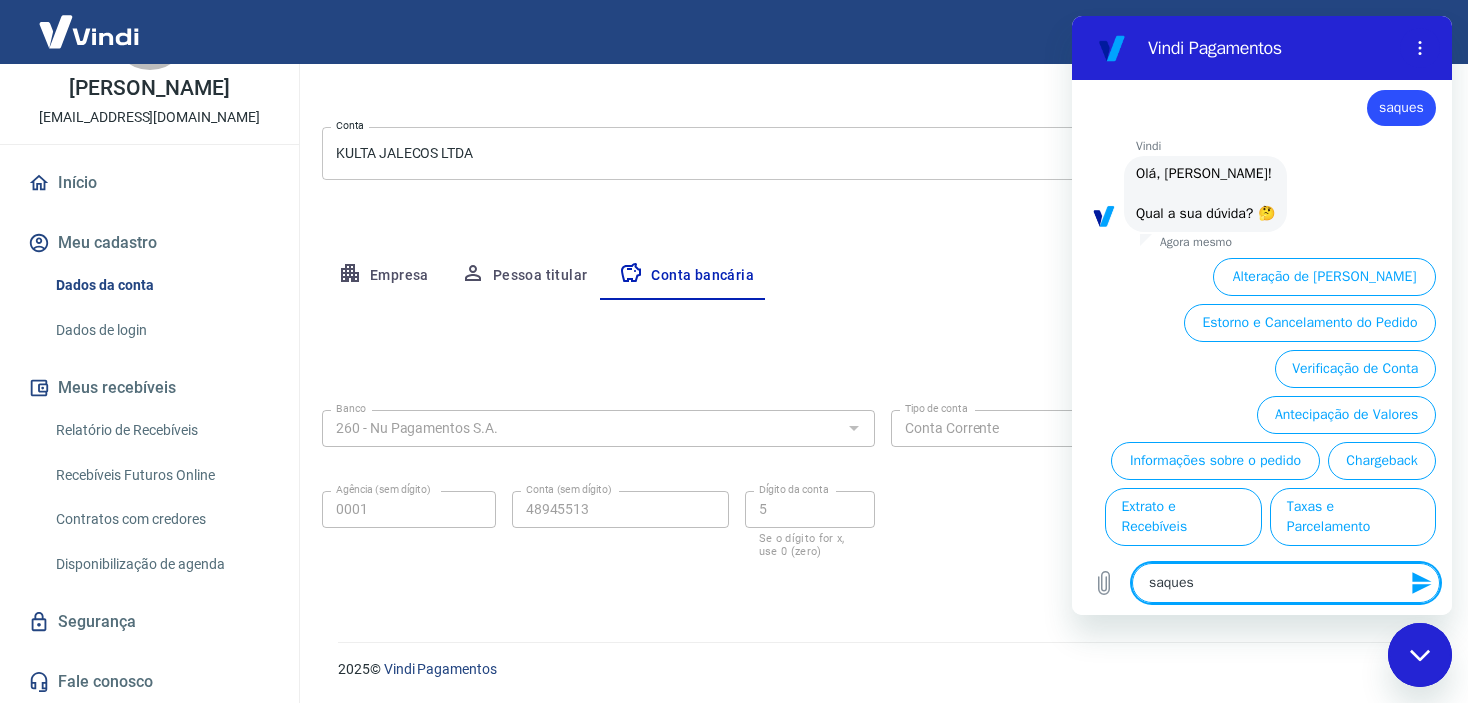 type 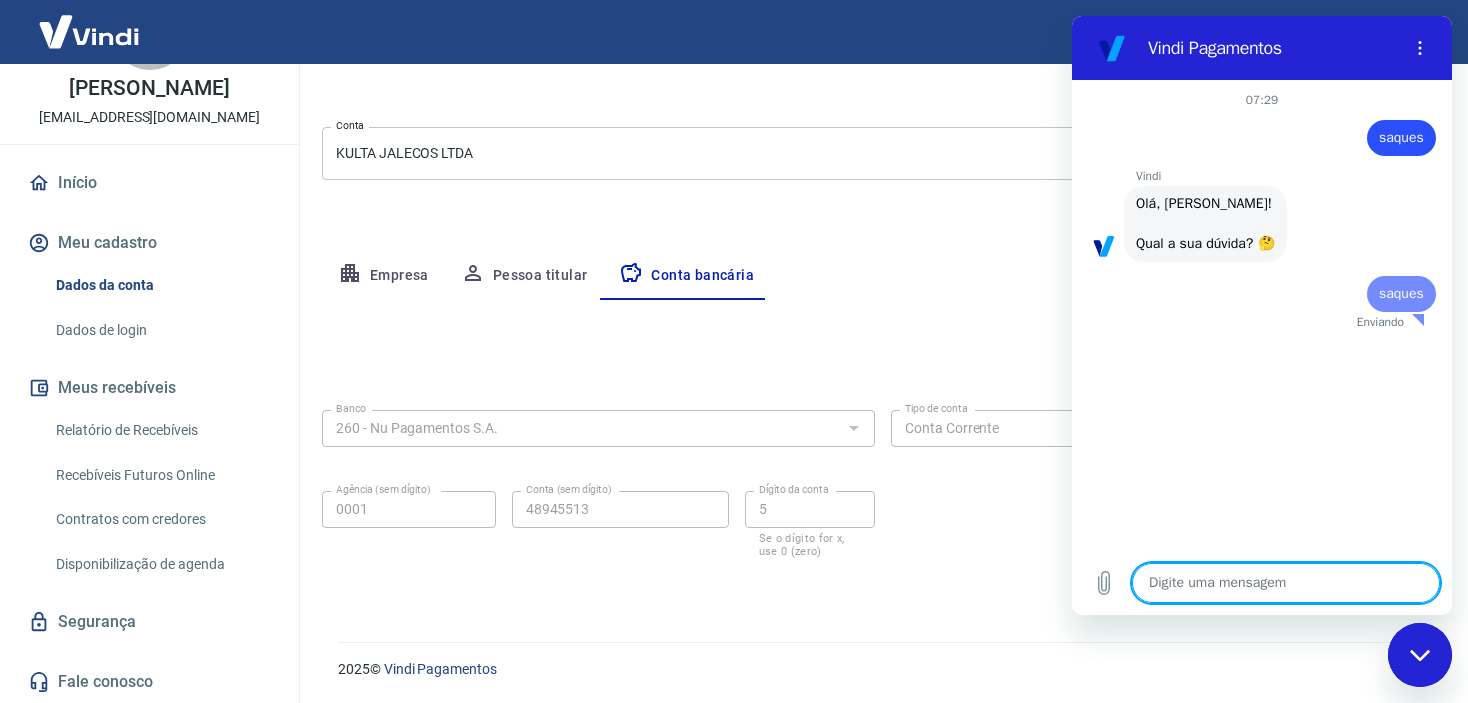 scroll, scrollTop: 0, scrollLeft: 0, axis: both 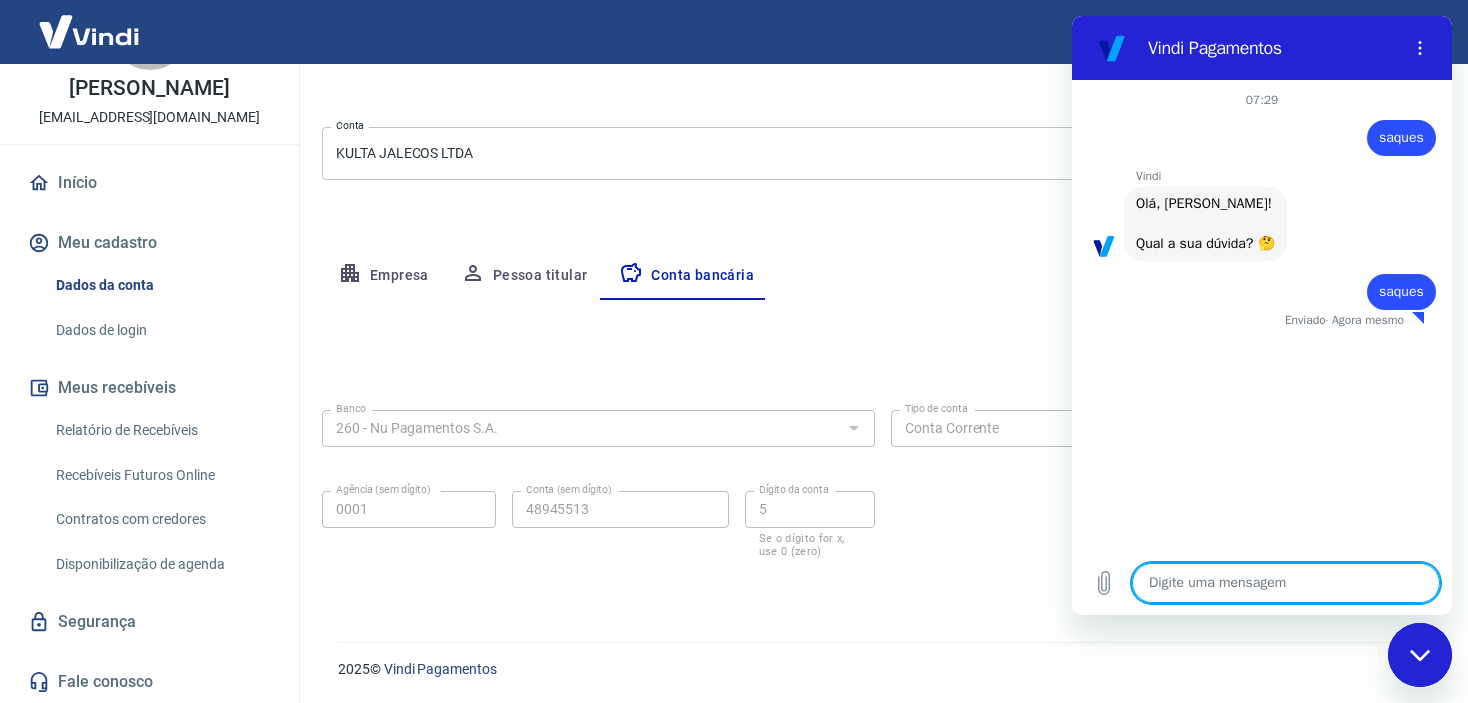 type on "x" 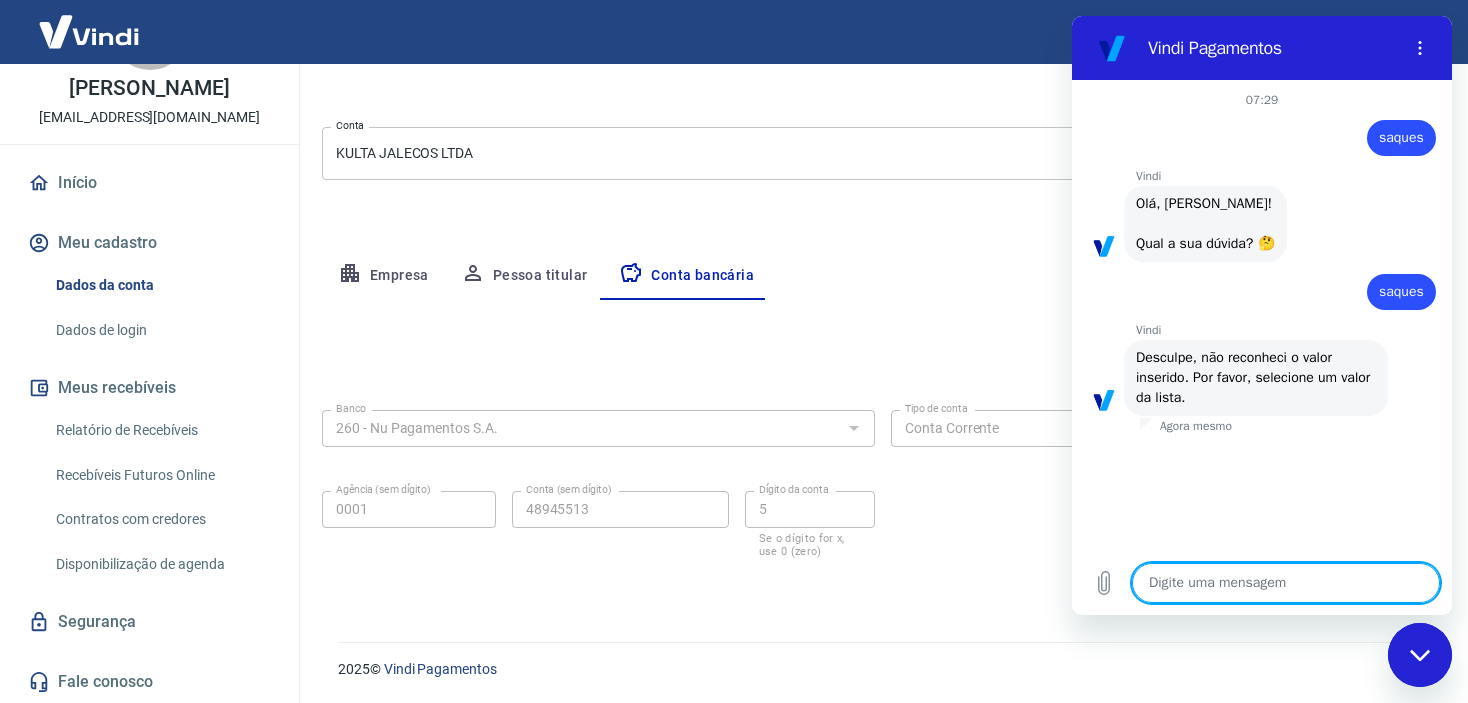 click at bounding box center [1286, 583] 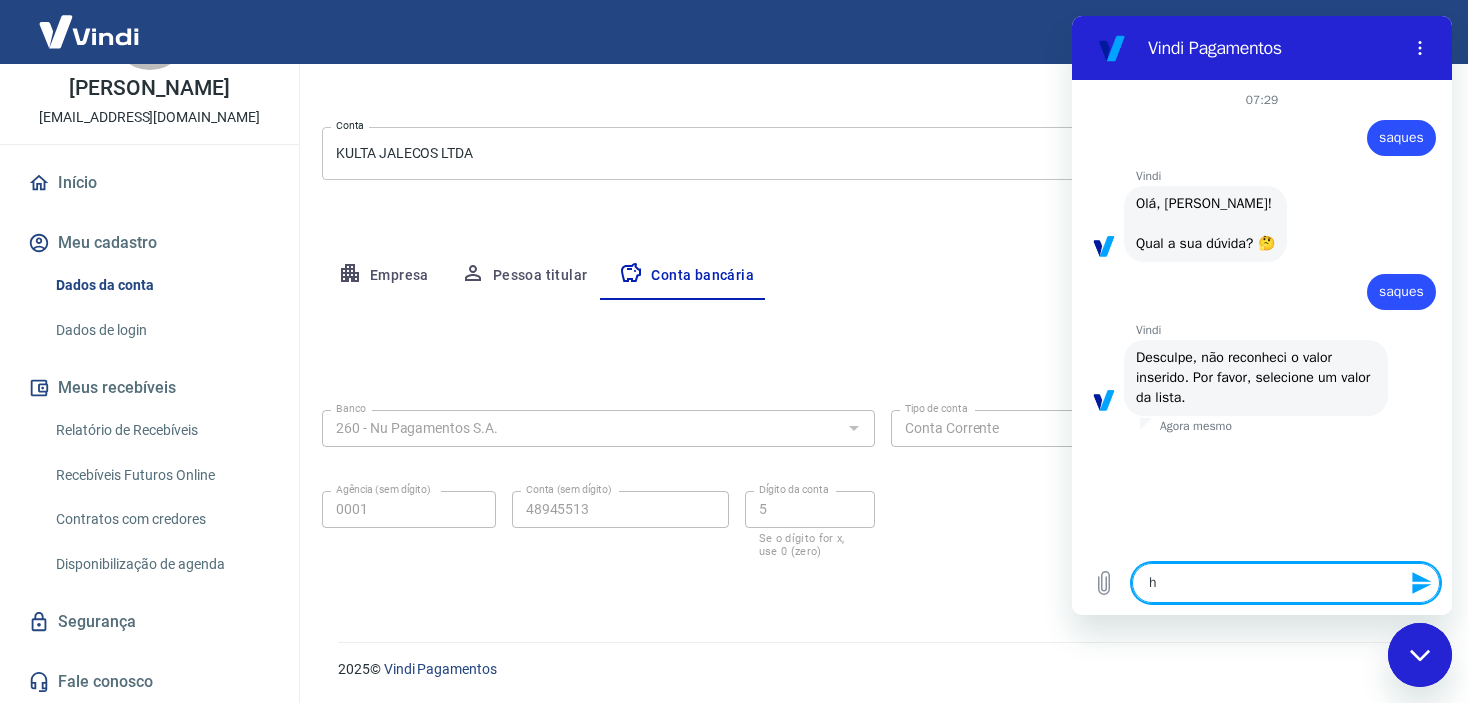 type on "hu" 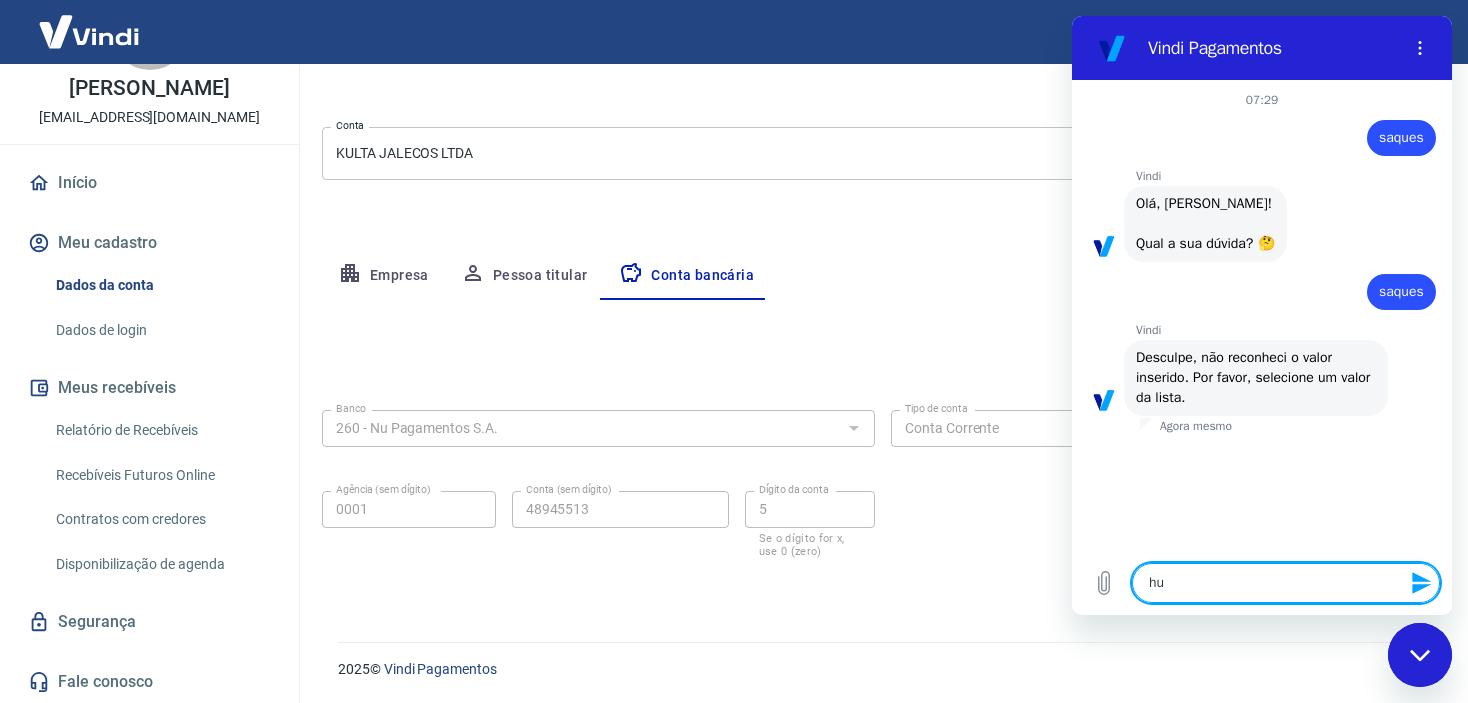 type on "hum" 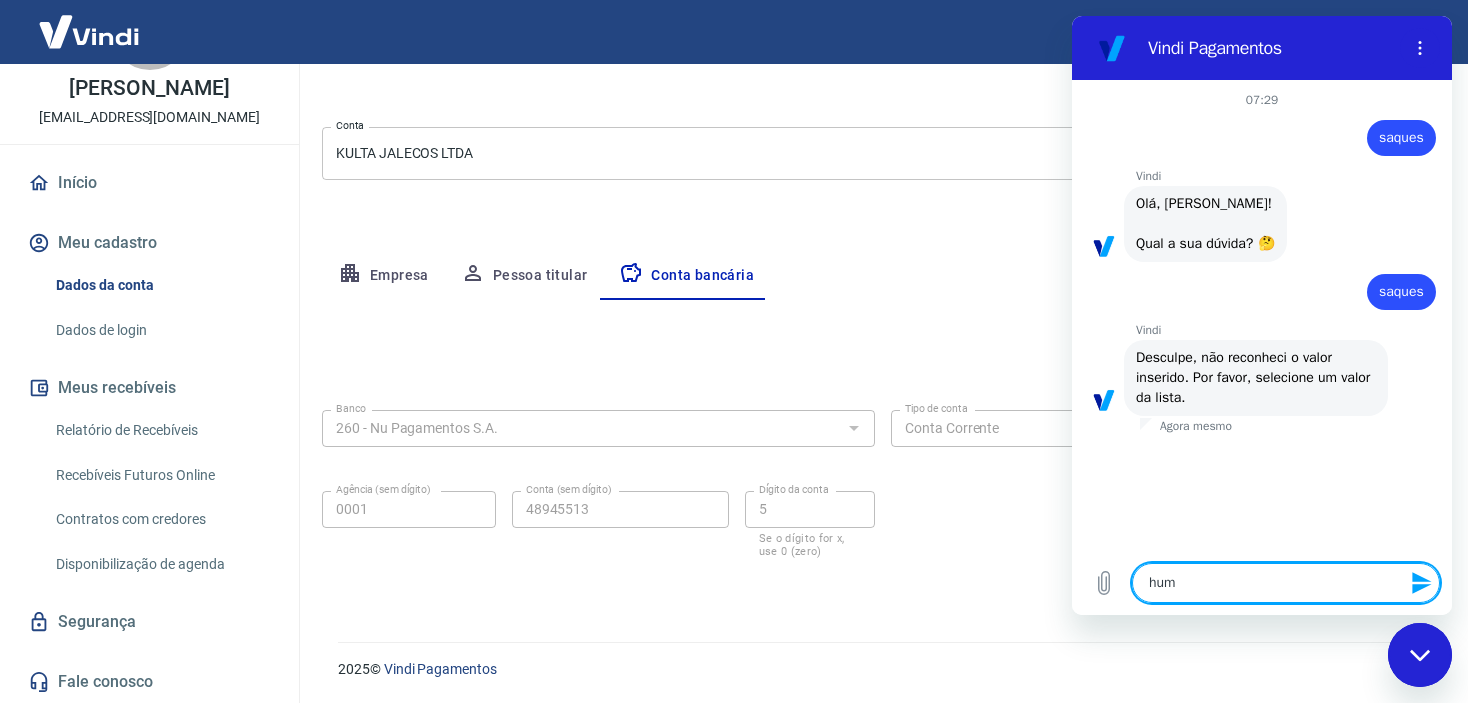 type on "huma" 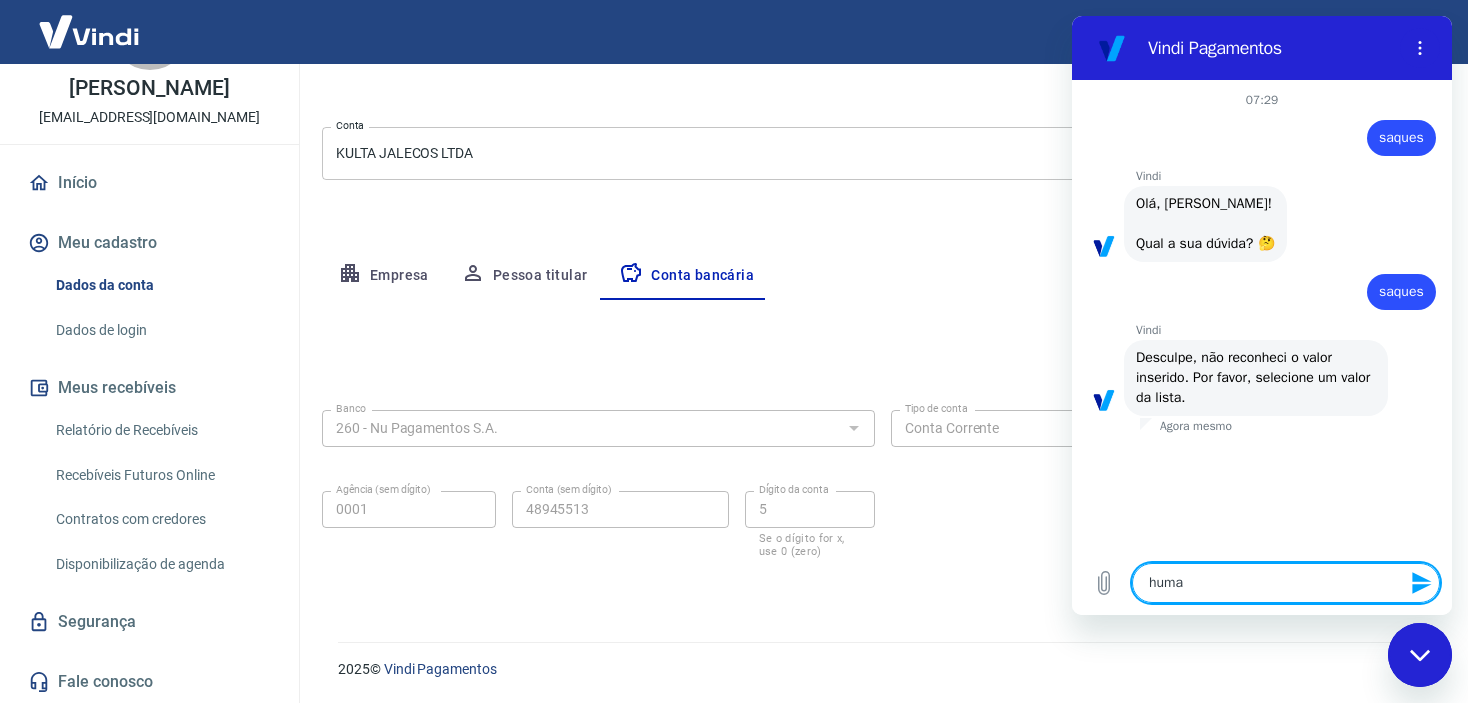 type on "human" 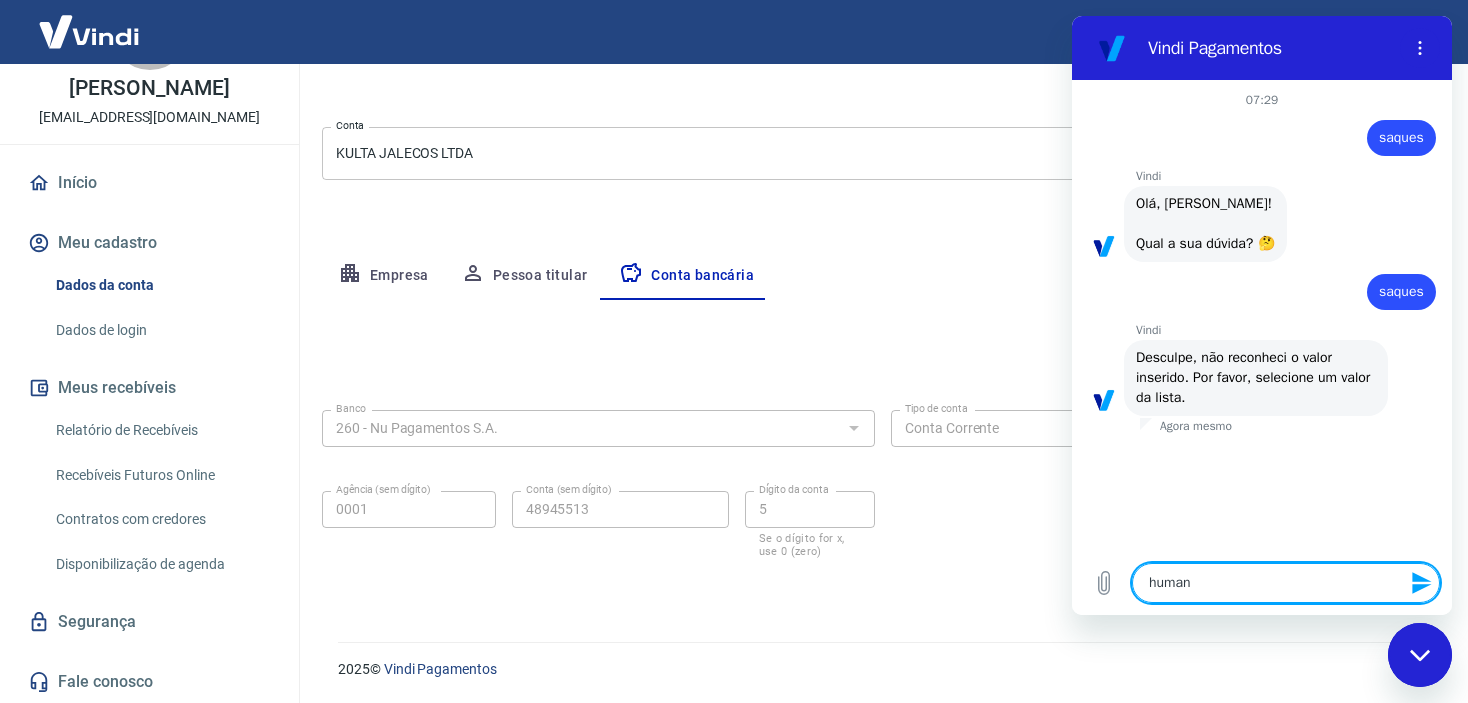 type on "humano" 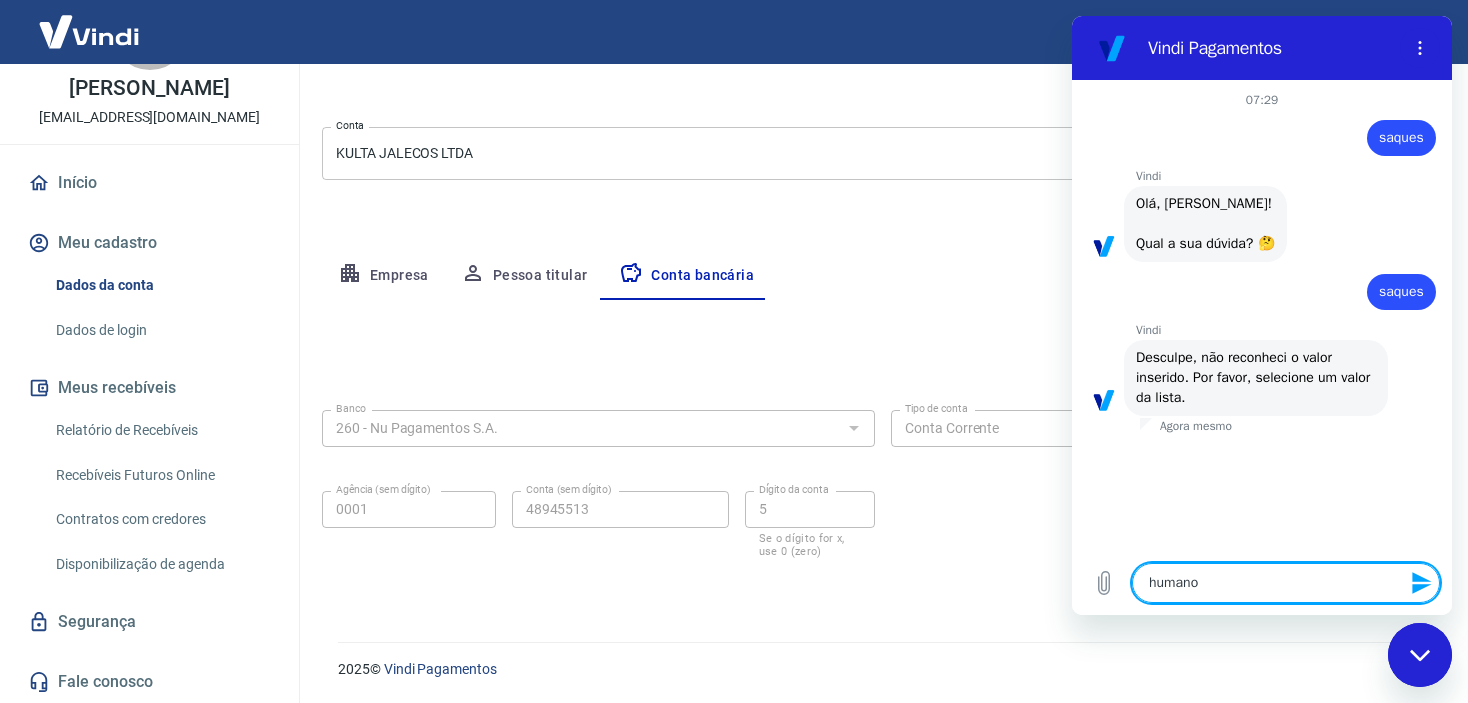 type 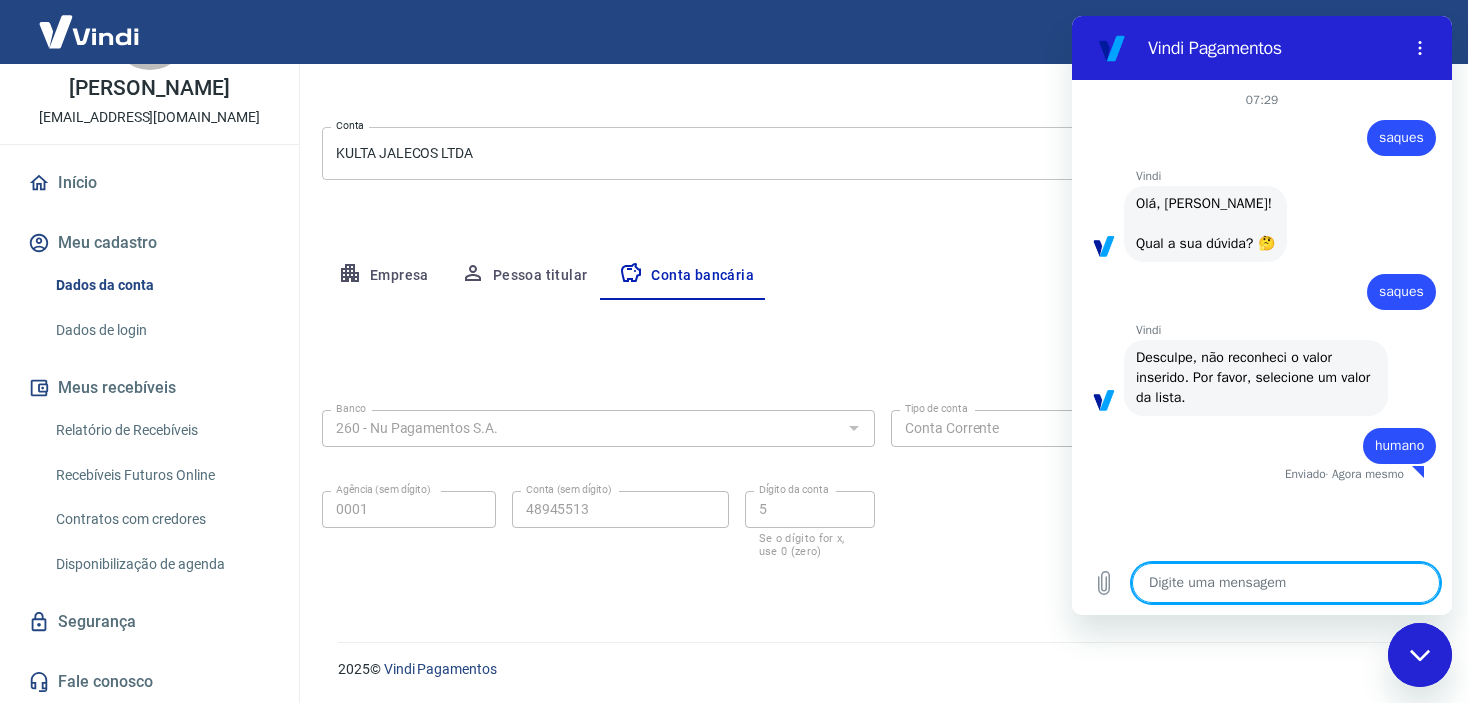 type on "x" 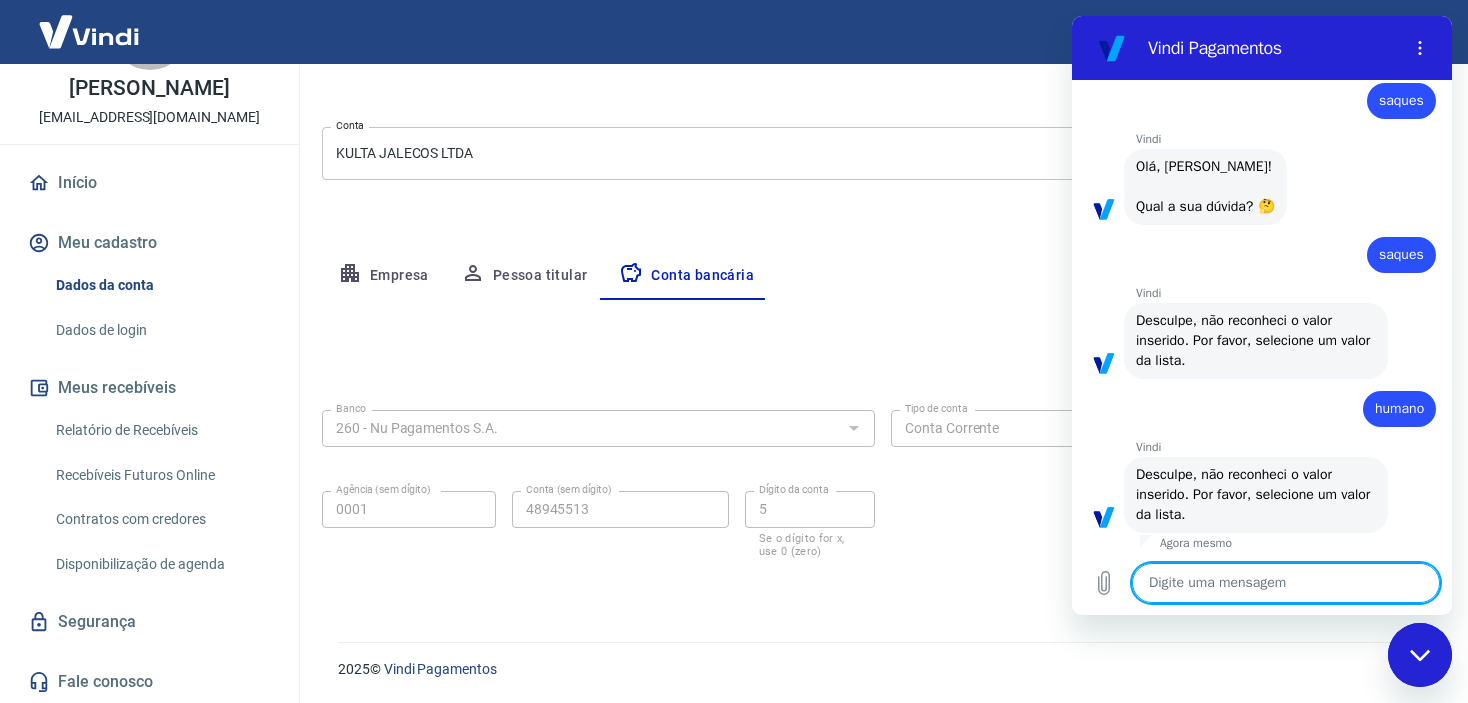 scroll, scrollTop: 41, scrollLeft: 0, axis: vertical 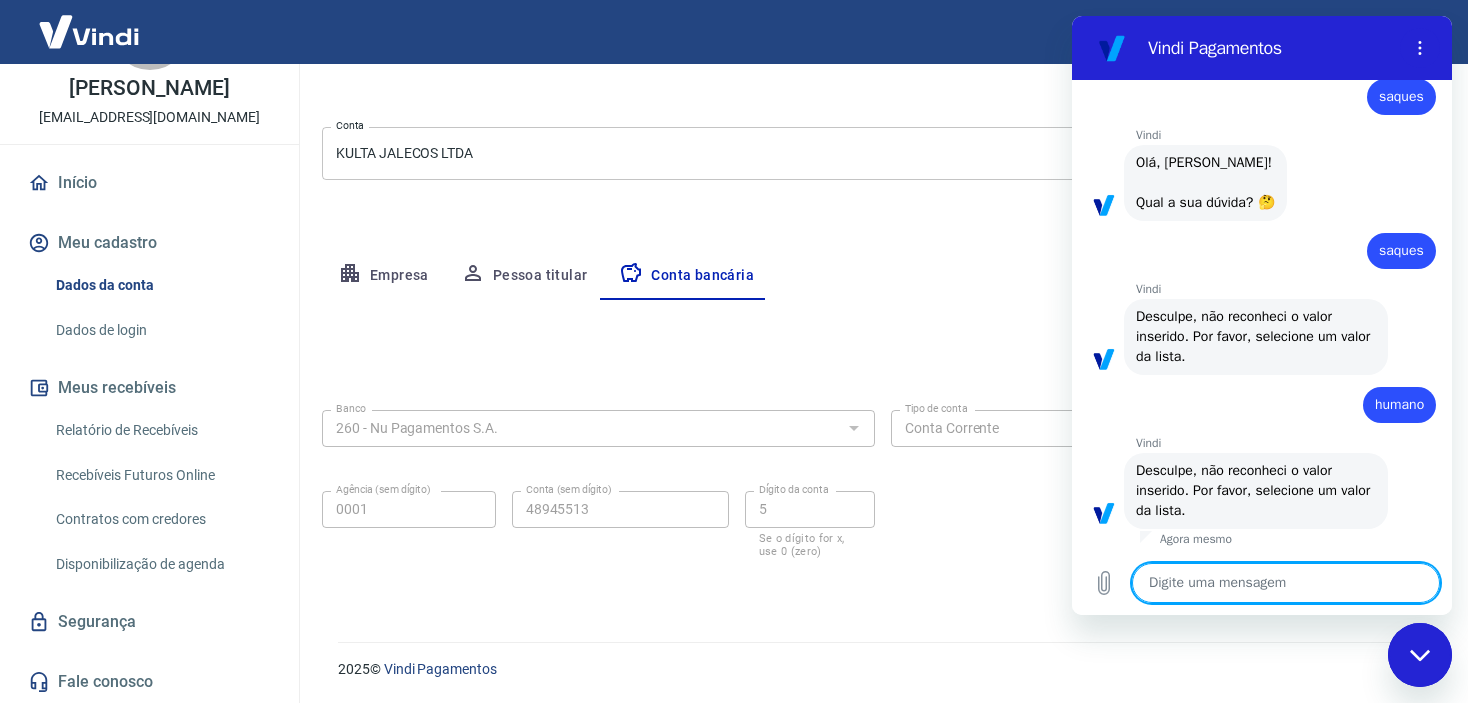 click at bounding box center (1286, 583) 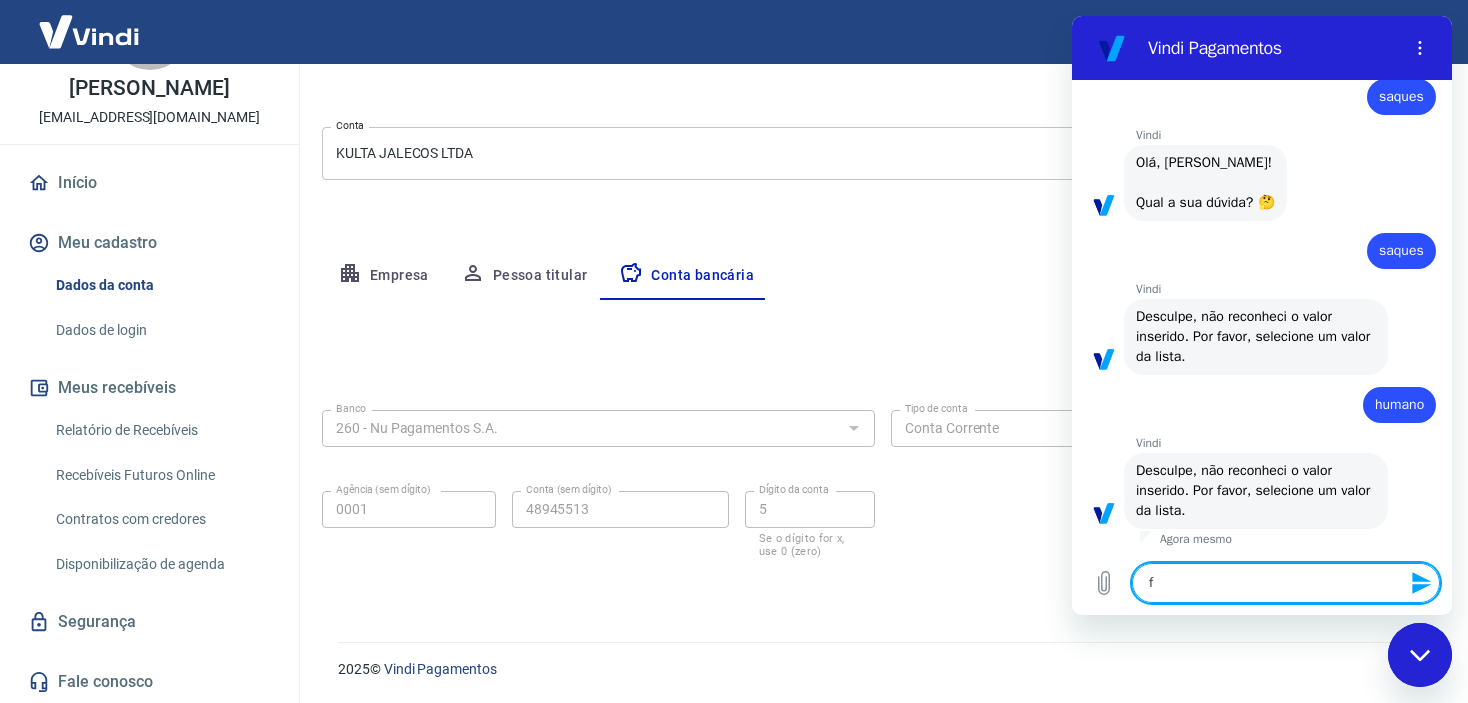 type on "fa" 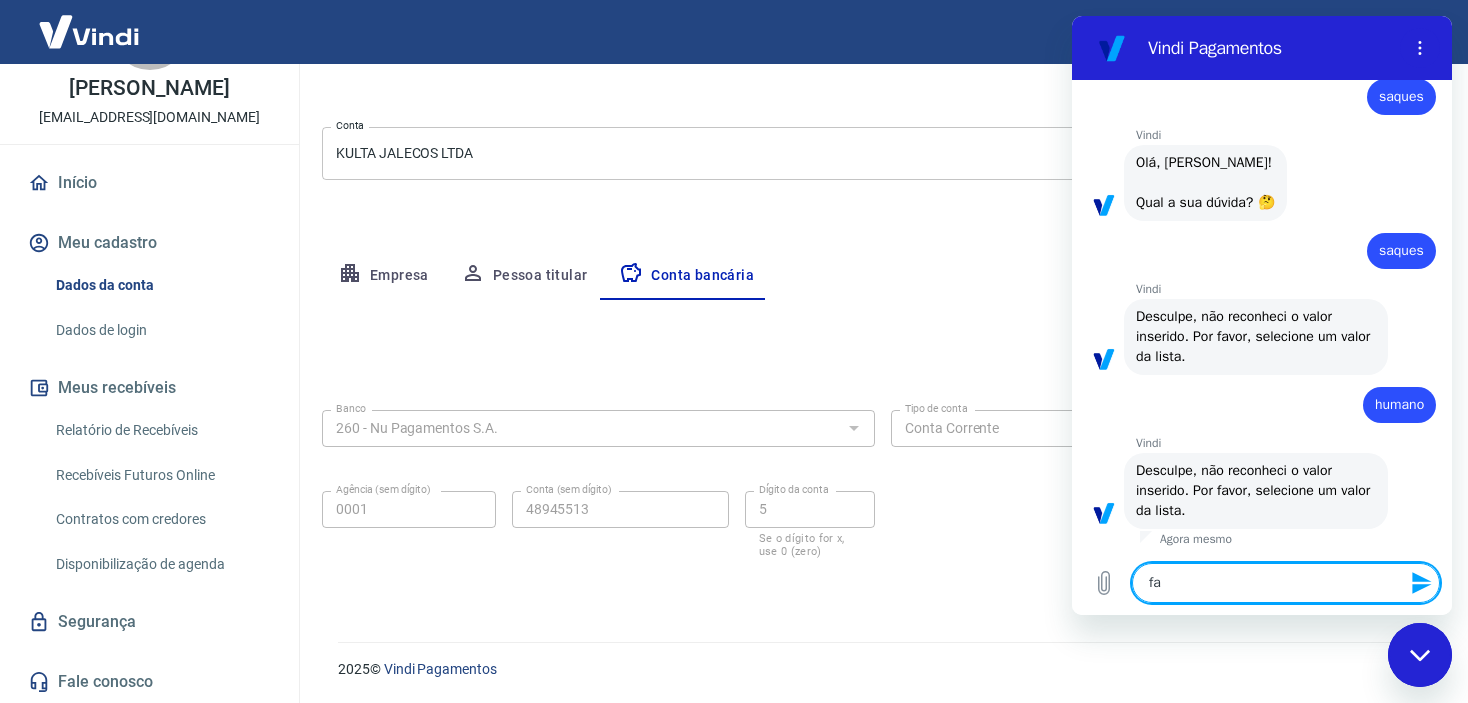 type on "fal" 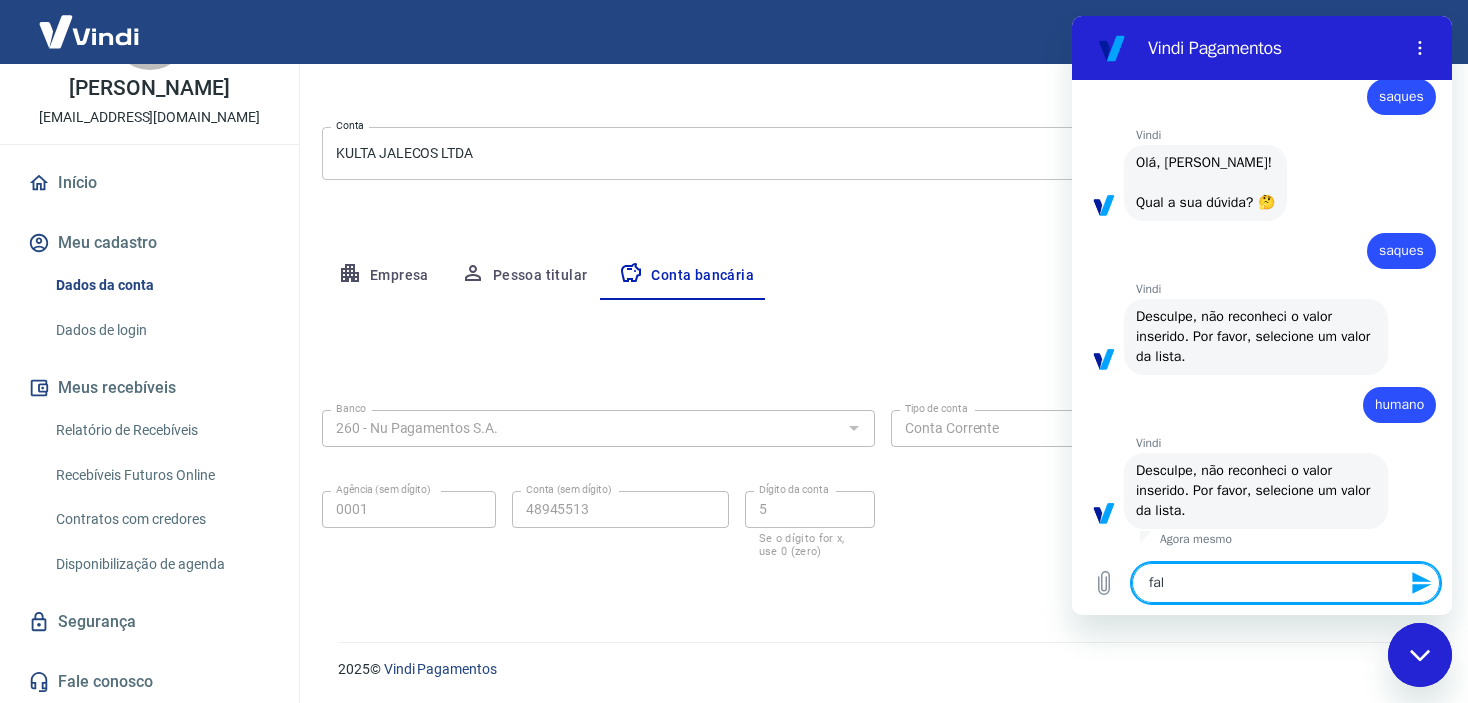 type on "fala" 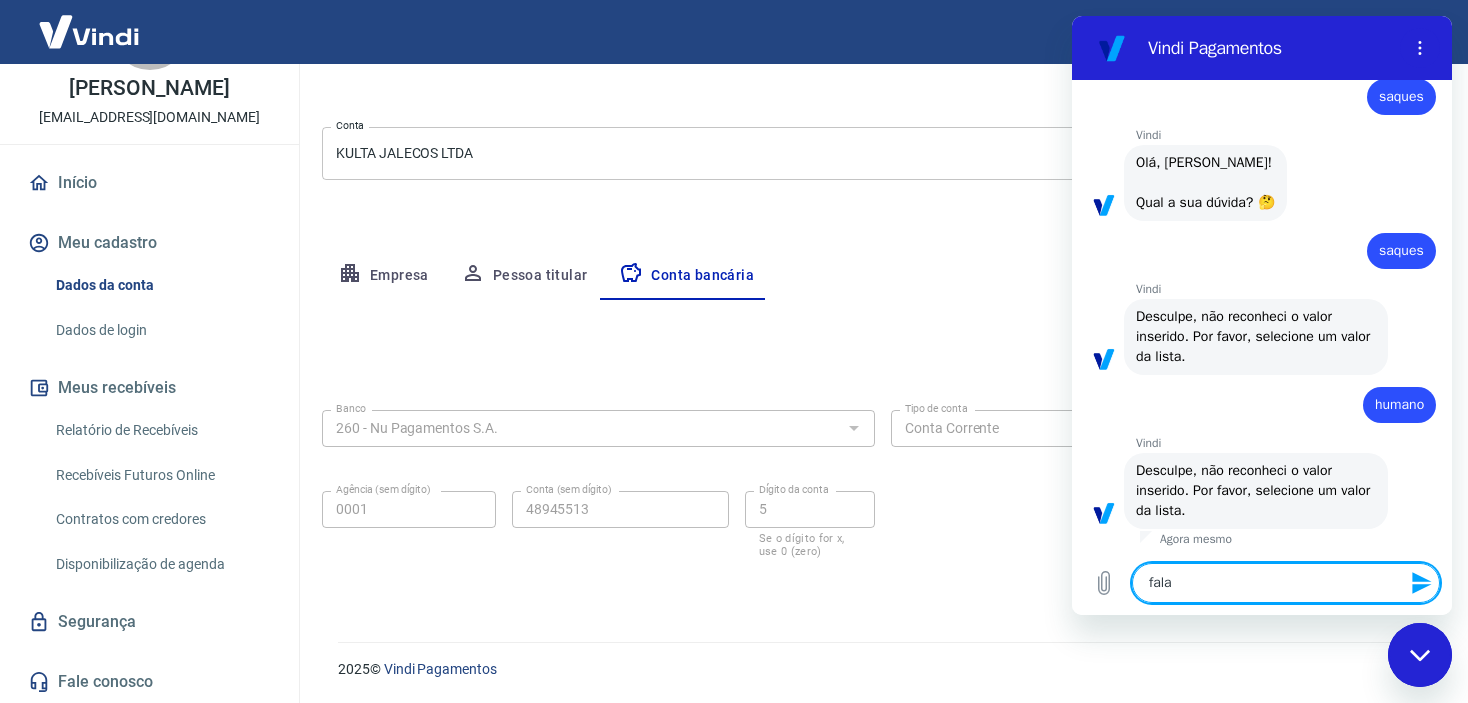 type on "x" 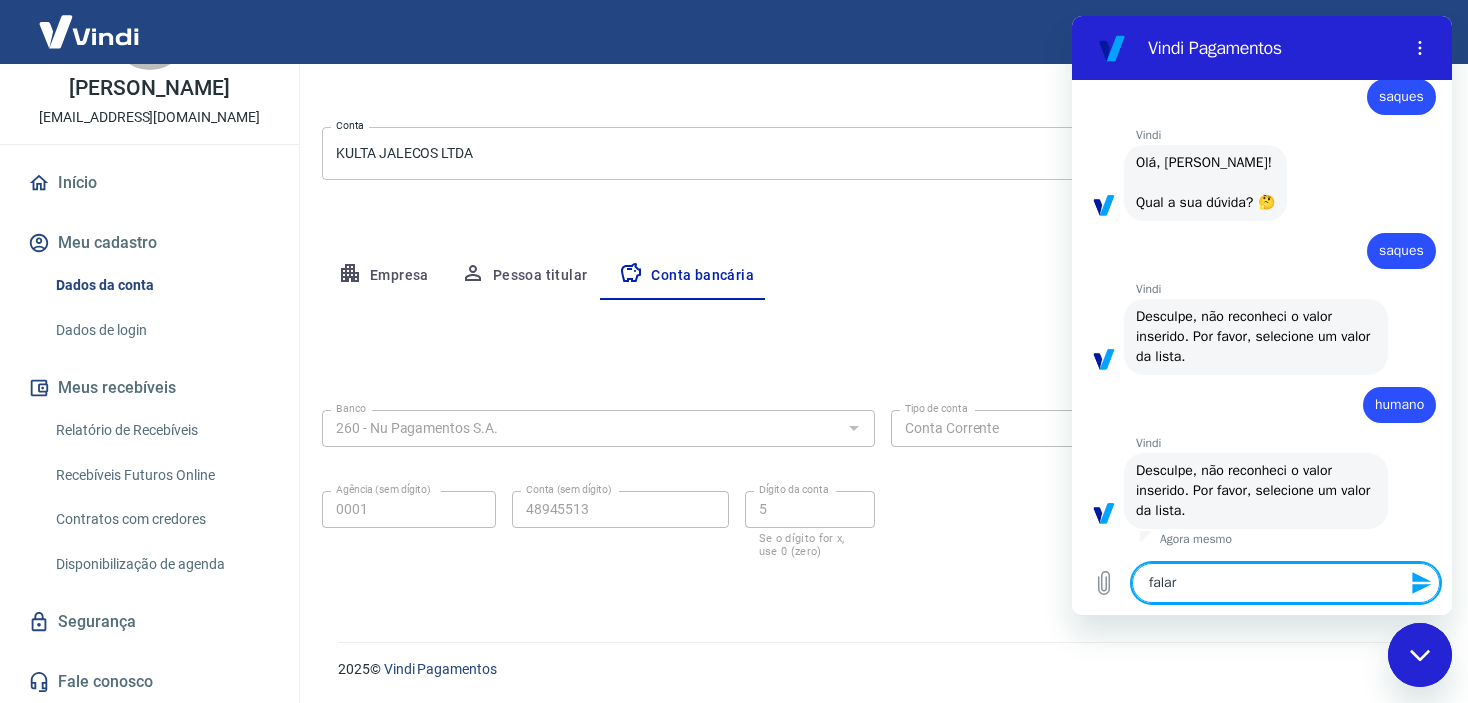 type on "falar" 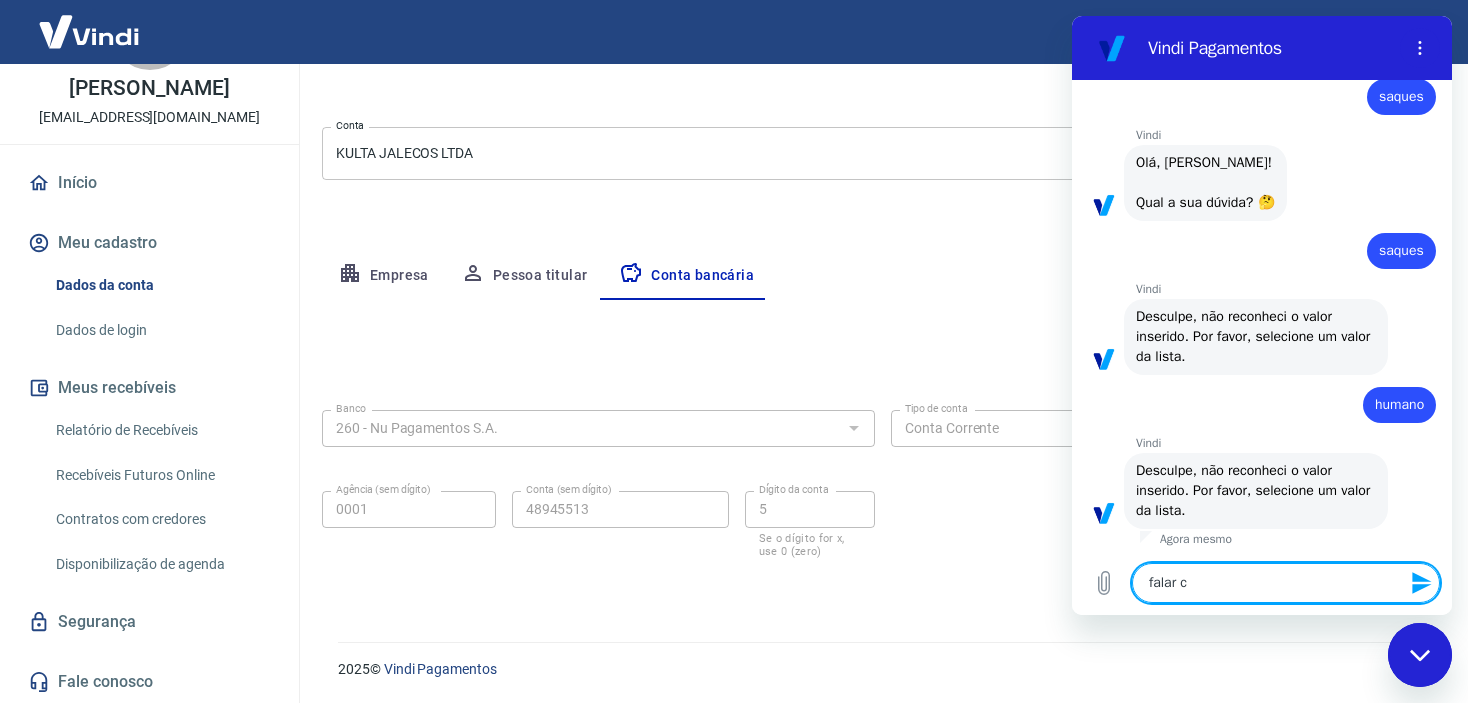 type on "falar co" 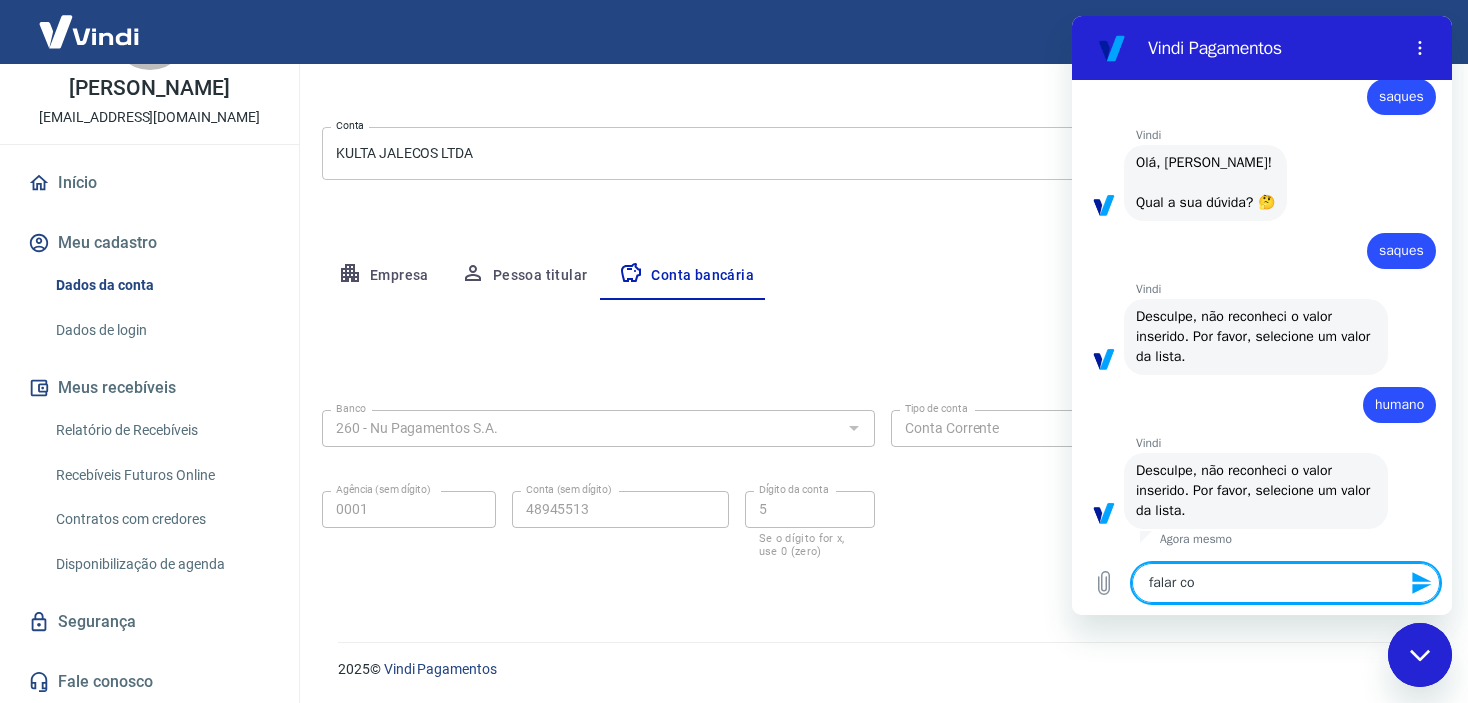 type on "falar com" 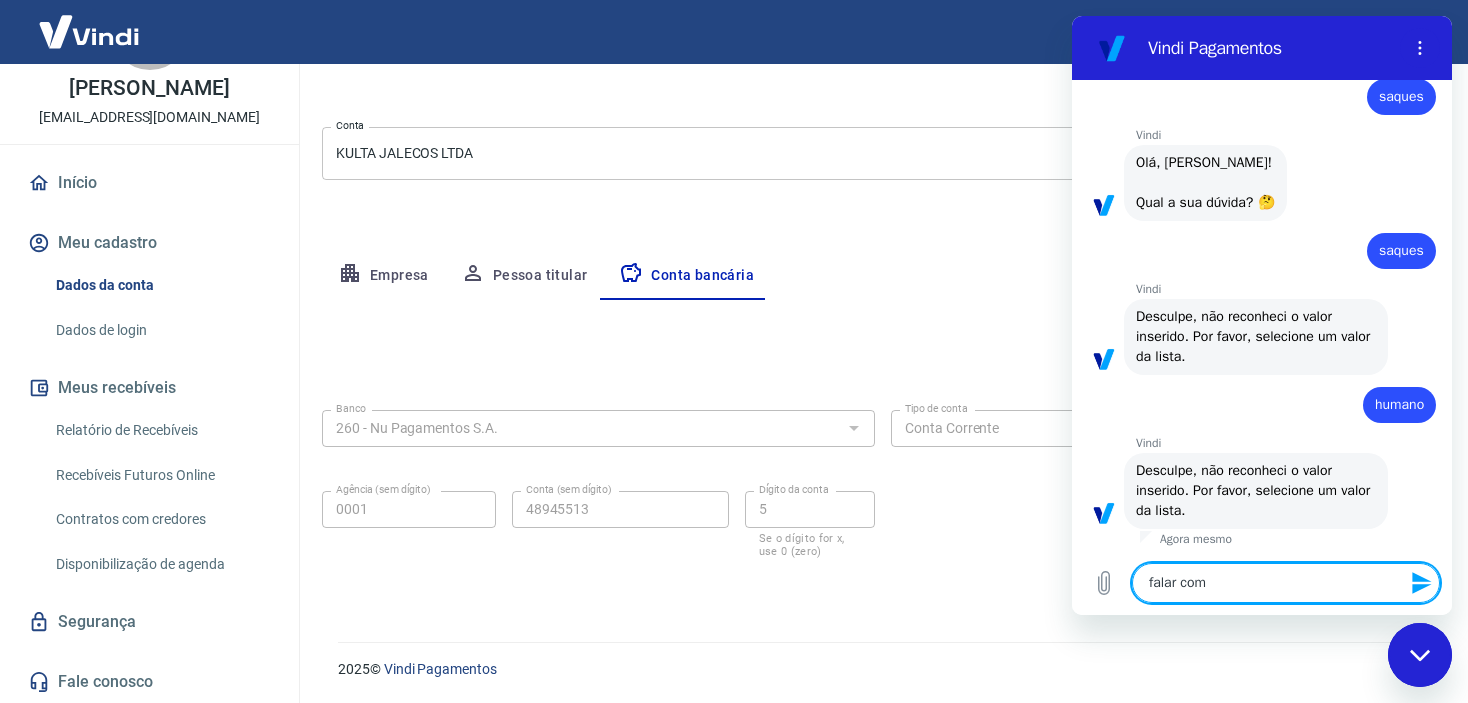 type on "falar com" 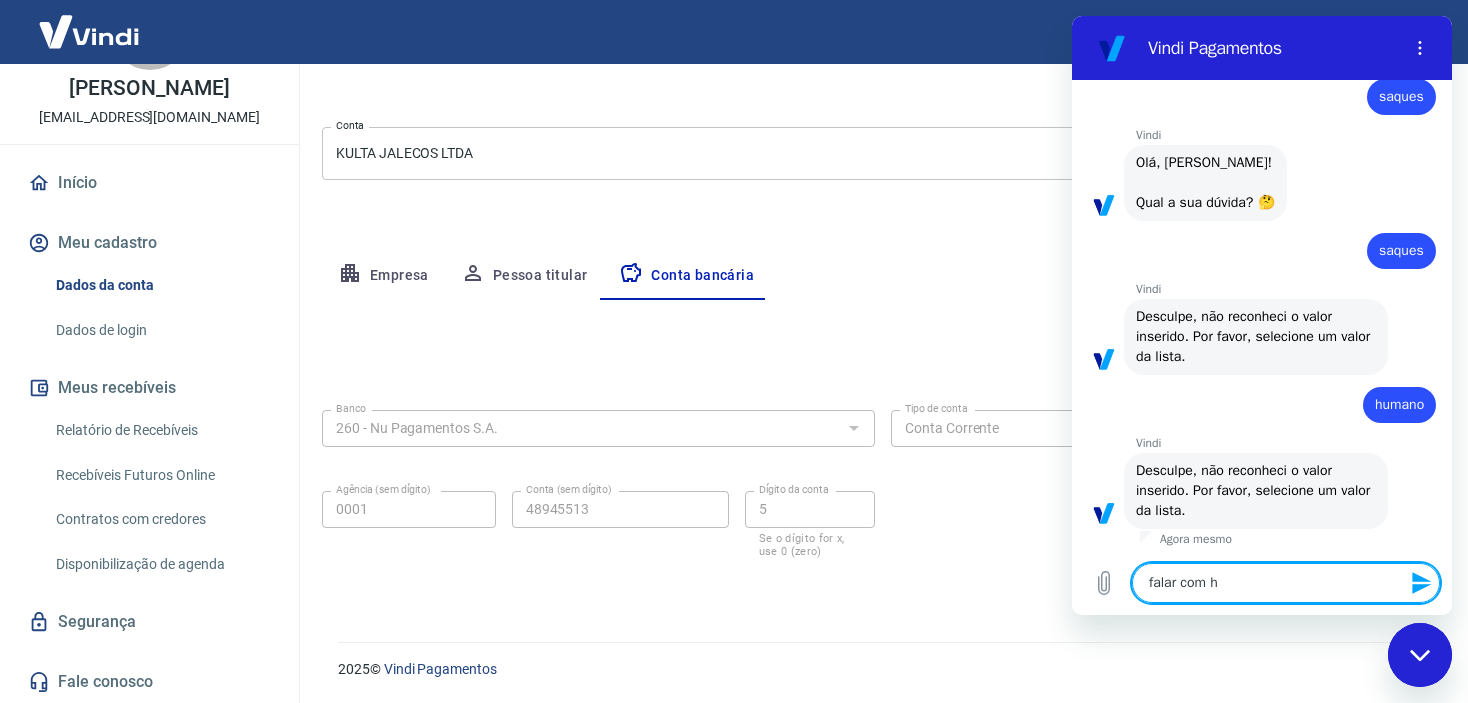 type on "falar com hu" 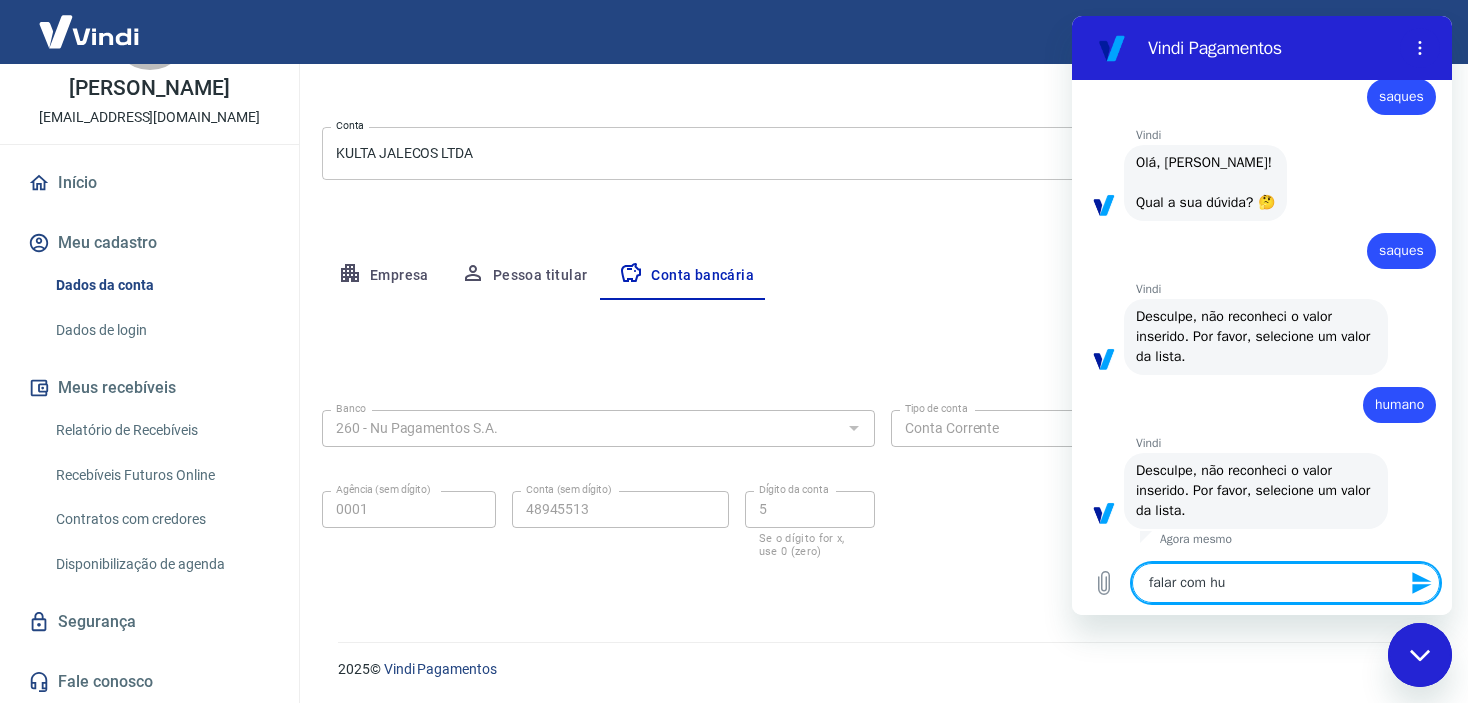type on "falar com hum" 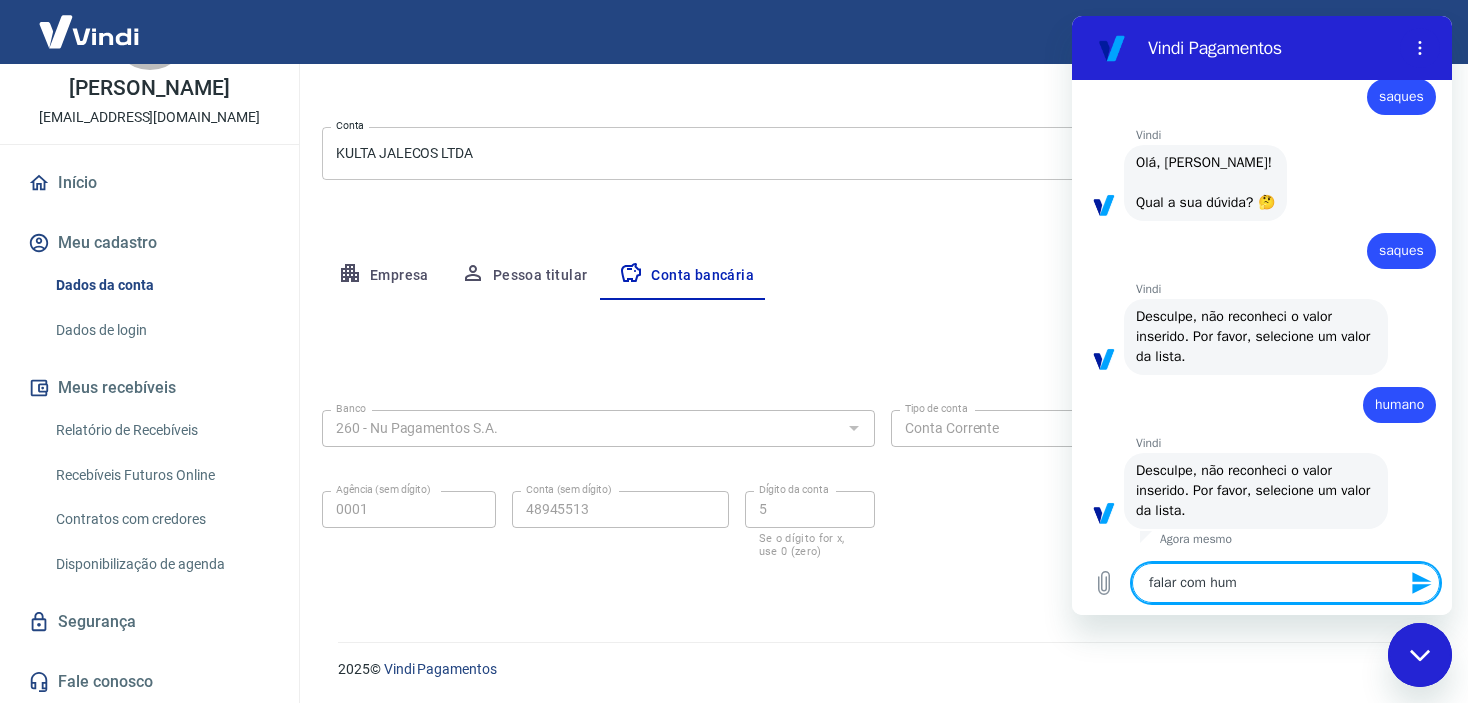 type on "x" 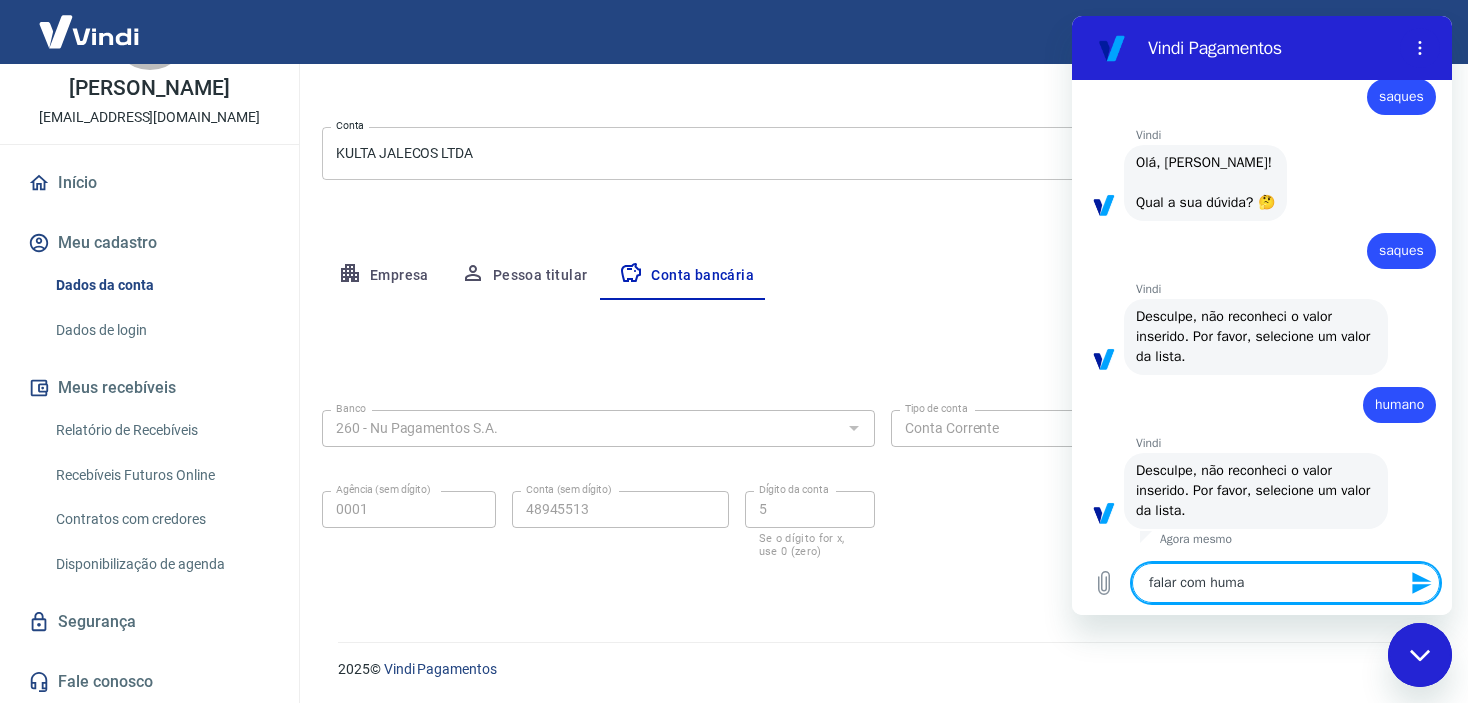 type on "falar com human" 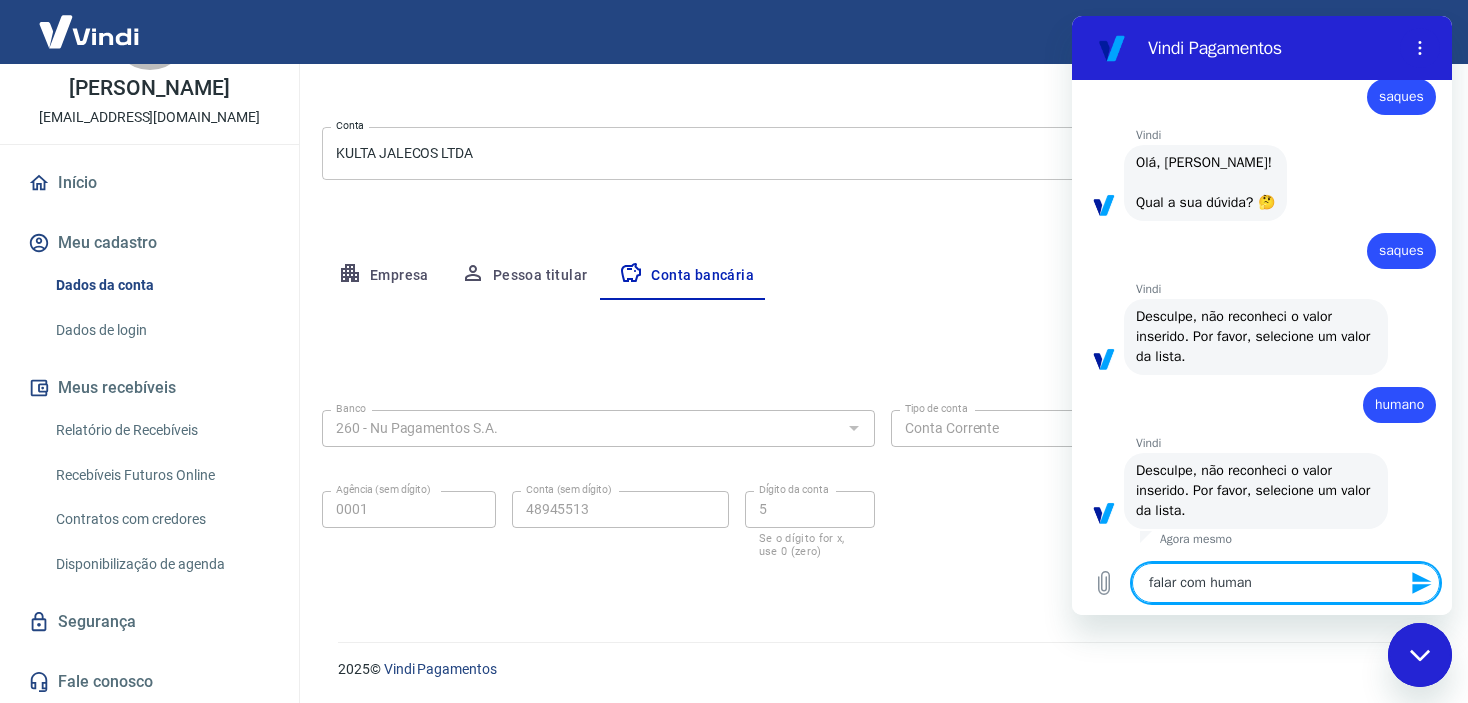 type on "x" 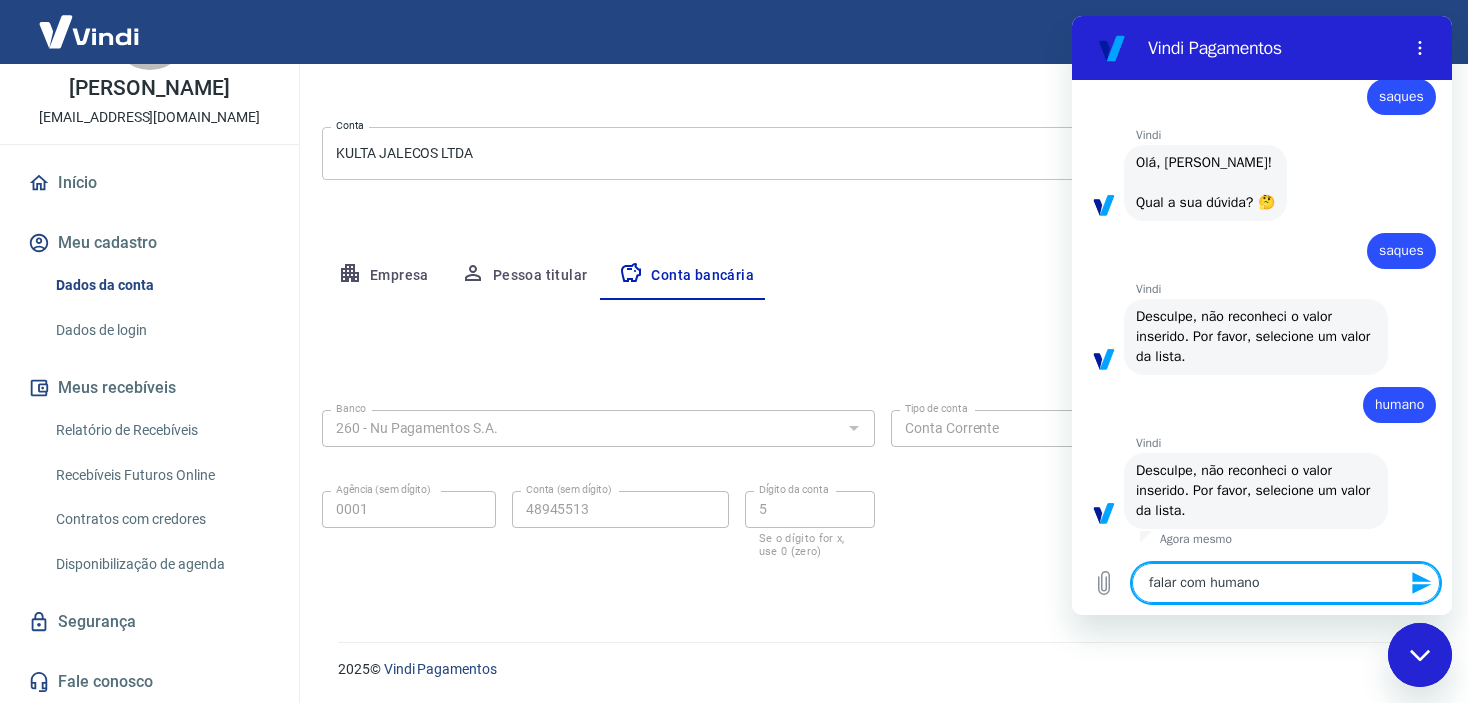 type 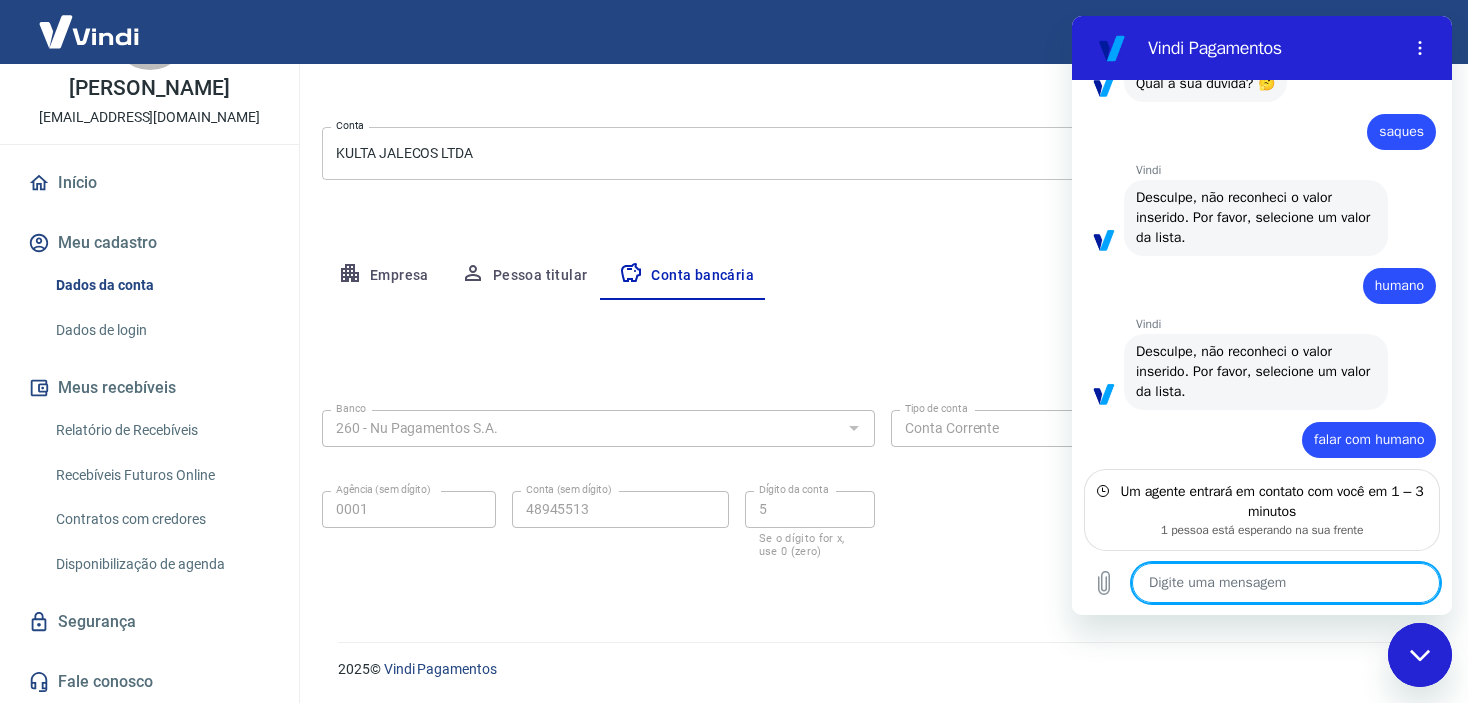 scroll, scrollTop: 249, scrollLeft: 0, axis: vertical 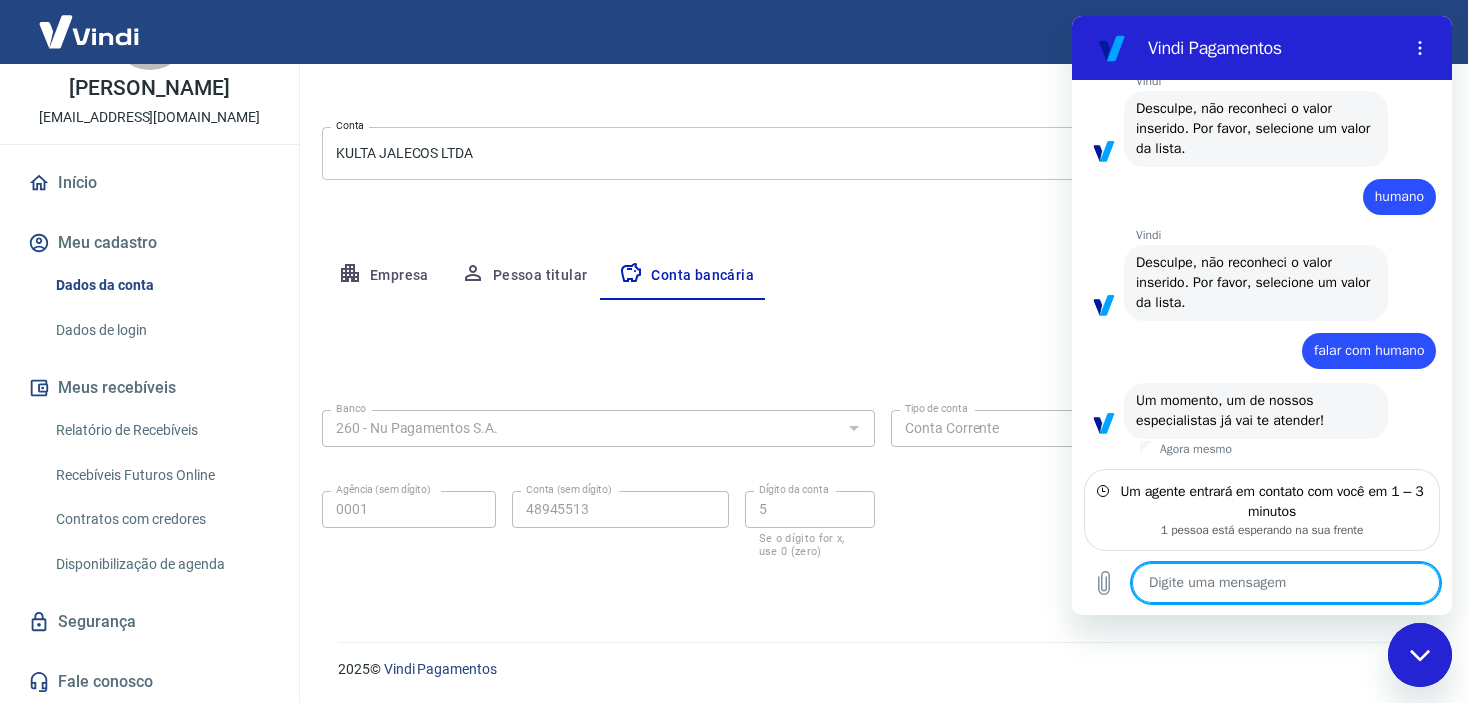 click at bounding box center (1286, 583) 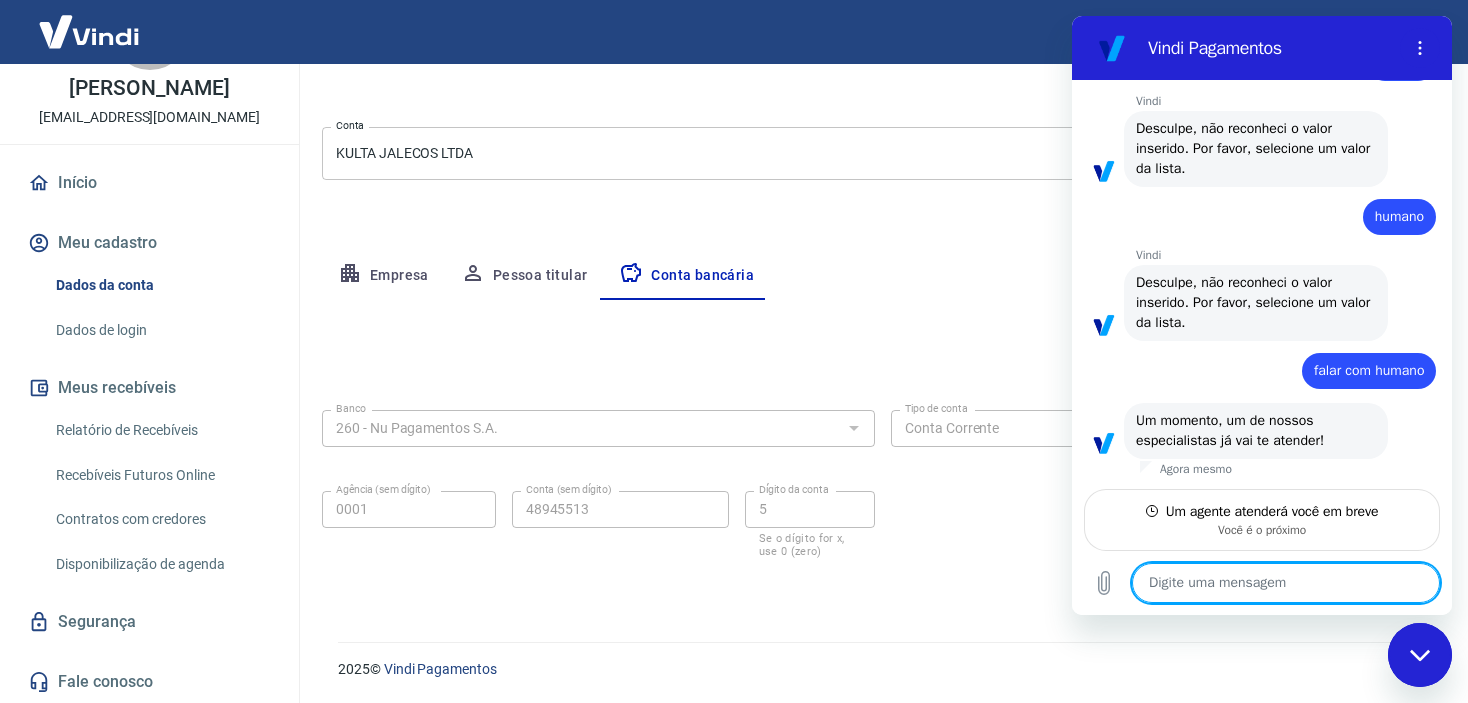 type on "o" 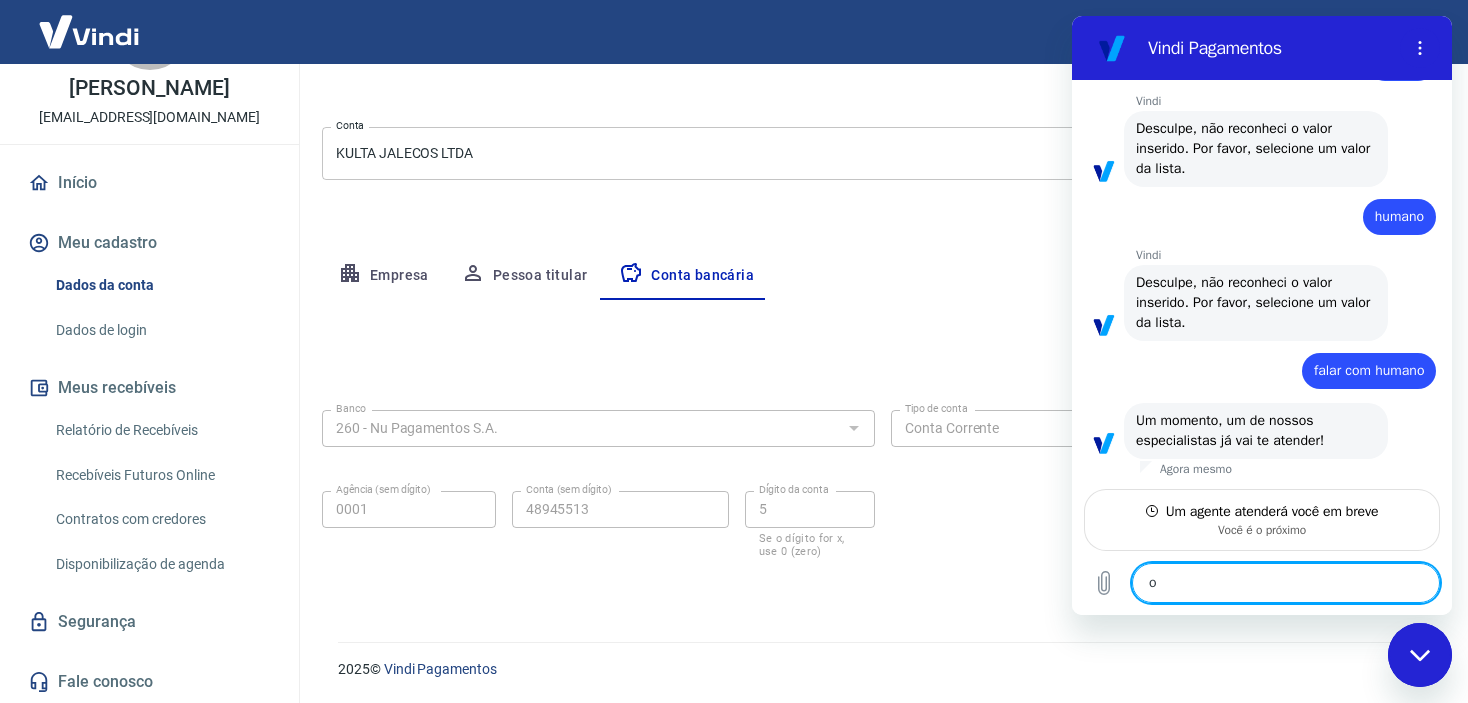 type on "ok" 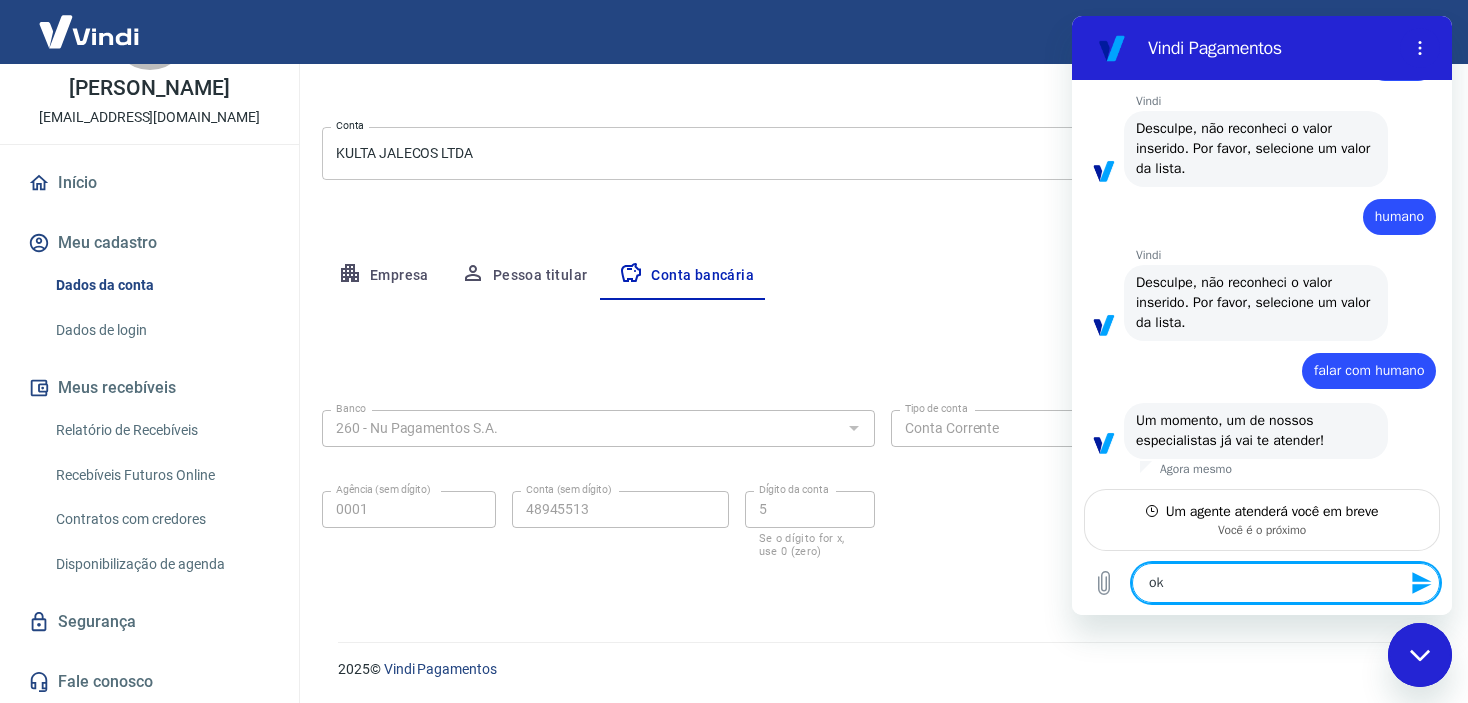 type 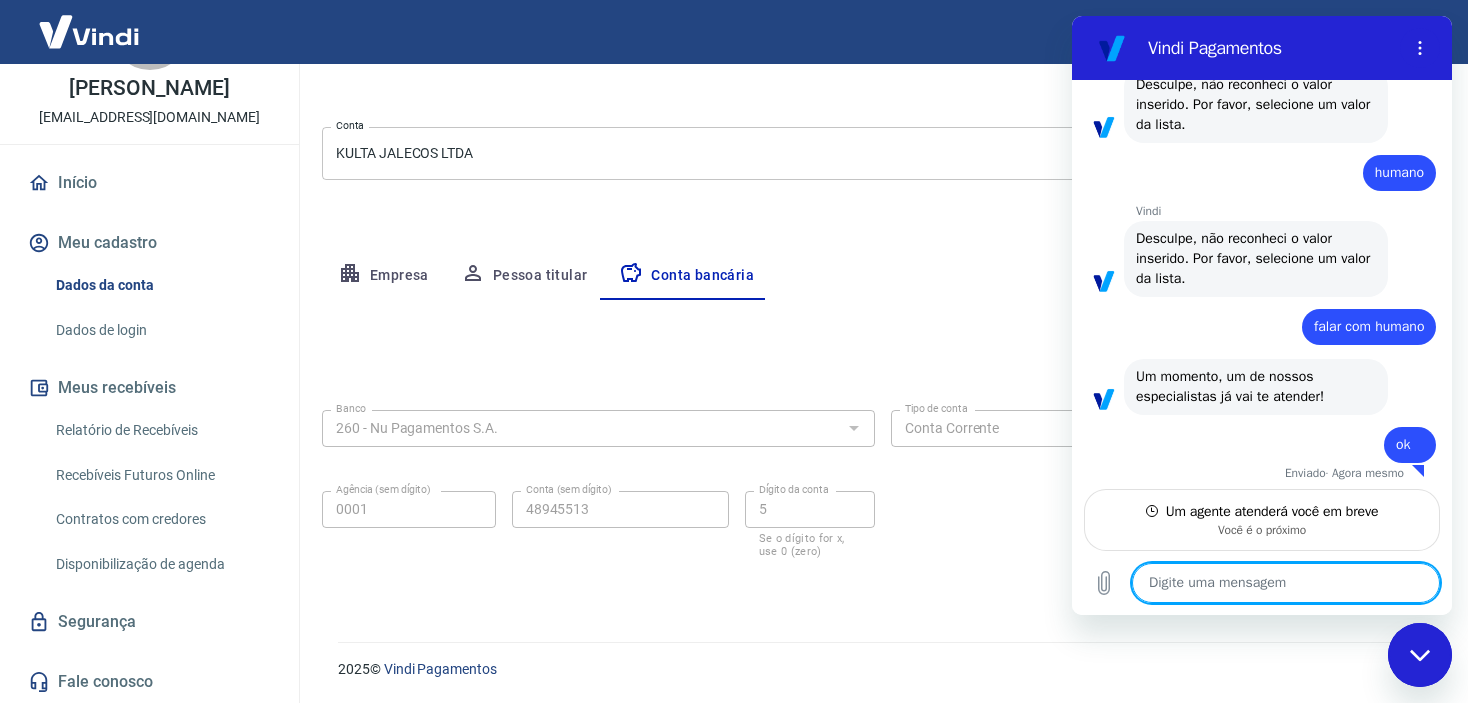 scroll, scrollTop: 277, scrollLeft: 0, axis: vertical 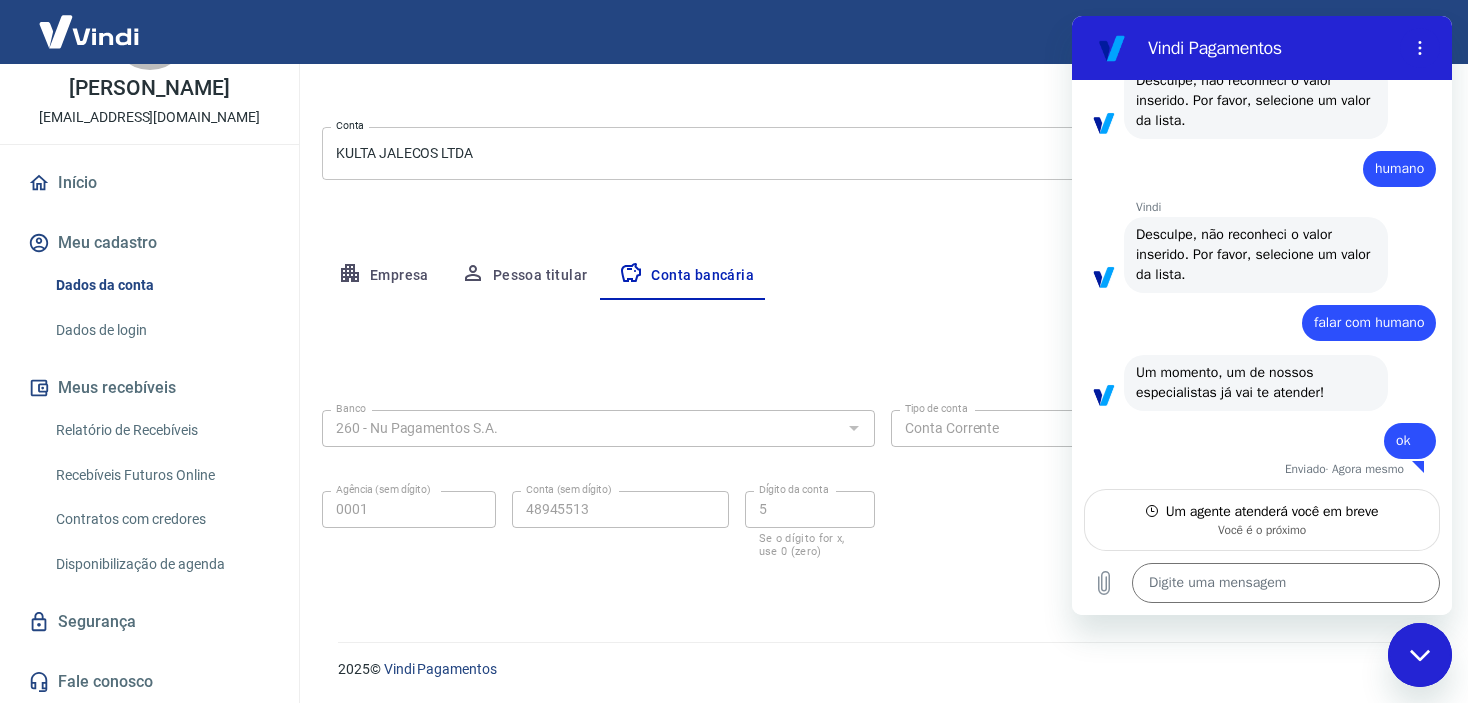 type on "x" 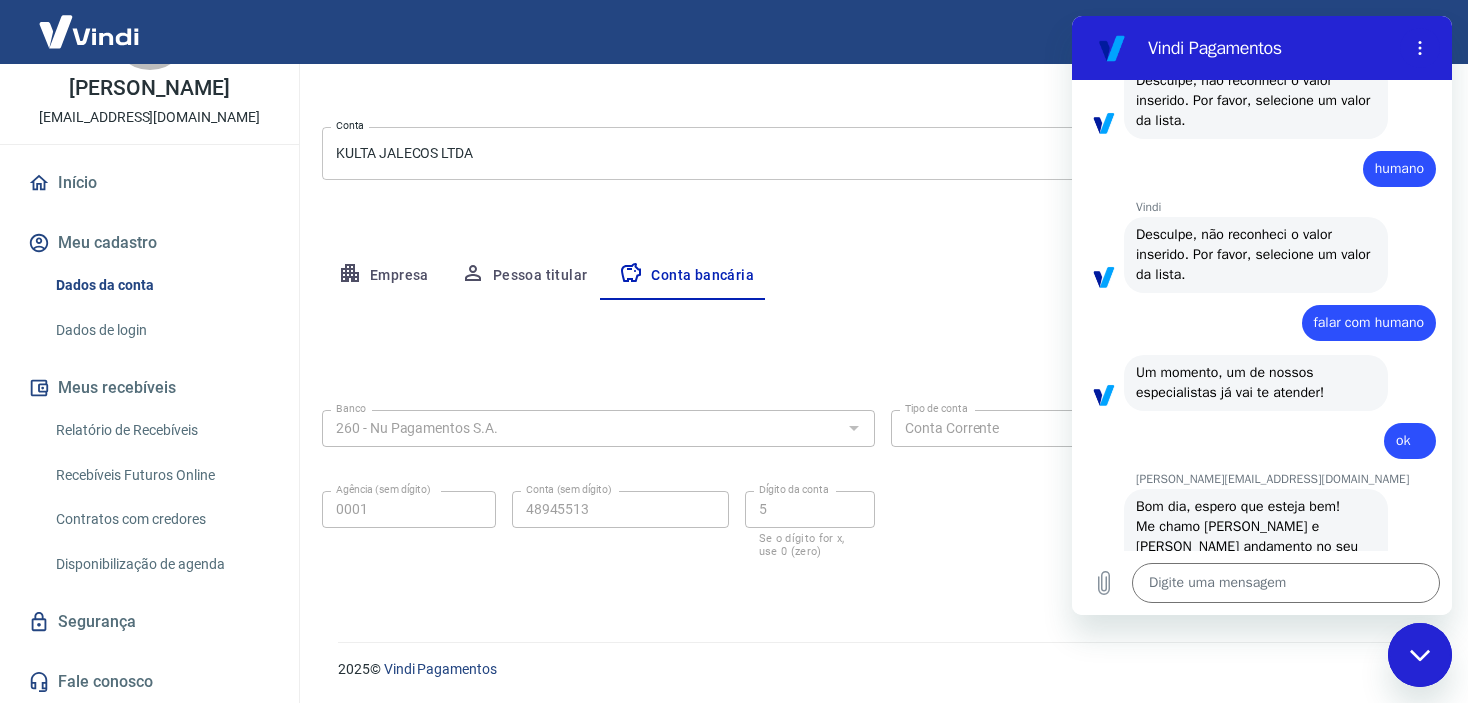 scroll, scrollTop: 353, scrollLeft: 0, axis: vertical 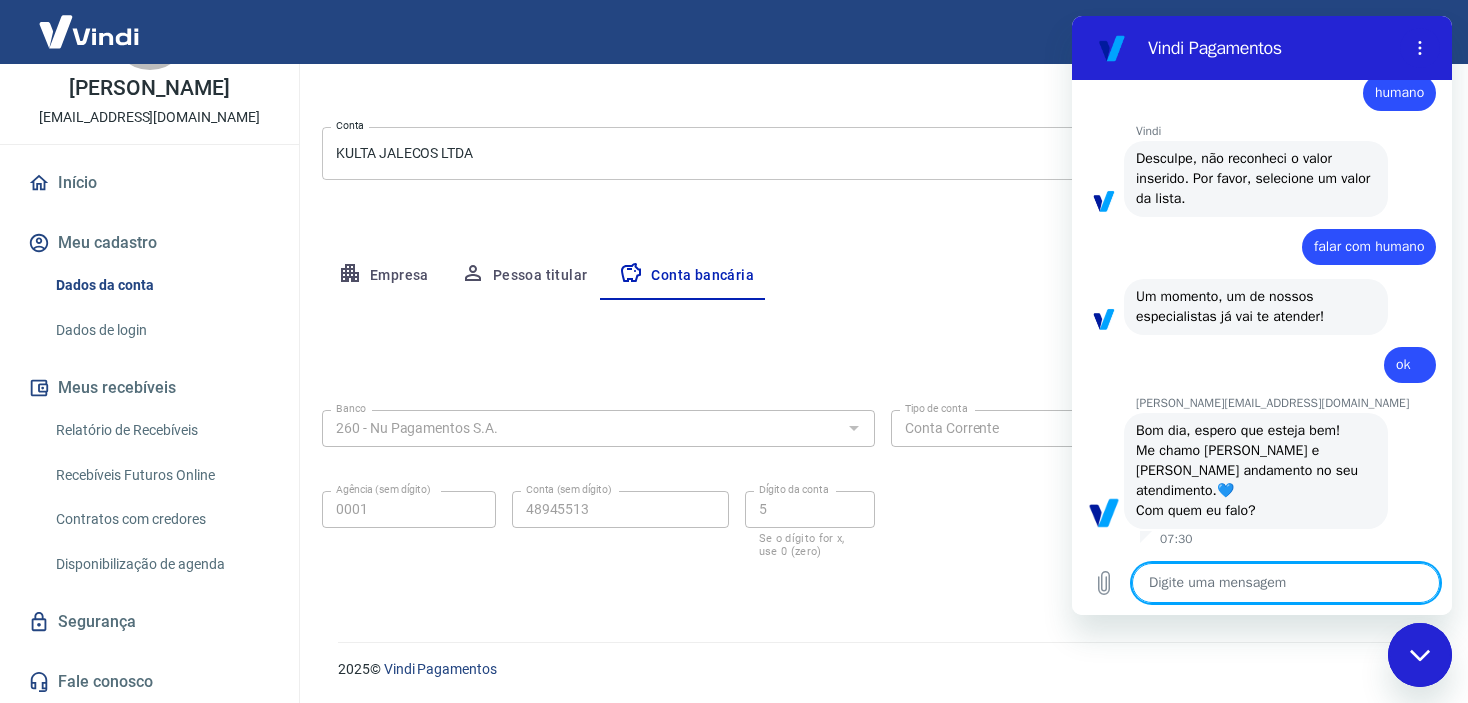 click at bounding box center (1286, 583) 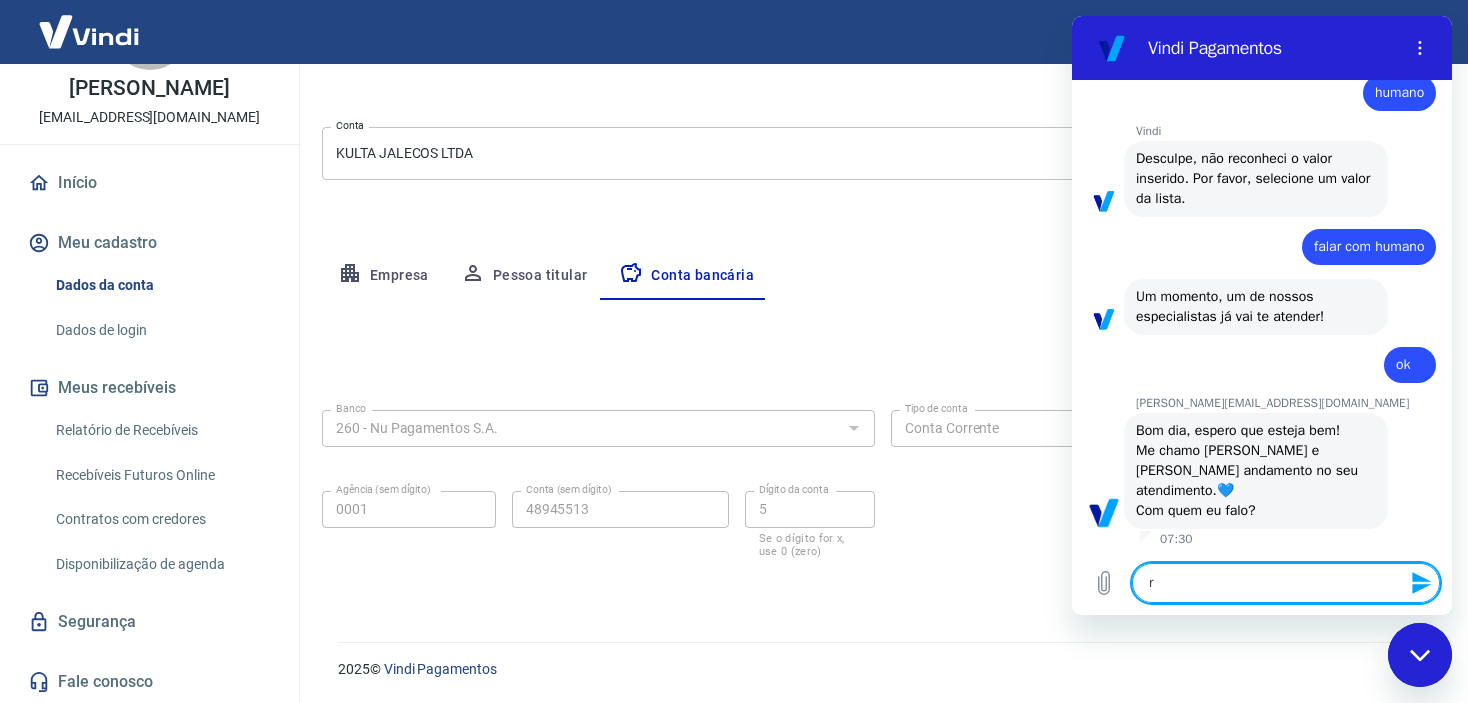 type on "rh" 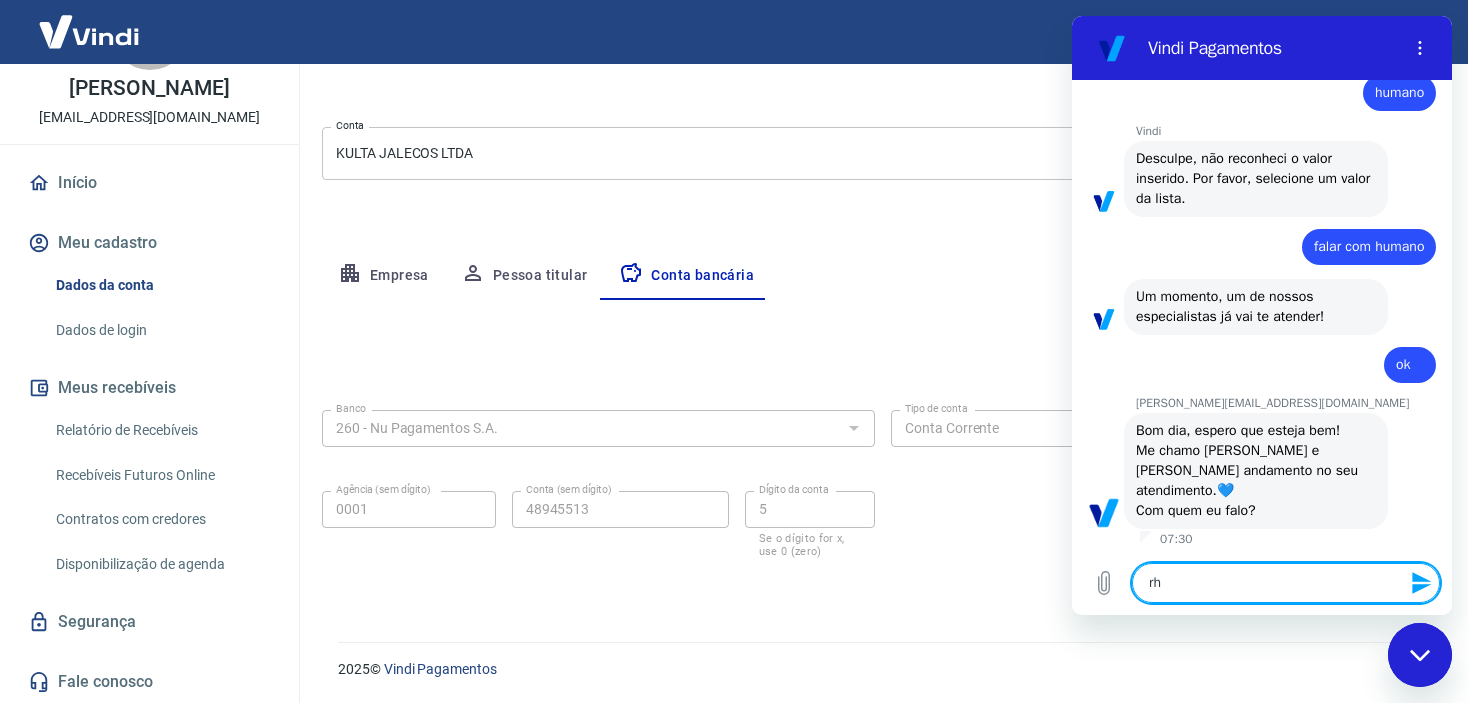 type on "rha" 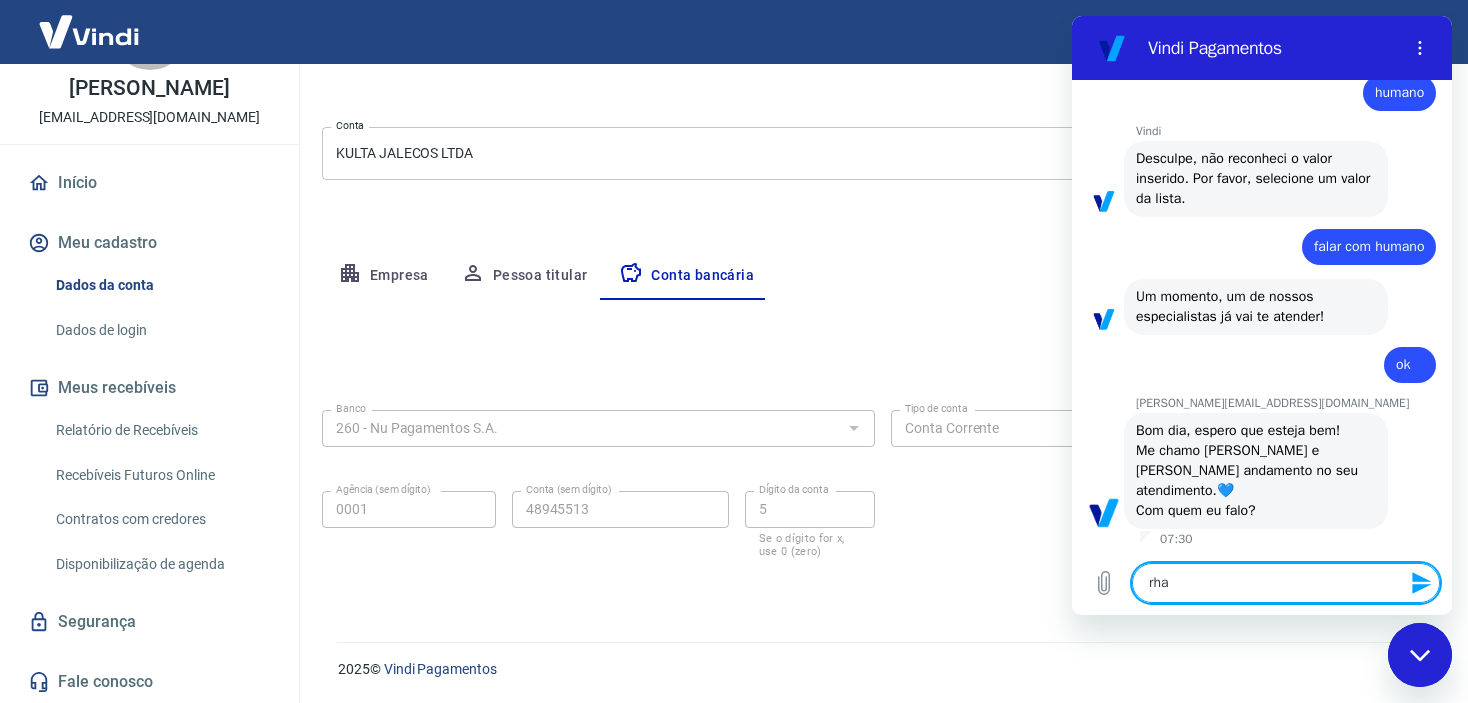 type on "rhay" 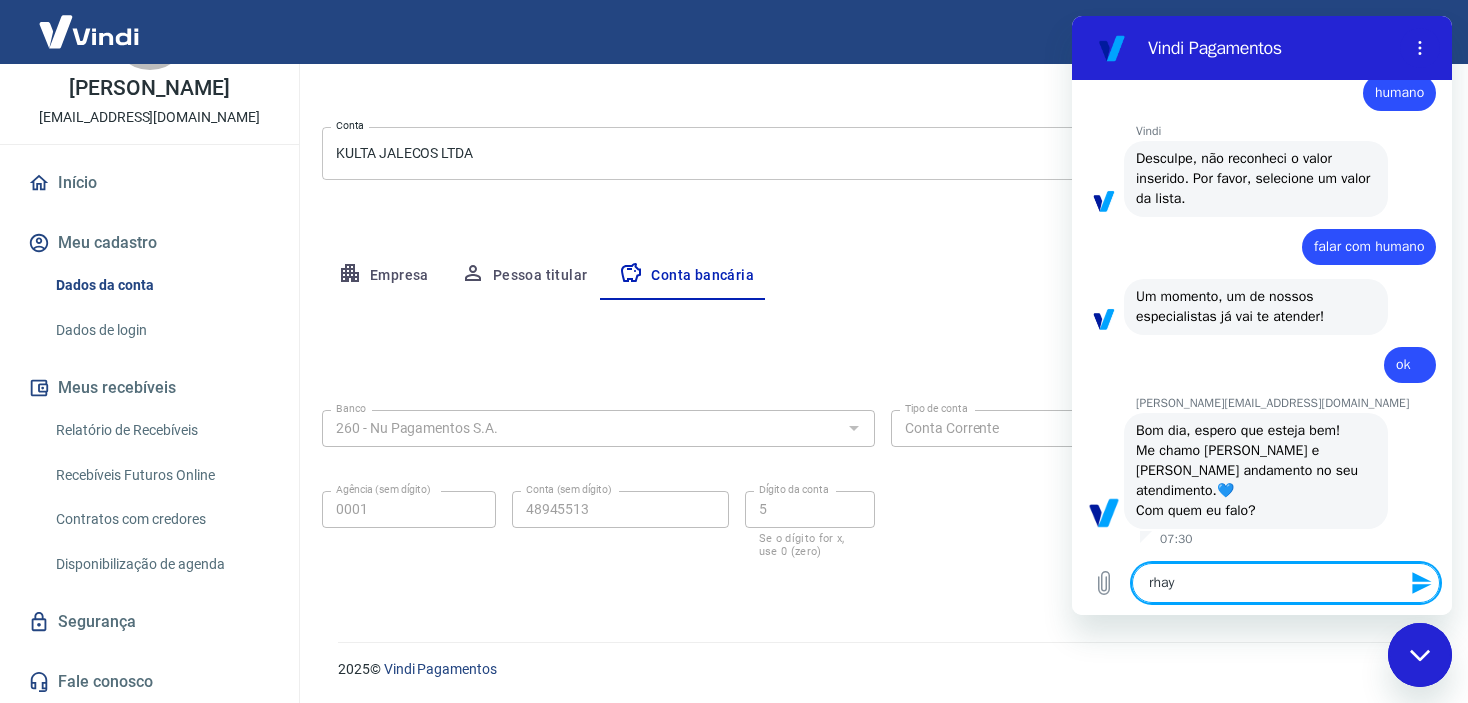 type on "rhaya" 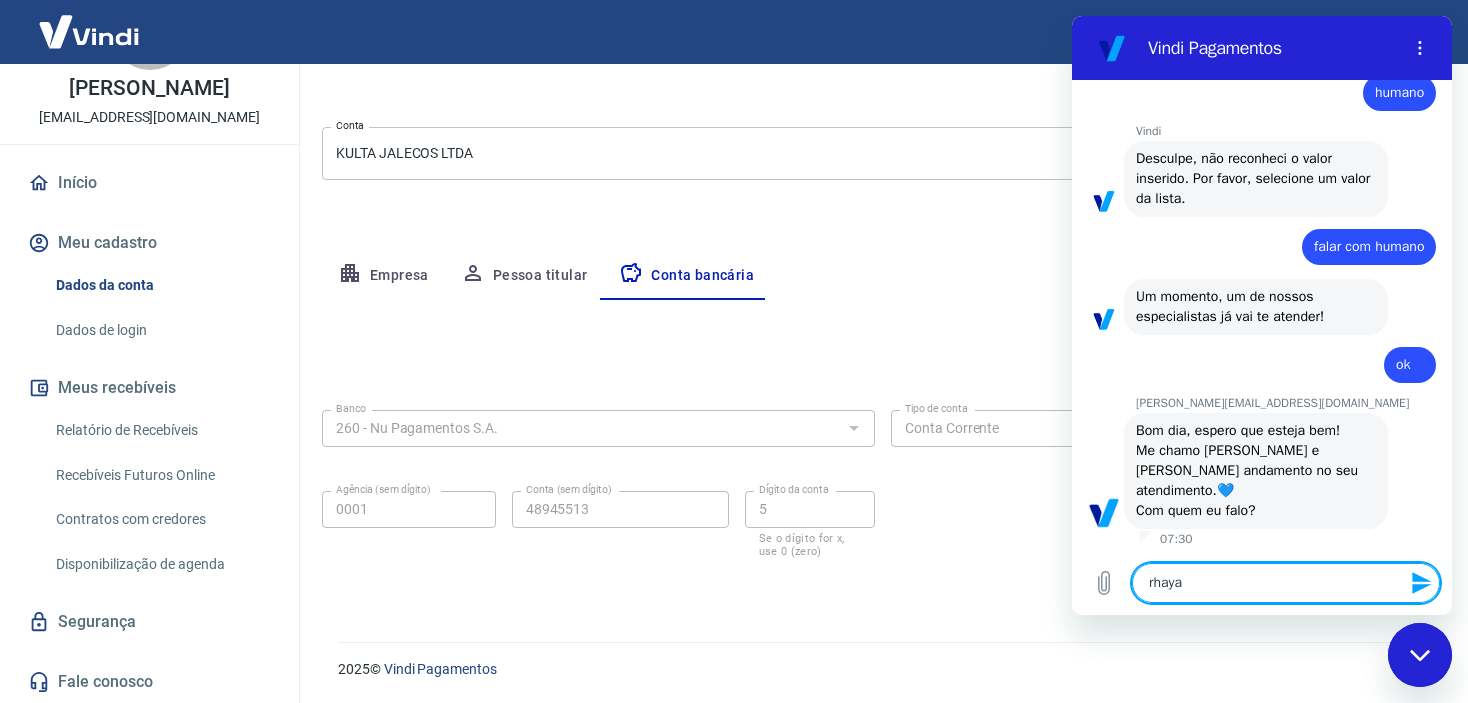 type on "rhayan" 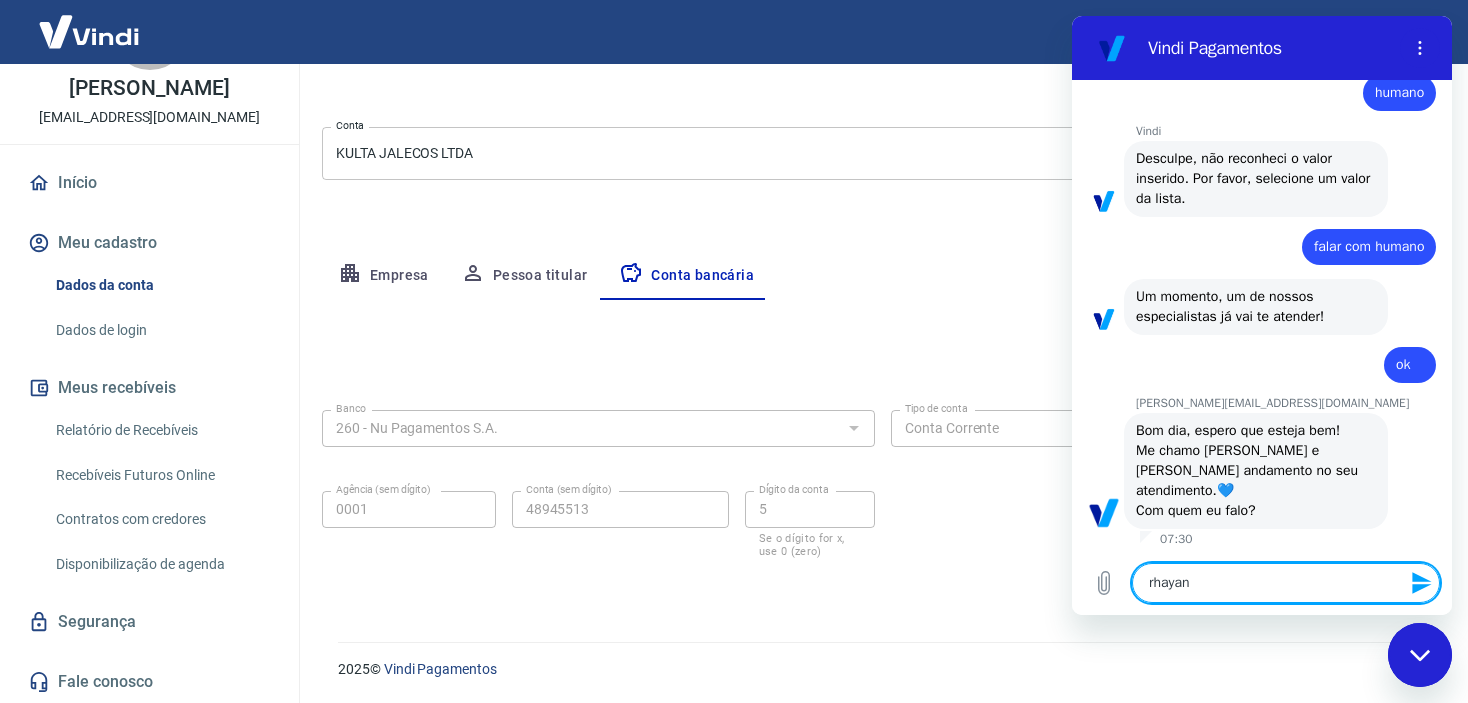type on "rhayane" 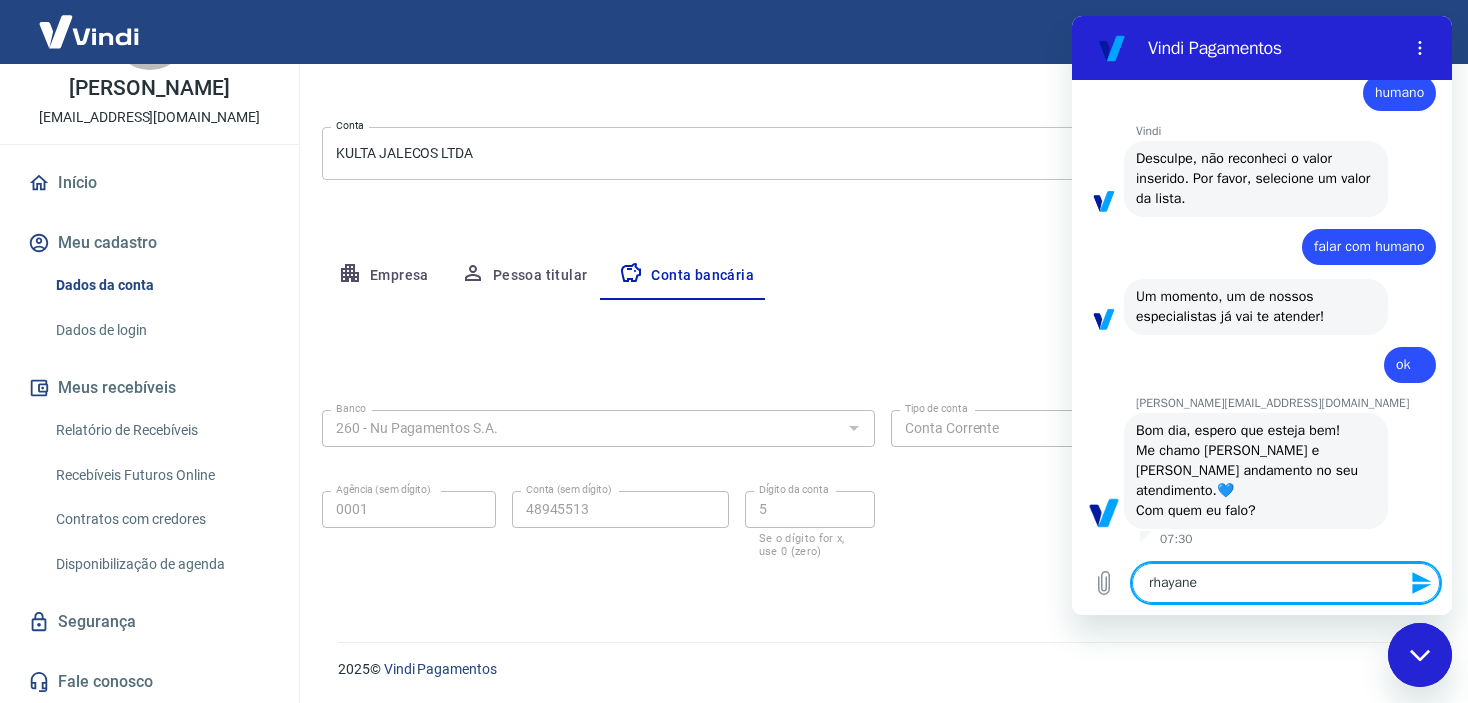 type on "rhayane" 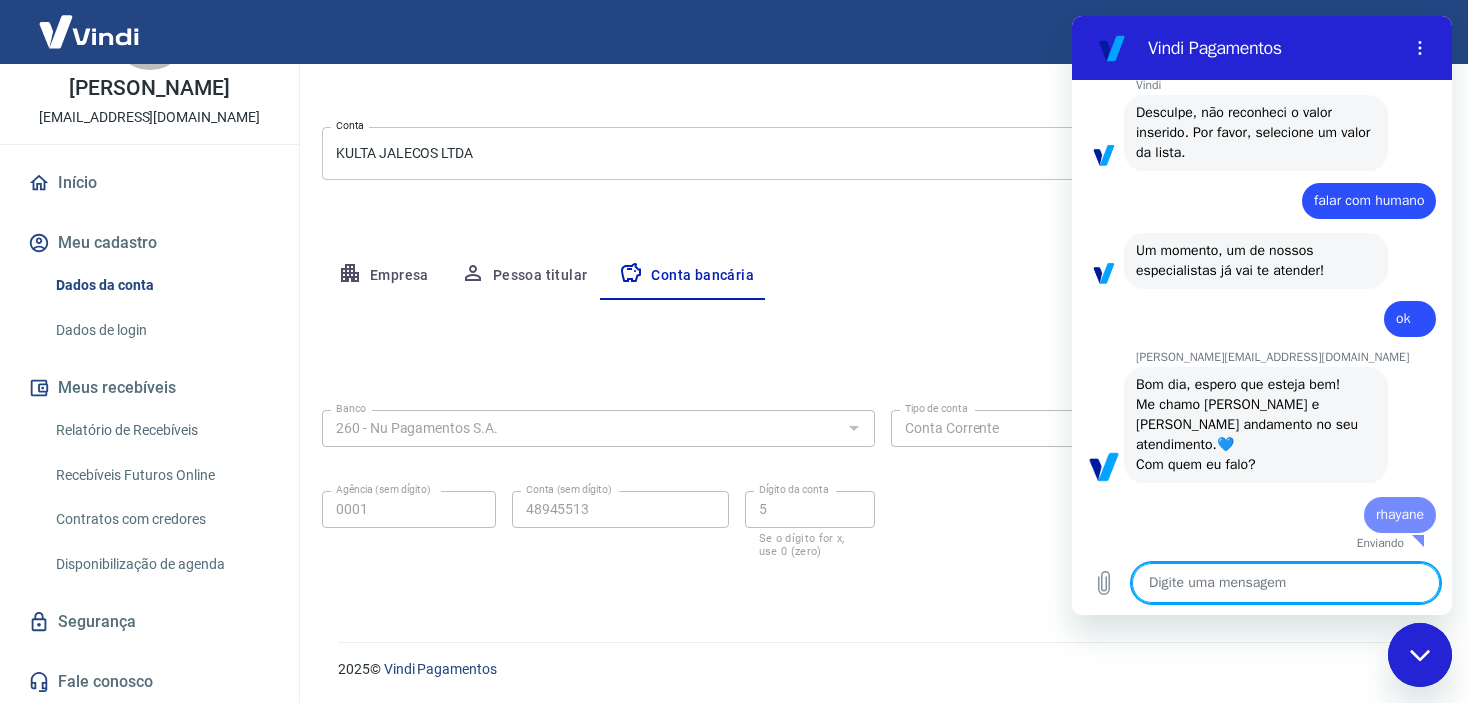 type on "x" 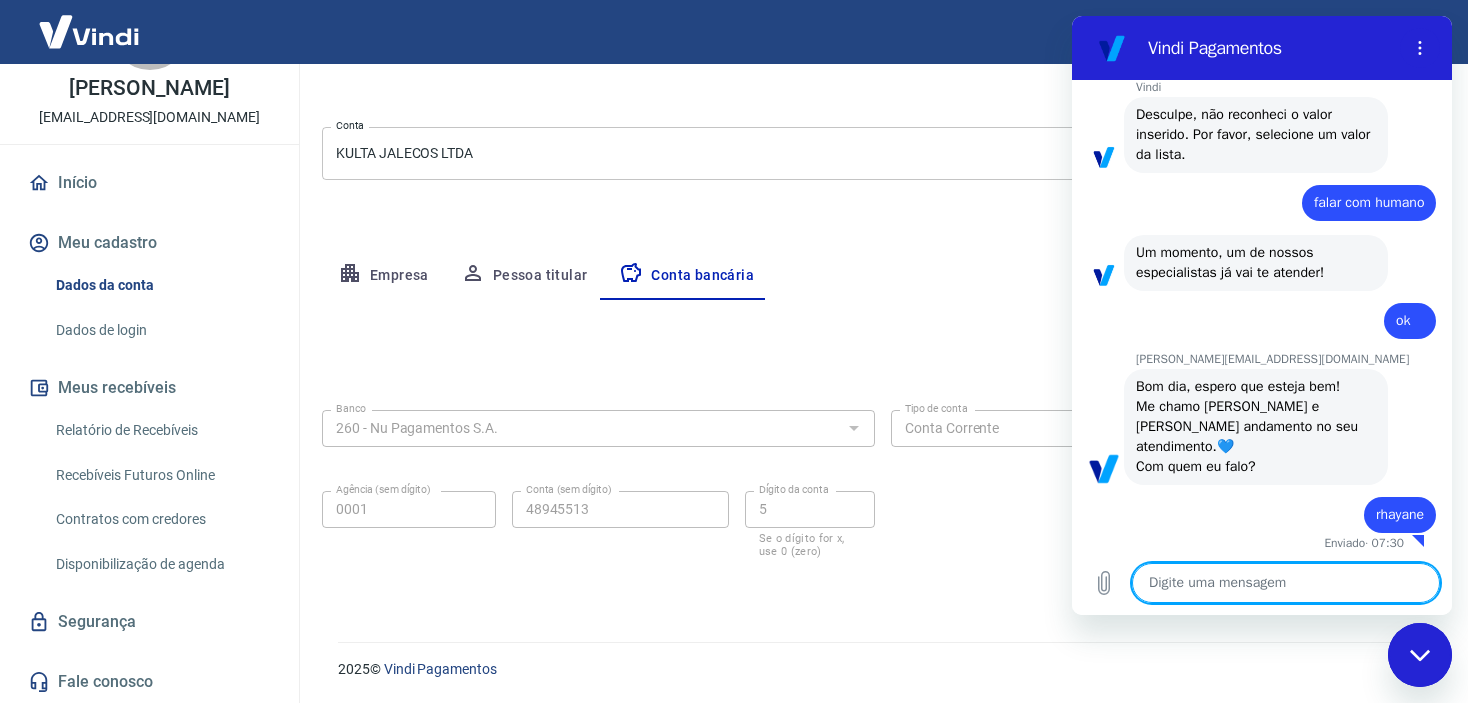 type on "b" 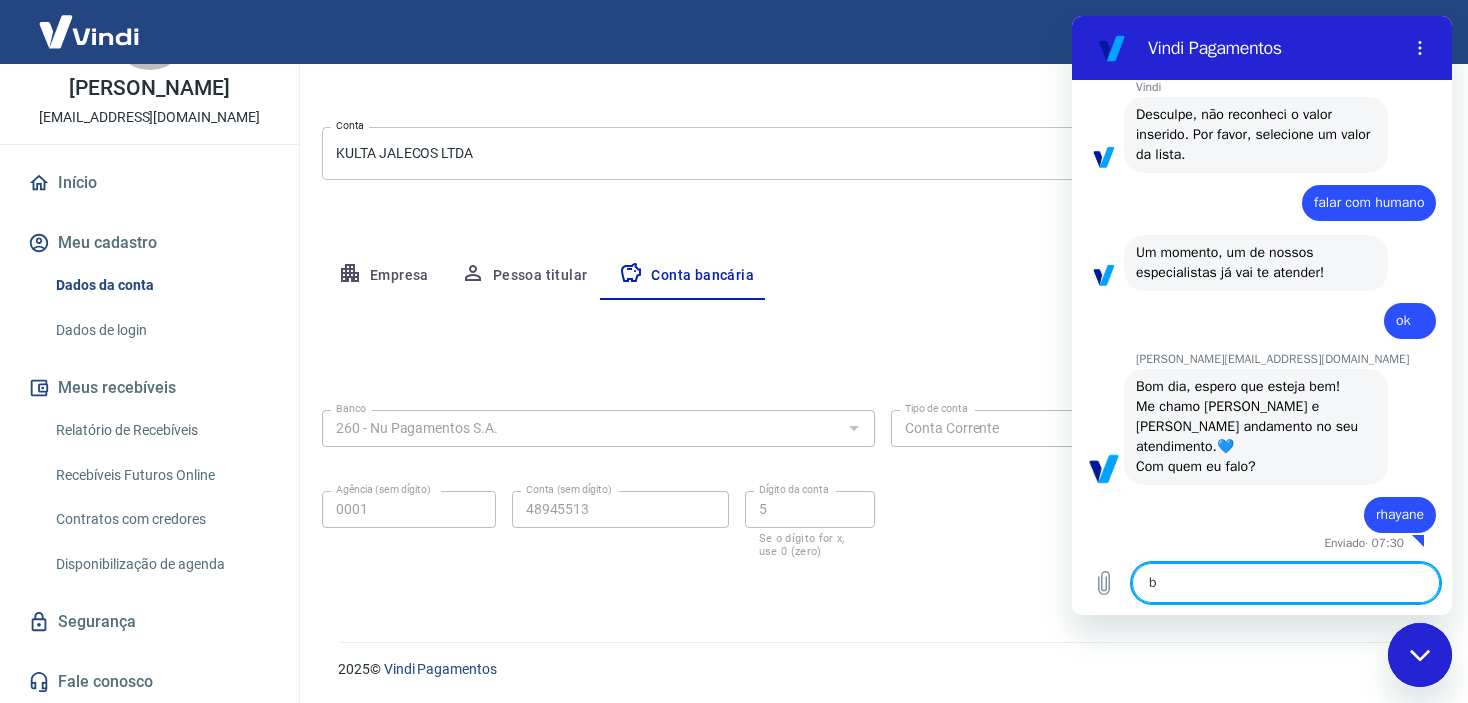 type on "bo" 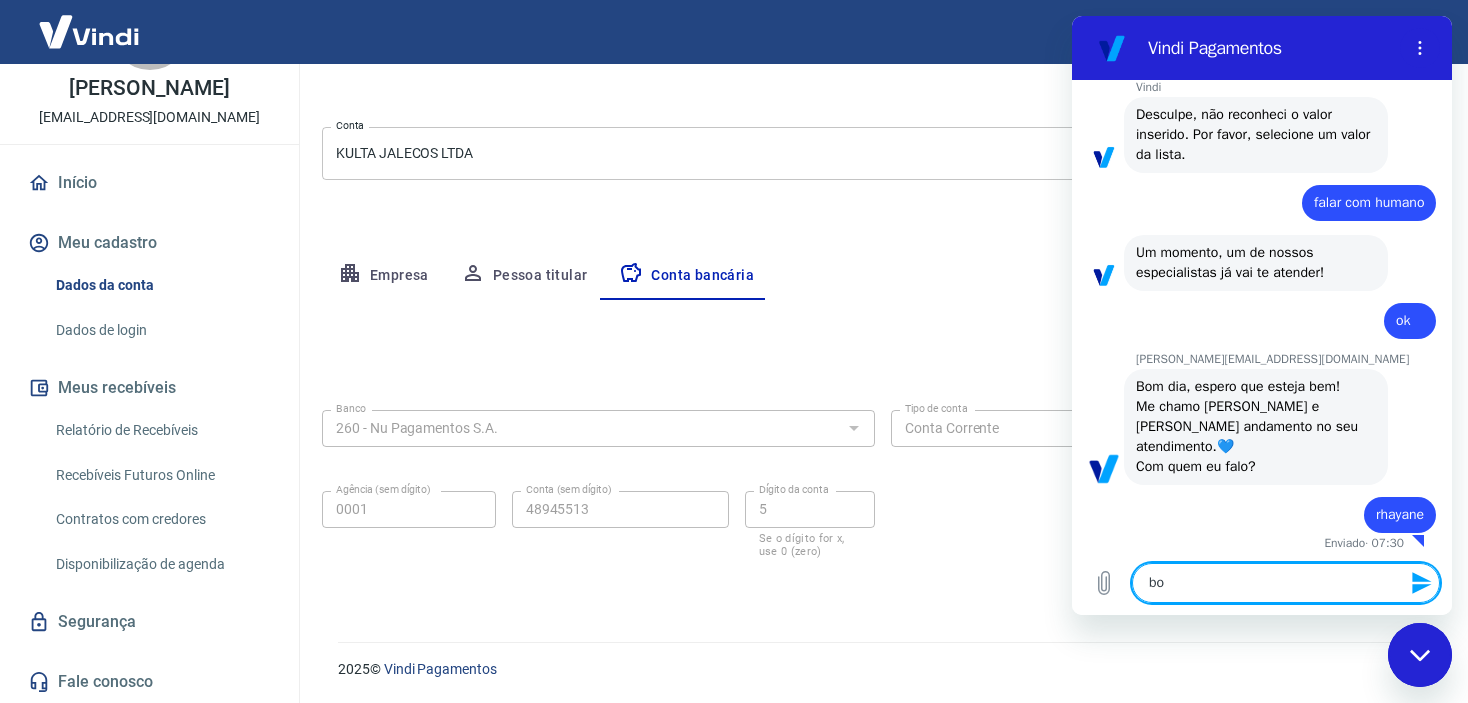 scroll, scrollTop: 401, scrollLeft: 0, axis: vertical 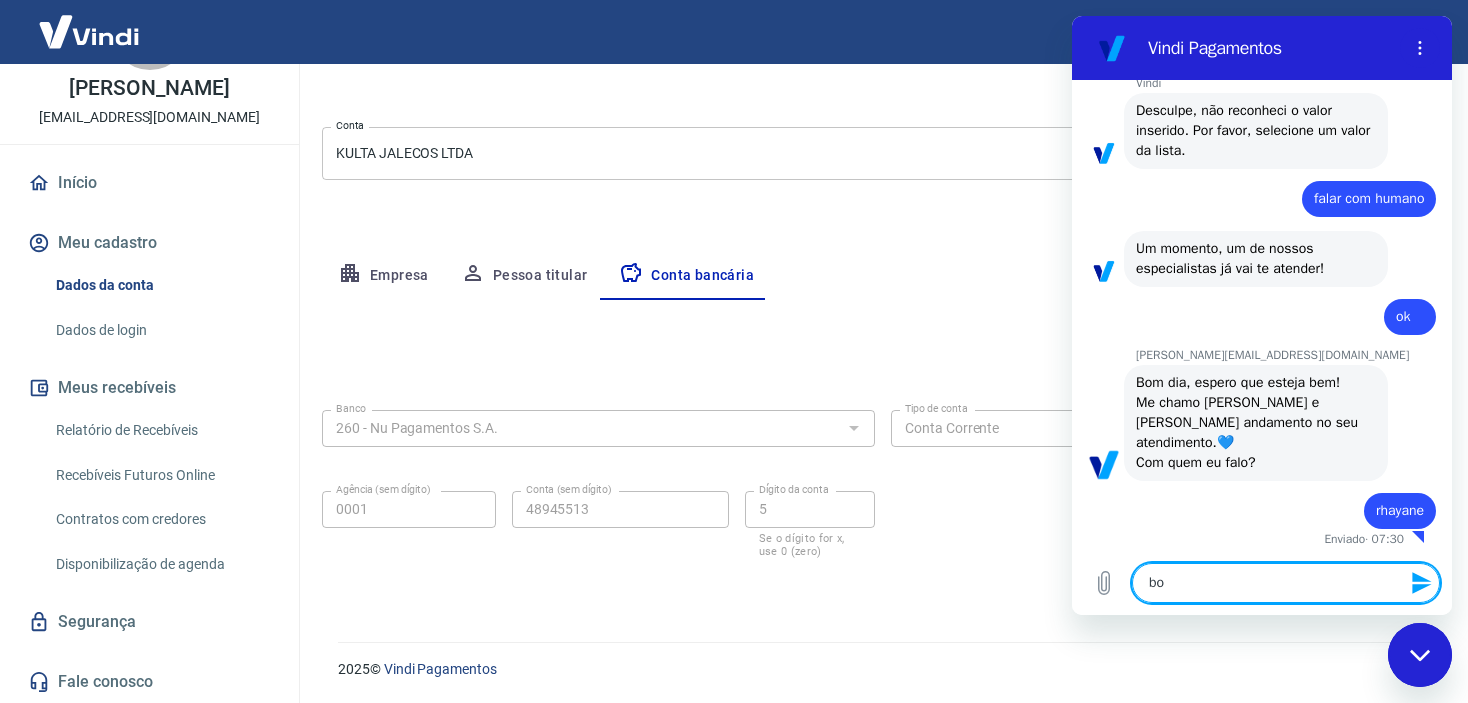 type on "bom" 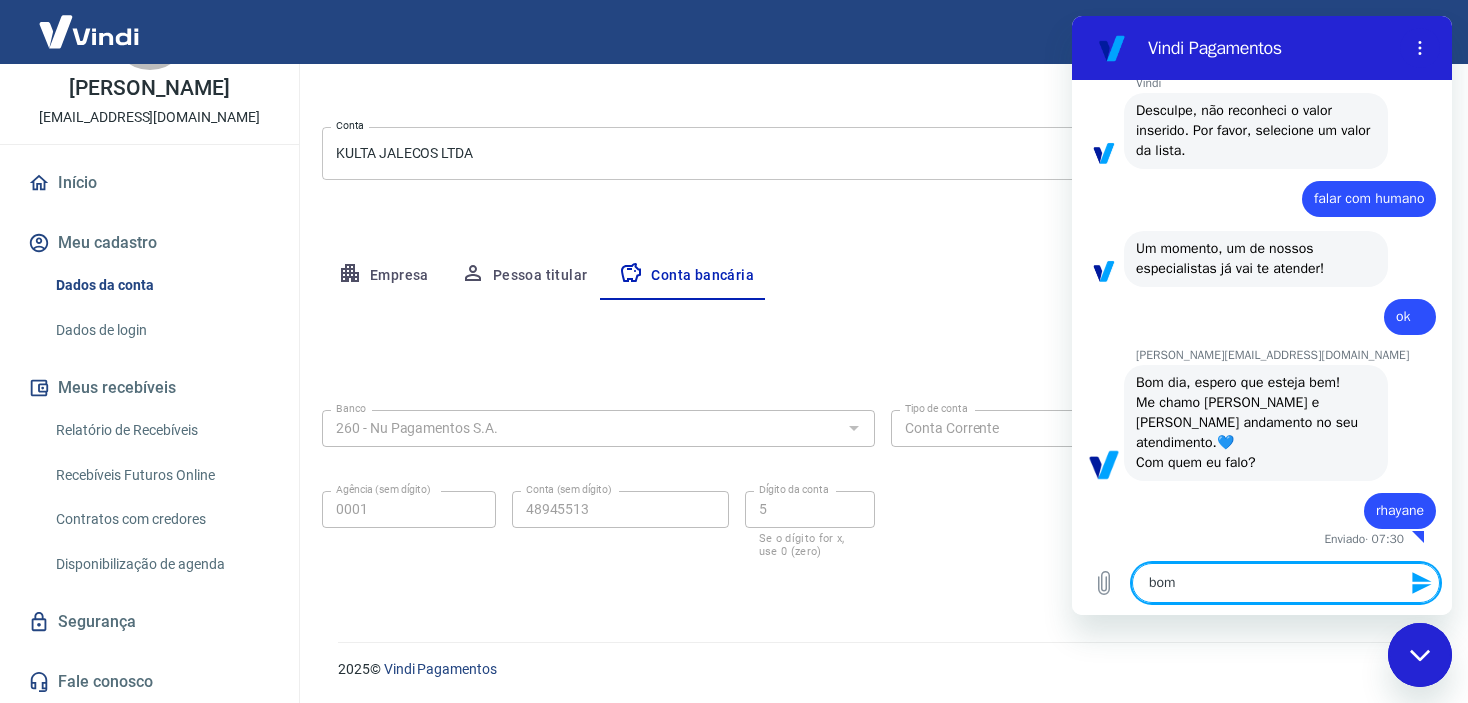 type on "bom" 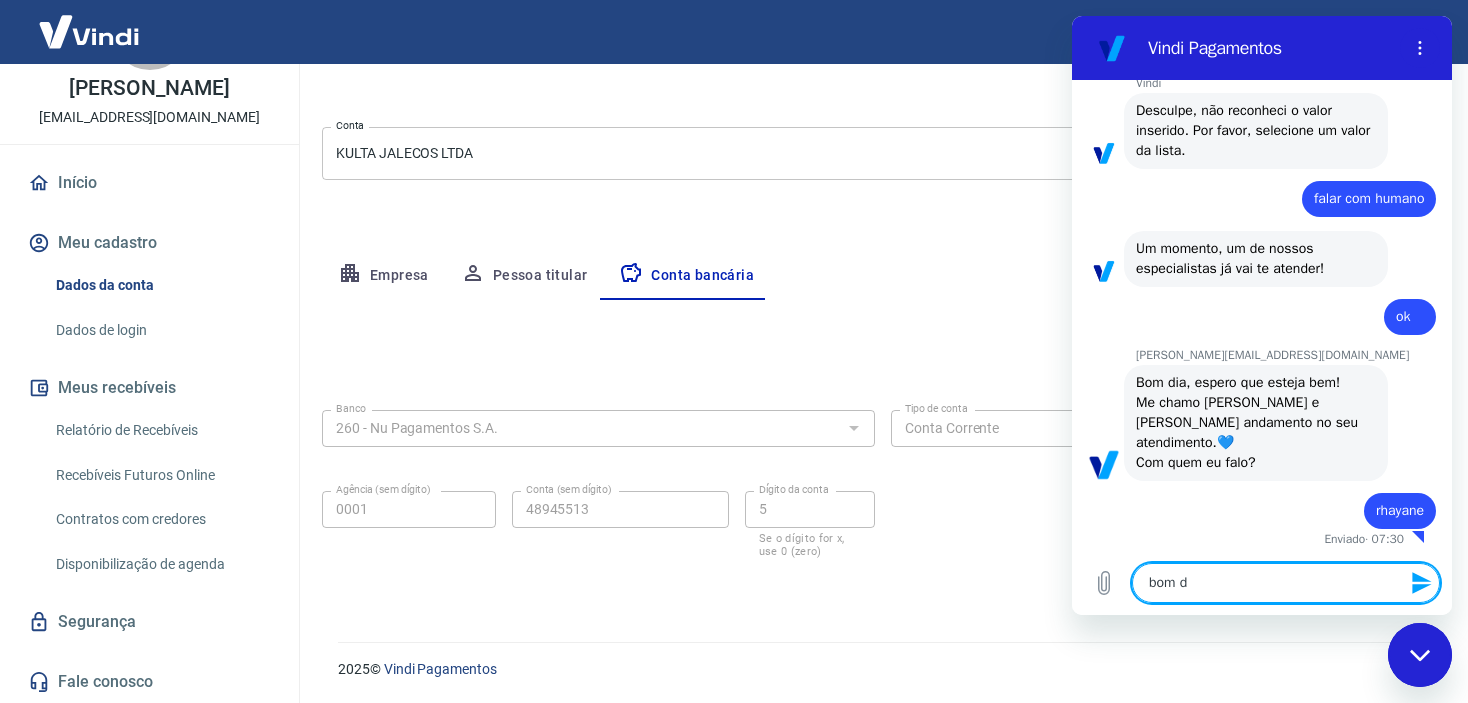 type on "bom di" 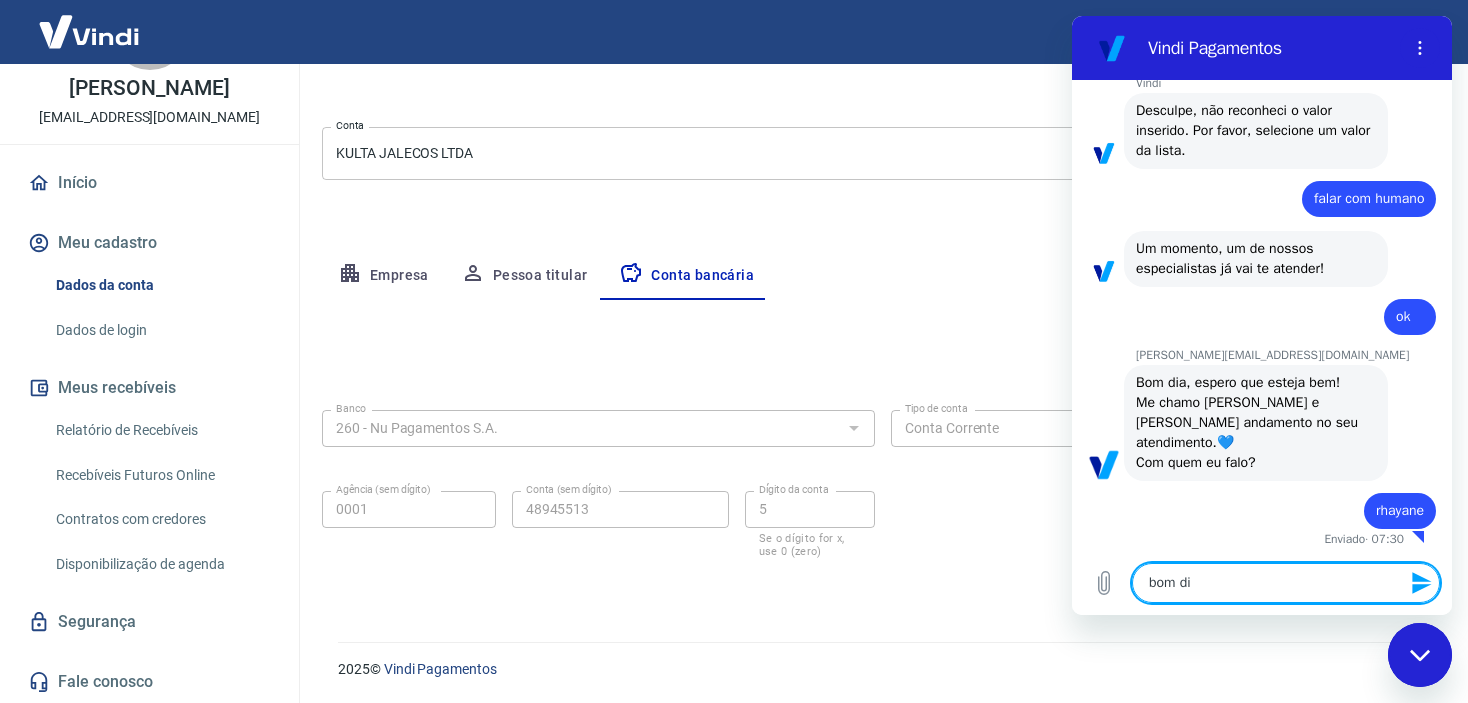 type on "bom dia" 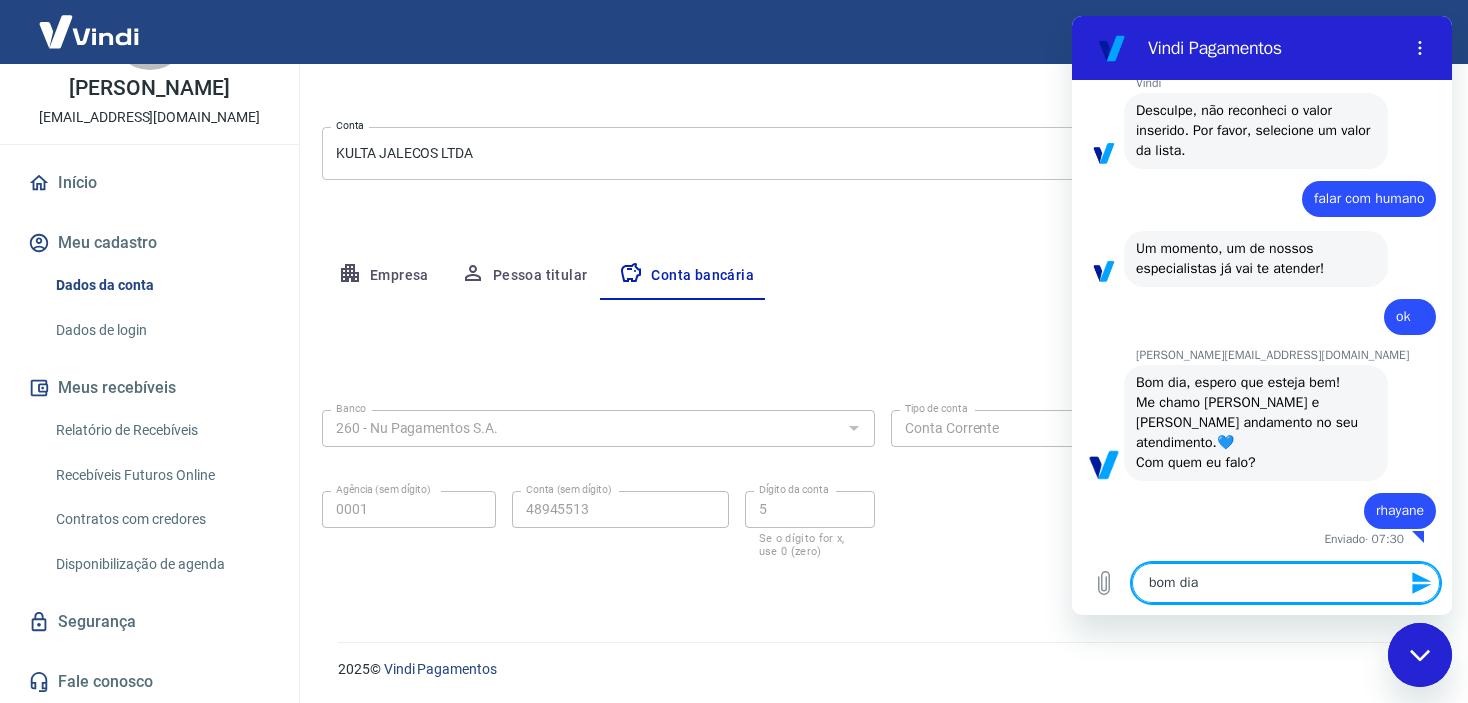 type on "bom dia" 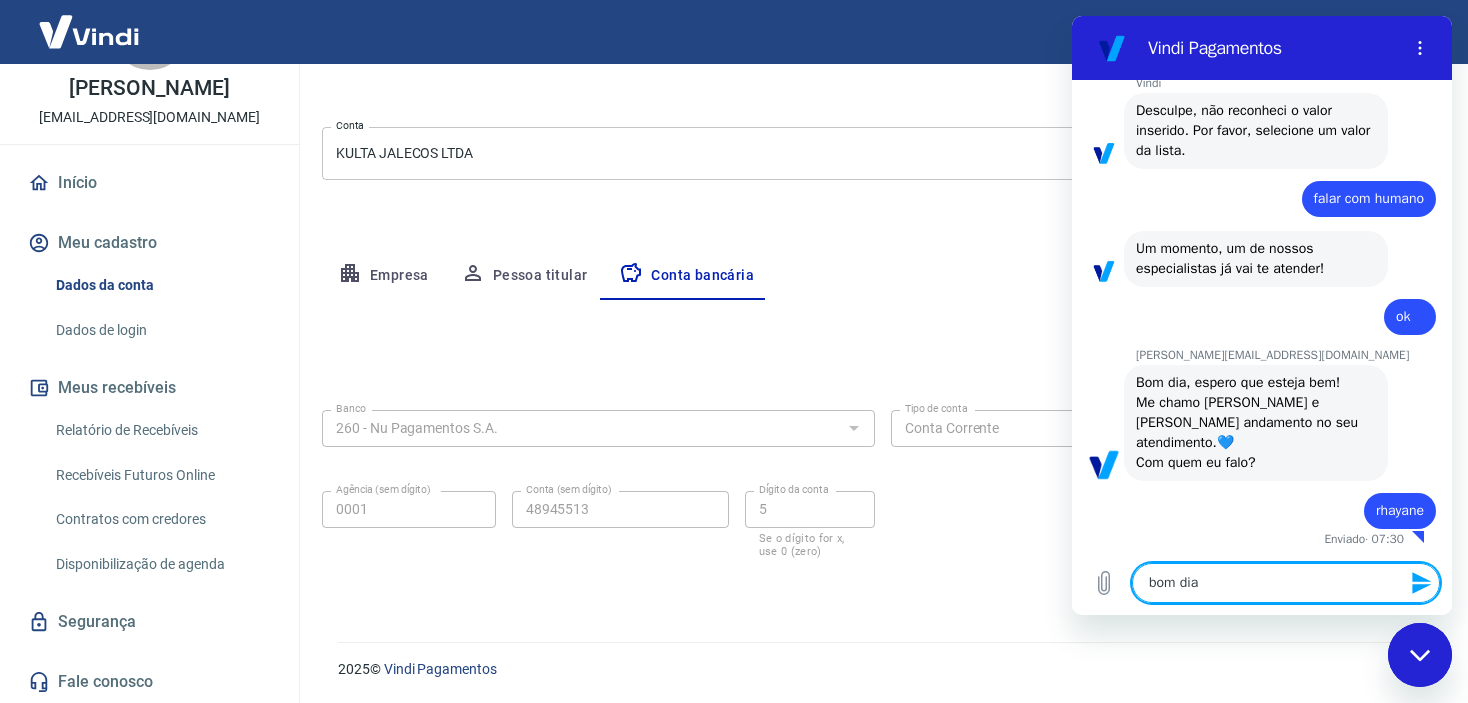 type 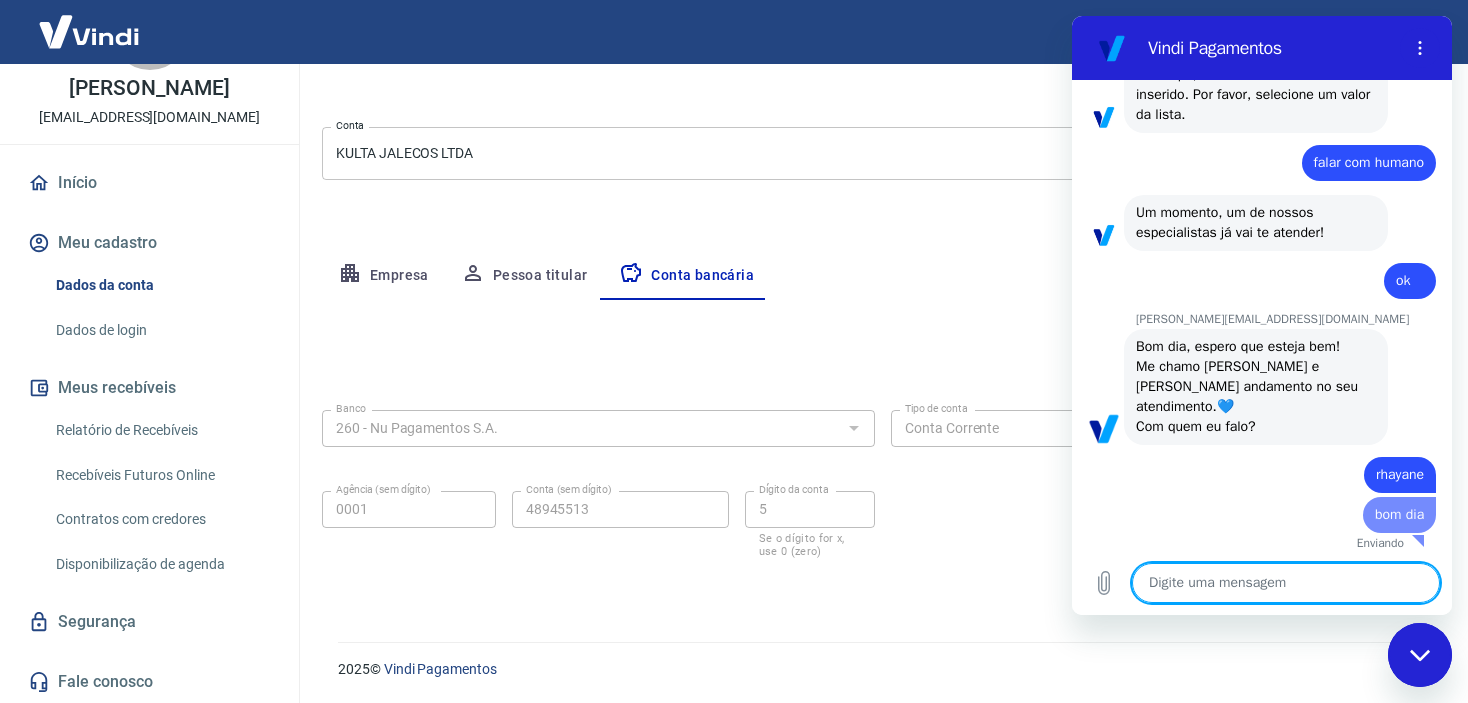 type on "x" 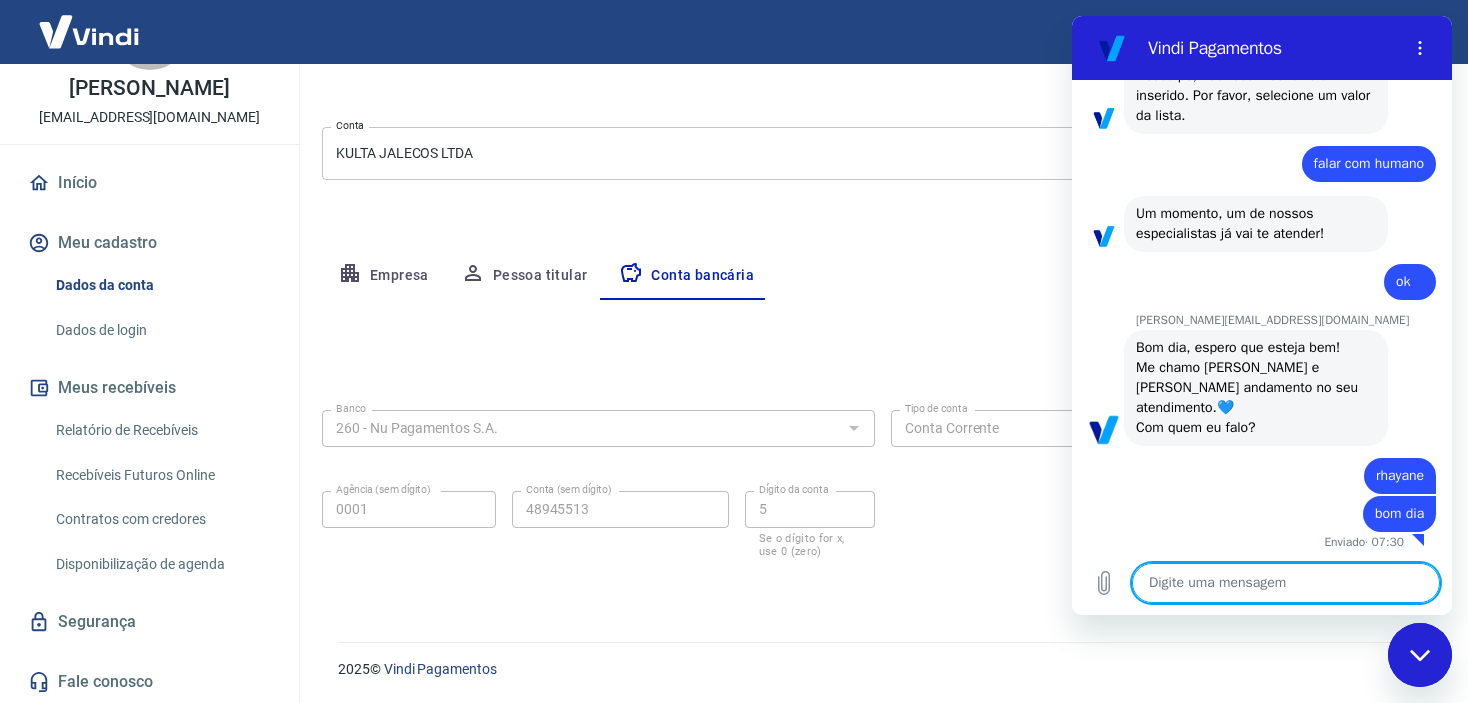 type on "e" 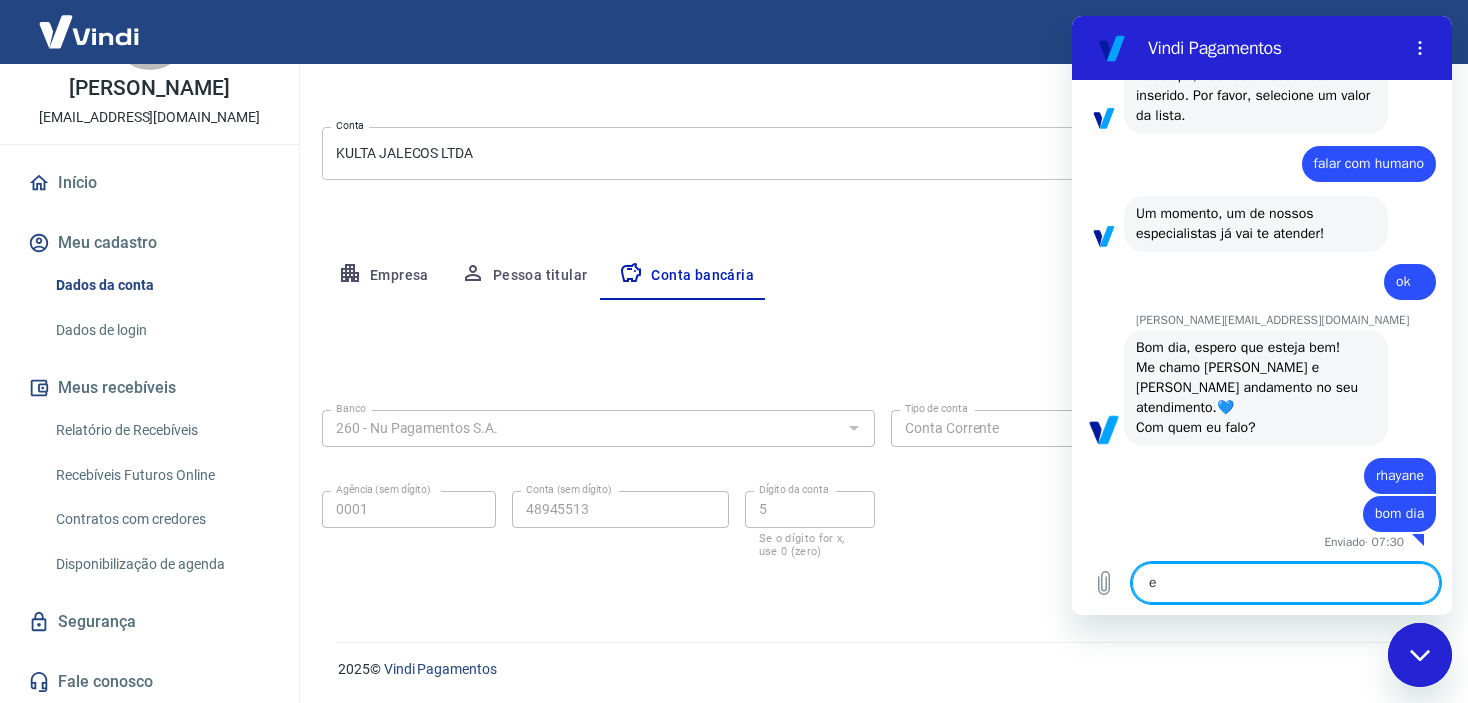 type on "x" 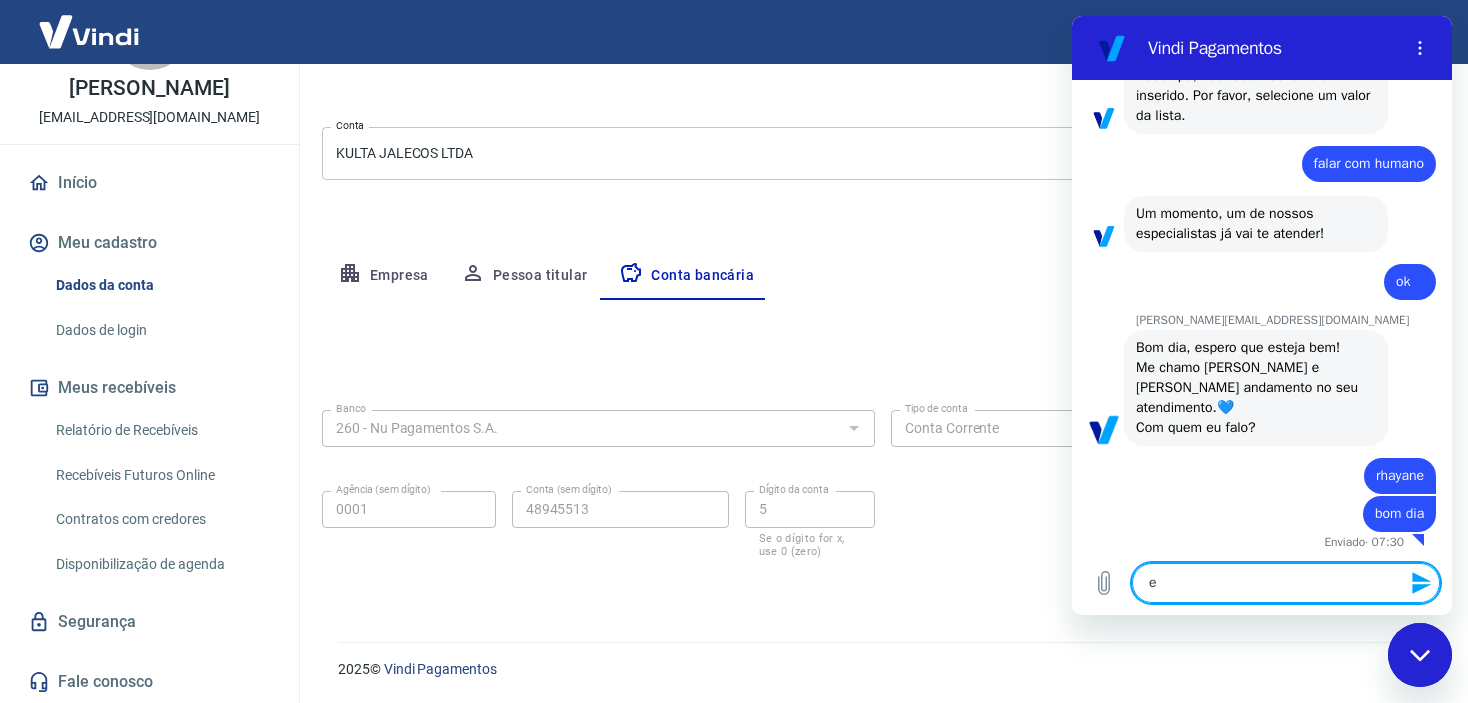 scroll, scrollTop: 440, scrollLeft: 0, axis: vertical 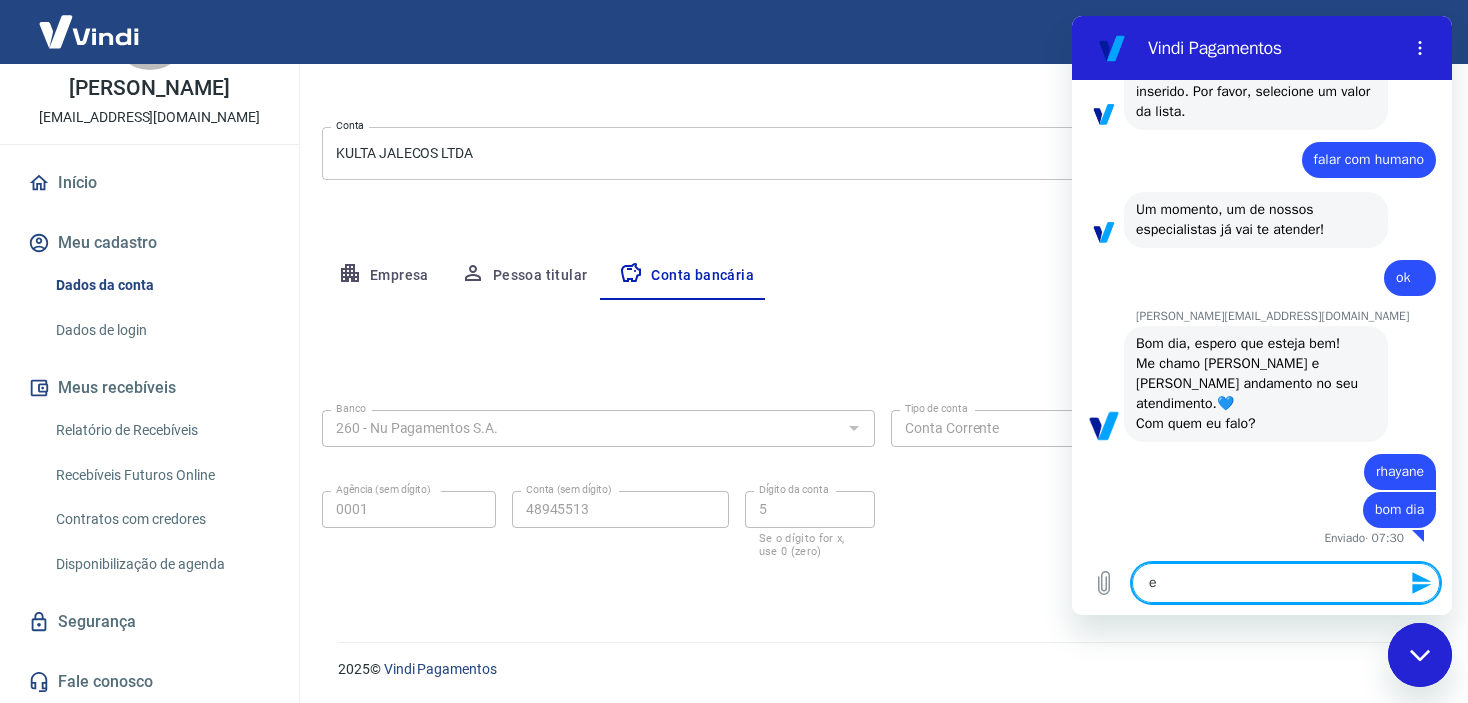 type on "eu" 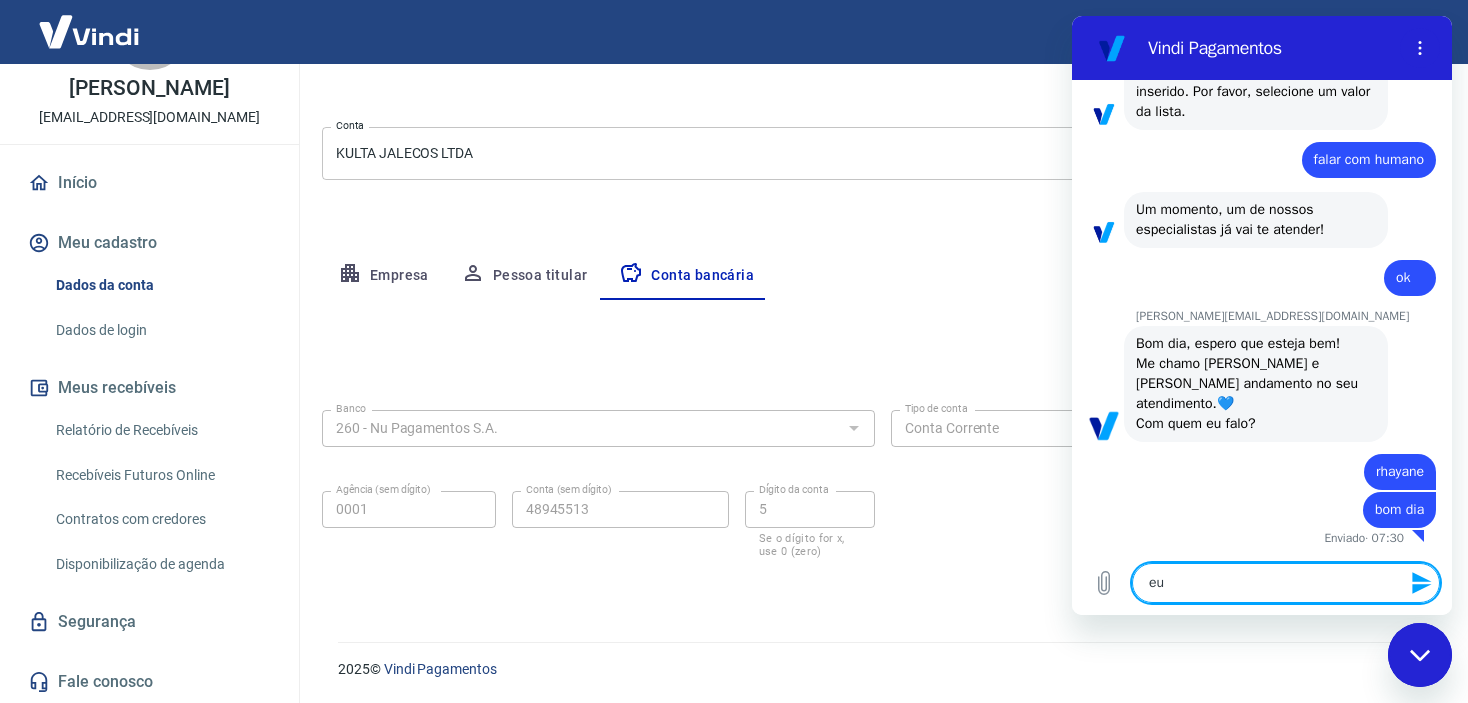 type on "eu" 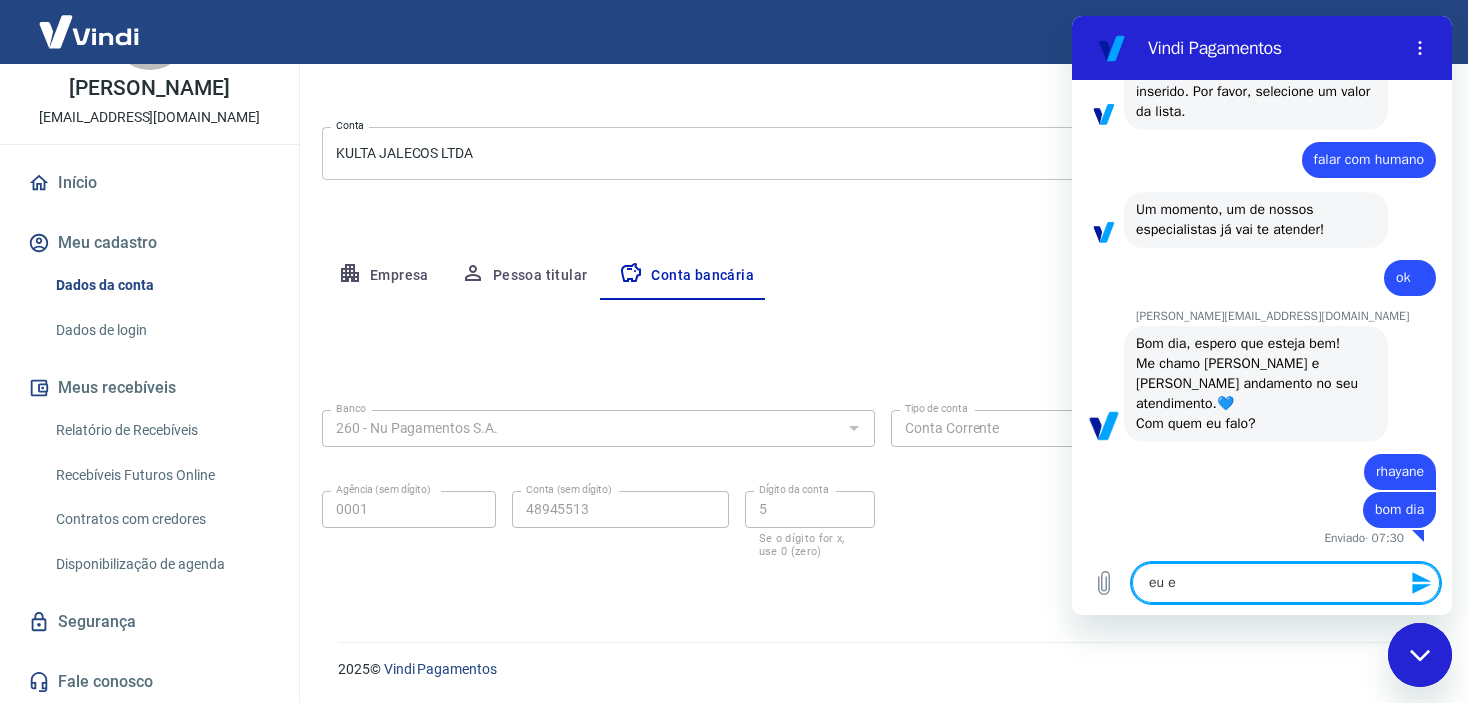 type on "eu es" 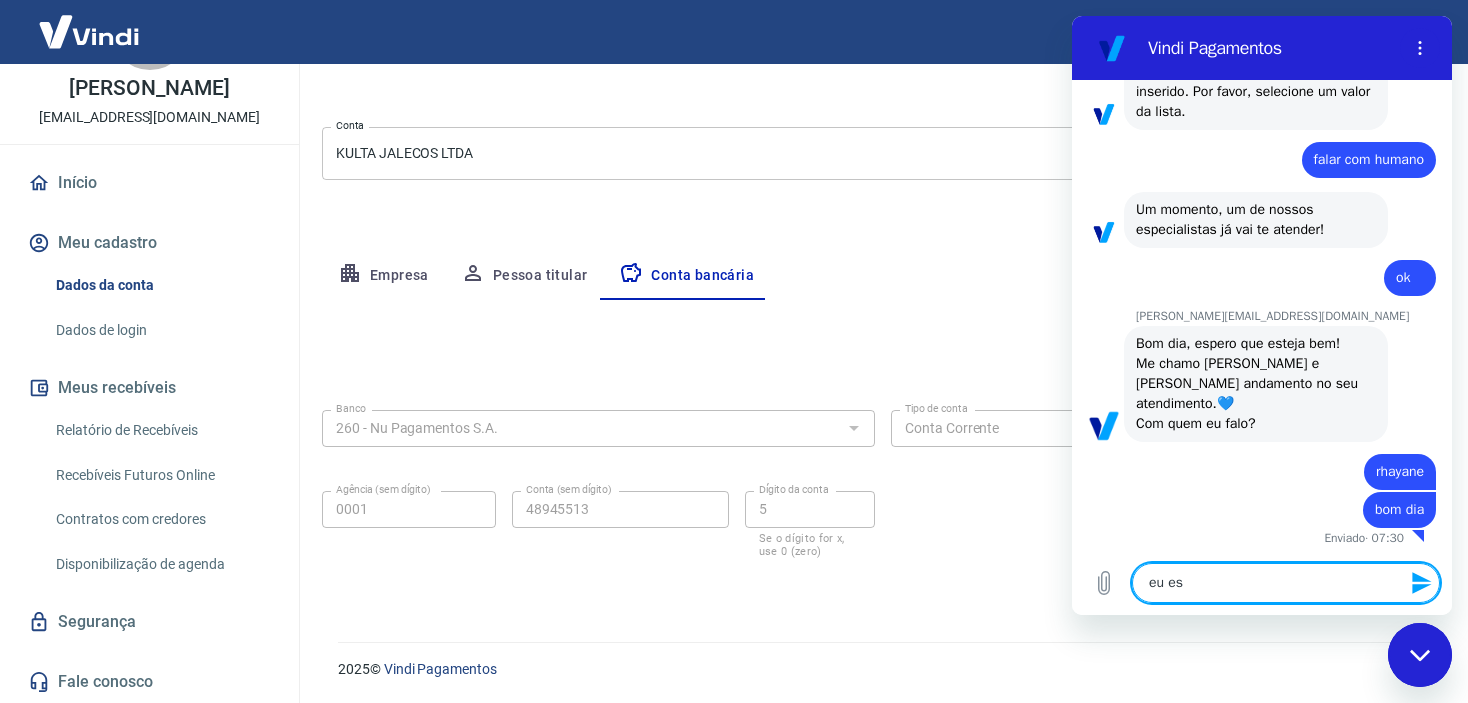 type on "eu est" 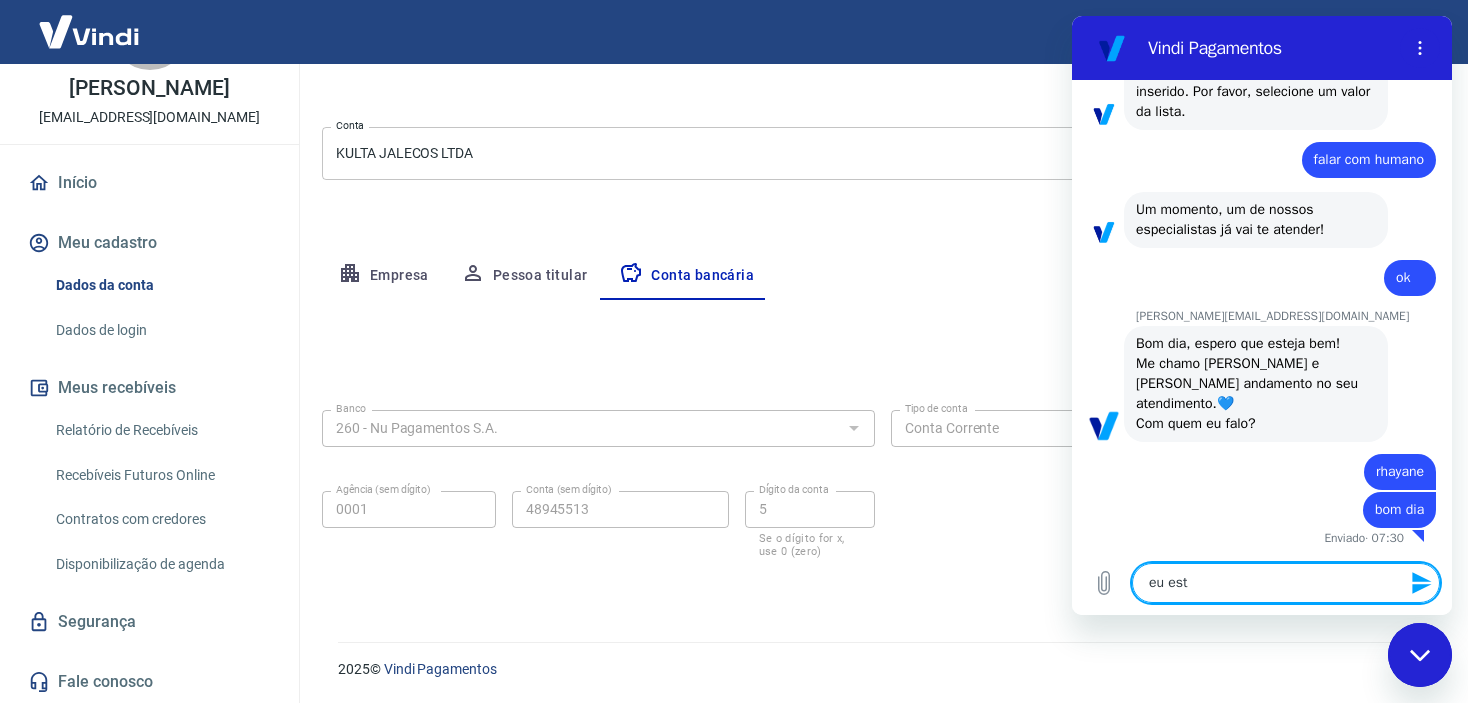 type on "eu esto" 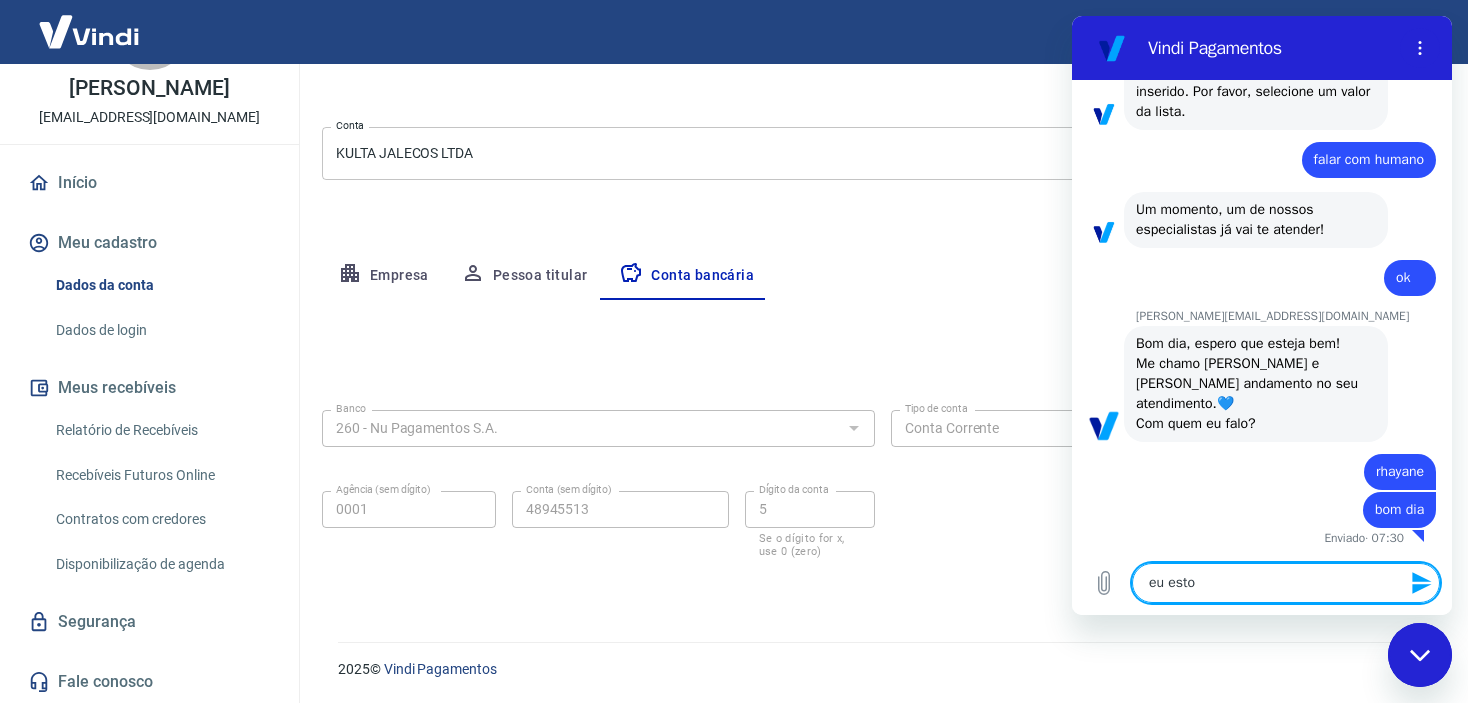 type on "eu estou" 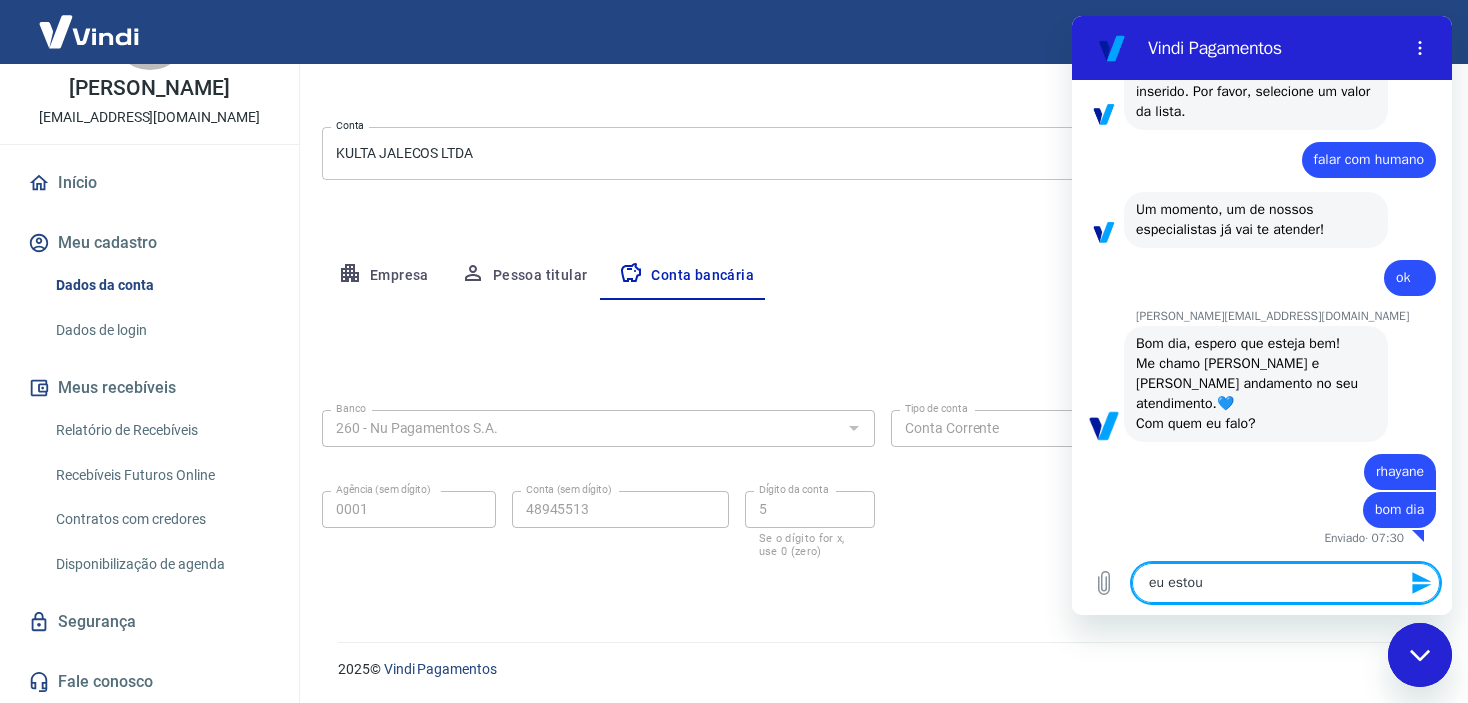 type on "eu estou" 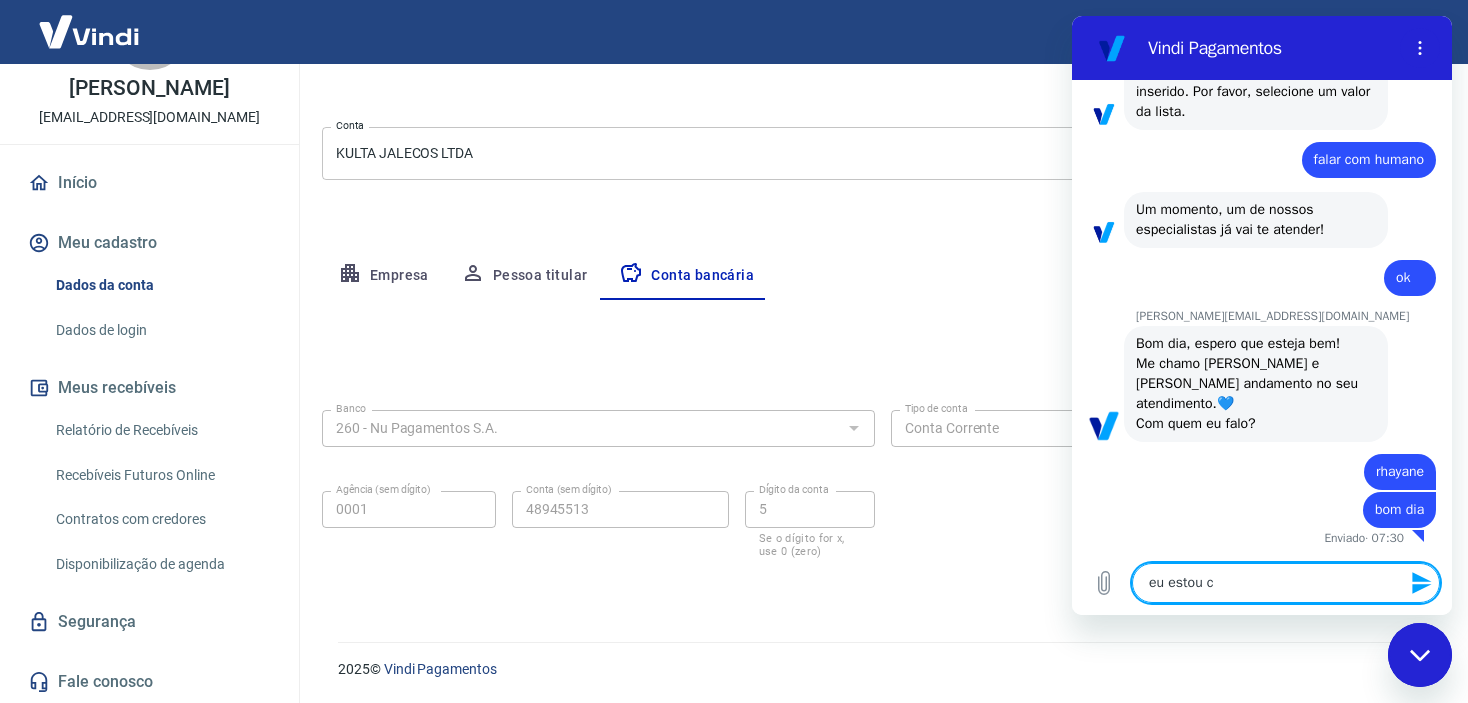 type on "eu estou co" 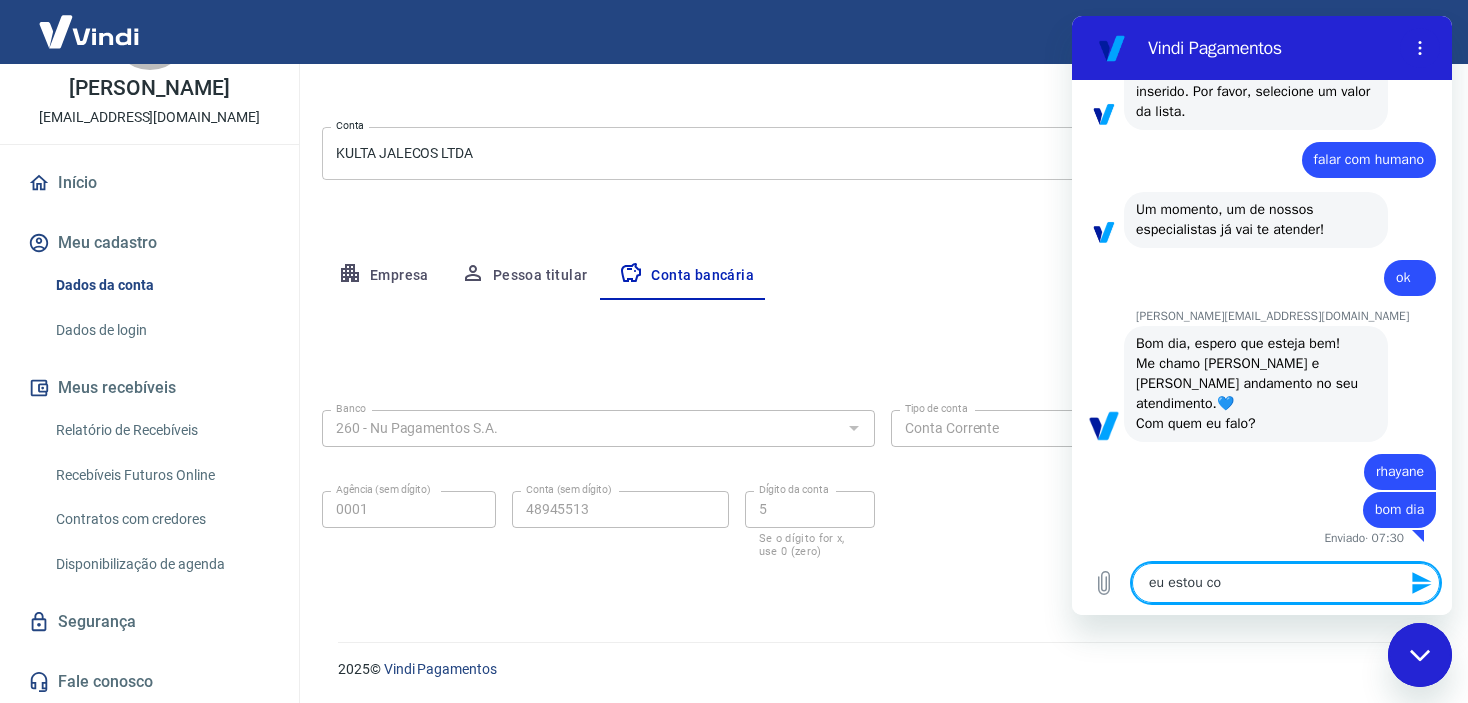 type on "eu estou com" 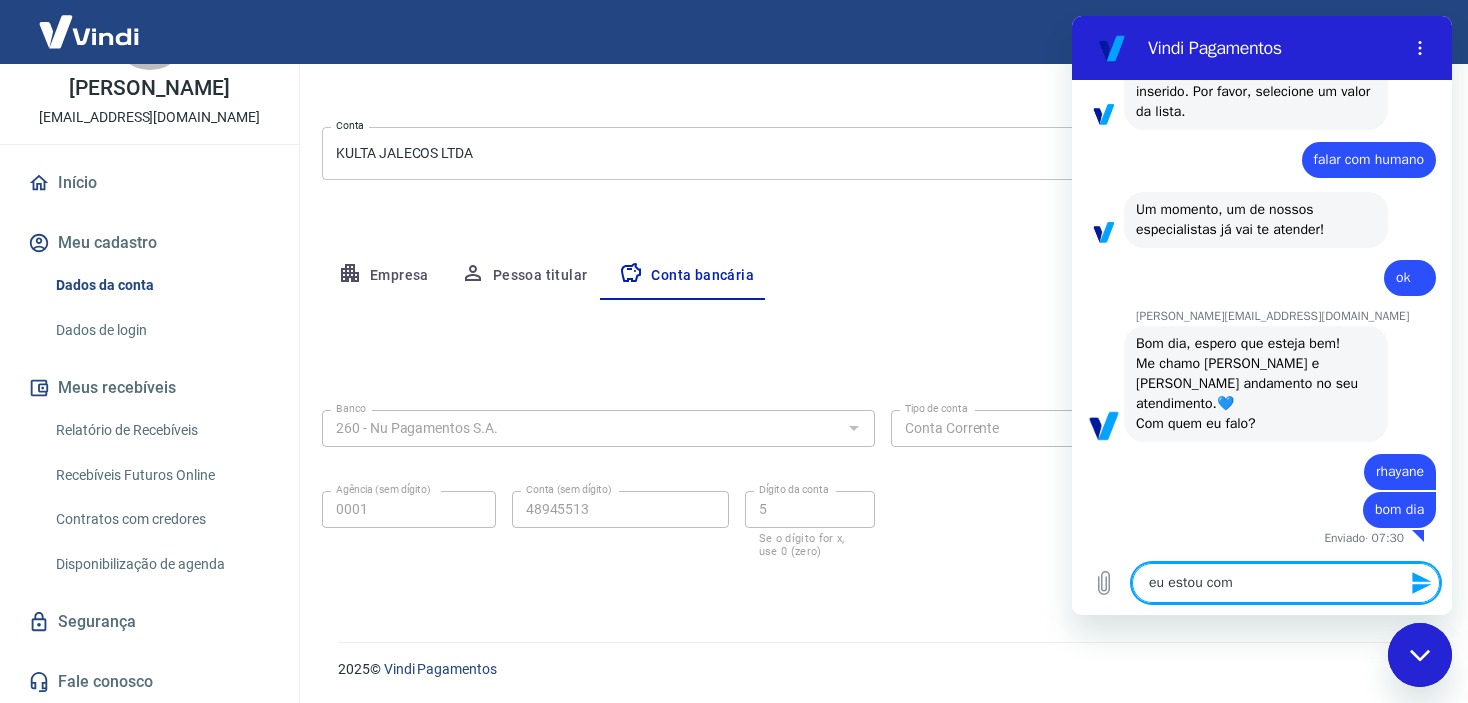 type on "eu estou com" 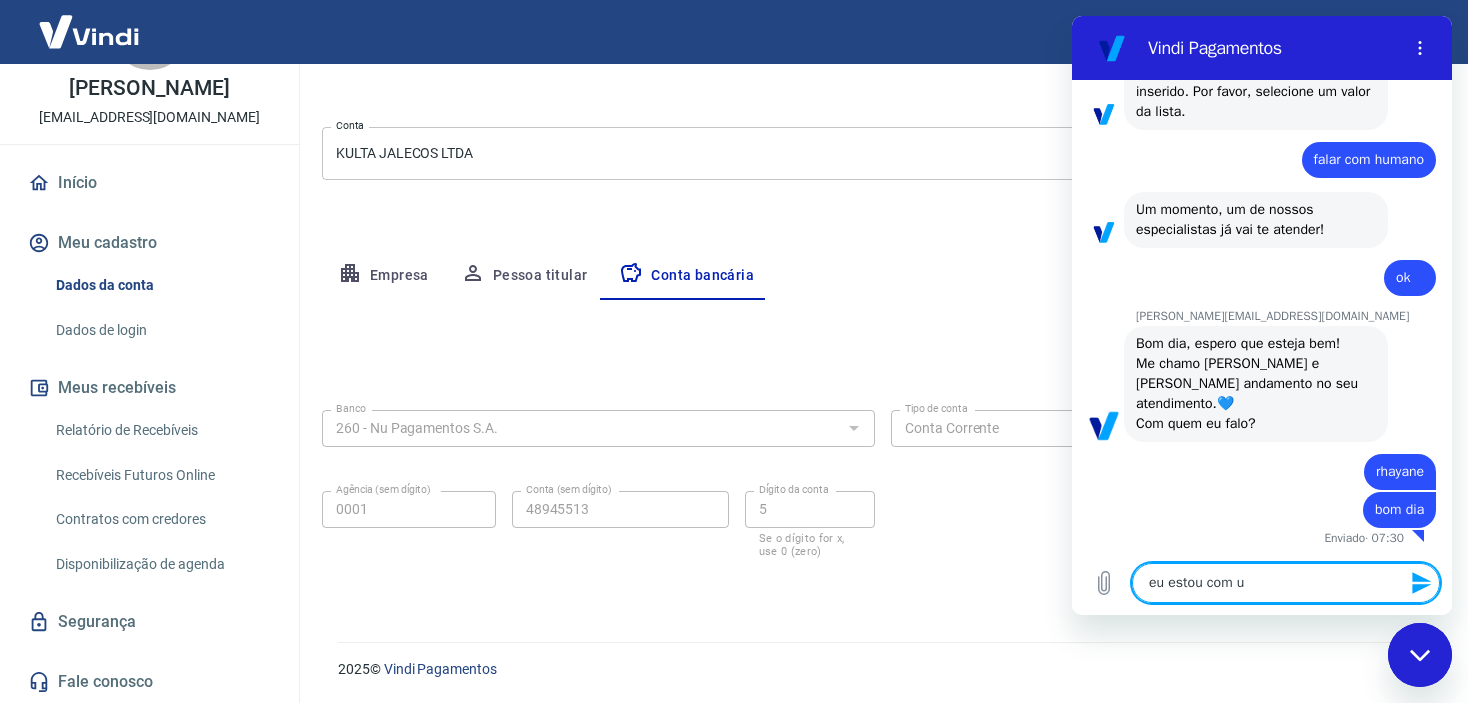 type on "eu estou com um" 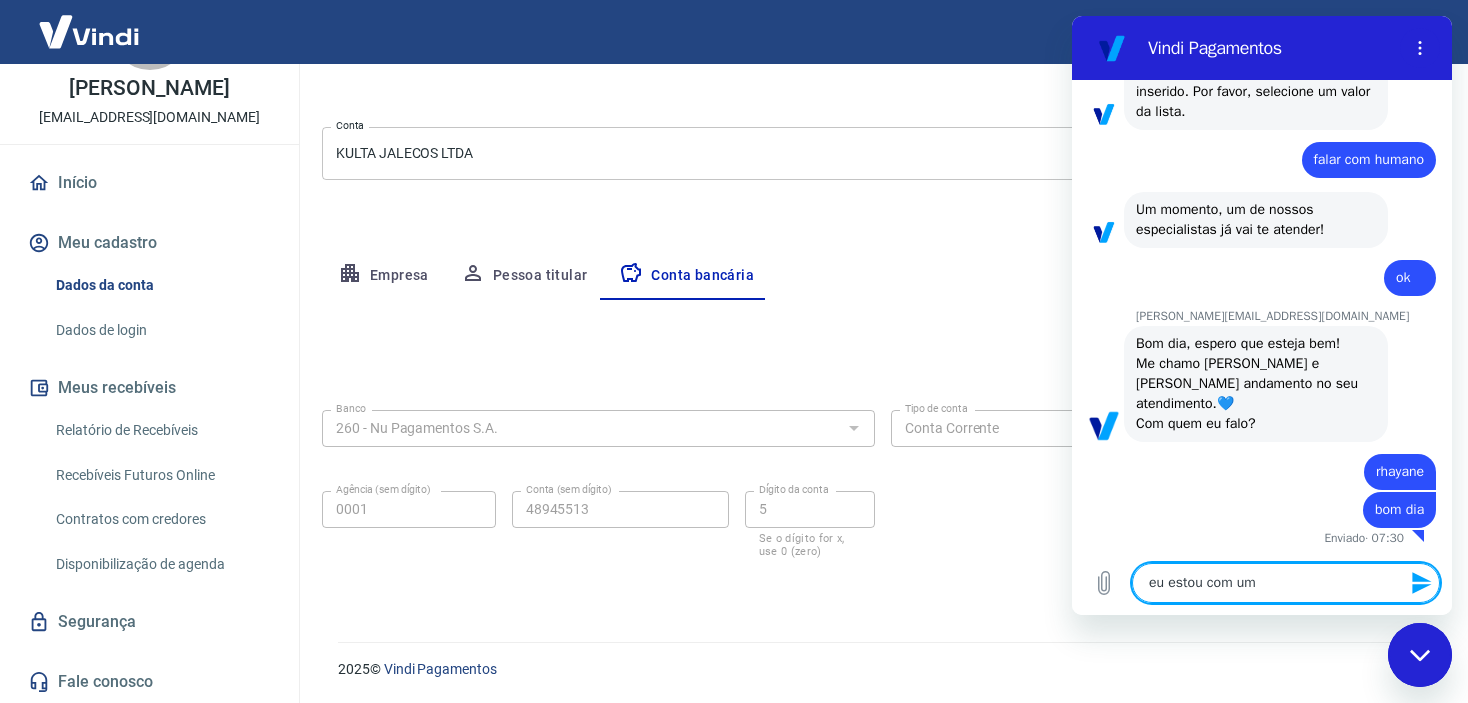 type on "eu estou com um" 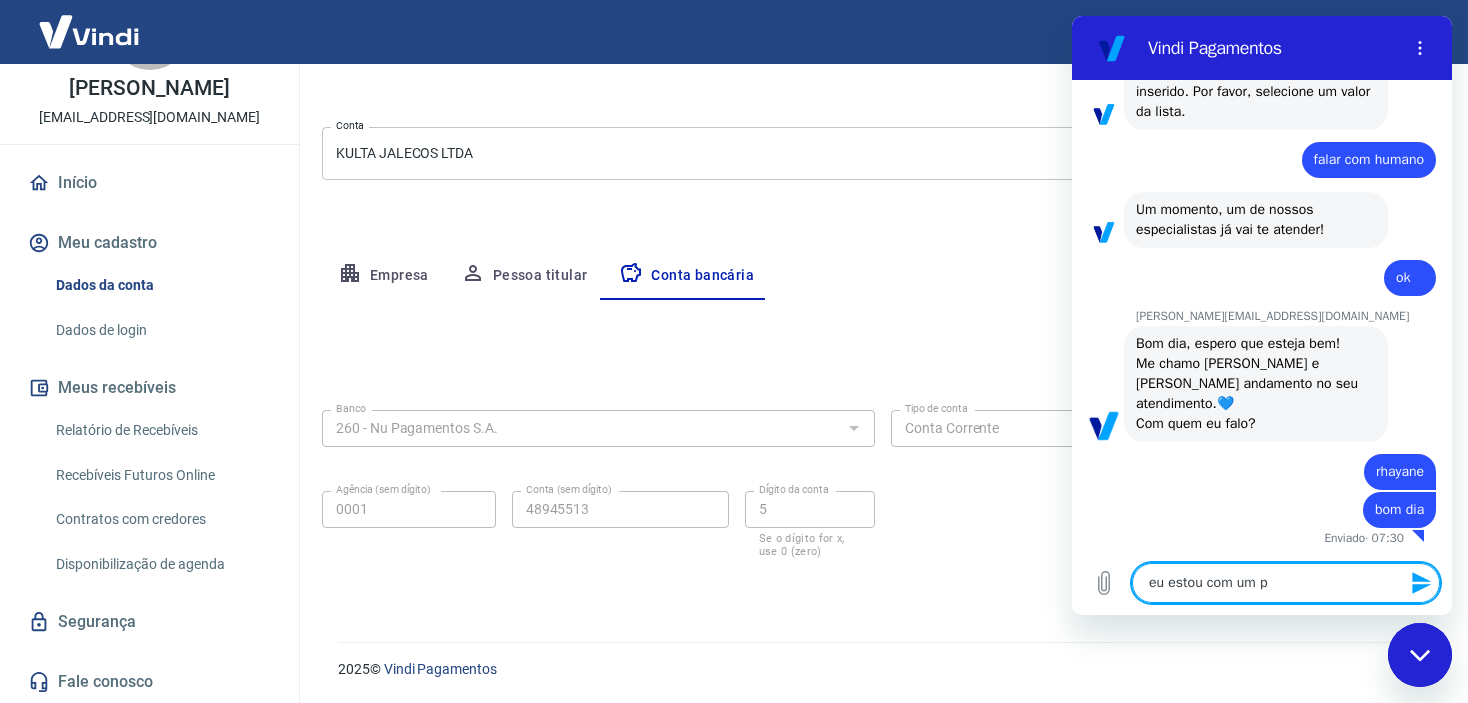 type on "eu estou com um pr" 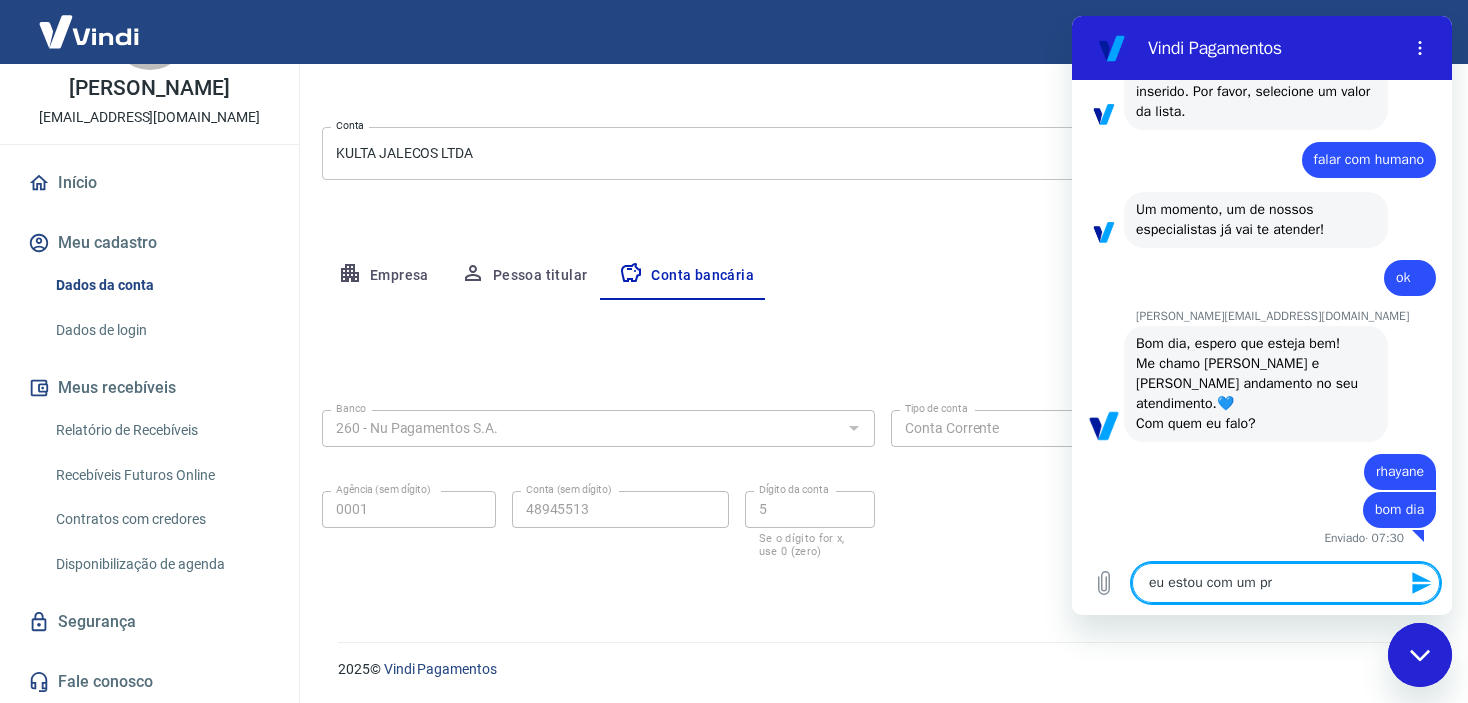type on "eu estou com um pro" 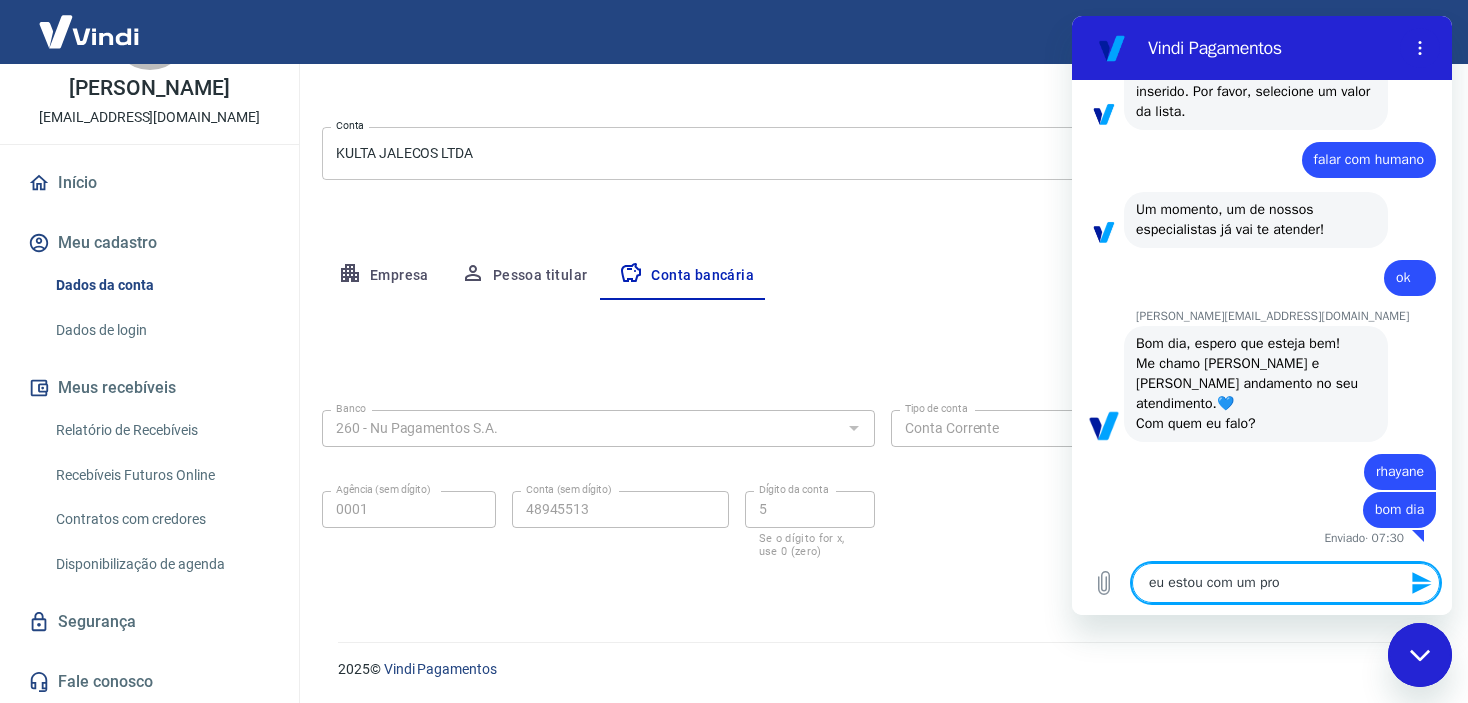 type on "x" 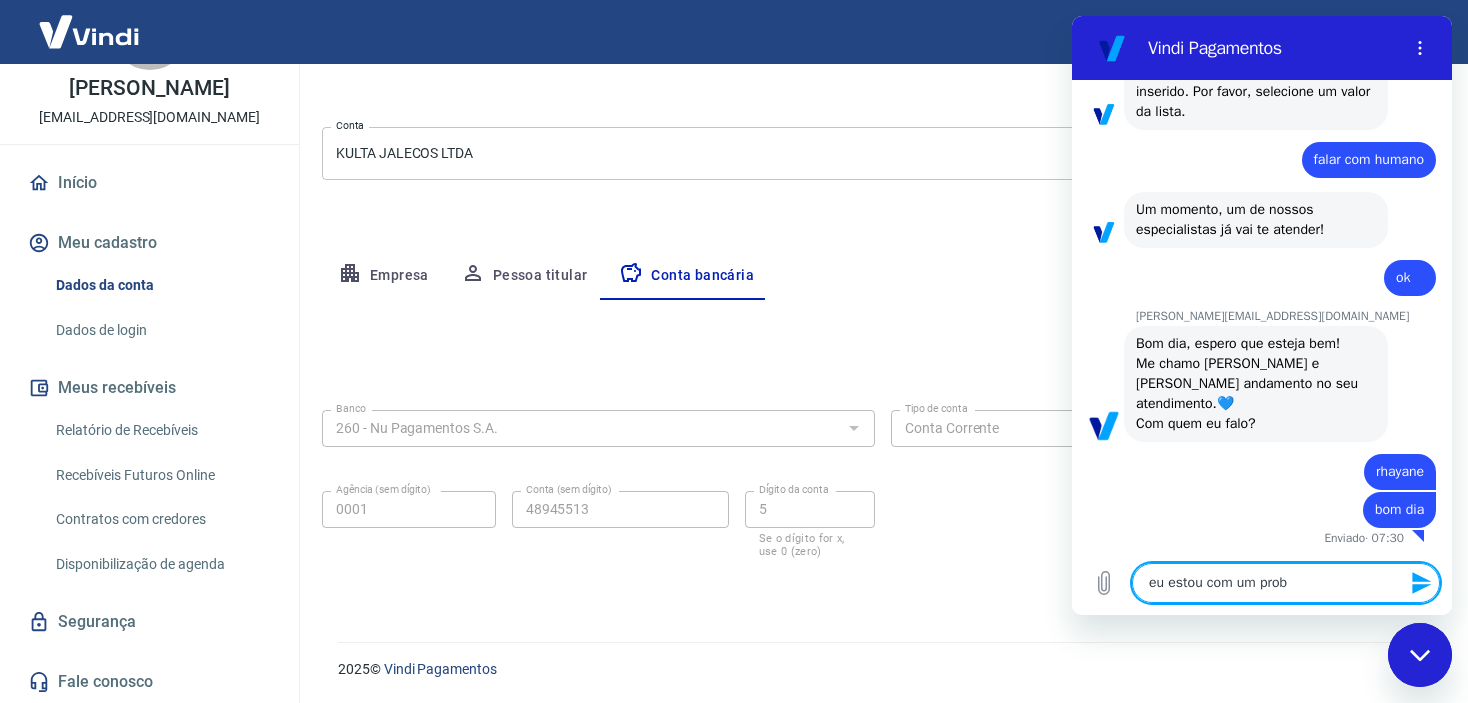 type on "eu estou com um probl" 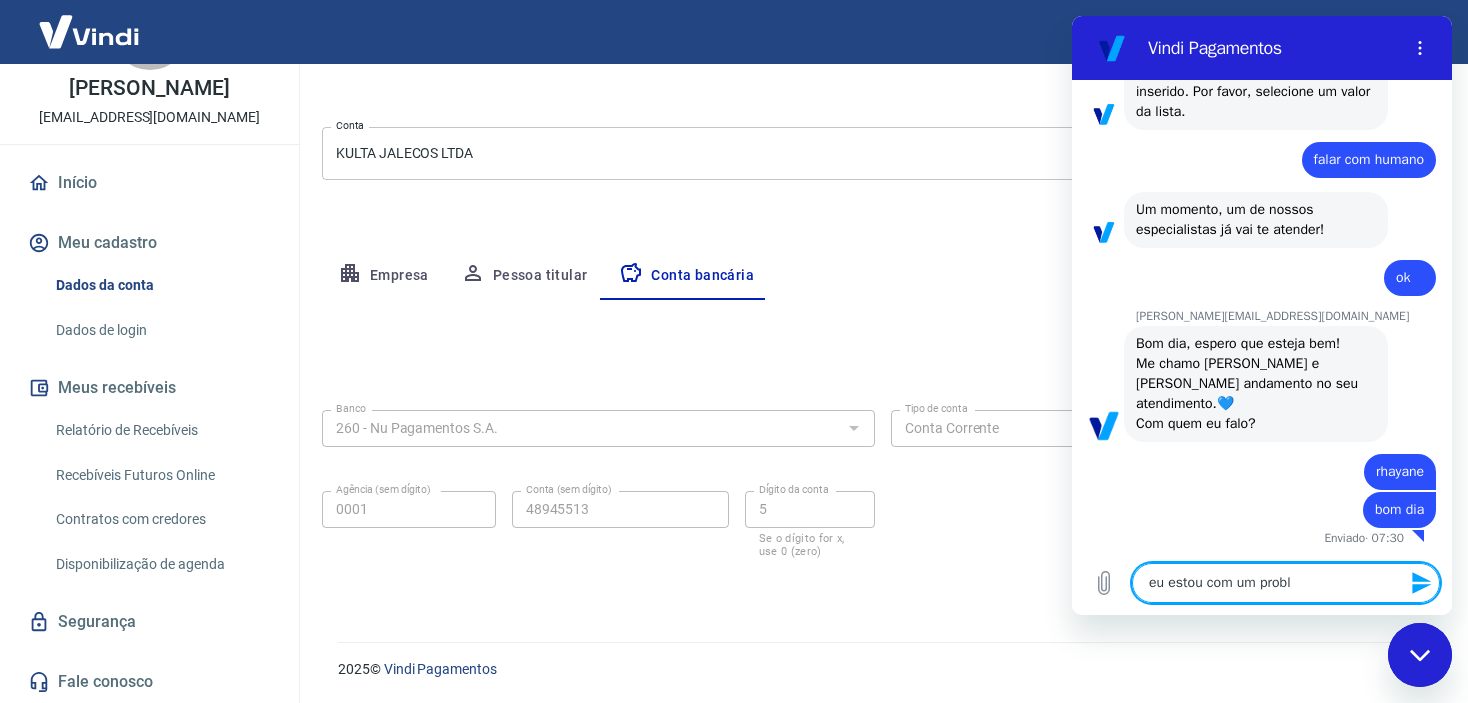 type on "eu estou com um proble" 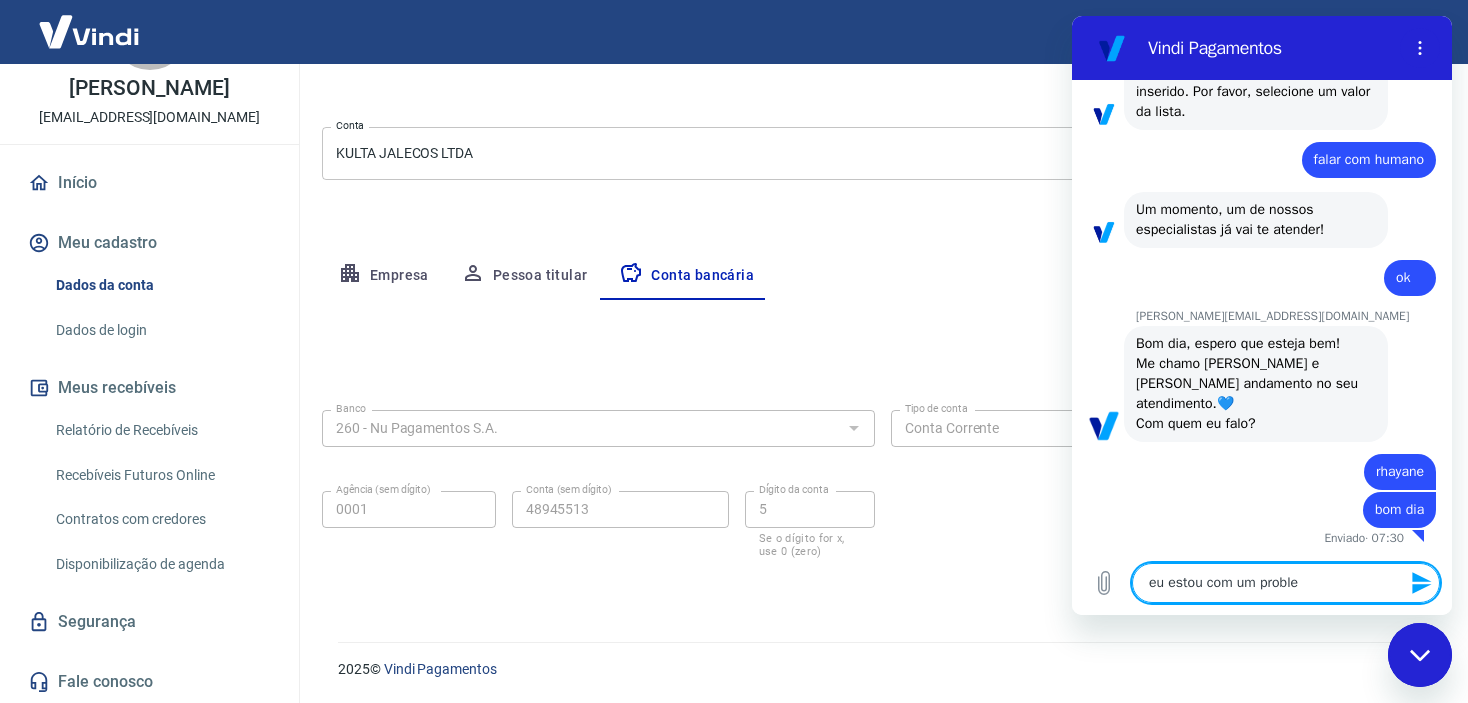type on "eu estou com um problem" 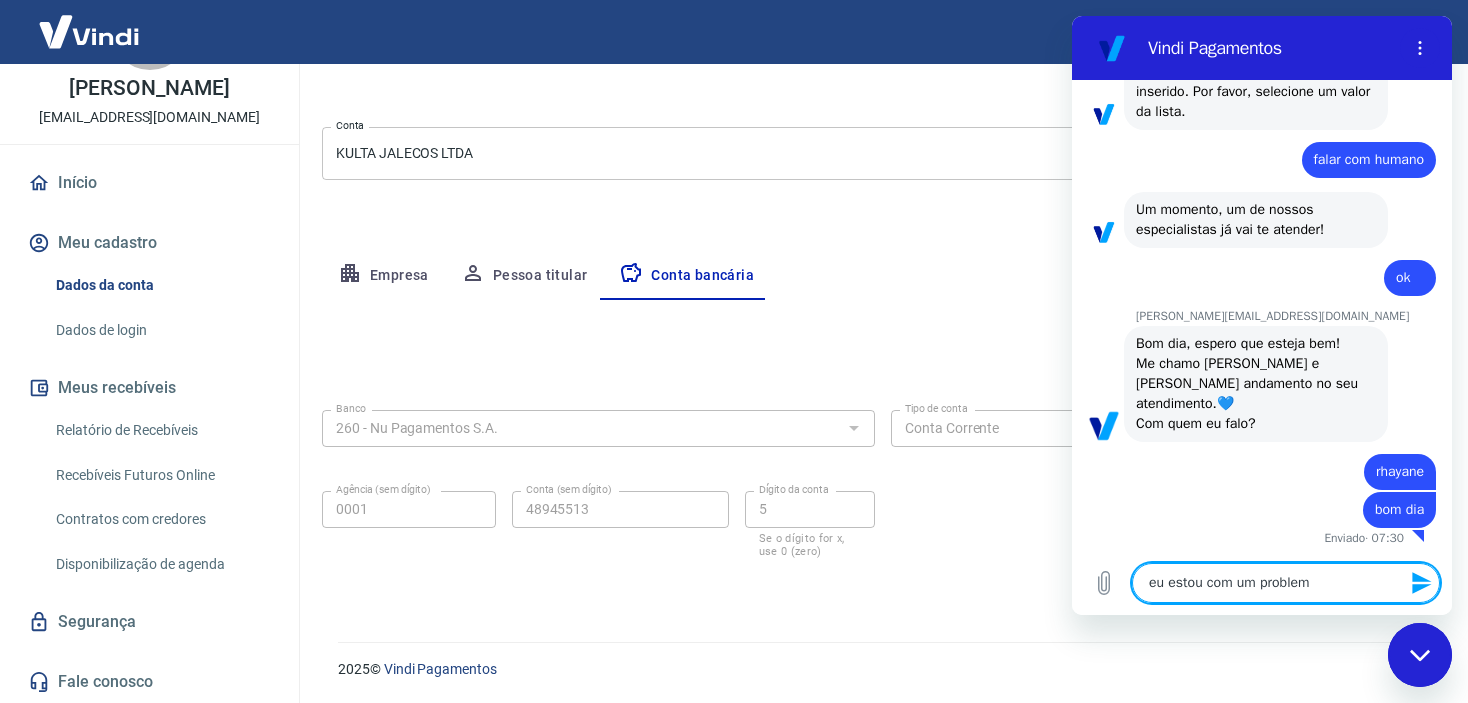 type on "eu estou com um problema" 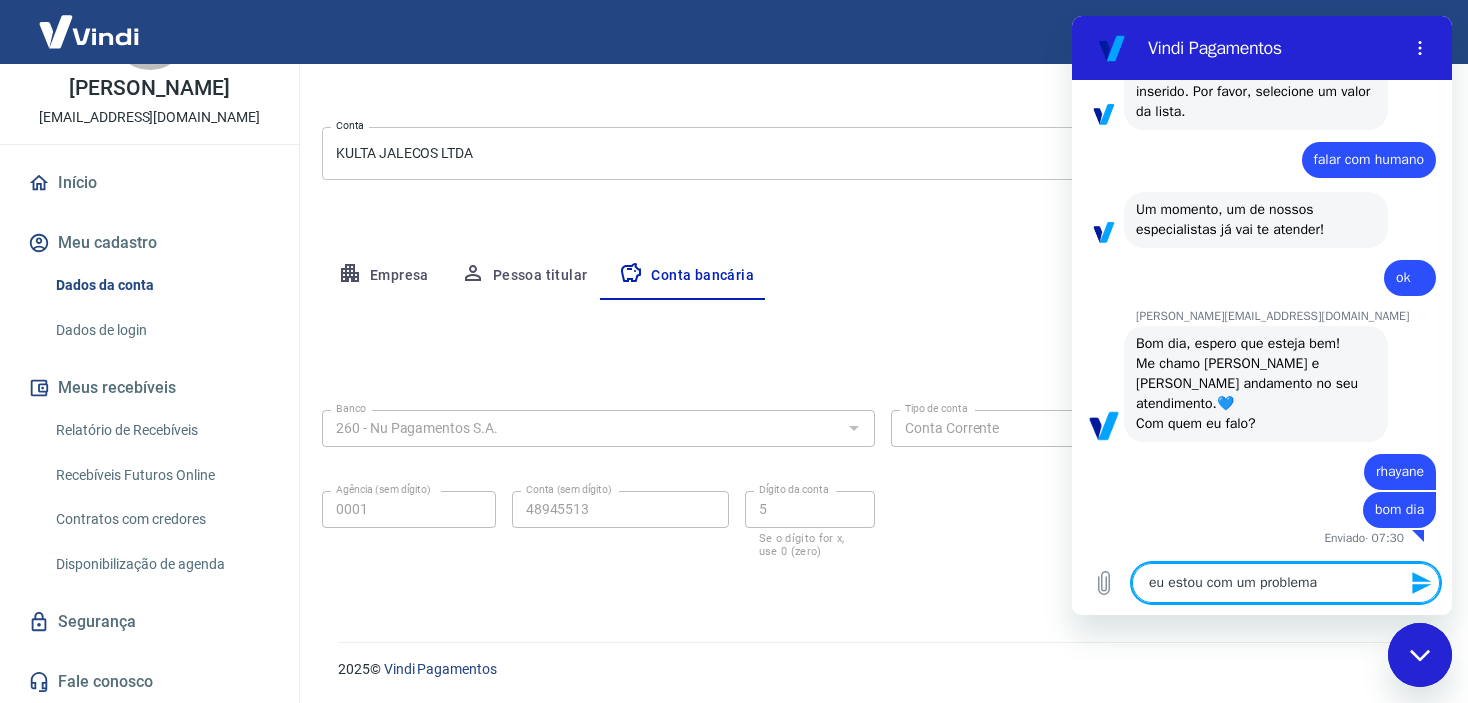 type on "eu estou com um problema" 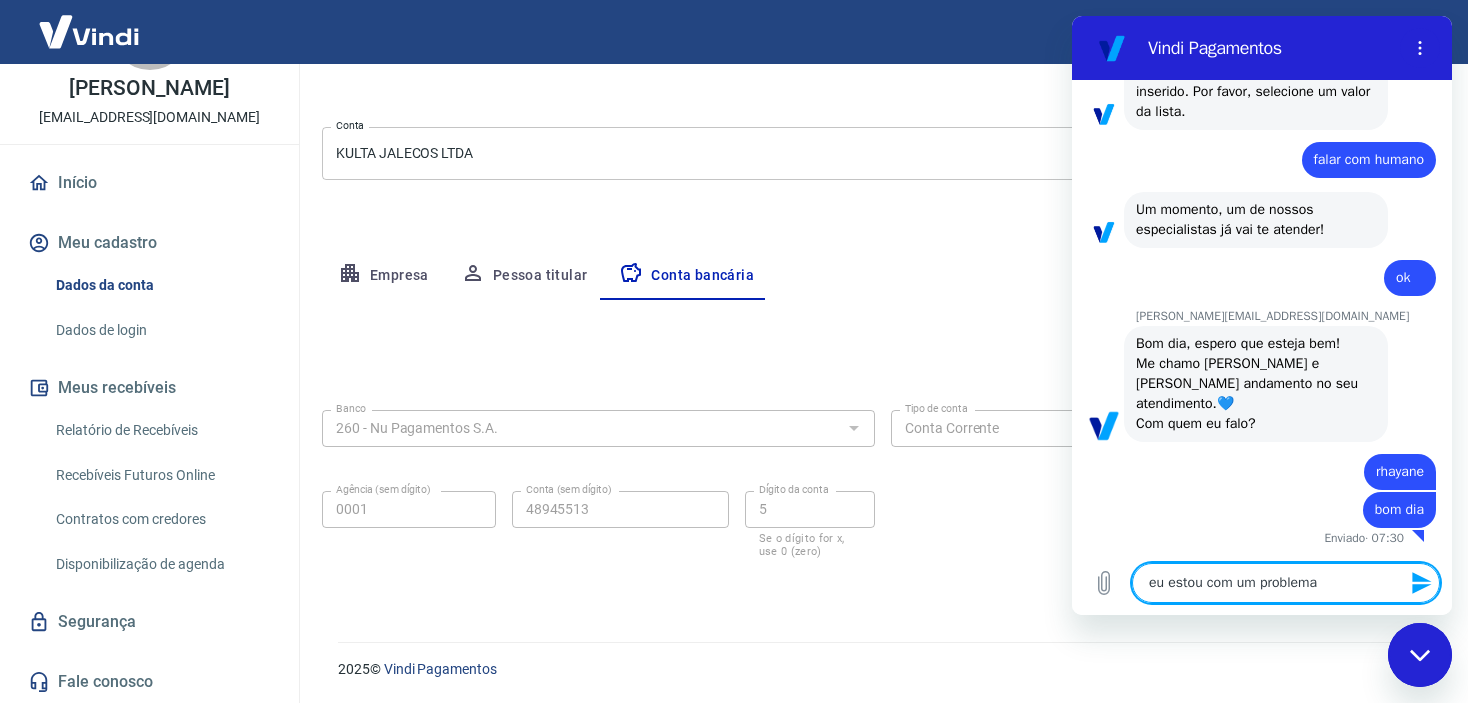 type 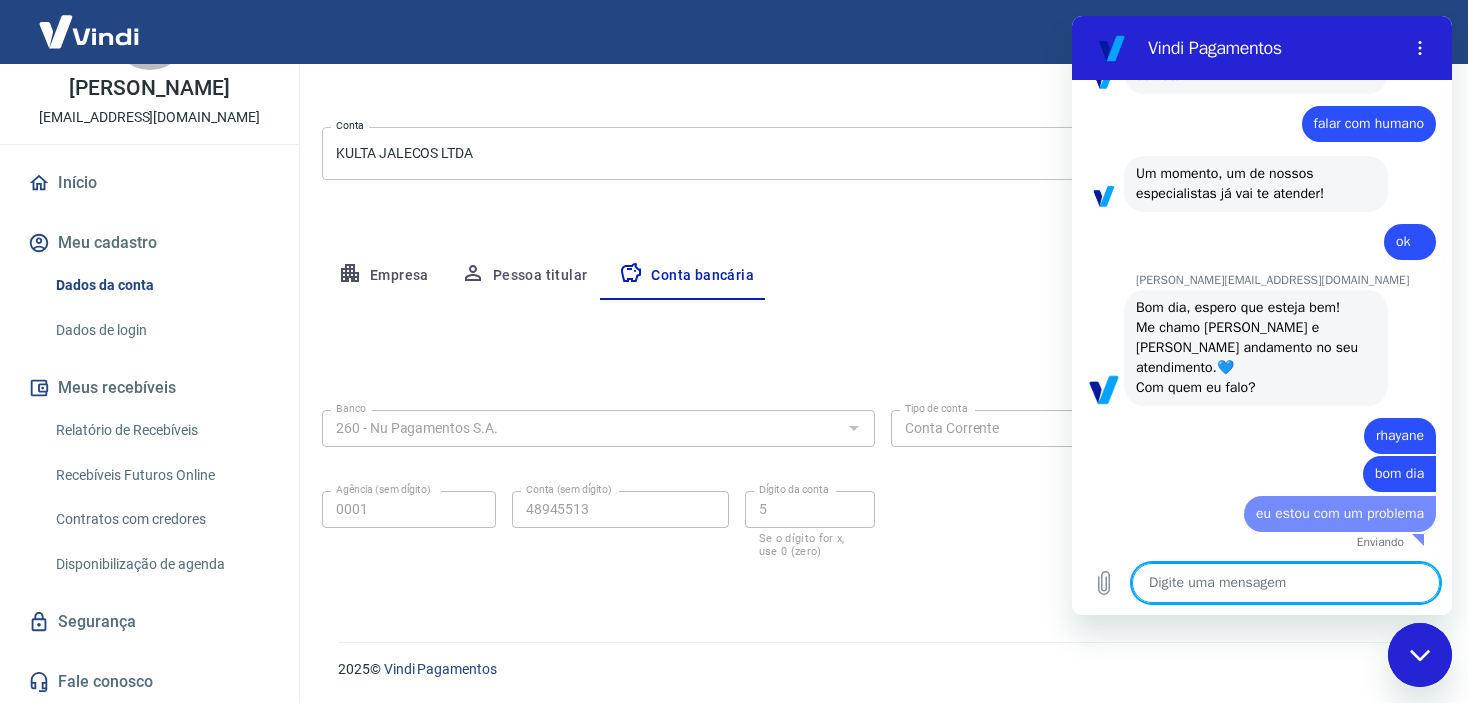 type on "x" 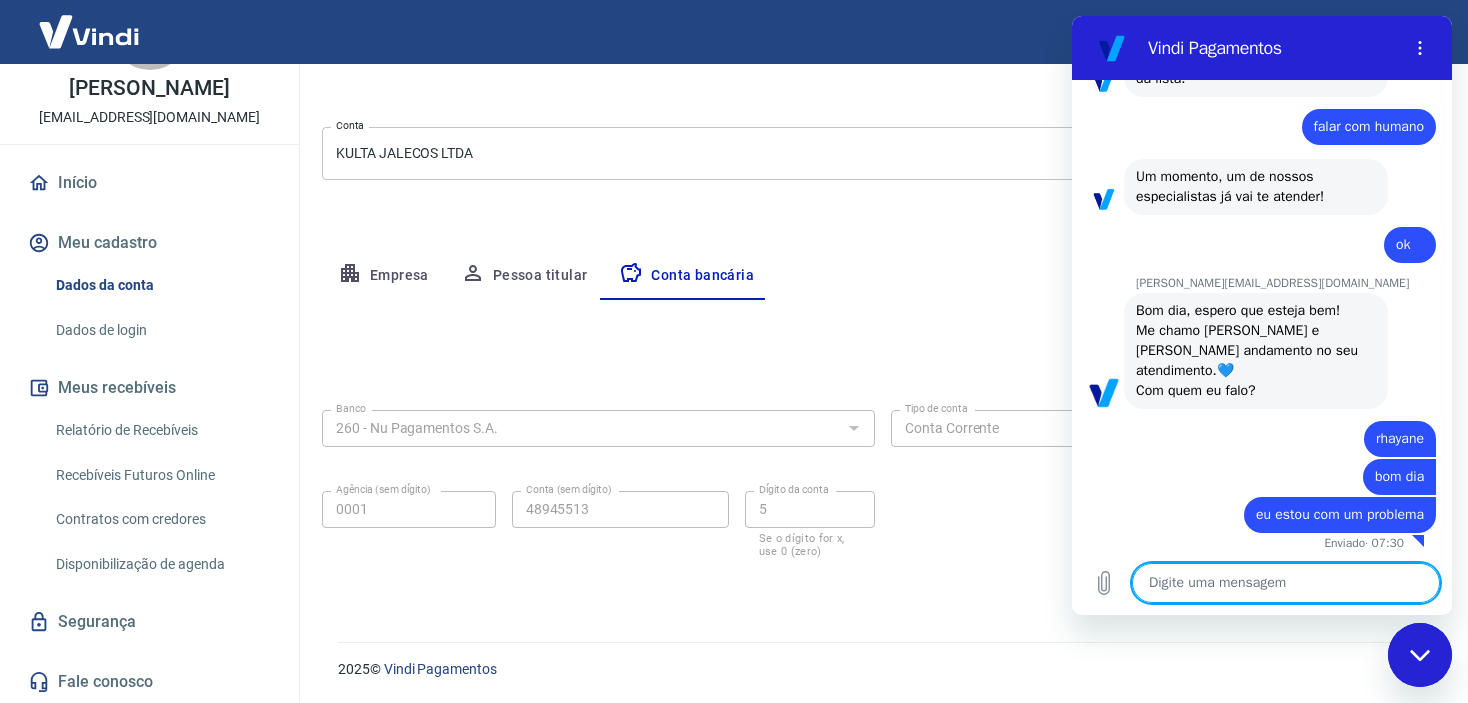 scroll, scrollTop: 477, scrollLeft: 0, axis: vertical 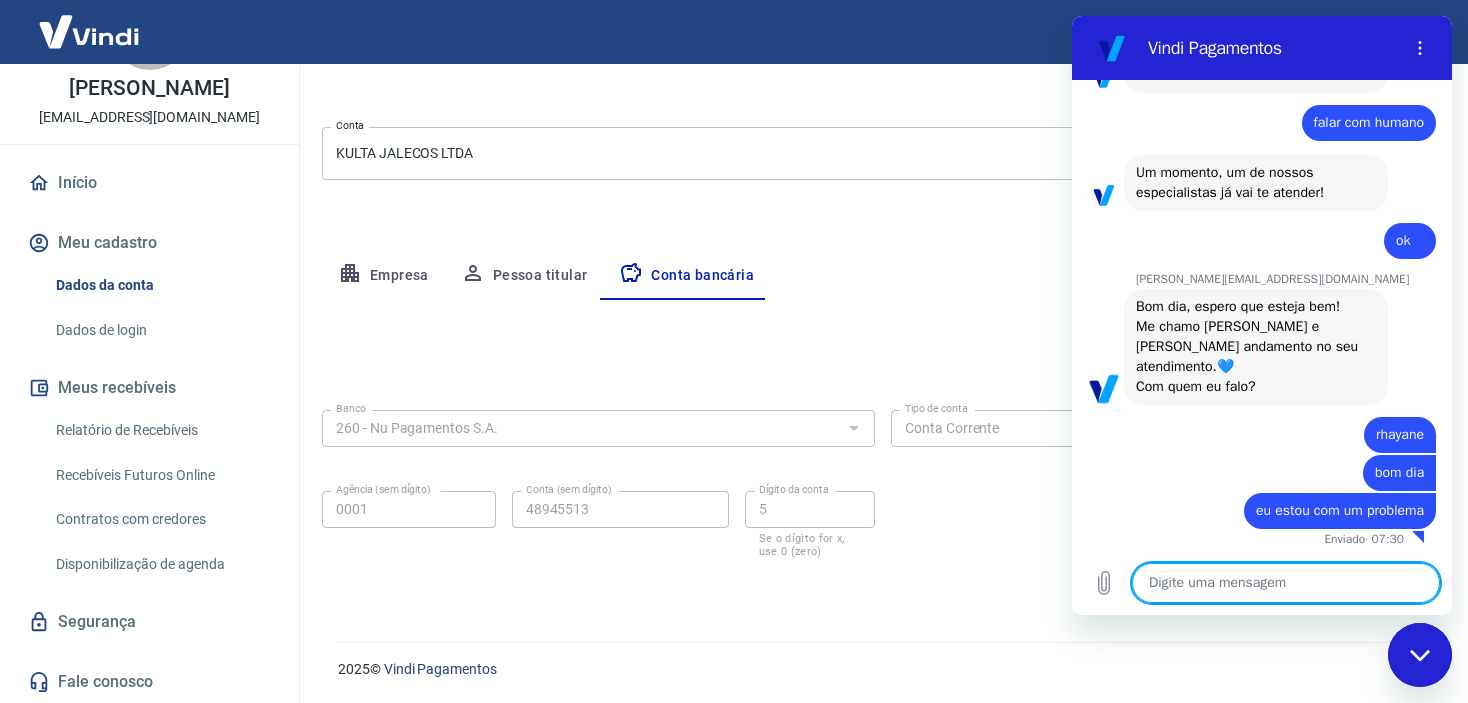 type on "o" 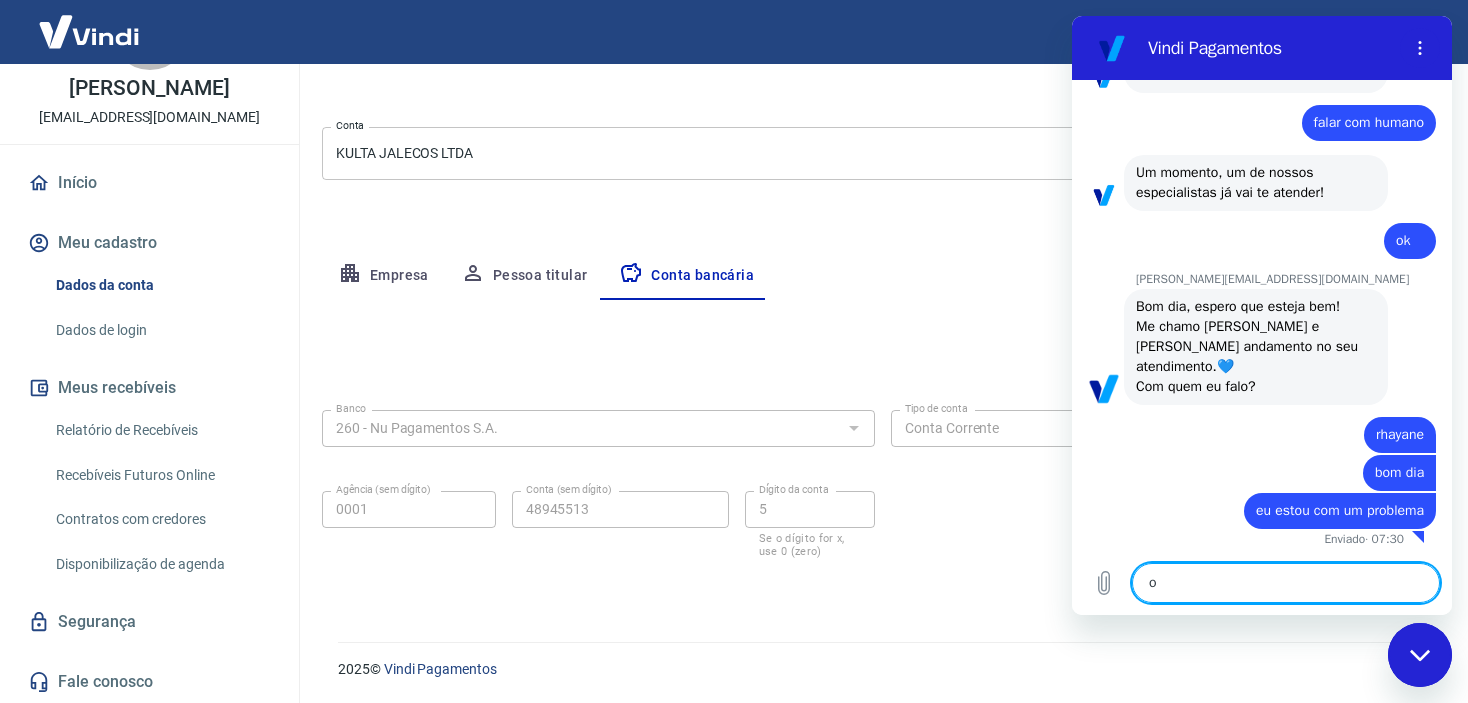 type on "os" 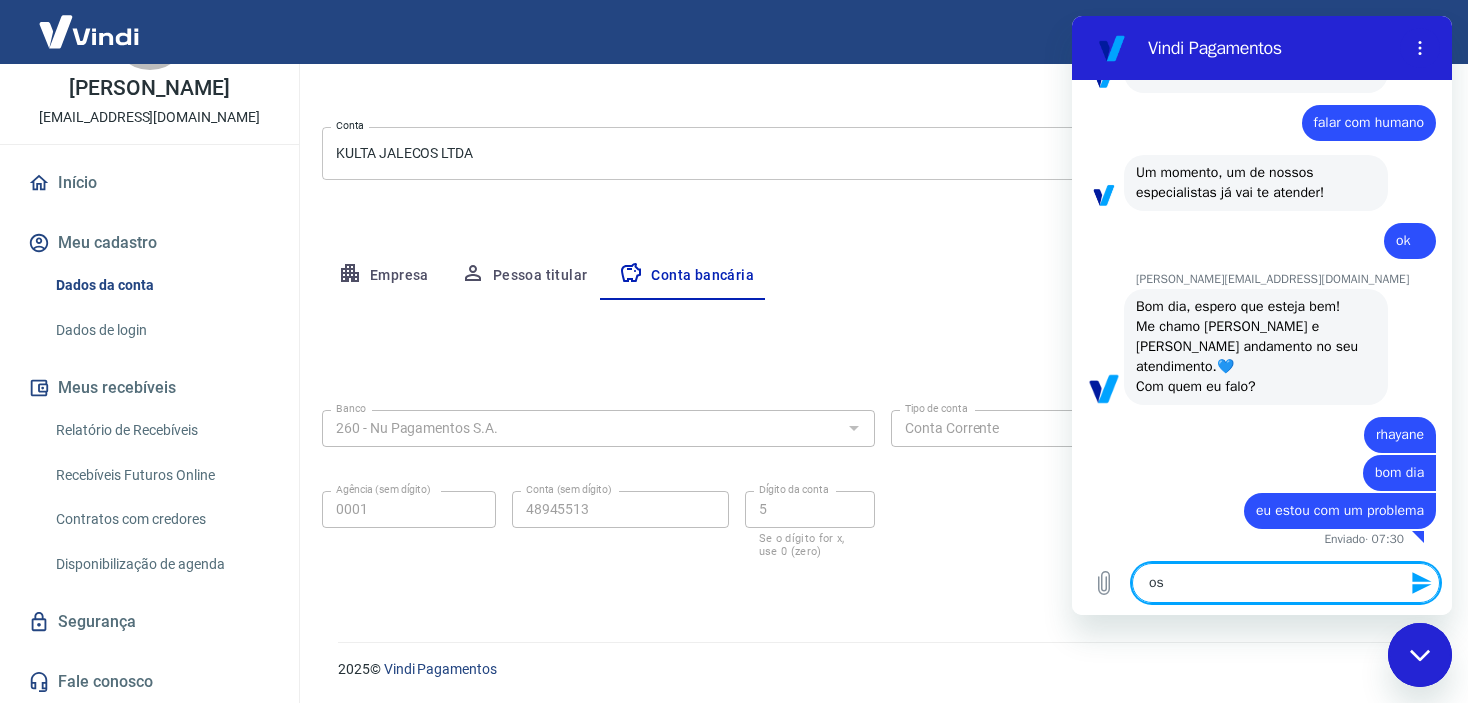 type on "os" 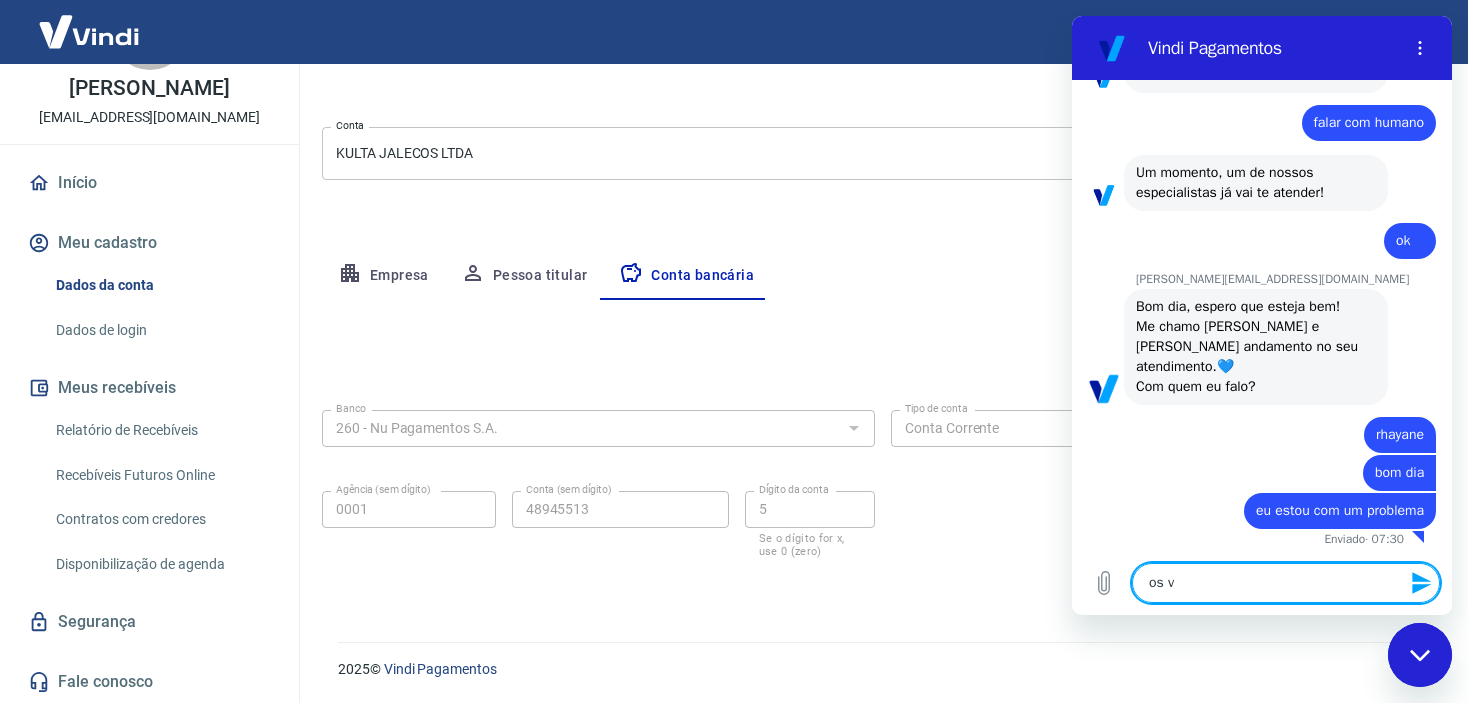 type on "os va" 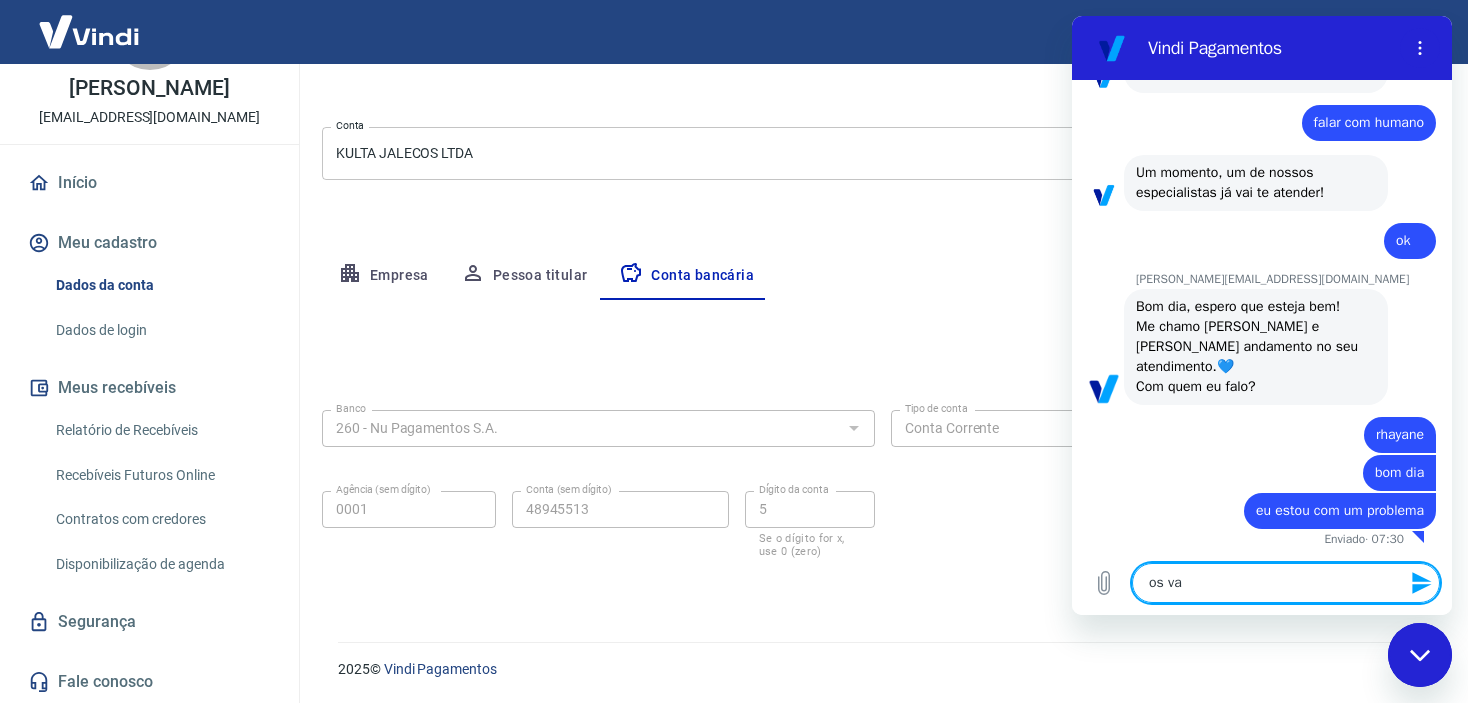 type on "os val" 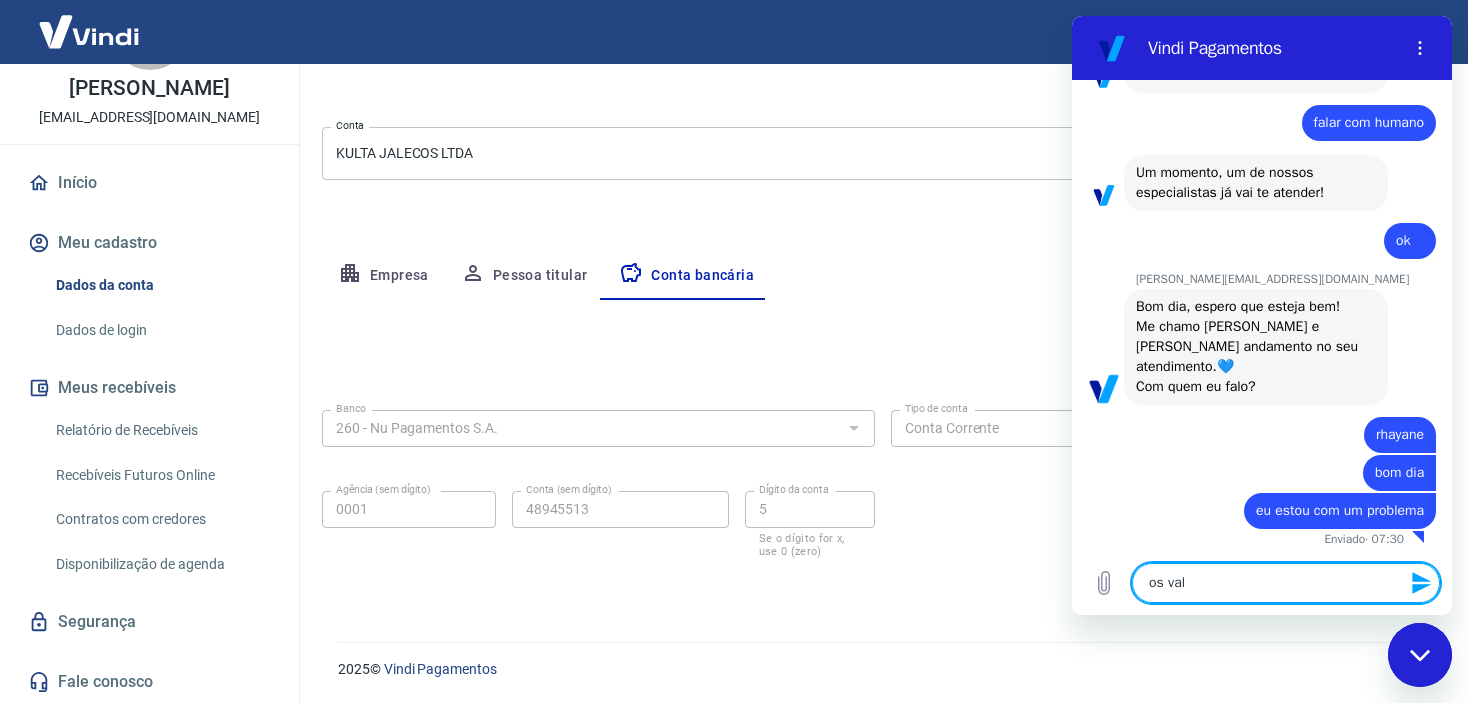 type on "os valo" 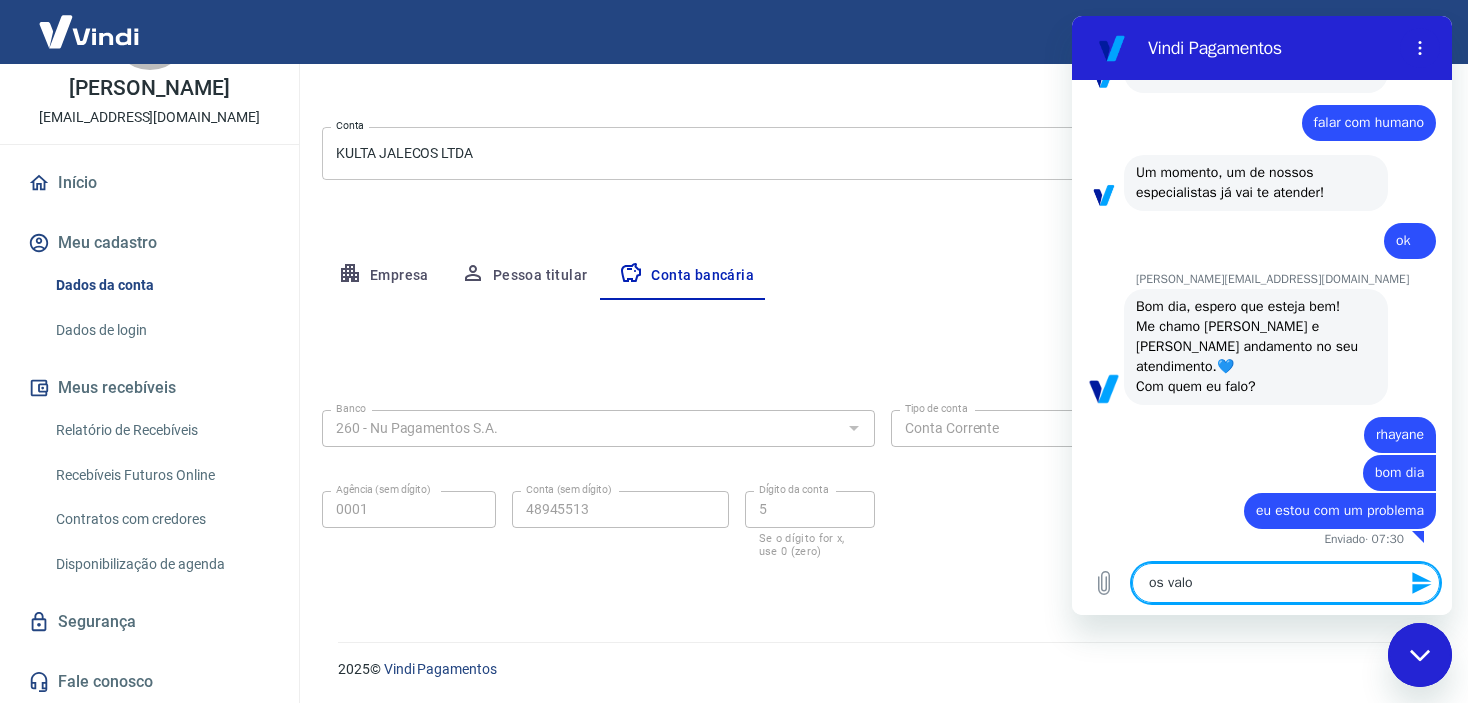 type on "os valor" 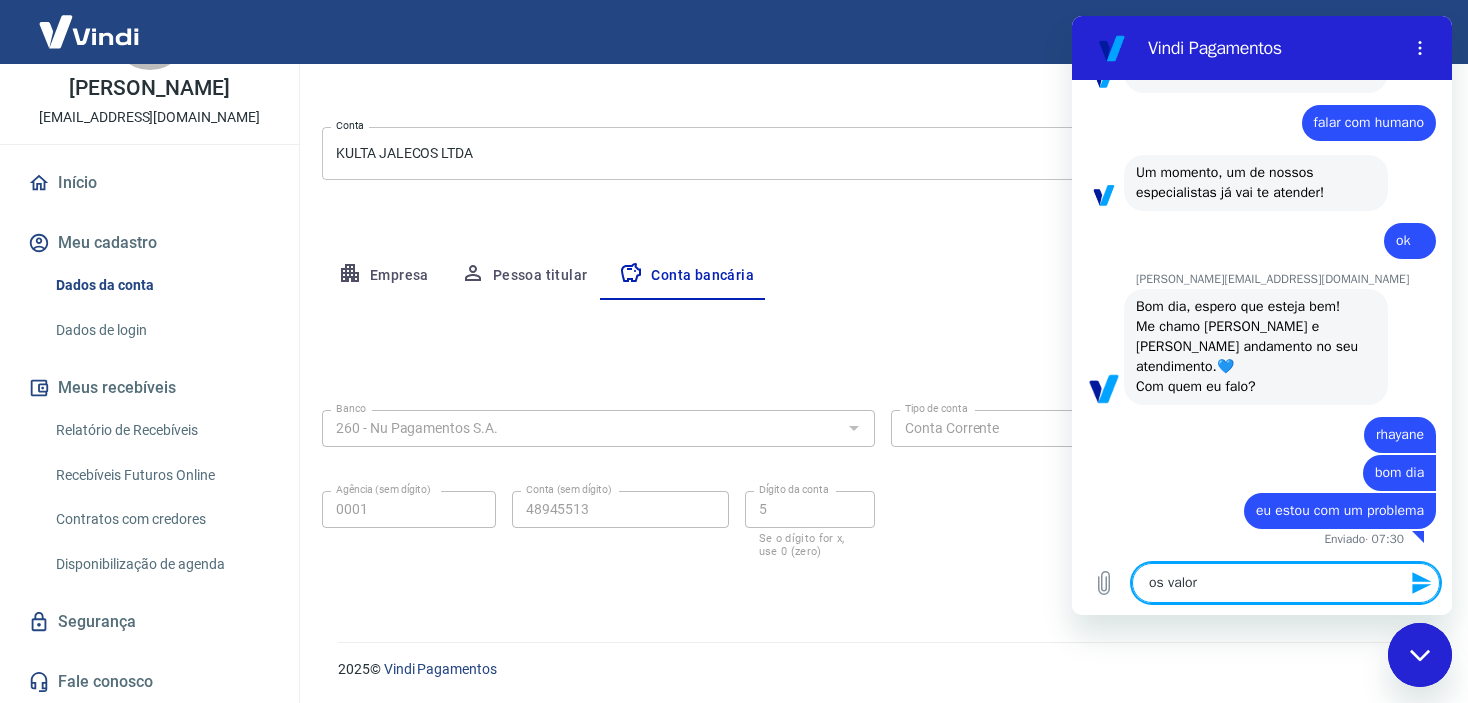 type on "os valore" 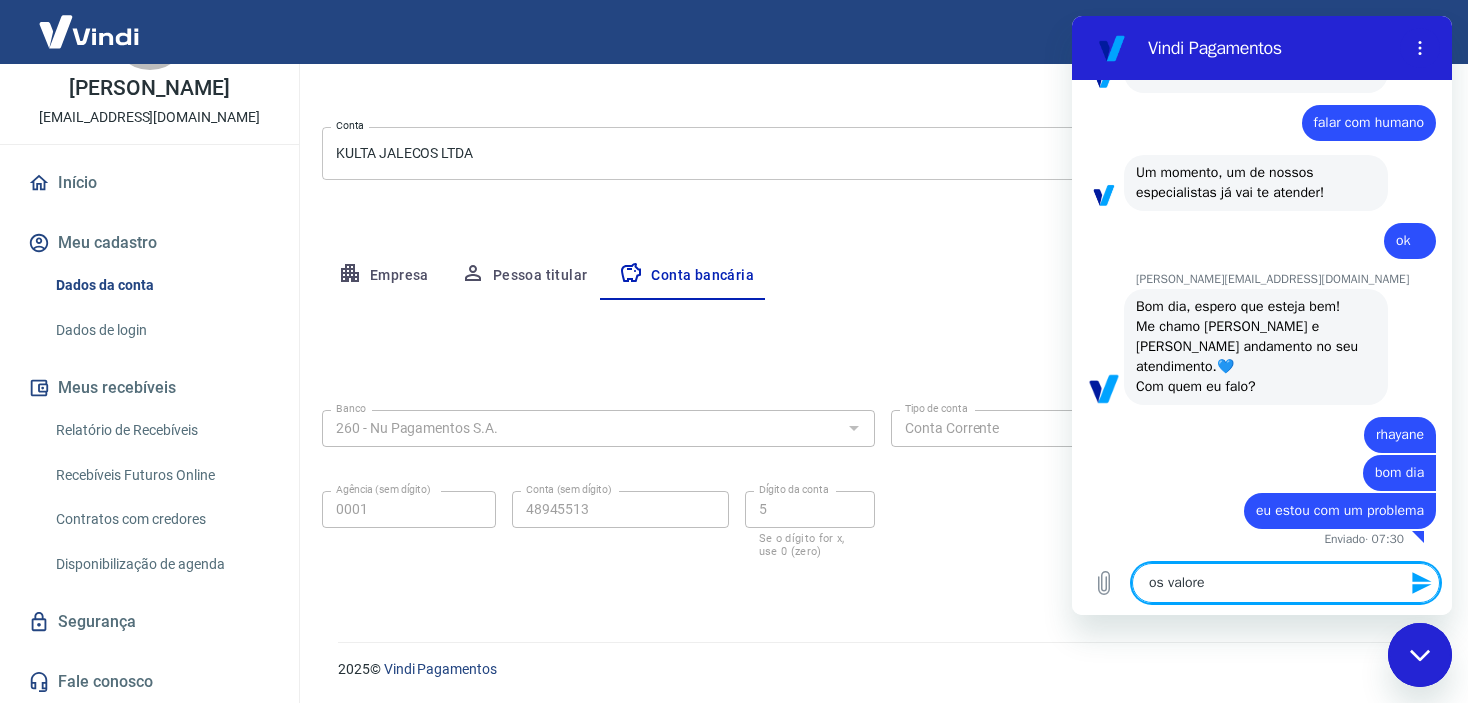 type on "os valores" 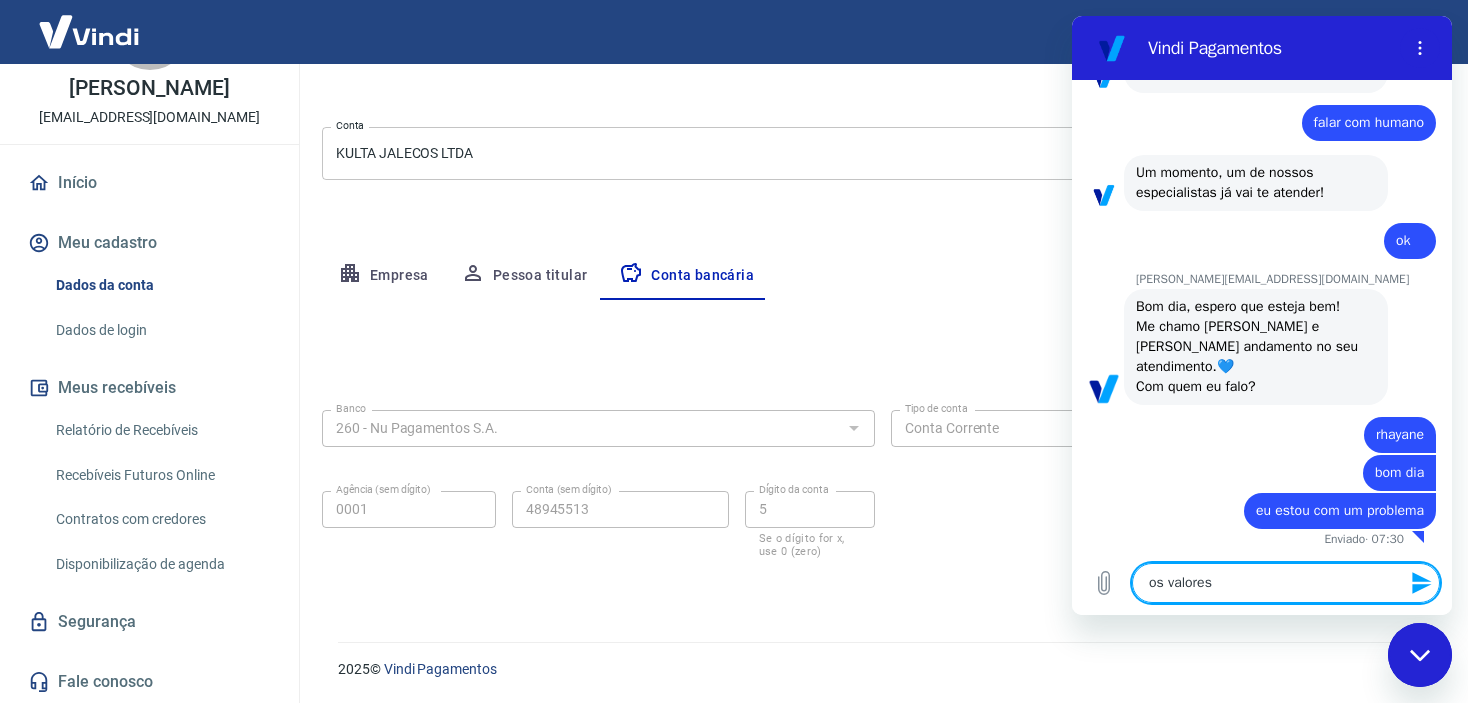type on "os valores" 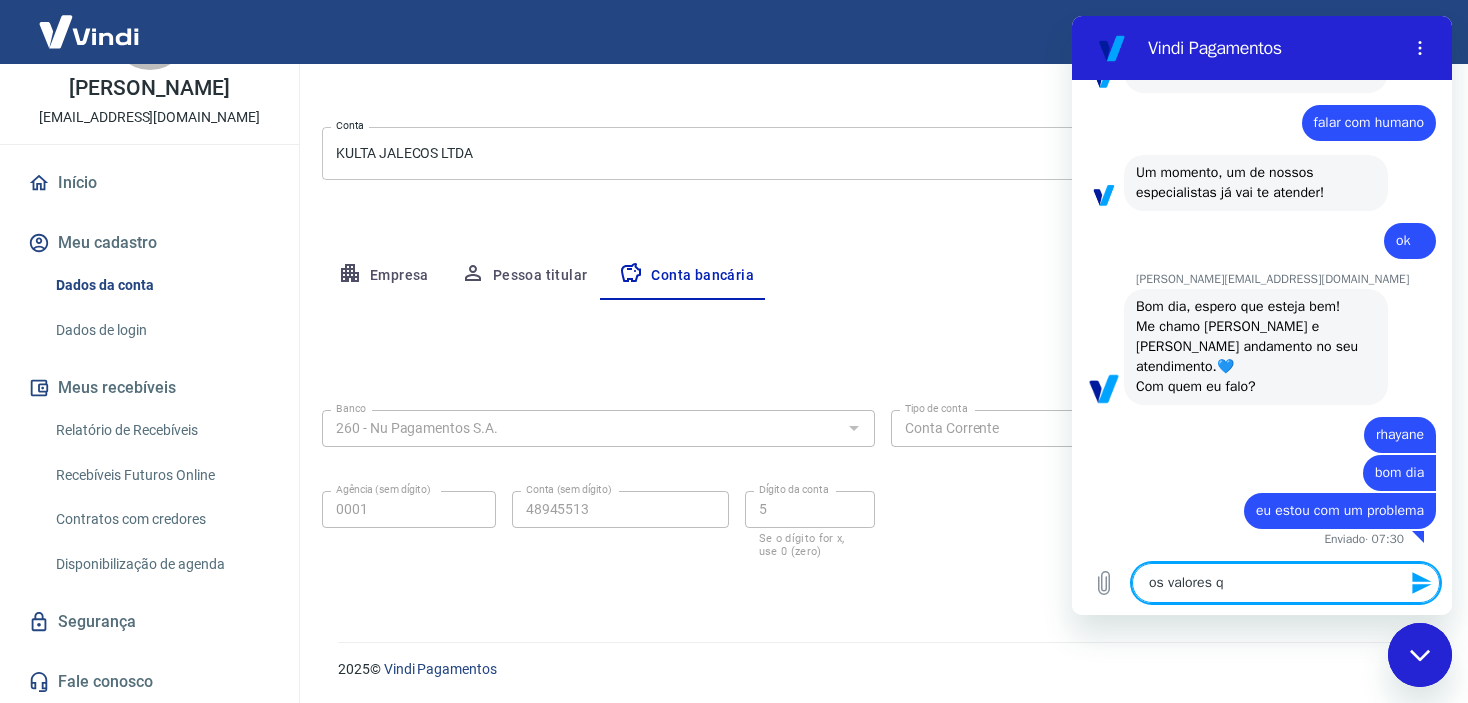 type on "os valores qu" 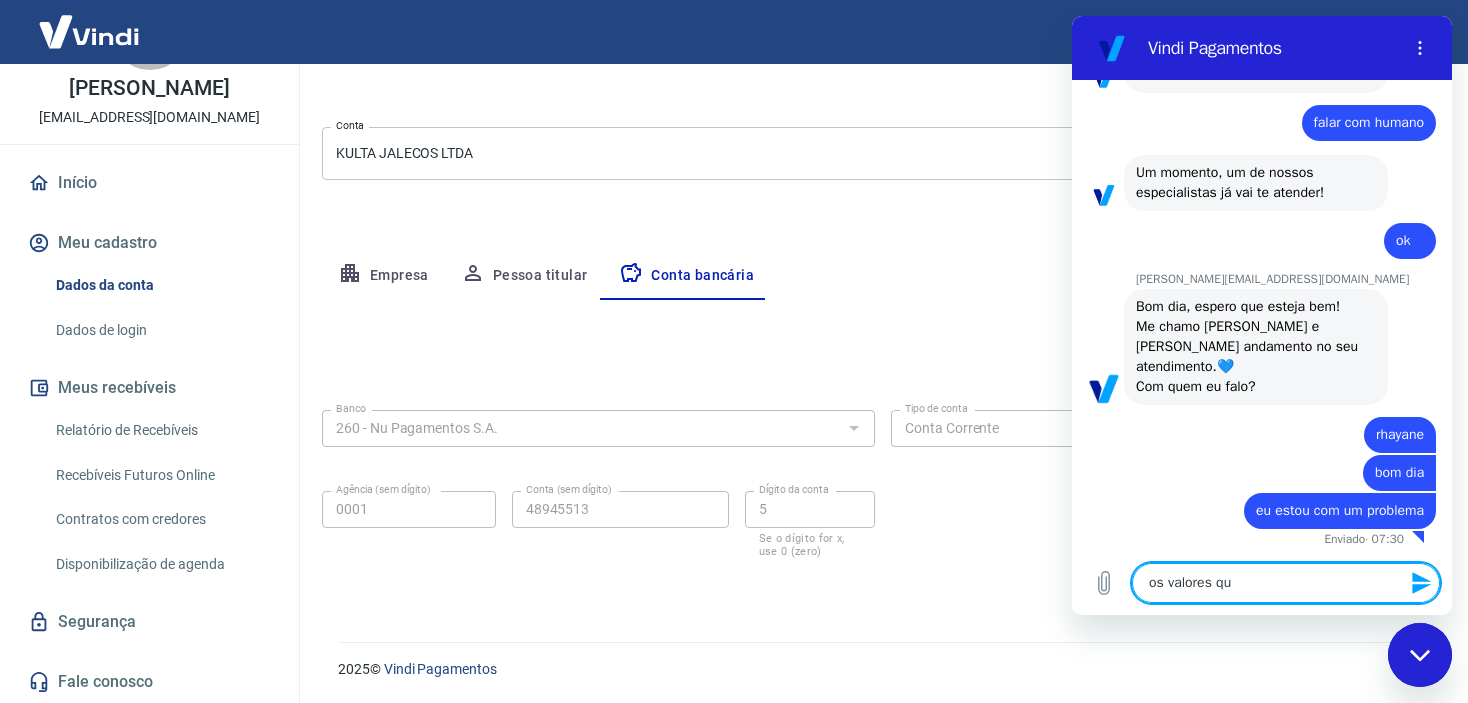 type on "os valores que" 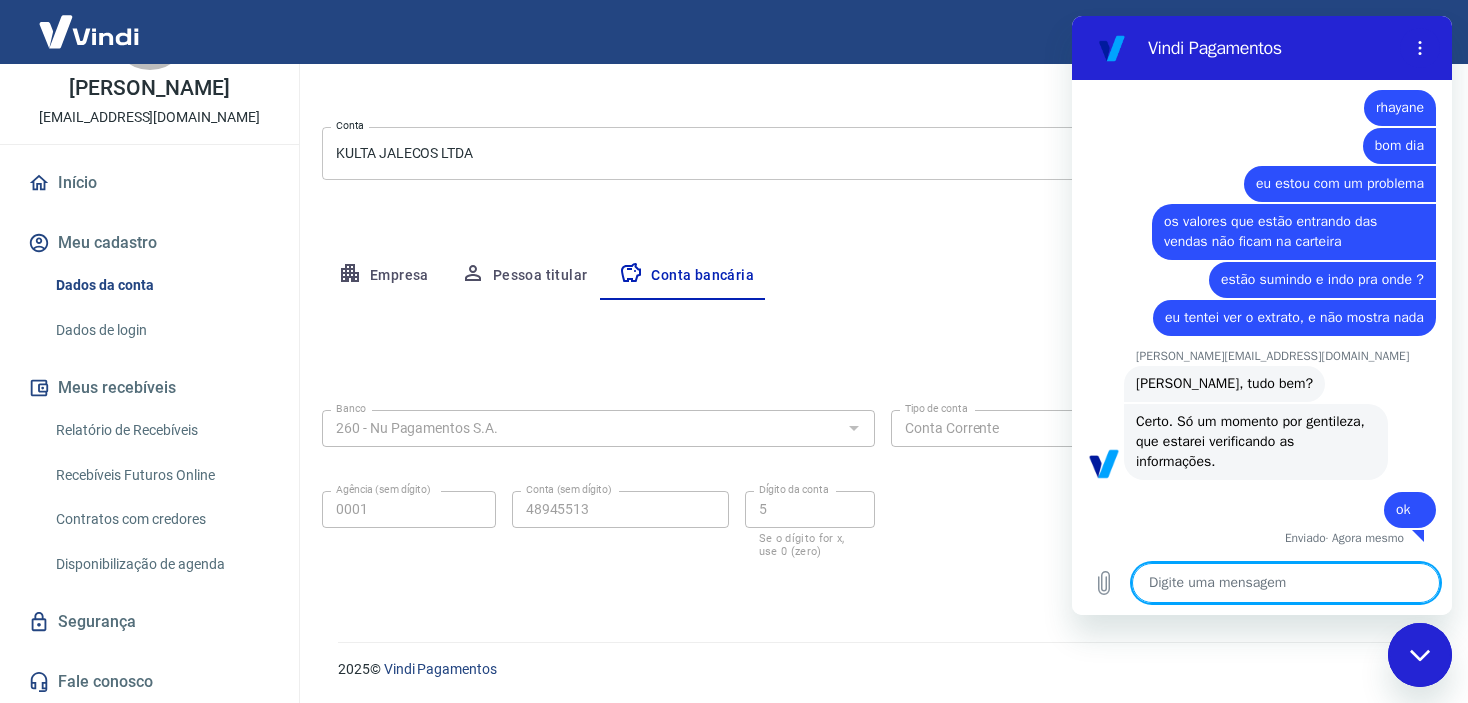 scroll, scrollTop: 824, scrollLeft: 0, axis: vertical 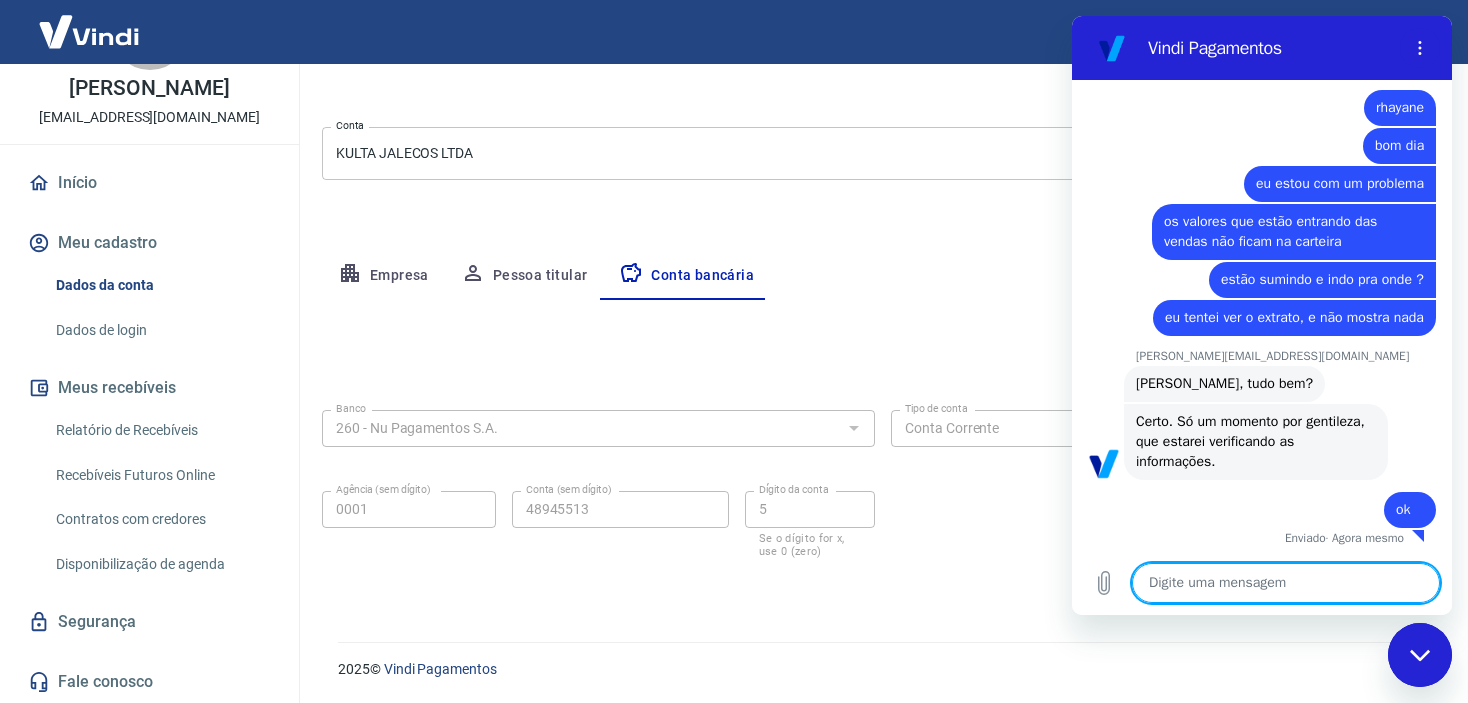 click on "Editar conta bancária" at bounding box center (883, 359) 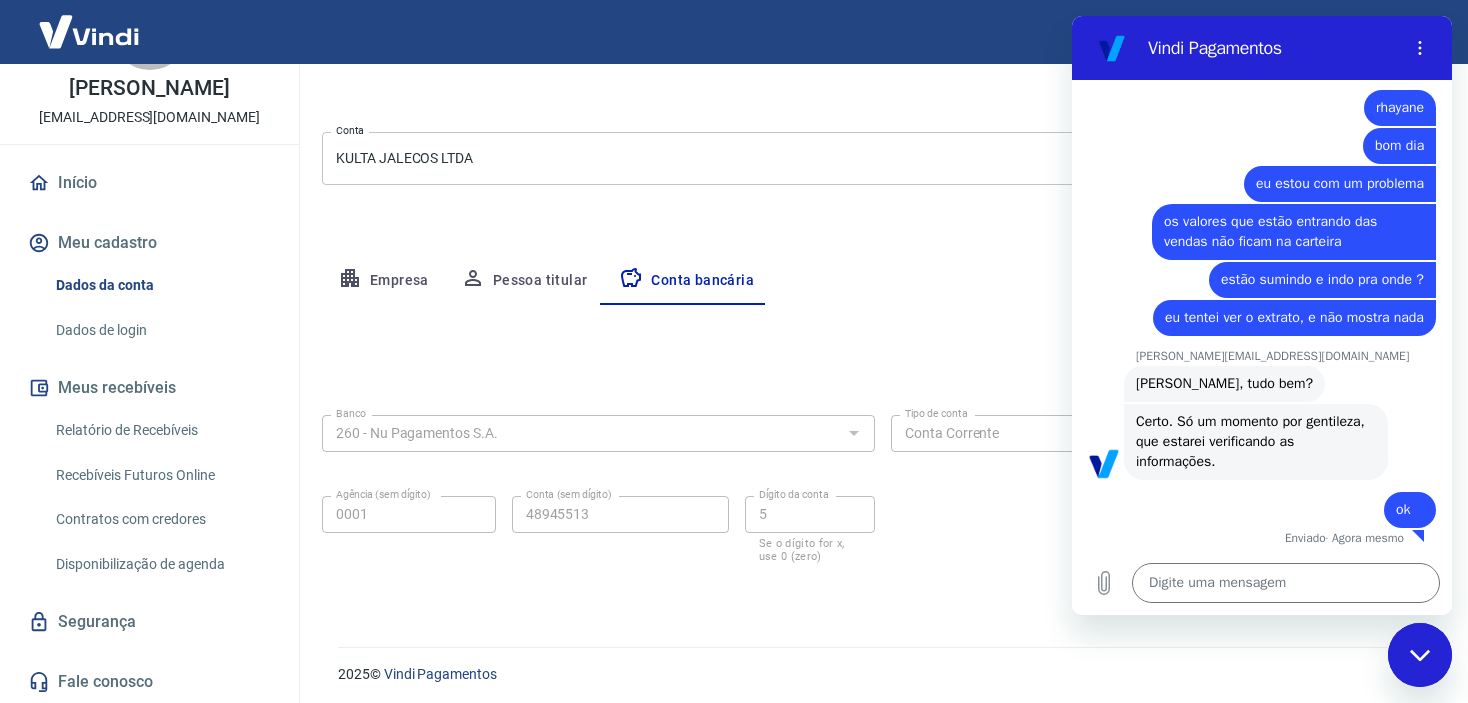 scroll, scrollTop: 207, scrollLeft: 0, axis: vertical 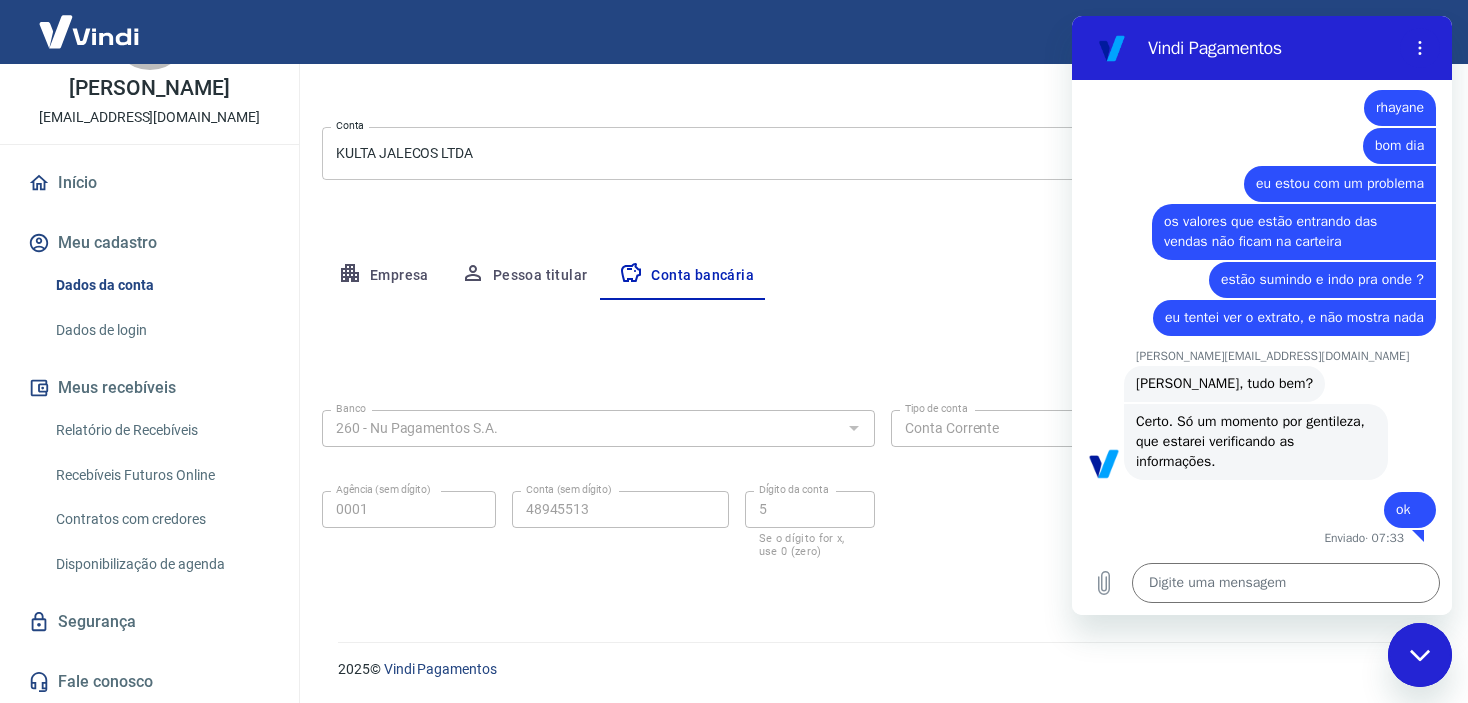 click on "Editar conta bancária" at bounding box center (883, 359) 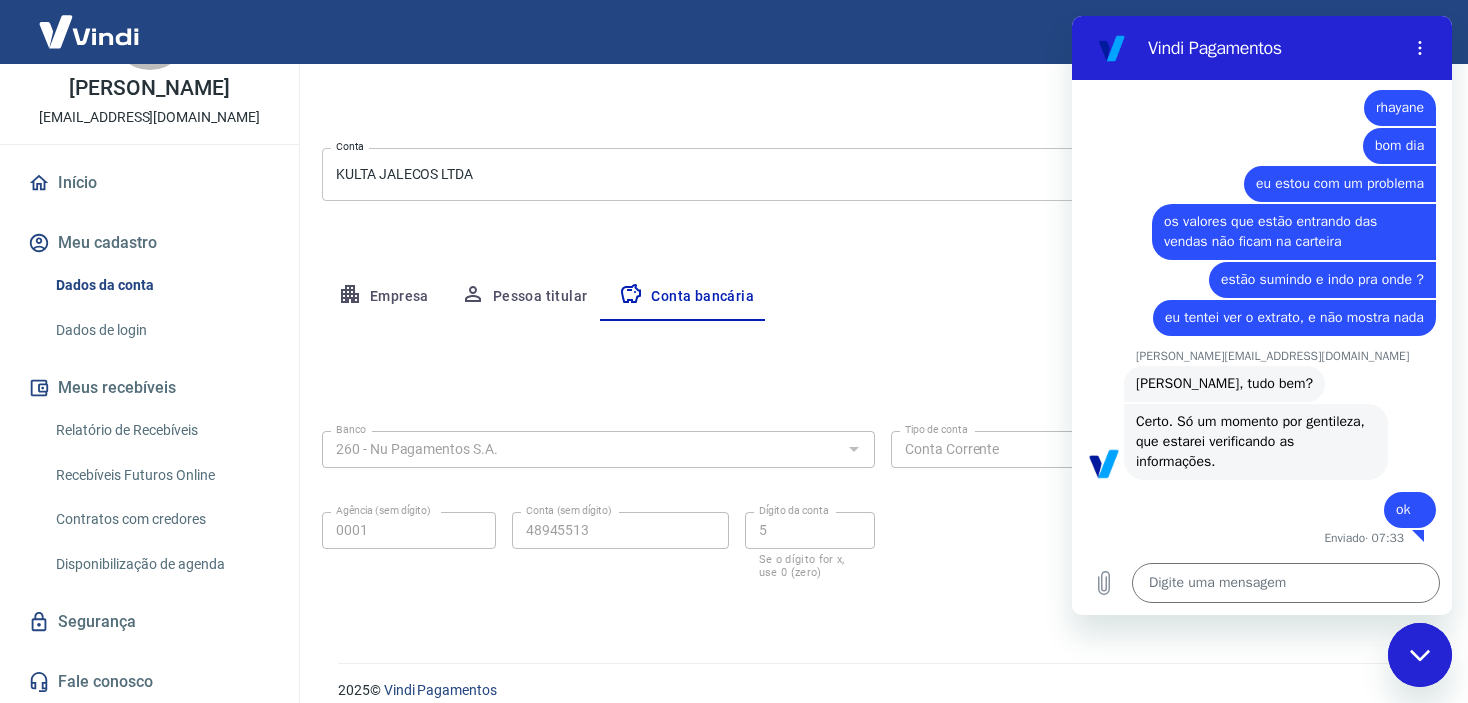 scroll, scrollTop: 207, scrollLeft: 0, axis: vertical 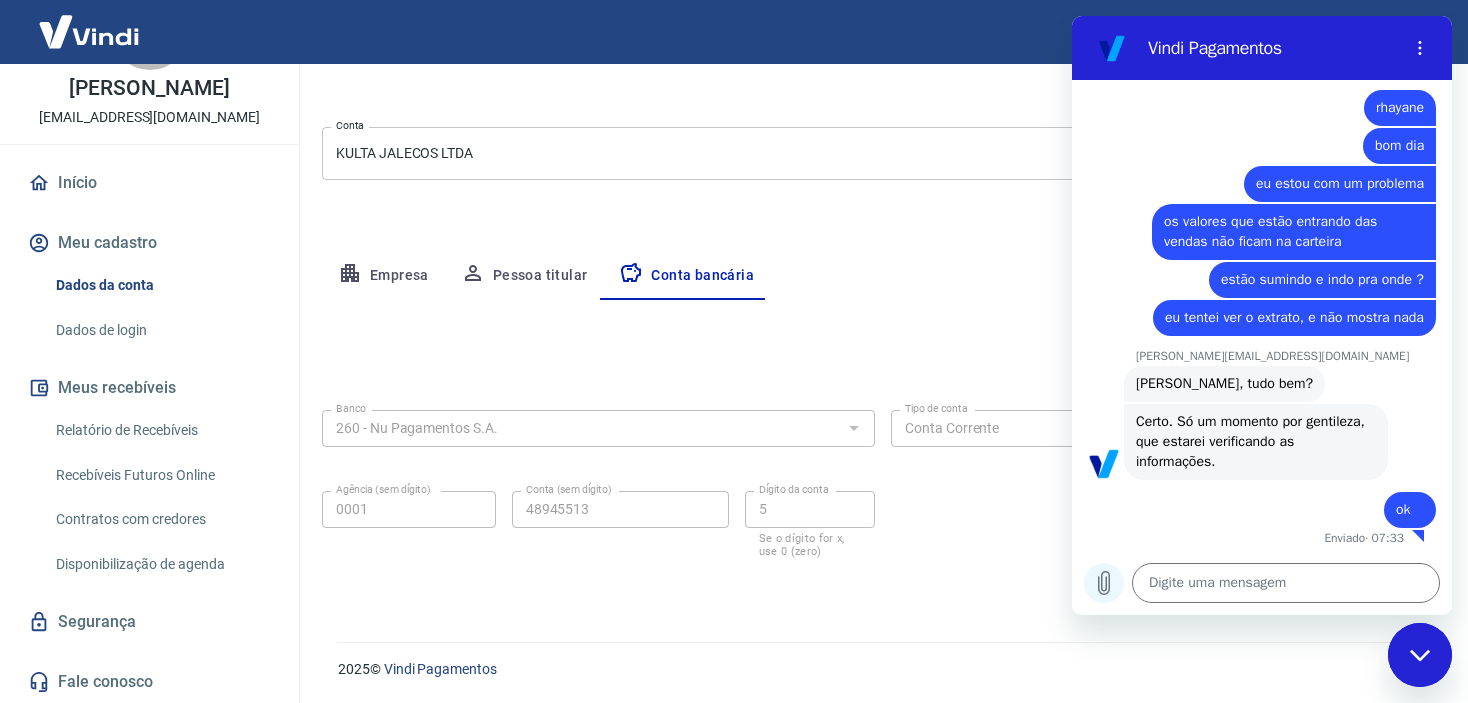 click 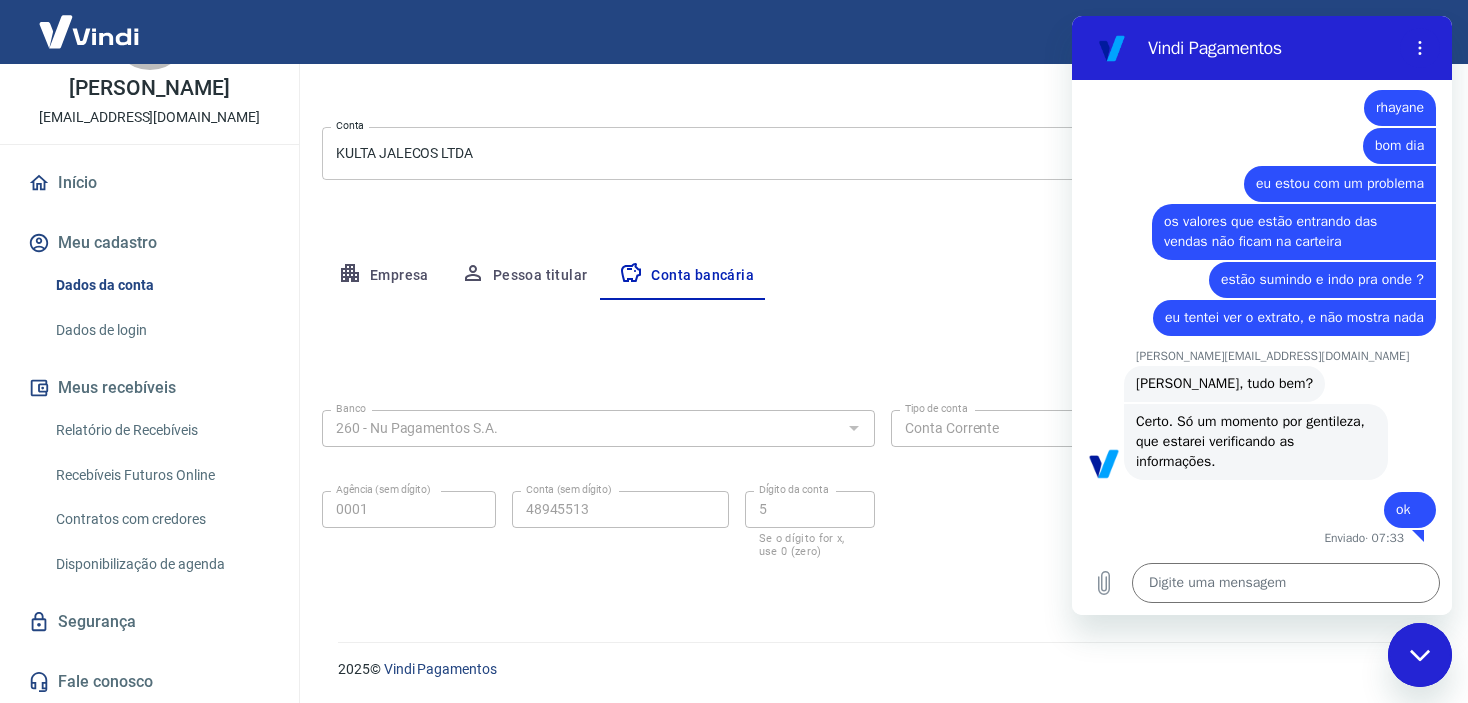click on "Empresa" at bounding box center (383, 276) 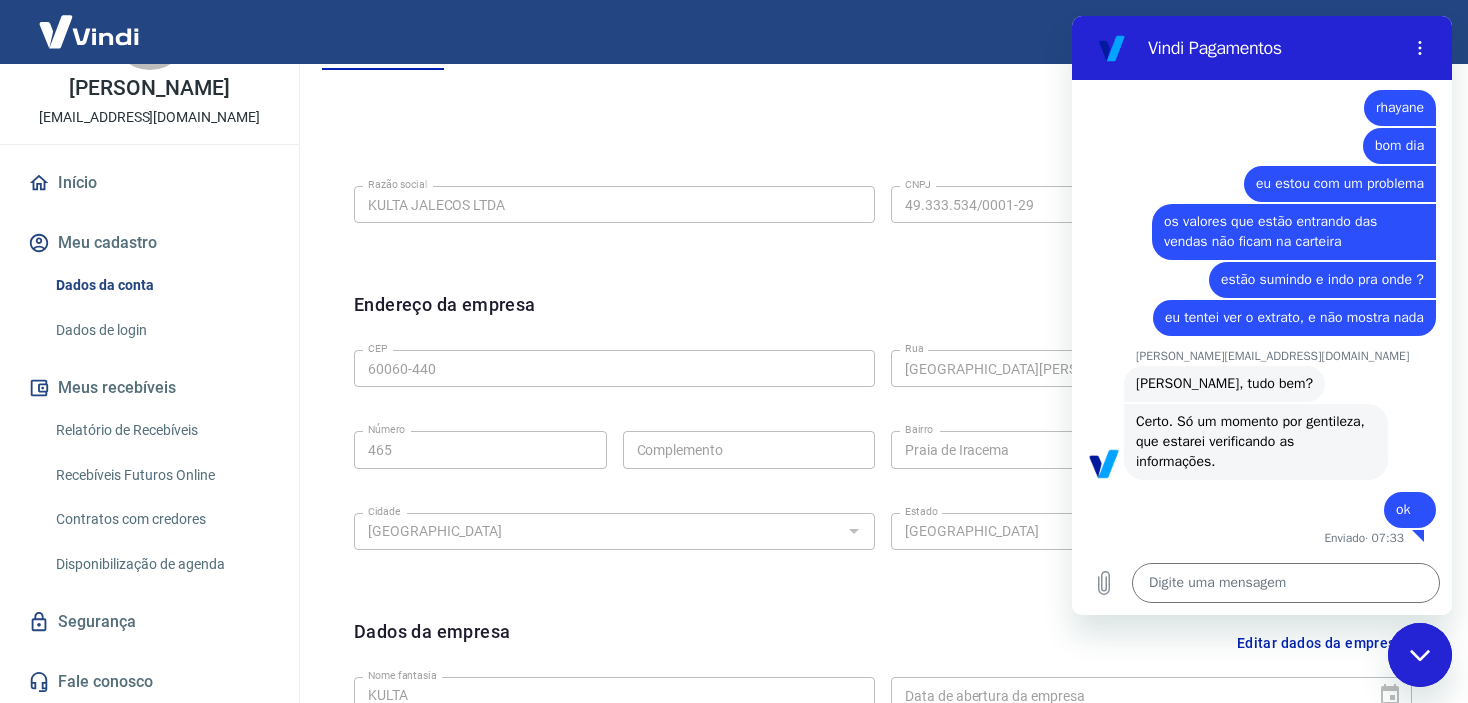 scroll, scrollTop: 304, scrollLeft: 0, axis: vertical 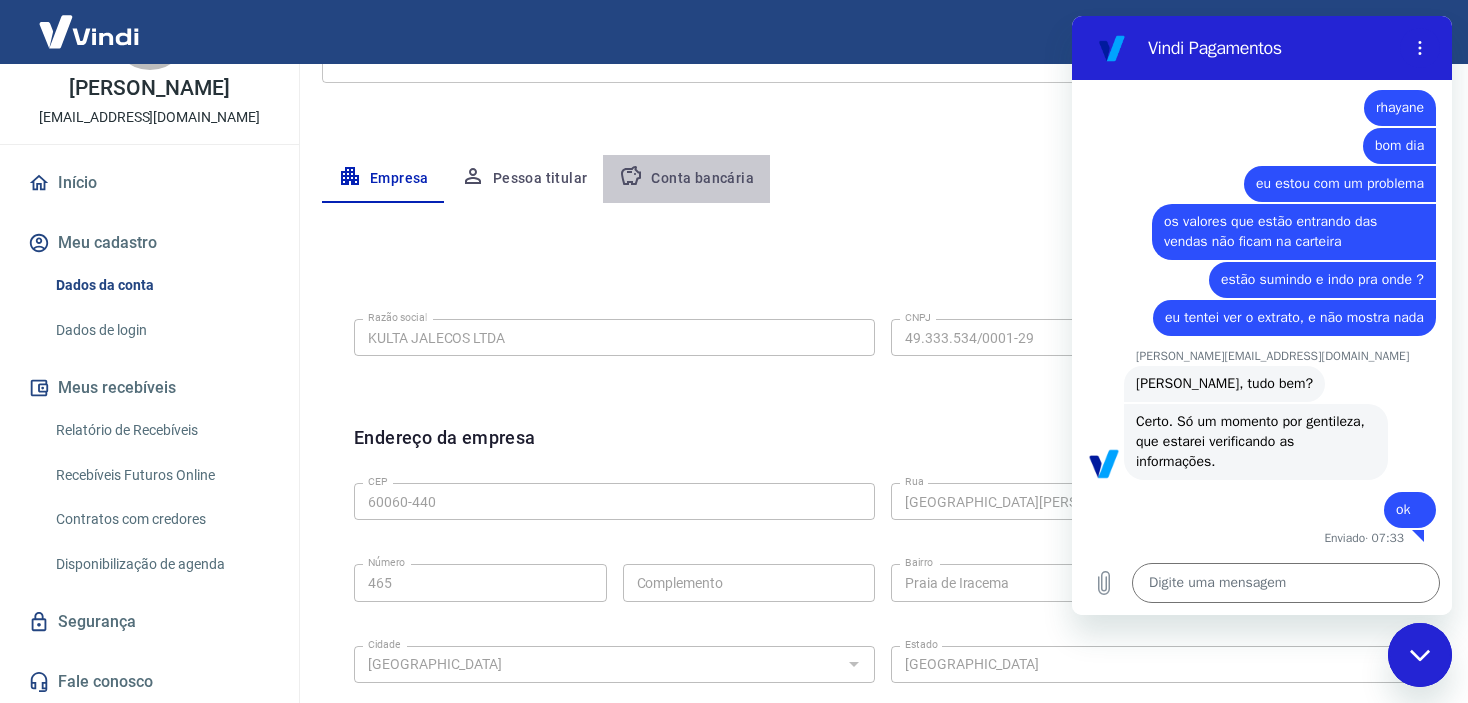 click on "Conta bancária" at bounding box center (686, 179) 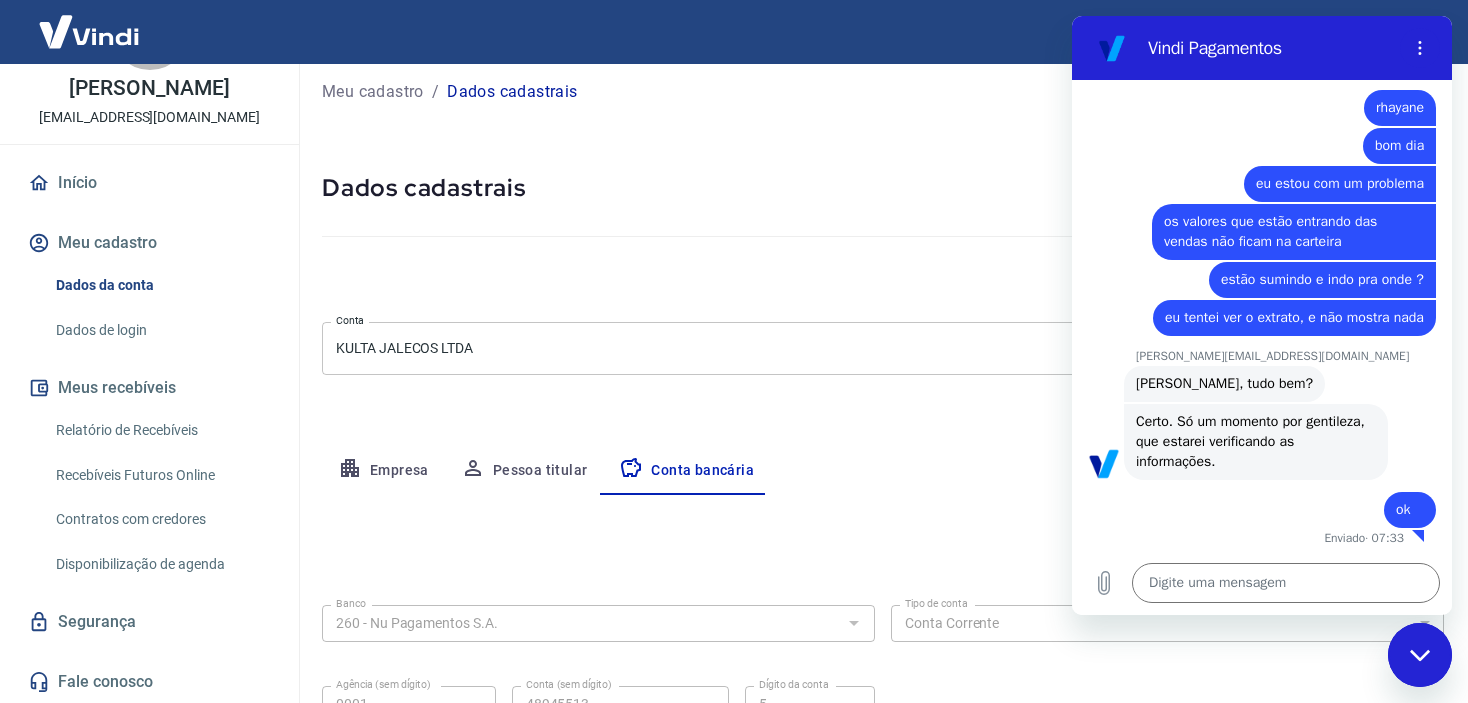 scroll, scrollTop: 207, scrollLeft: 0, axis: vertical 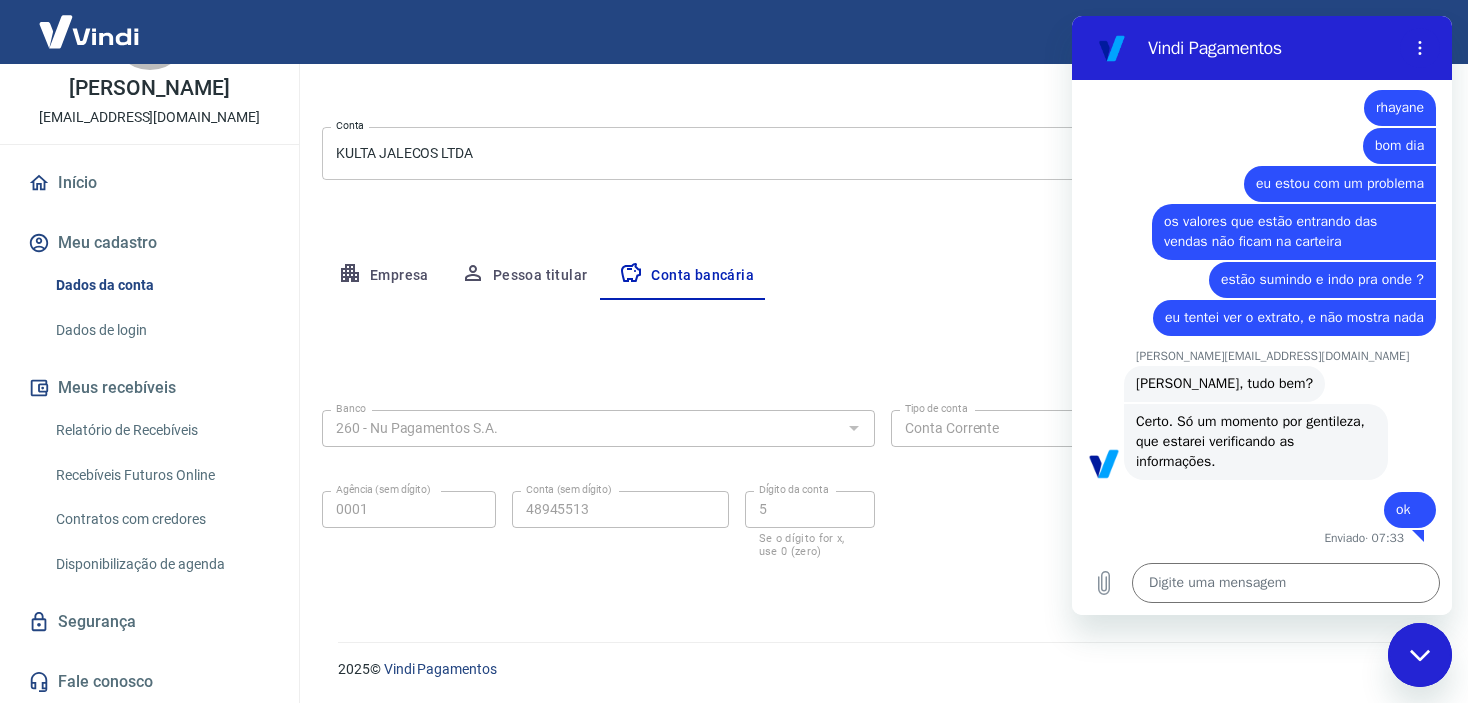 click on "Relatório de Recebíveis" at bounding box center (161, 430) 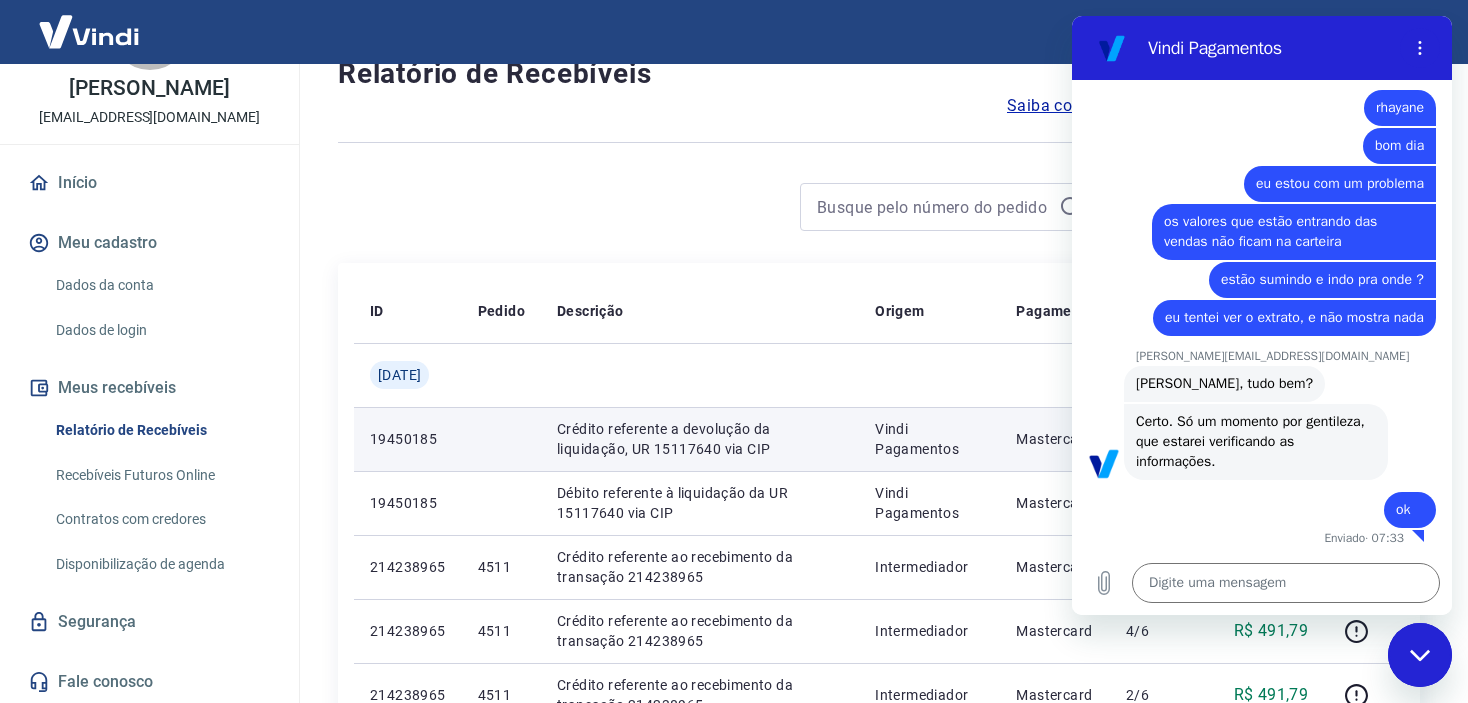 scroll, scrollTop: 100, scrollLeft: 0, axis: vertical 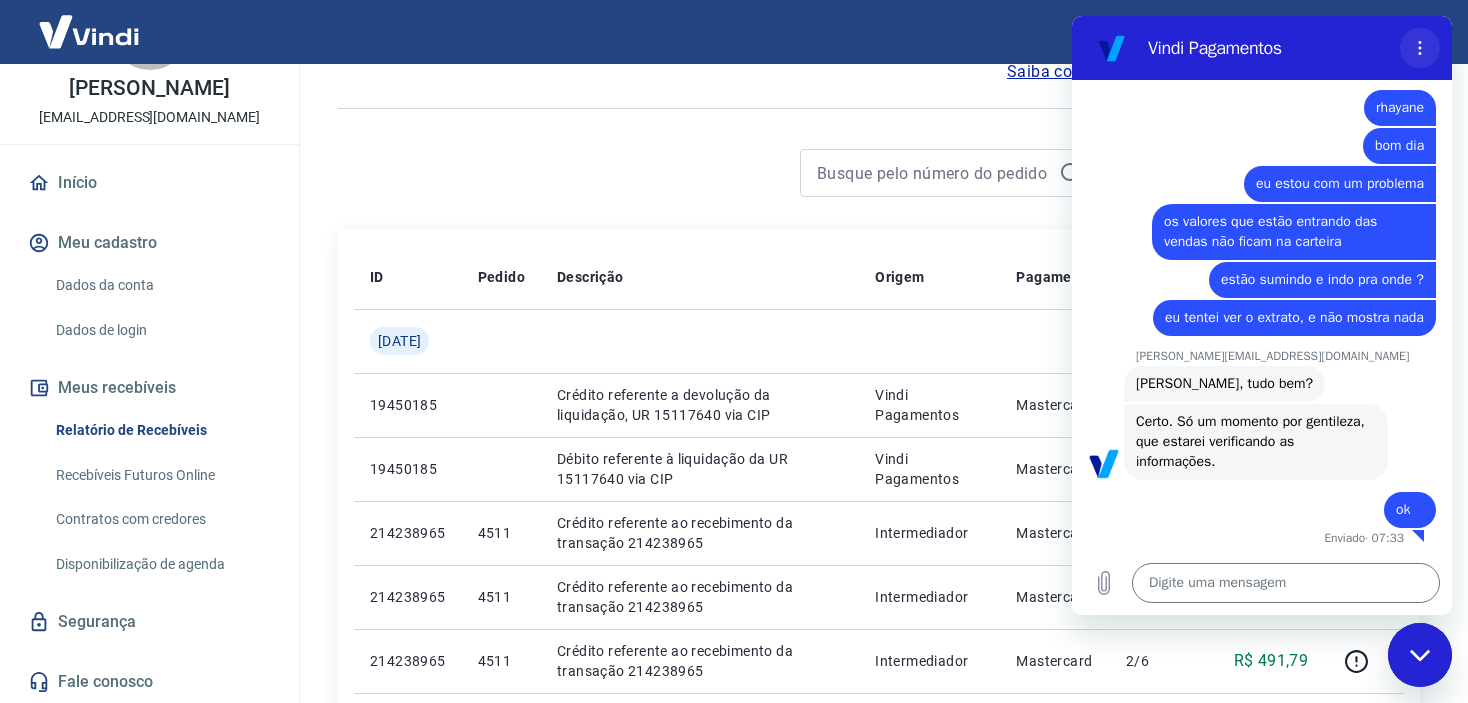 click 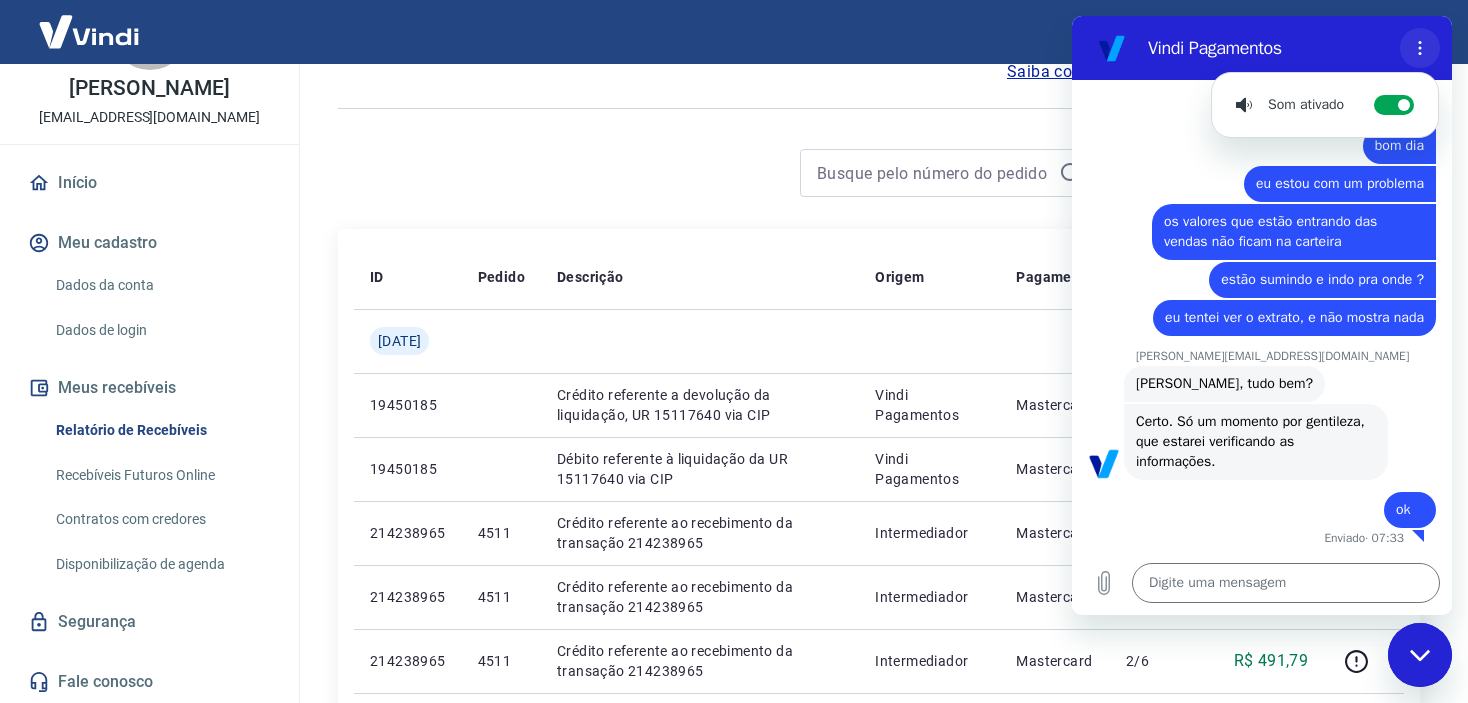 click 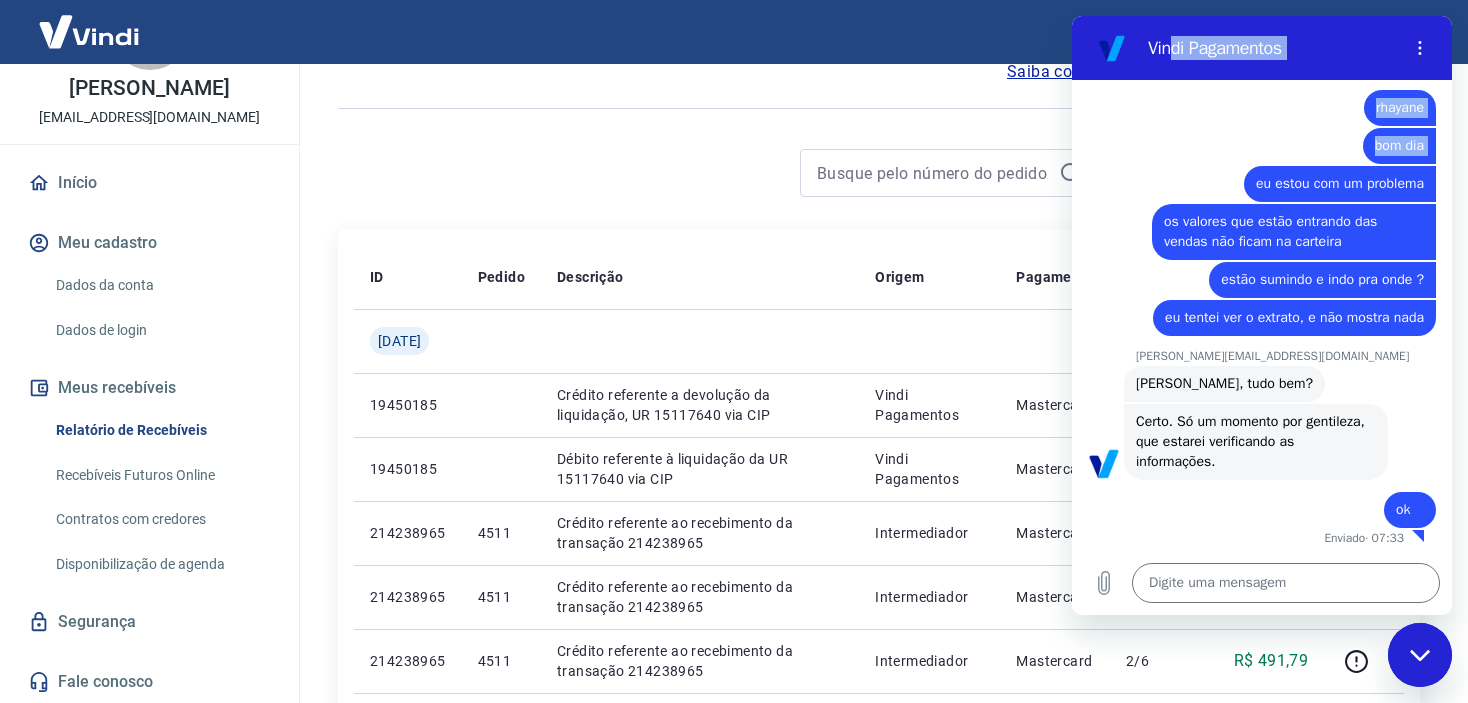 drag, startPoint x: 1175, startPoint y: 36, endPoint x: 1219, endPoint y: 144, distance: 116.61904 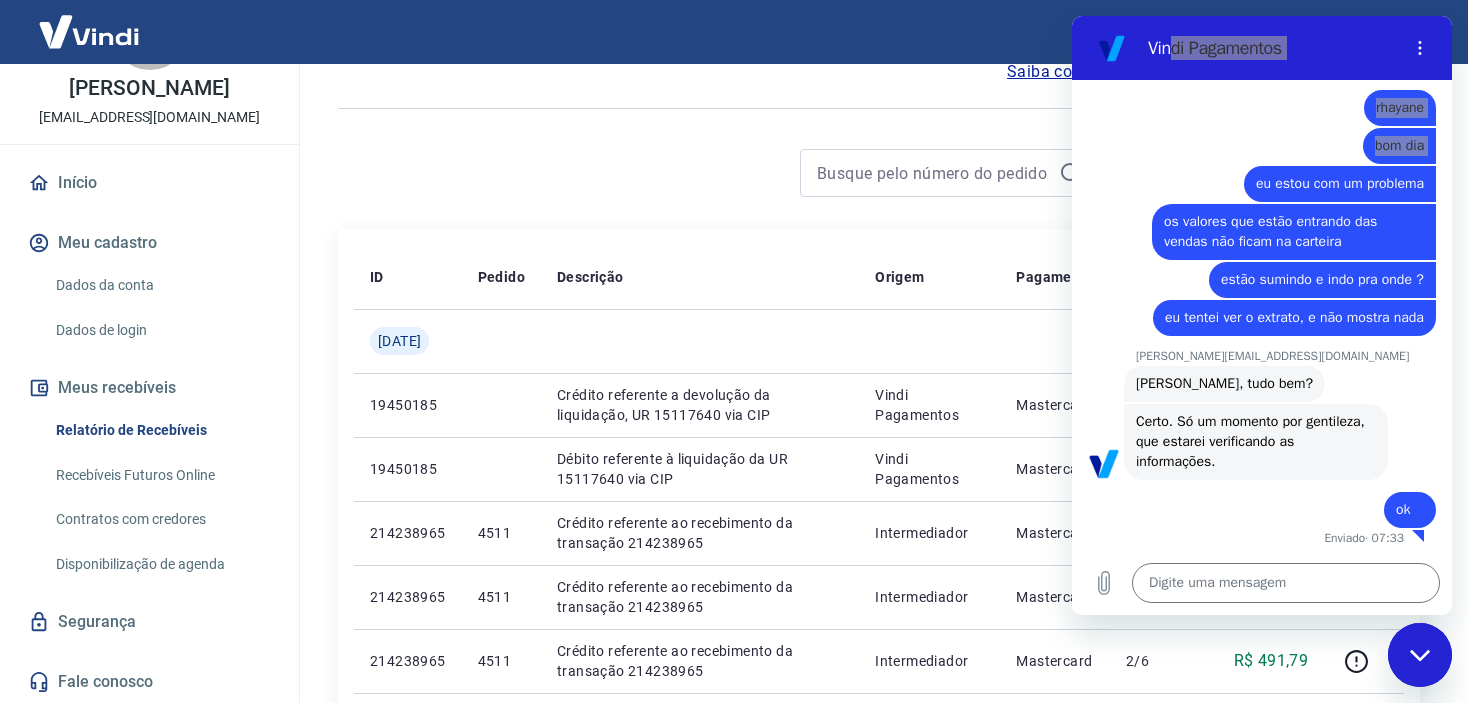 click 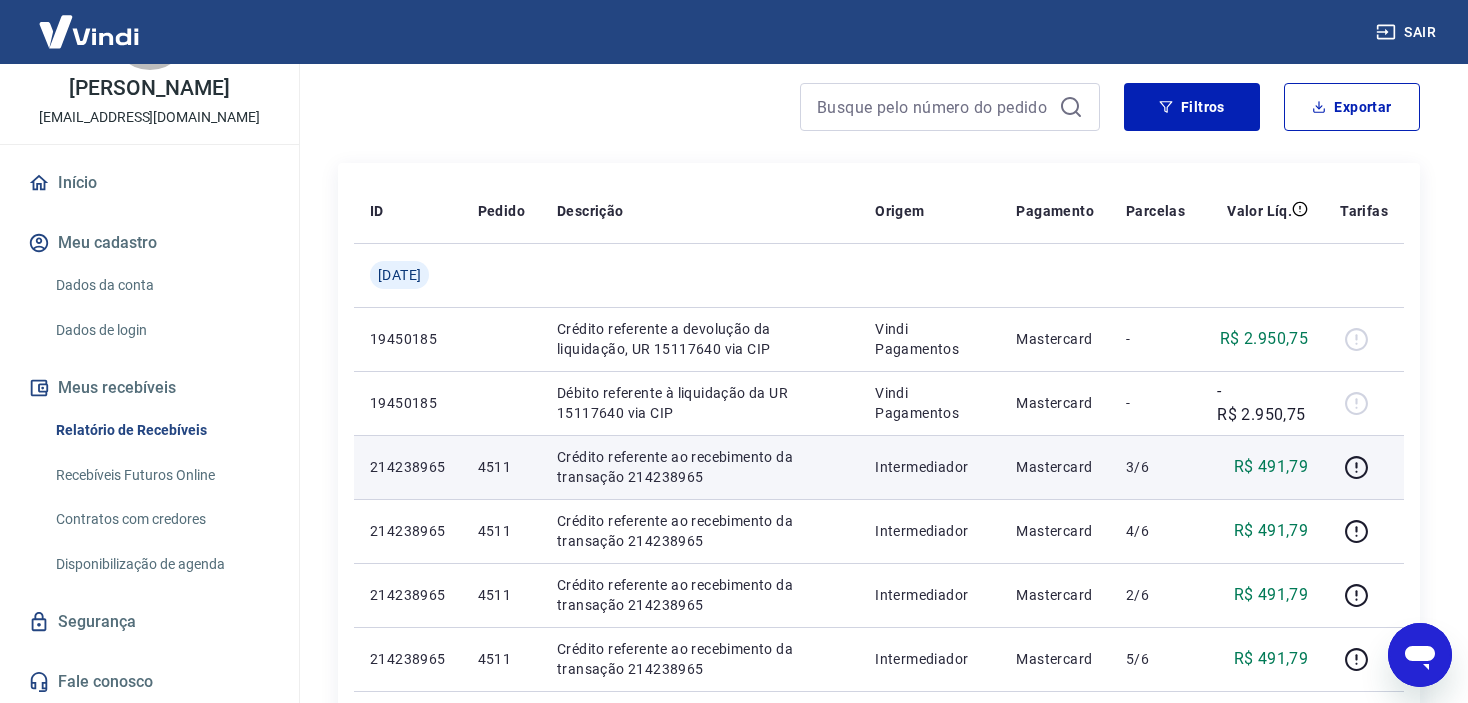 scroll, scrollTop: 200, scrollLeft: 0, axis: vertical 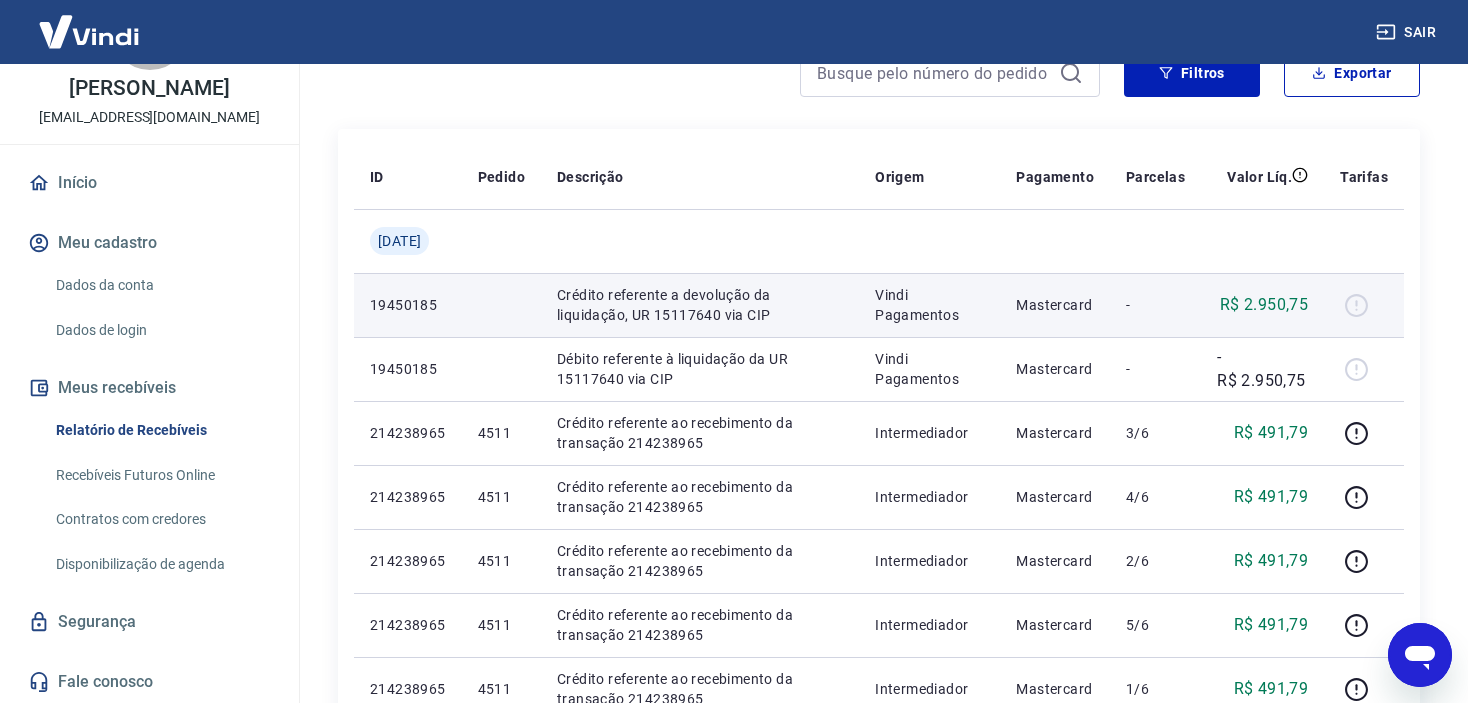 click at bounding box center [1364, 305] 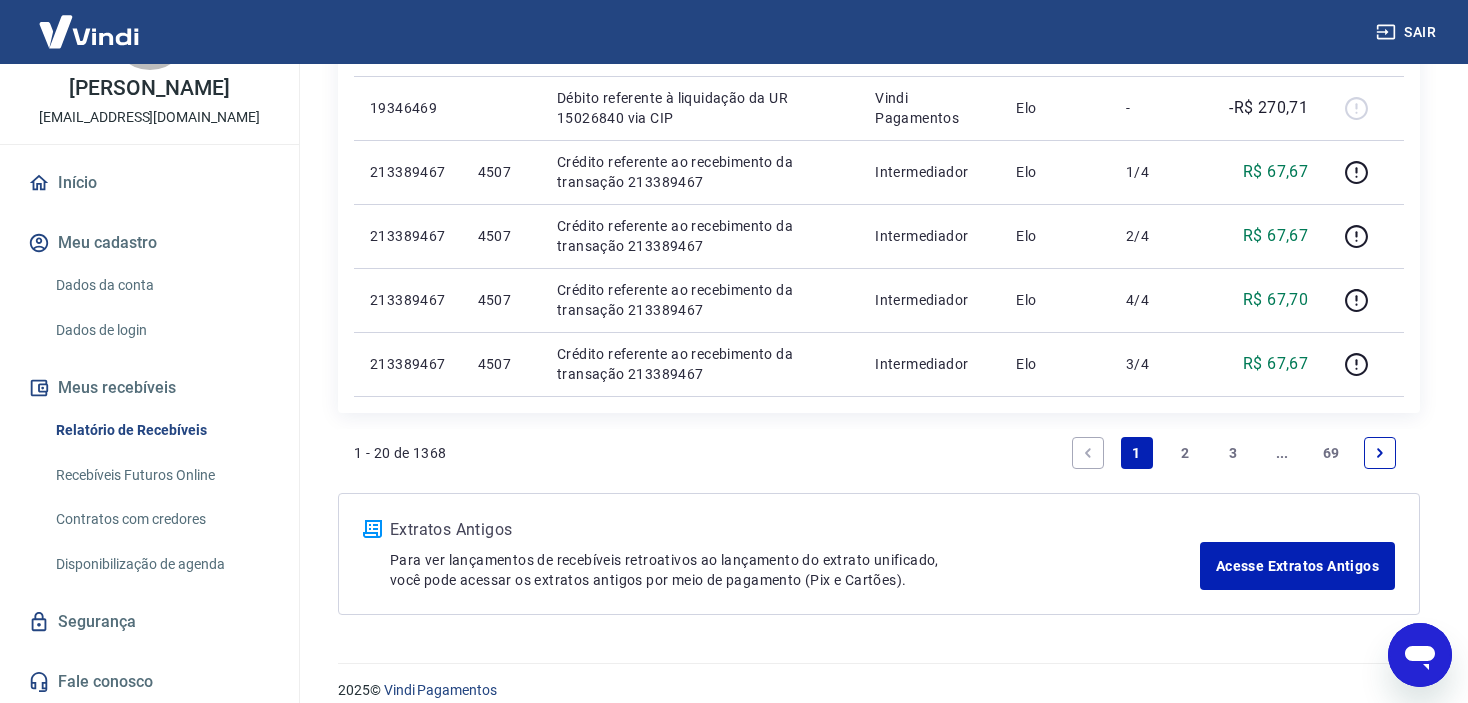 scroll, scrollTop: 1505, scrollLeft: 0, axis: vertical 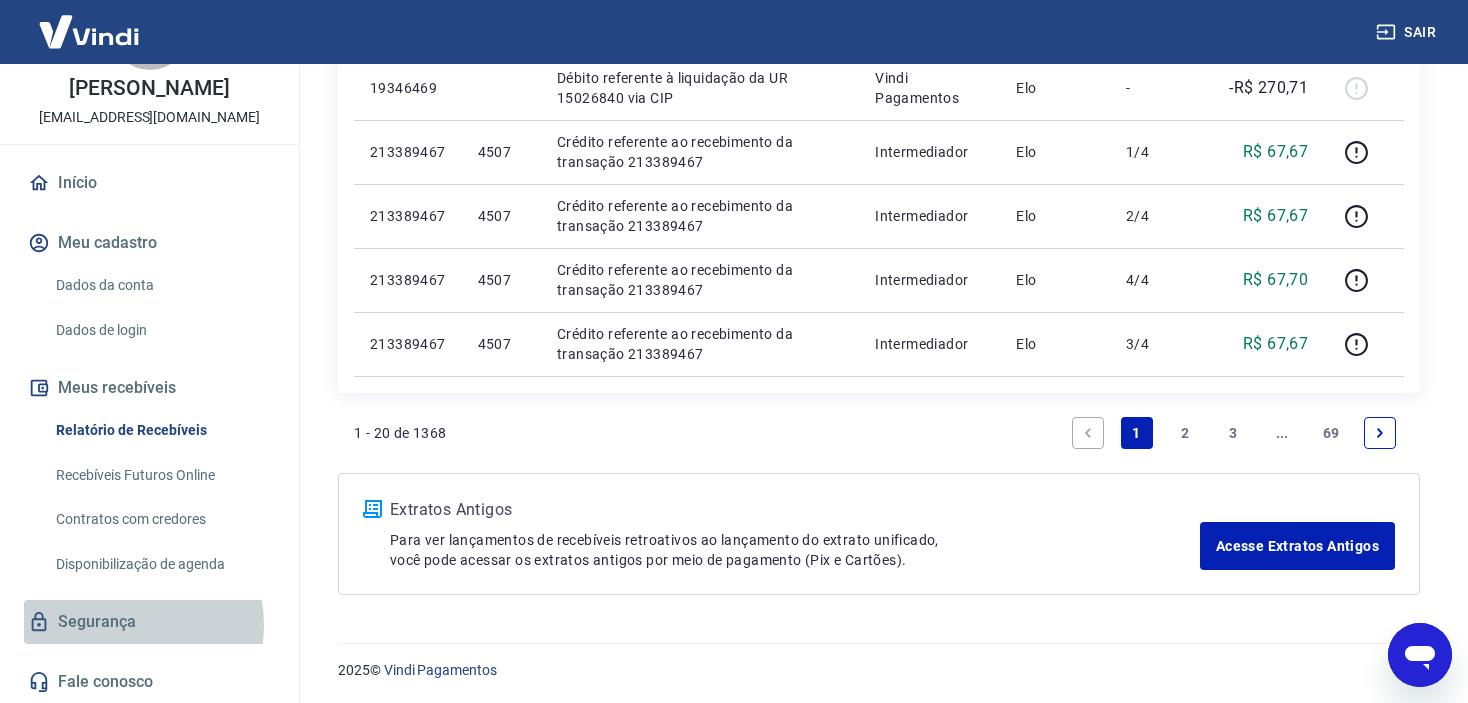 click on "Segurança" at bounding box center (149, 622) 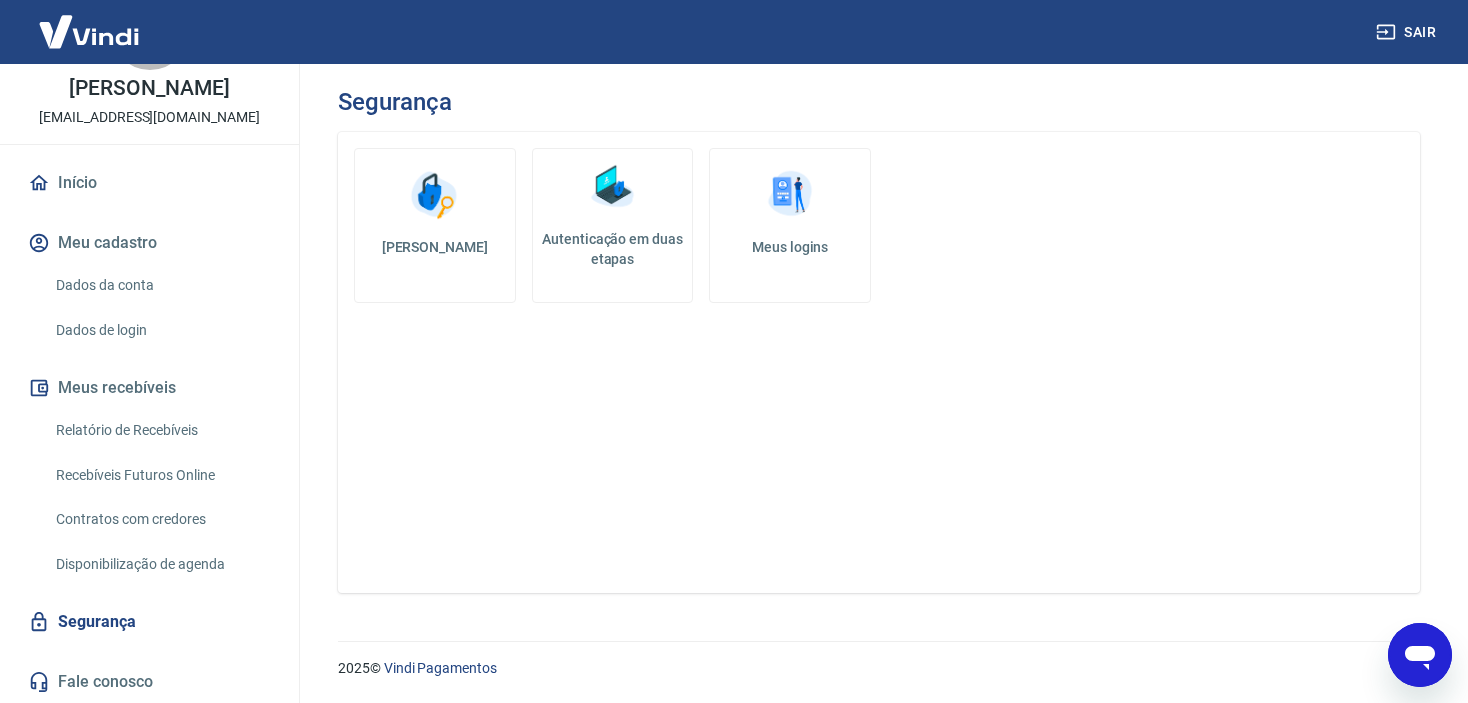 scroll, scrollTop: 0, scrollLeft: 0, axis: both 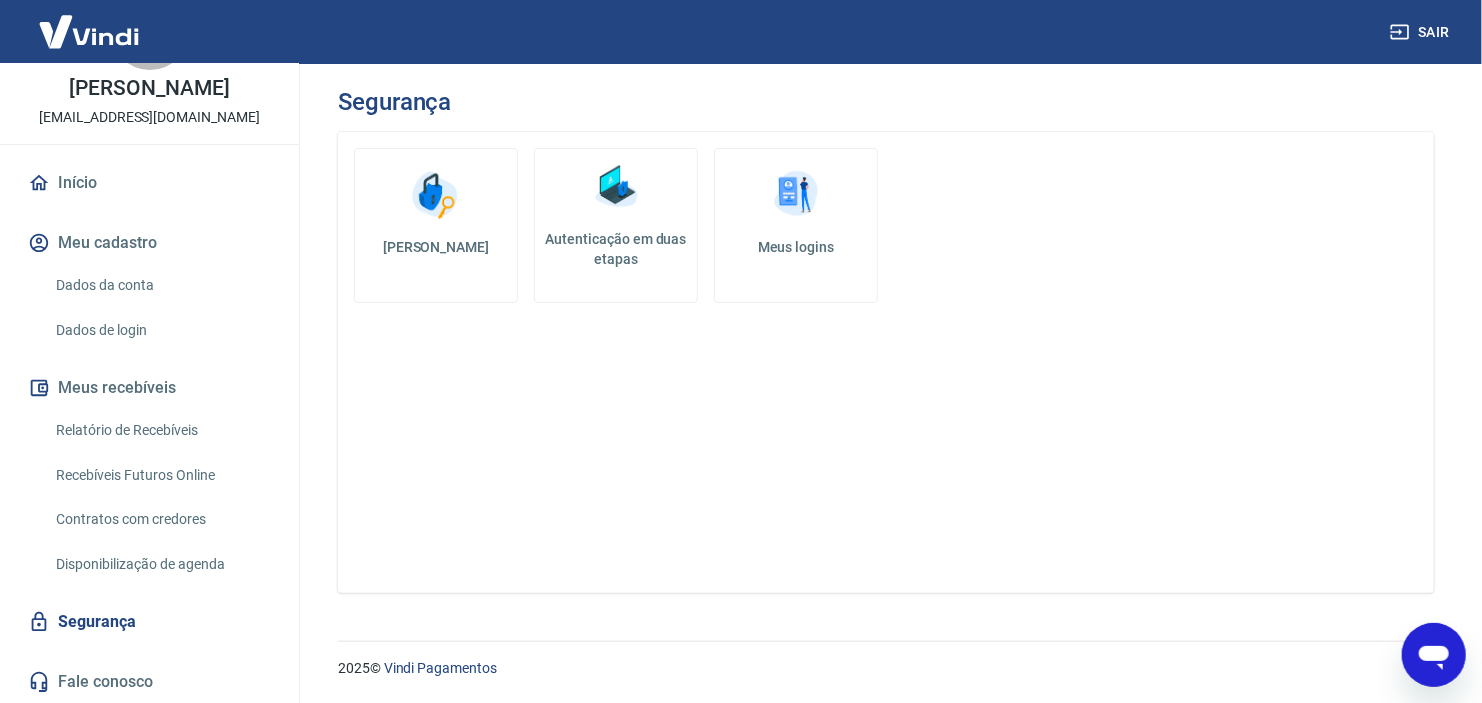 click on "Disponibilização de agenda" at bounding box center (161, 564) 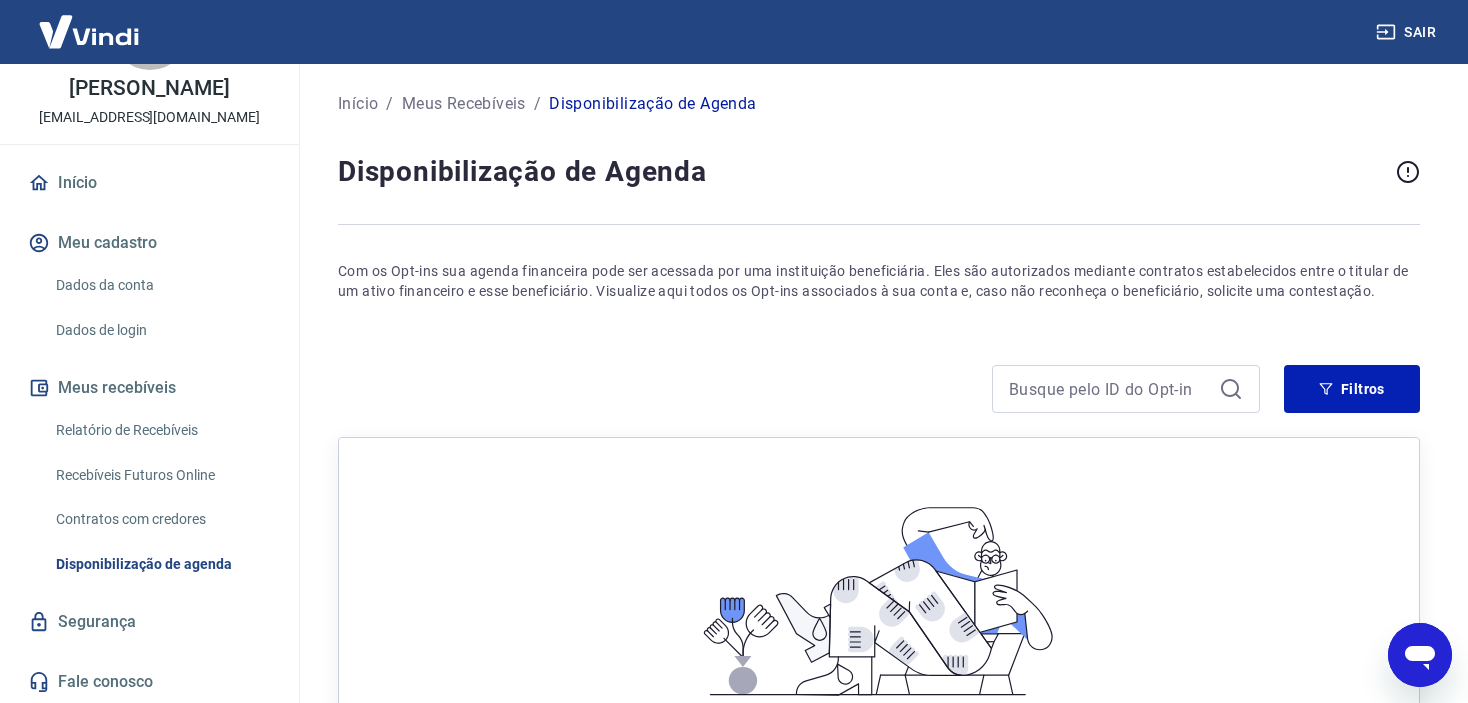 click on "Contratos com credores" at bounding box center (161, 519) 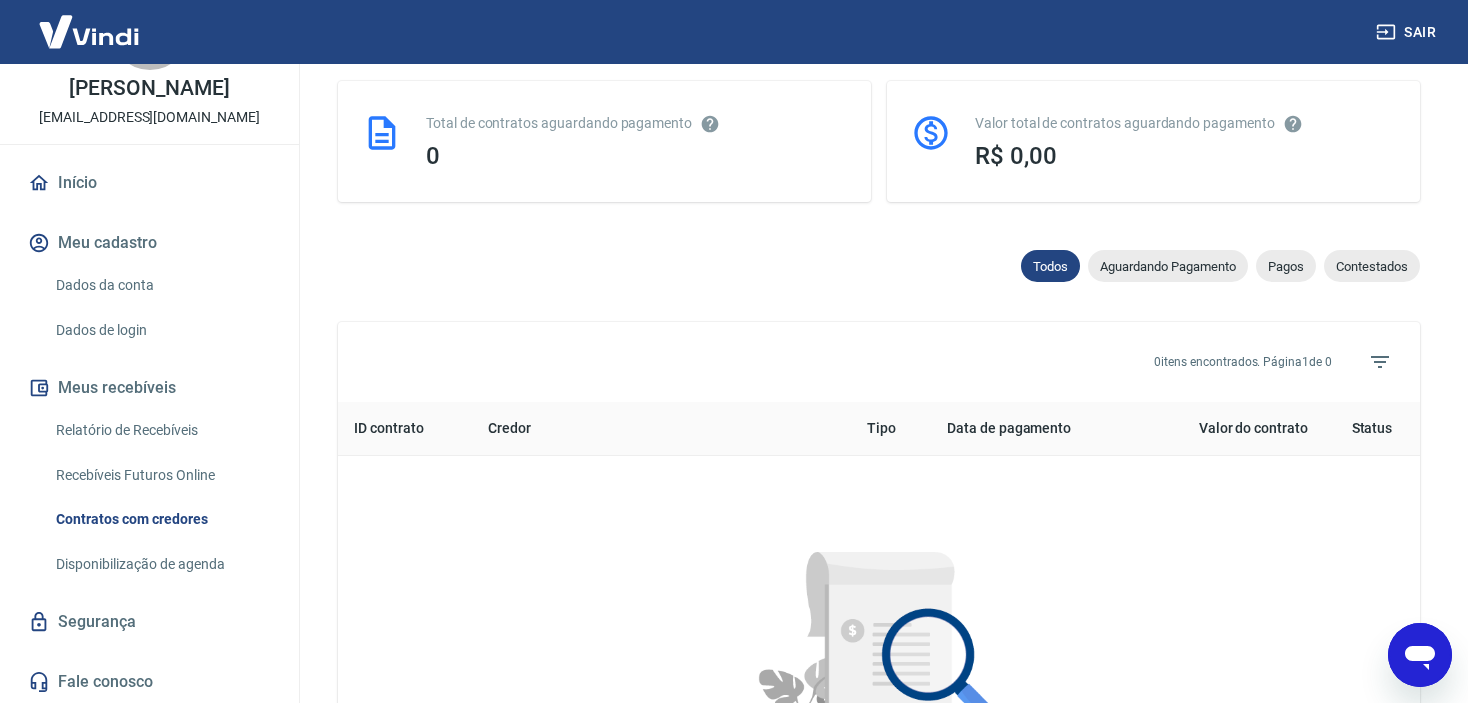 scroll, scrollTop: 533, scrollLeft: 0, axis: vertical 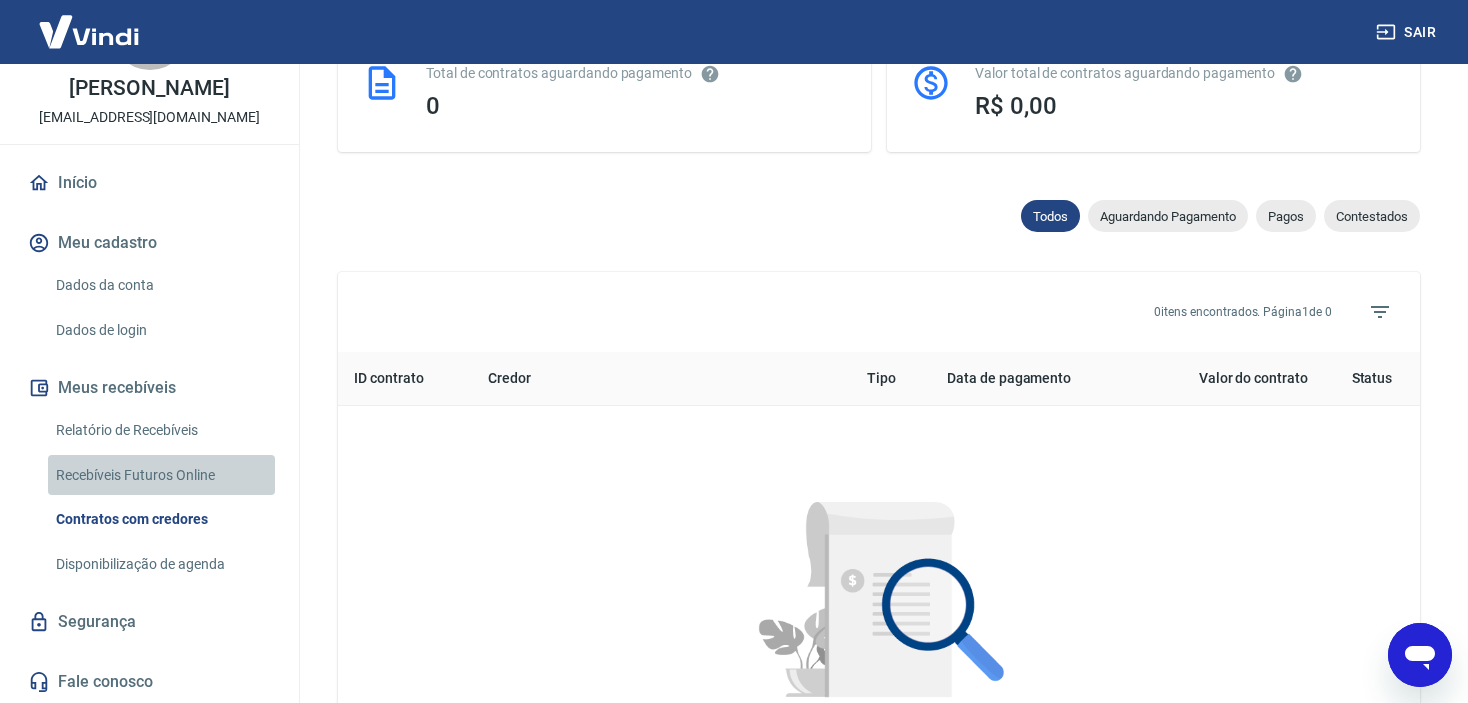 click on "Recebíveis Futuros Online" at bounding box center (161, 475) 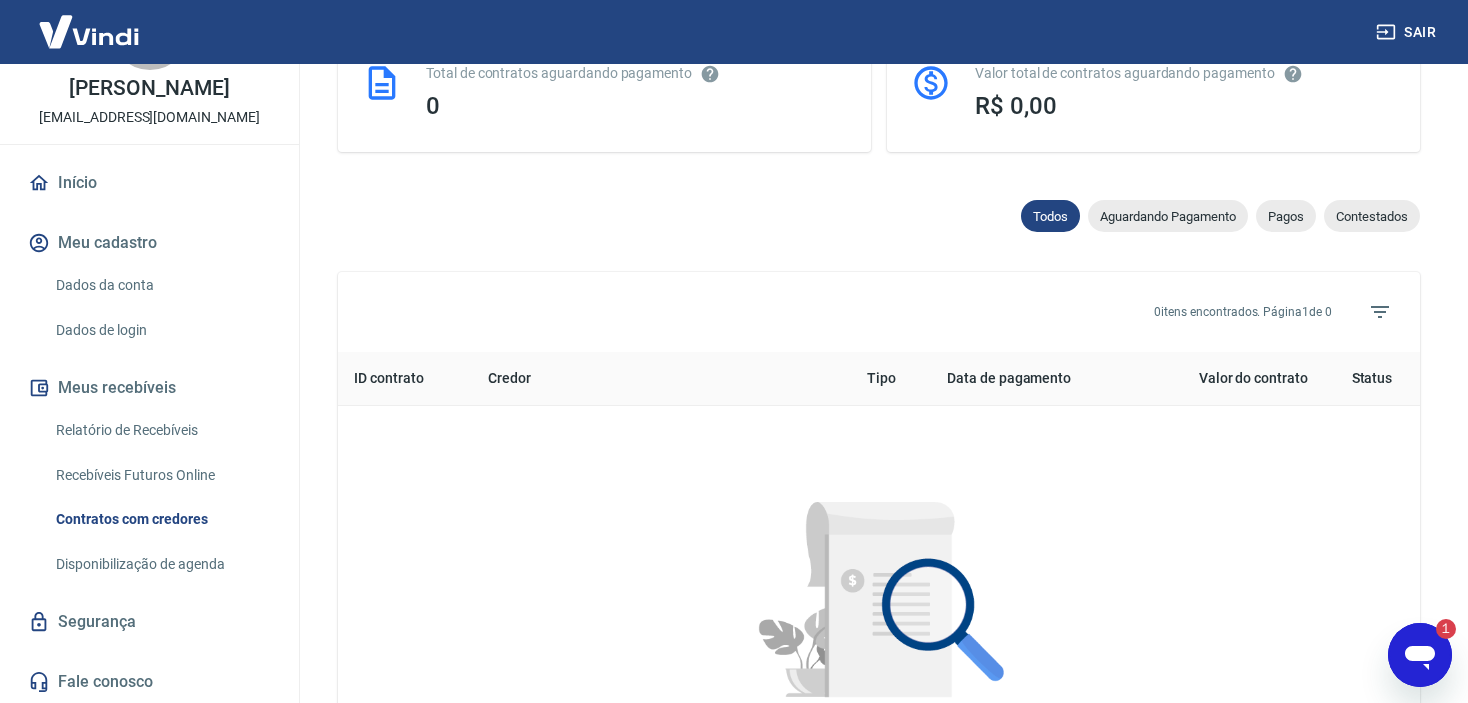 scroll, scrollTop: 0, scrollLeft: 0, axis: both 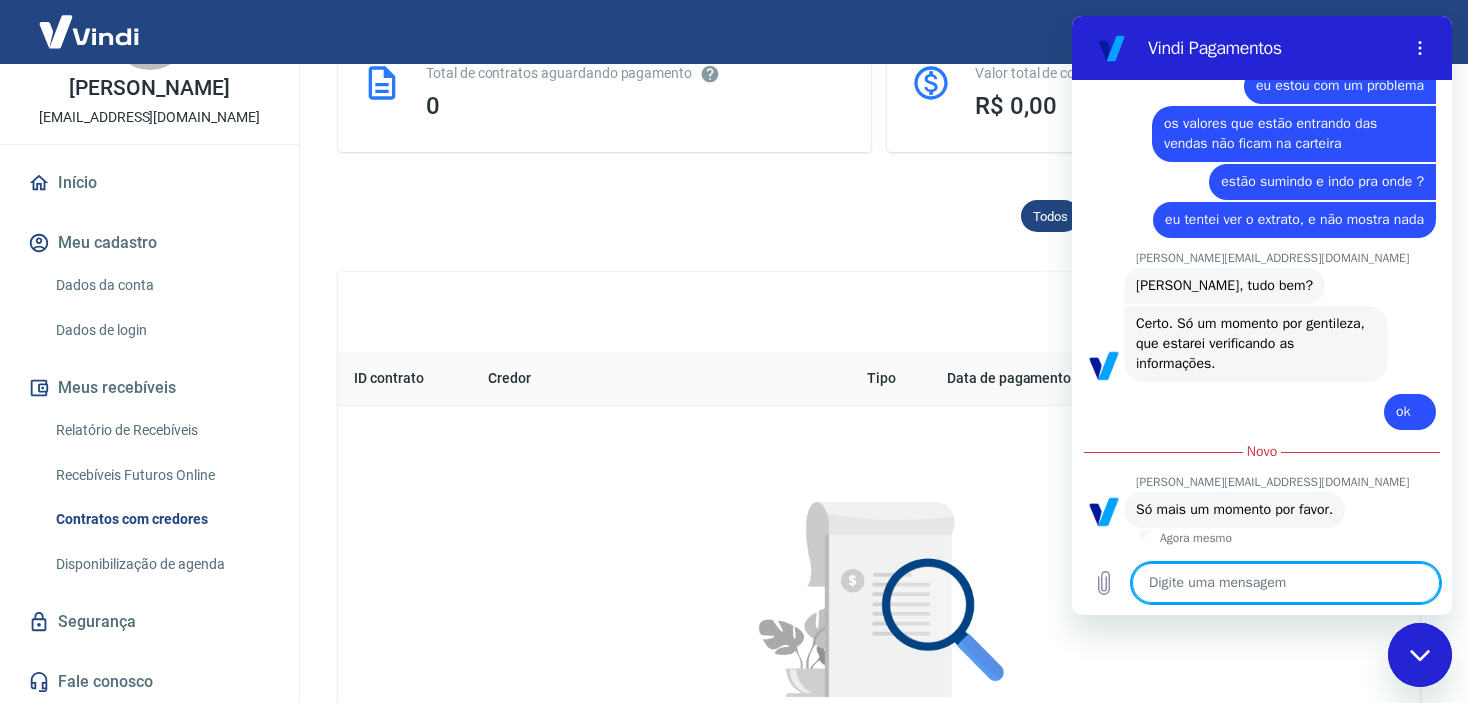 click at bounding box center (1286, 583) 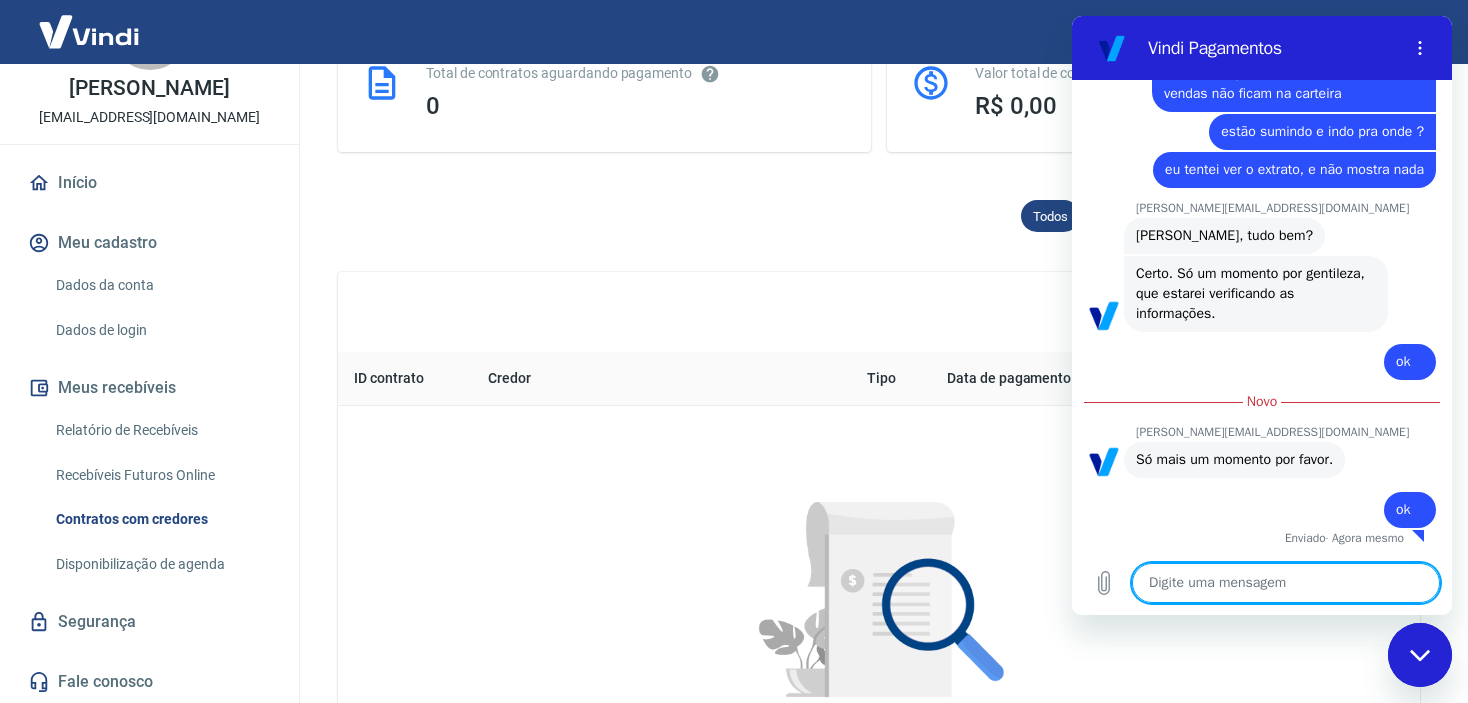 scroll, scrollTop: 969, scrollLeft: 0, axis: vertical 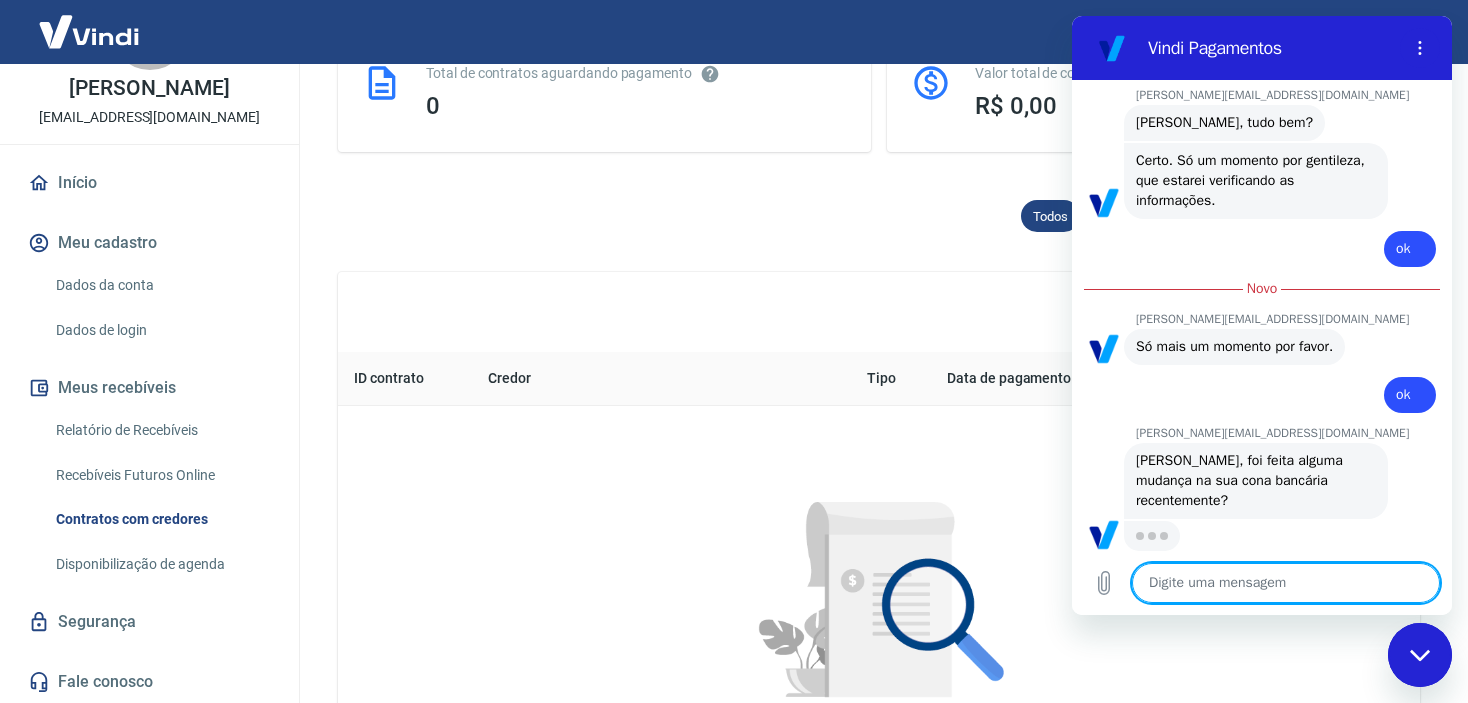 click at bounding box center (1286, 583) 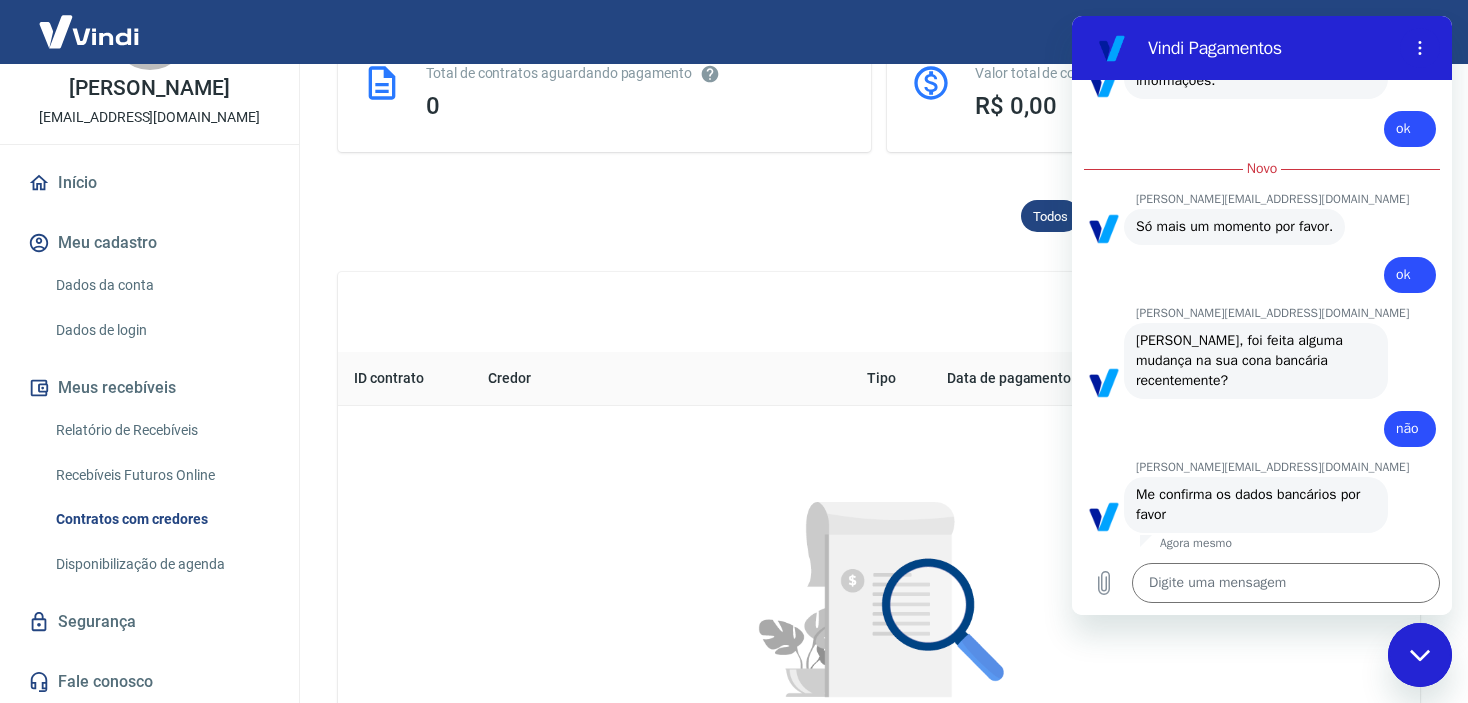 scroll, scrollTop: 1189, scrollLeft: 0, axis: vertical 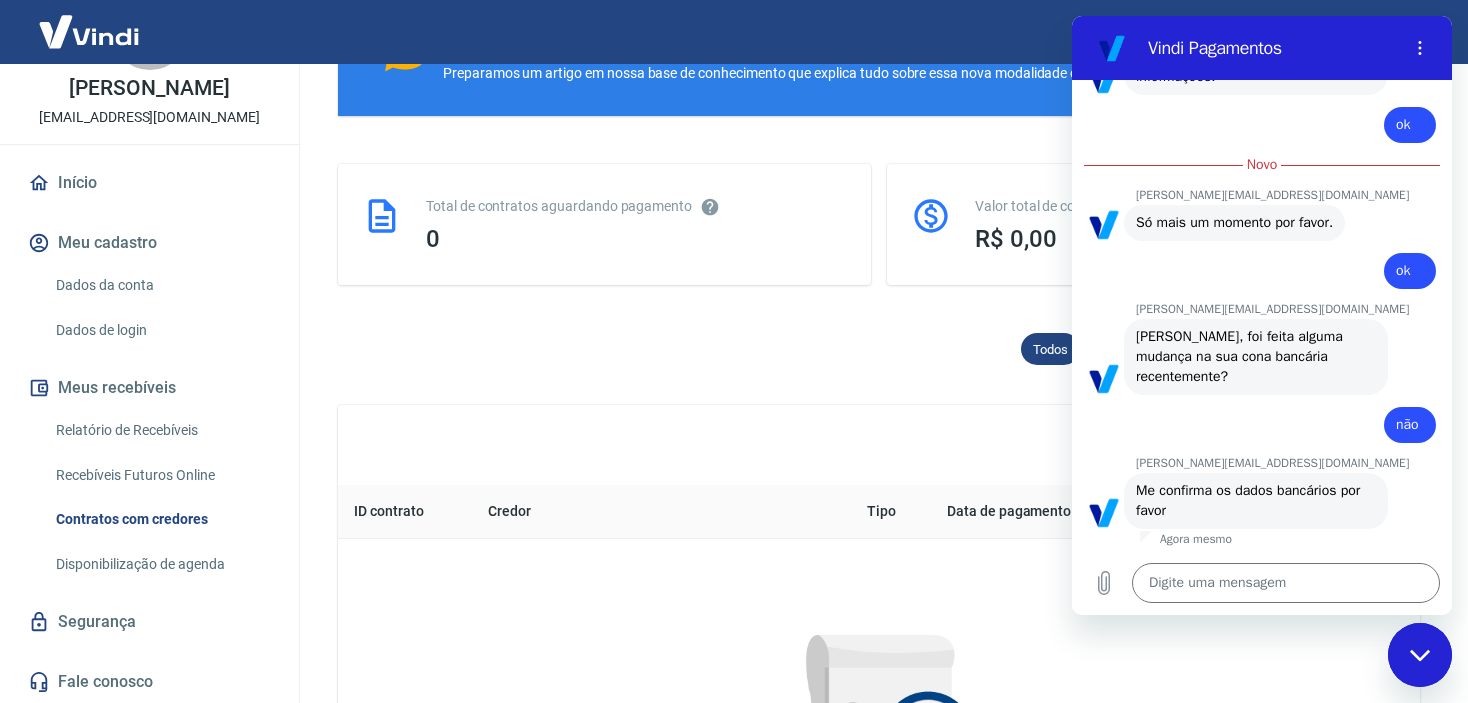 click on "Todos Aguardando Pagamento Pagos Contestados" at bounding box center (879, 353) 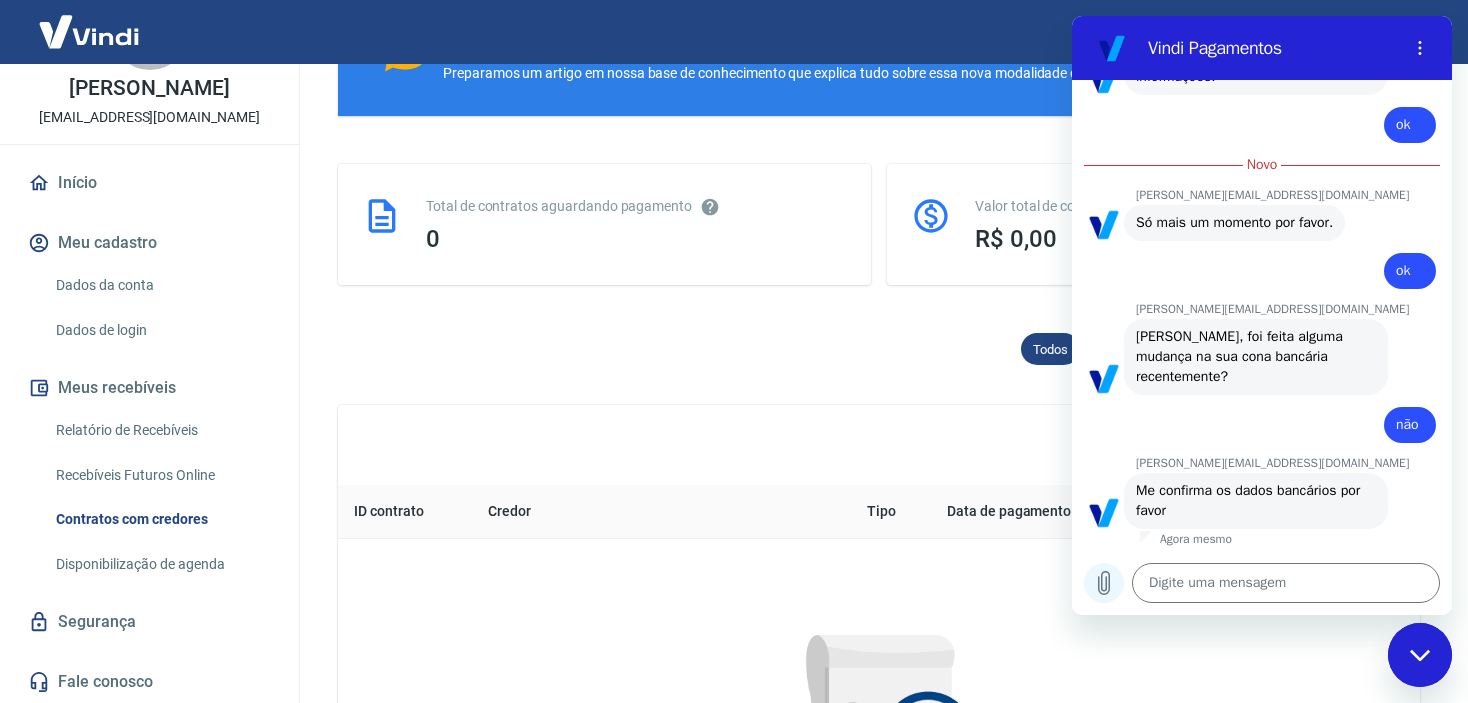 click 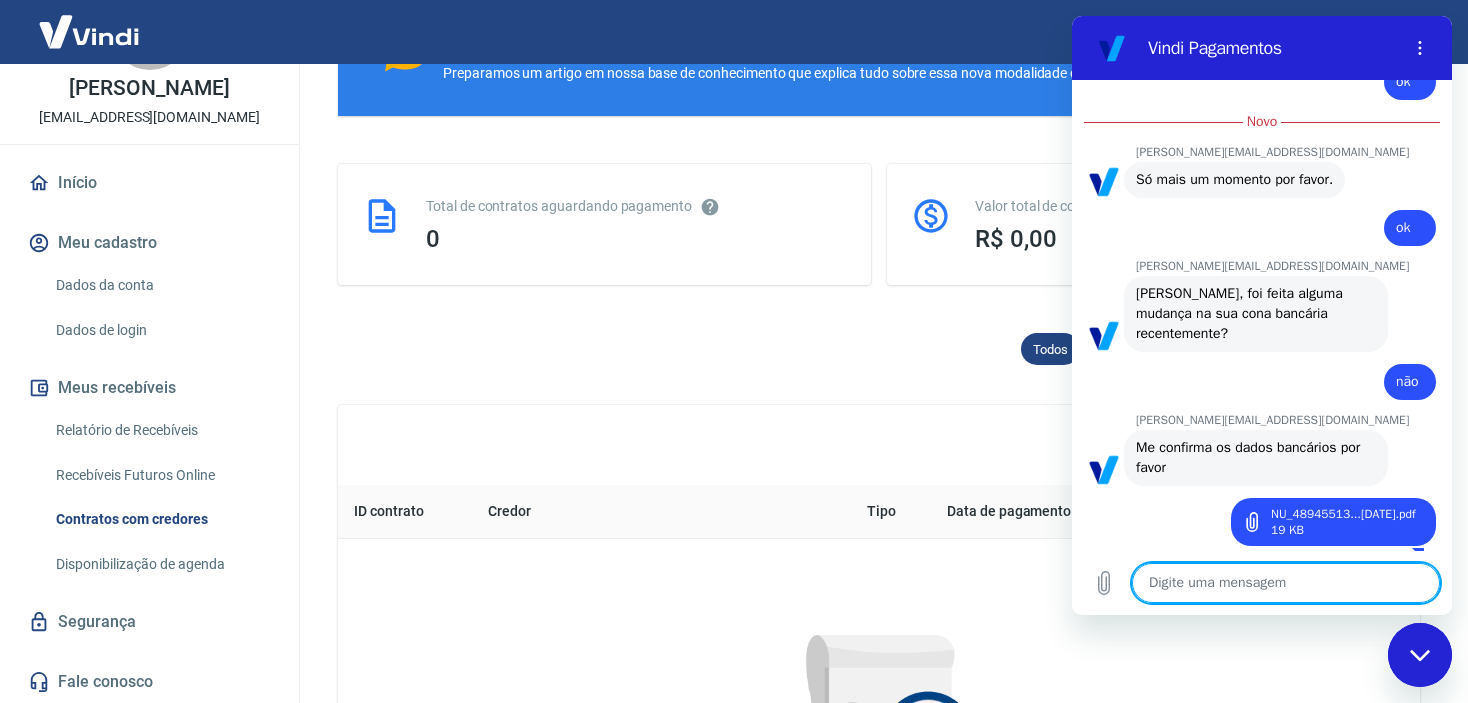 scroll, scrollTop: 1245, scrollLeft: 0, axis: vertical 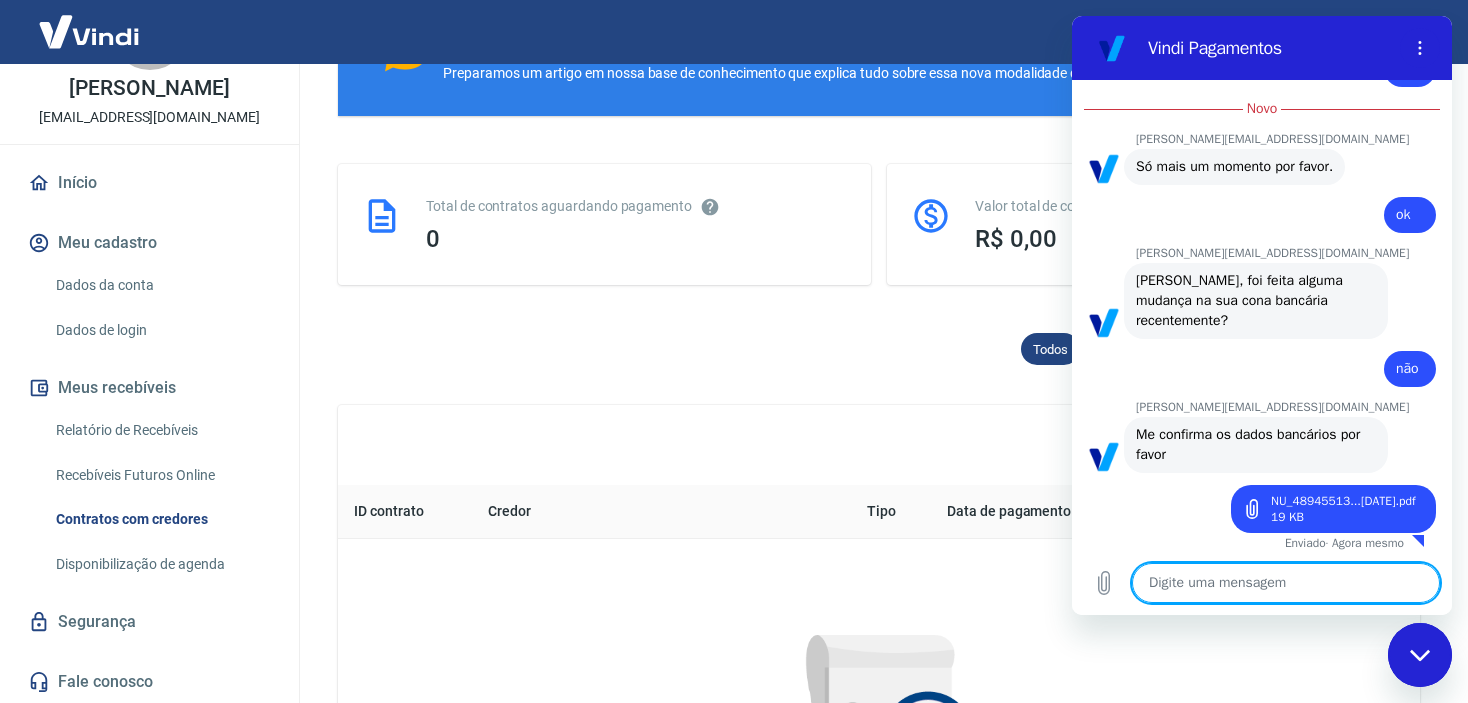 click at bounding box center [1286, 583] 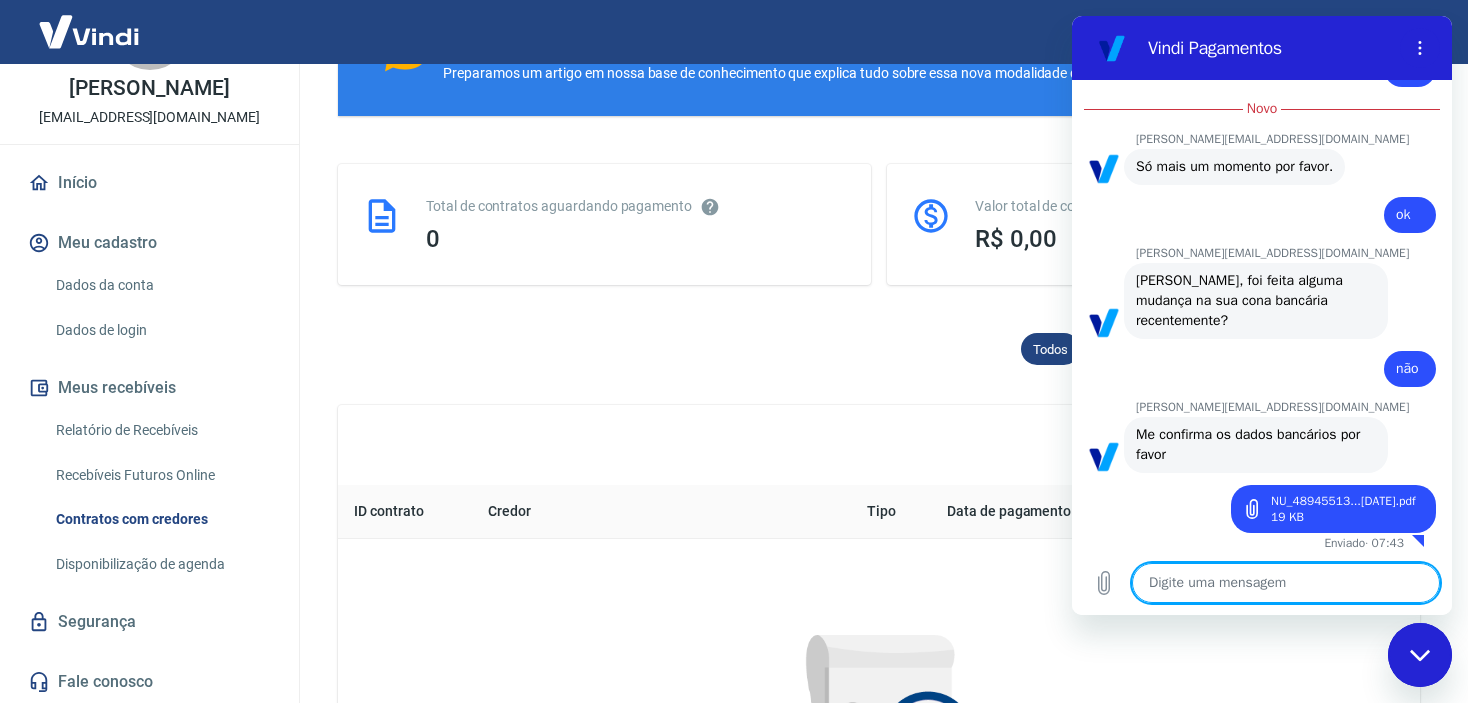 click at bounding box center [1286, 583] 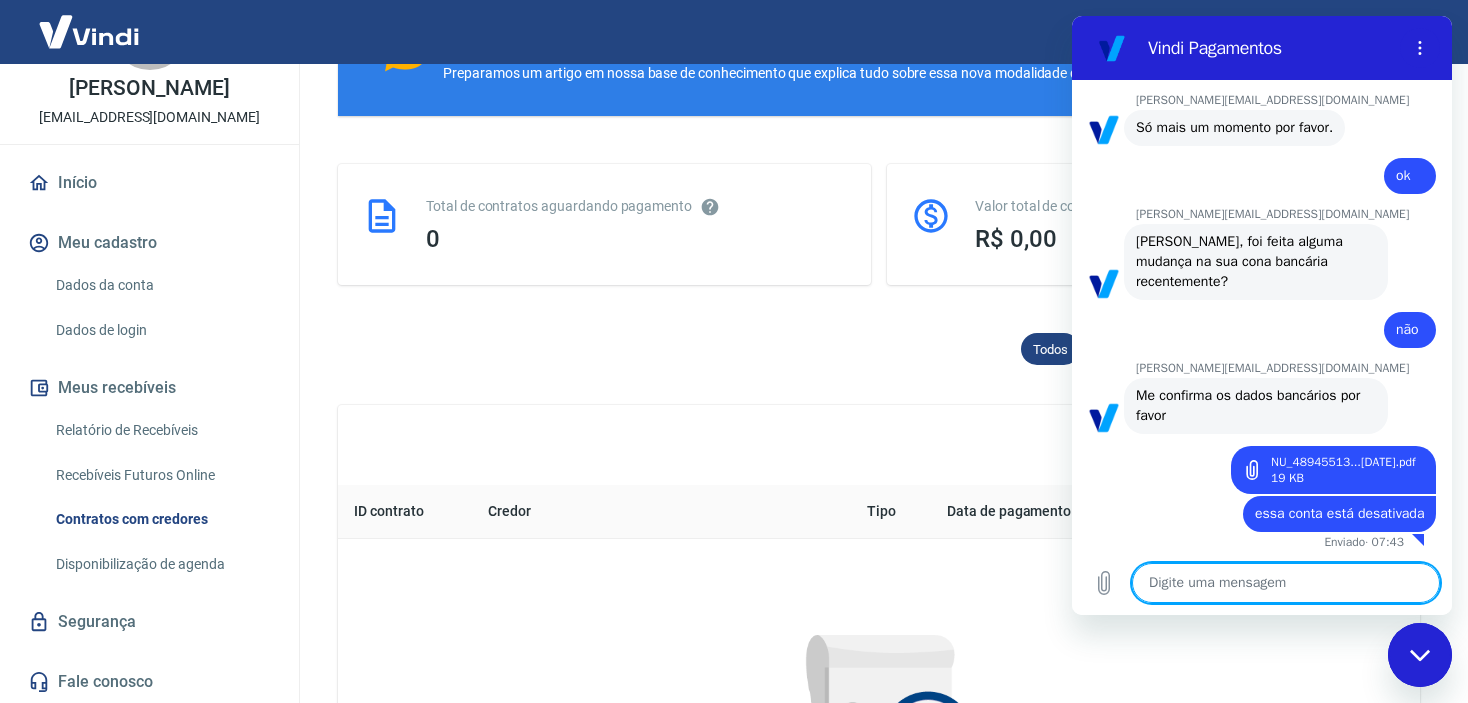 scroll, scrollTop: 1288, scrollLeft: 0, axis: vertical 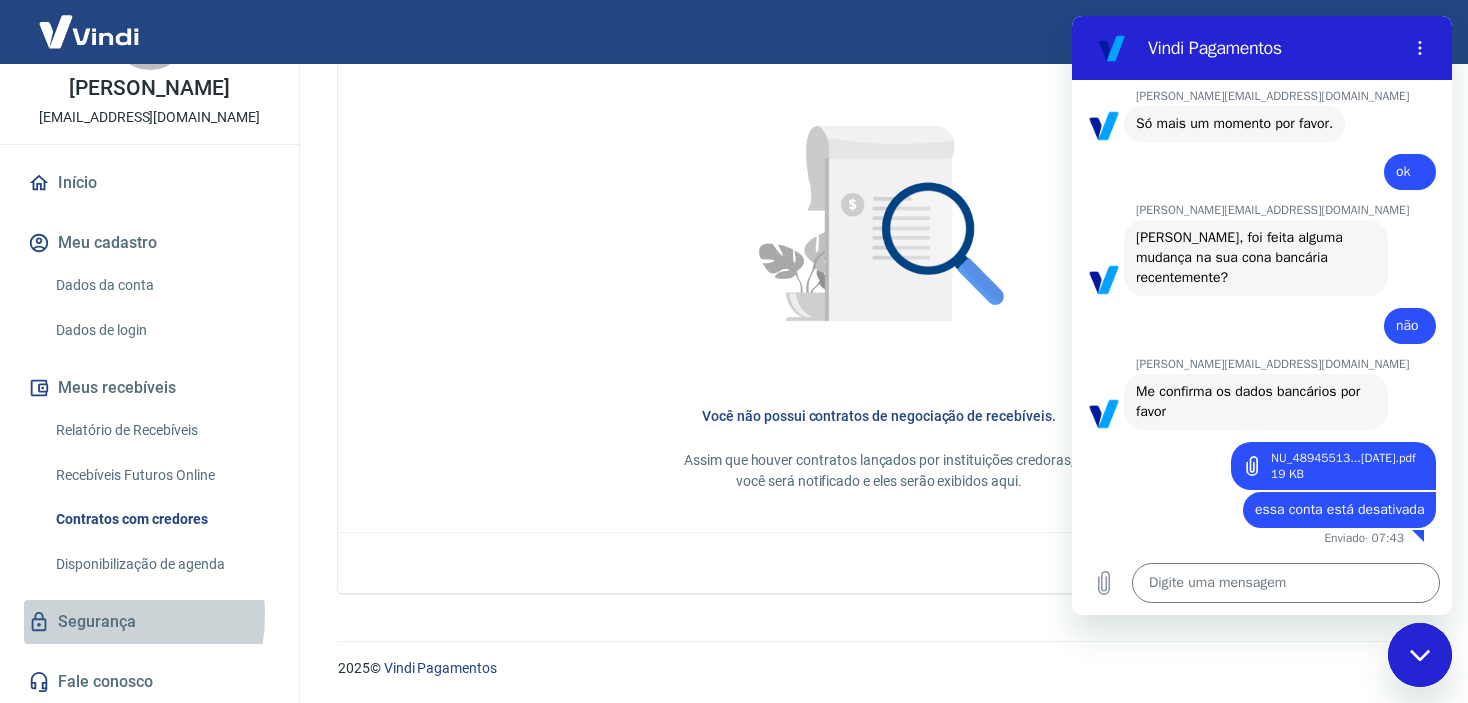 click on "Segurança" at bounding box center [149, 622] 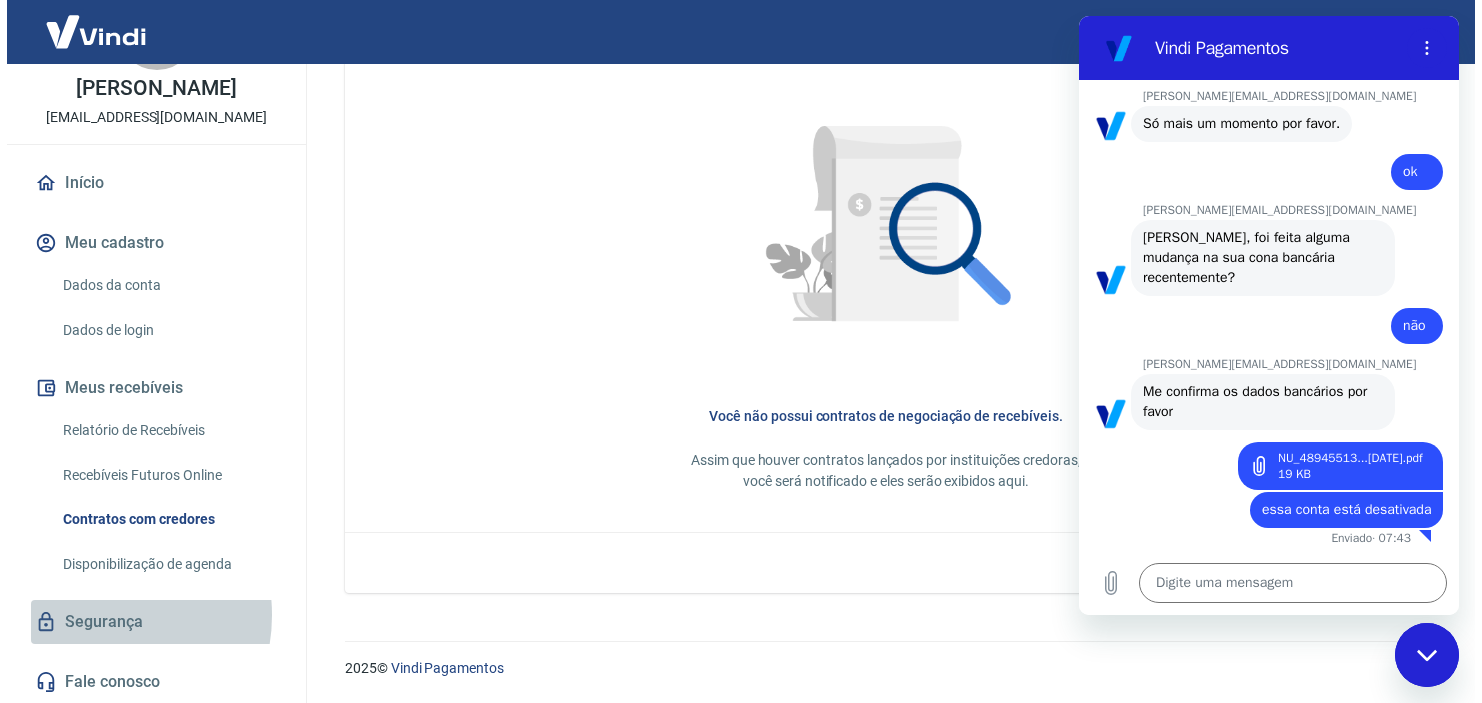 scroll, scrollTop: 0, scrollLeft: 0, axis: both 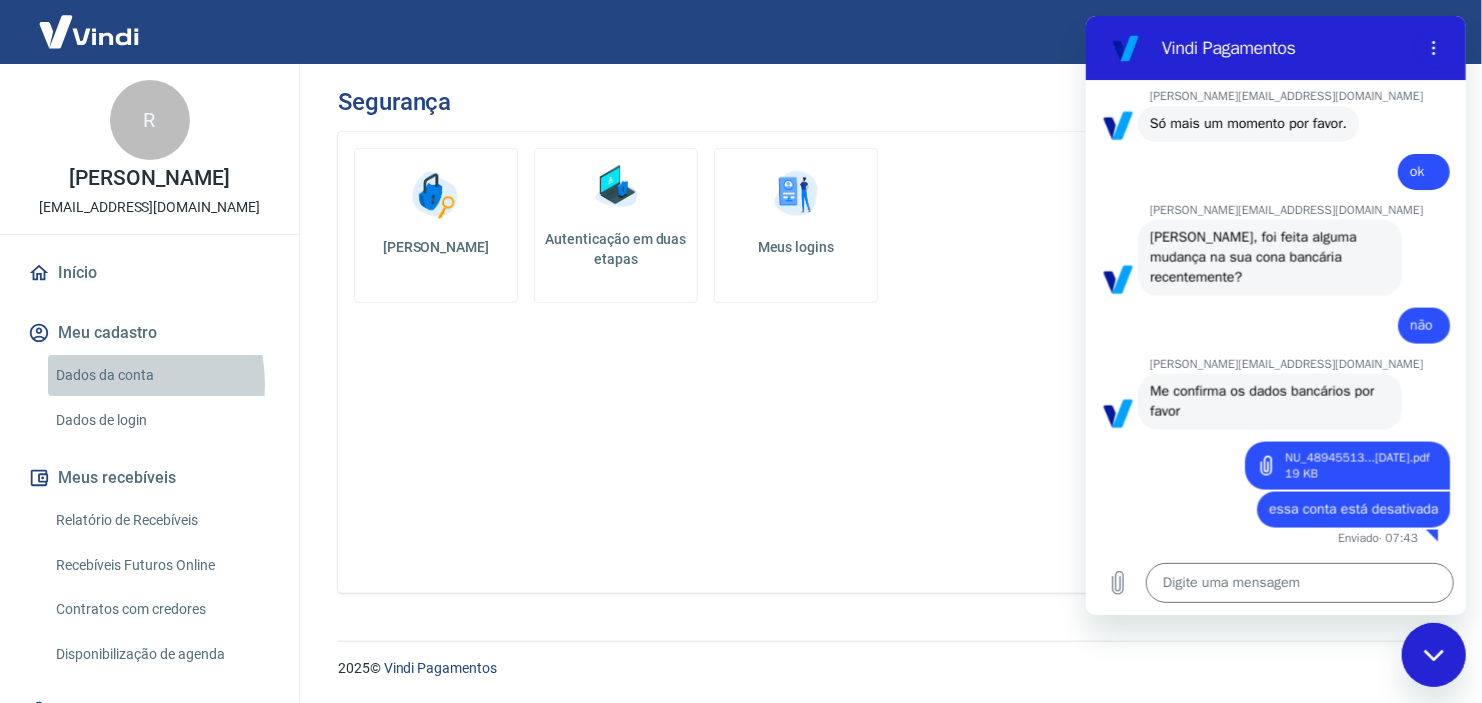 click on "Dados da conta" at bounding box center [161, 375] 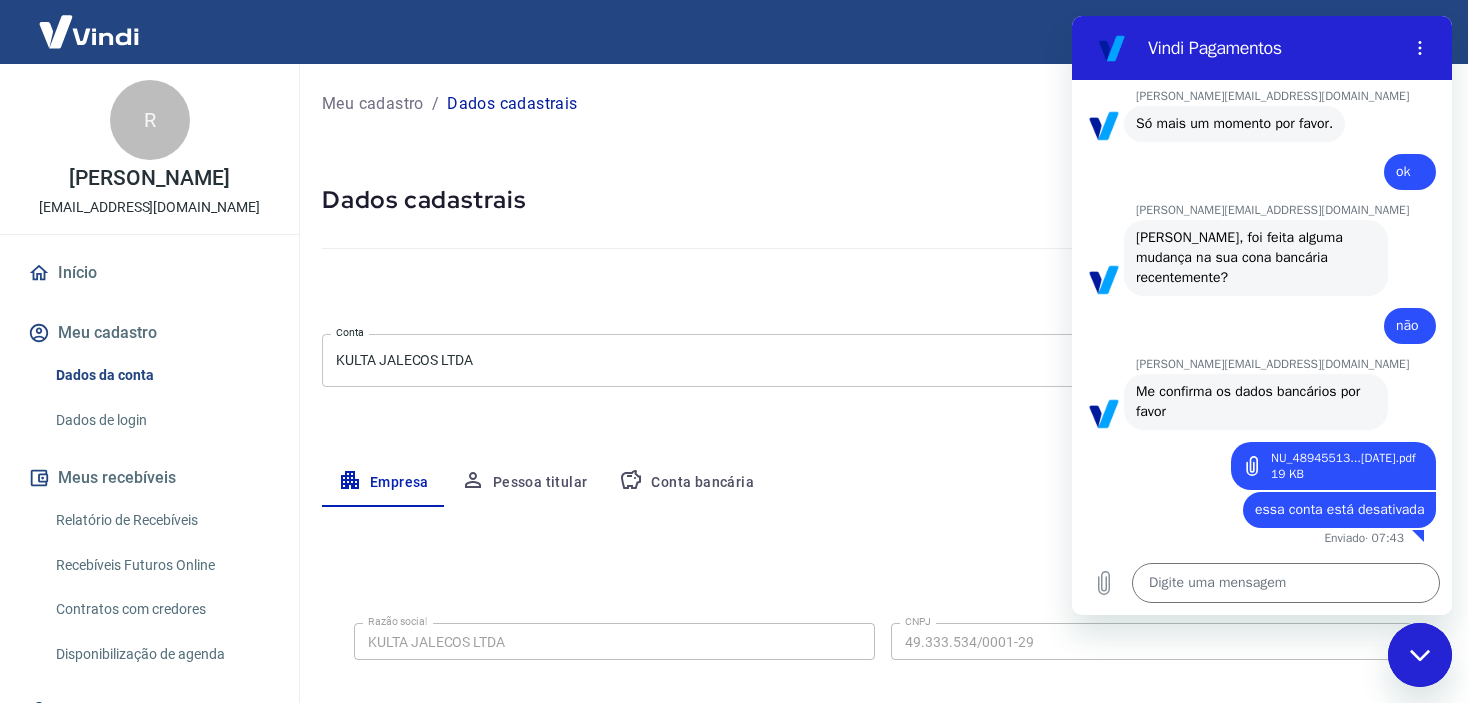 click on "Conta bancária" at bounding box center [686, 483] 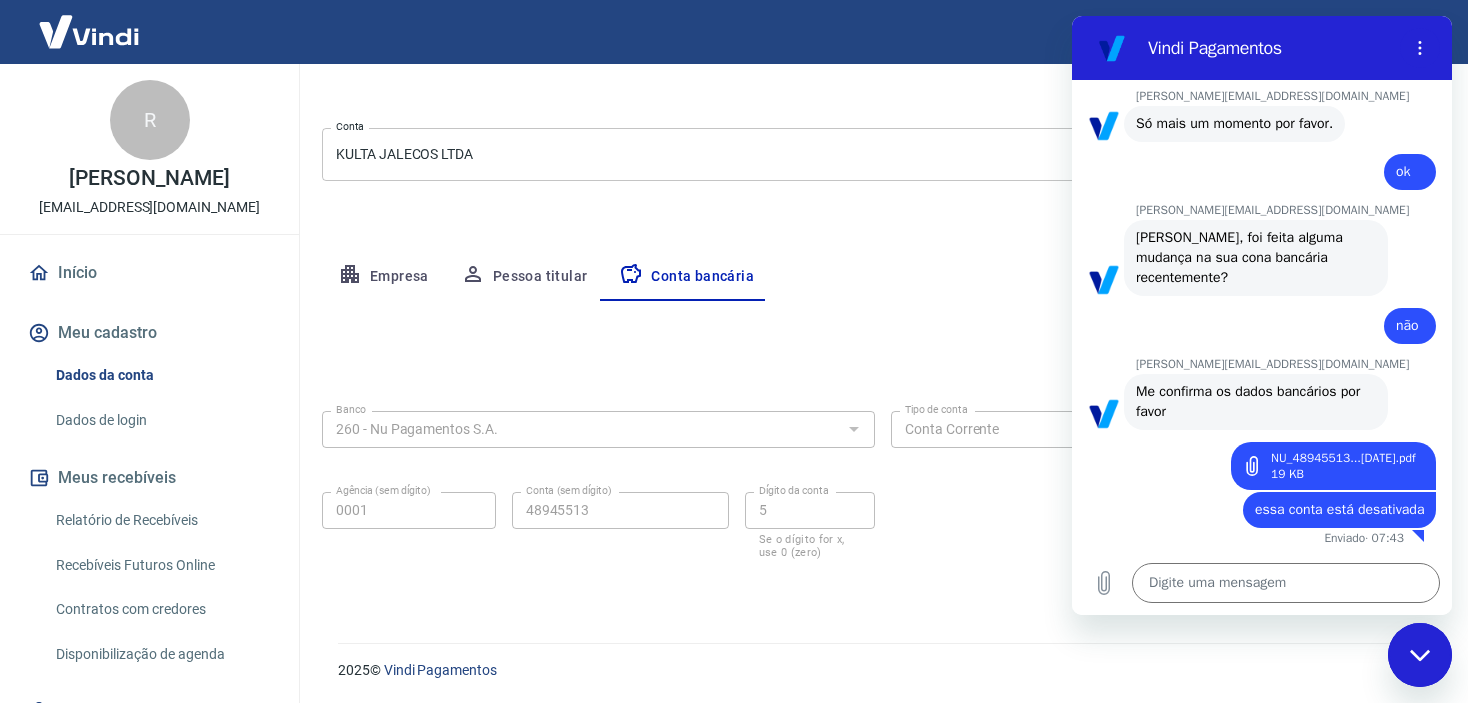scroll, scrollTop: 207, scrollLeft: 0, axis: vertical 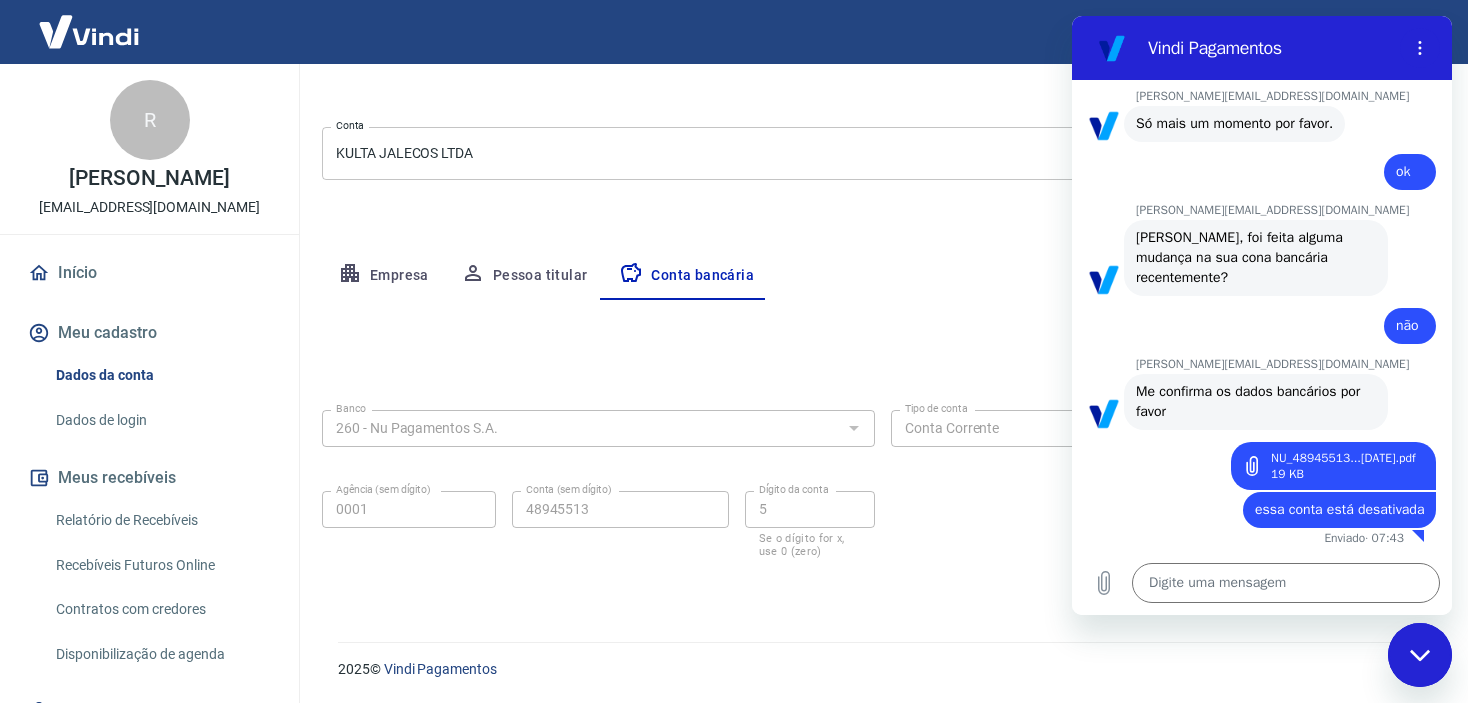 click 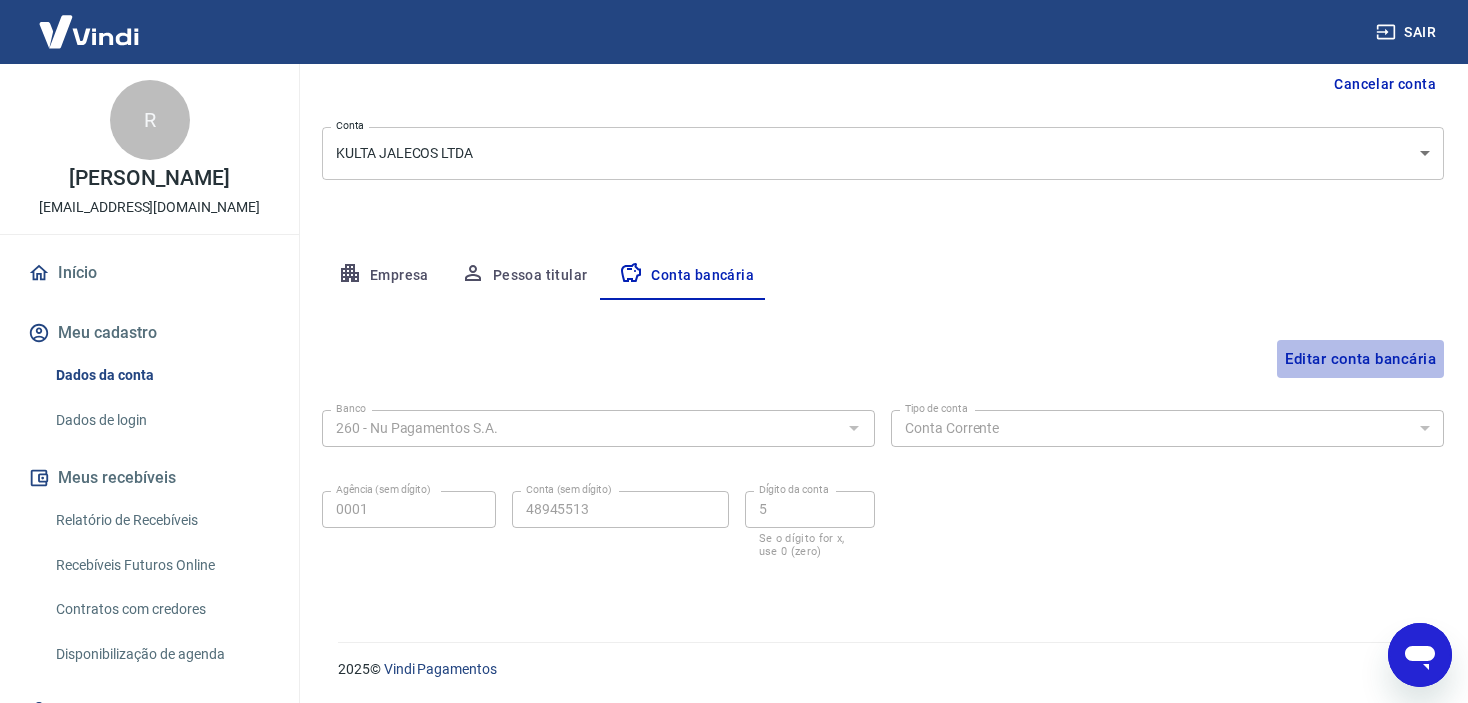 click on "Editar conta bancária" at bounding box center (1360, 359) 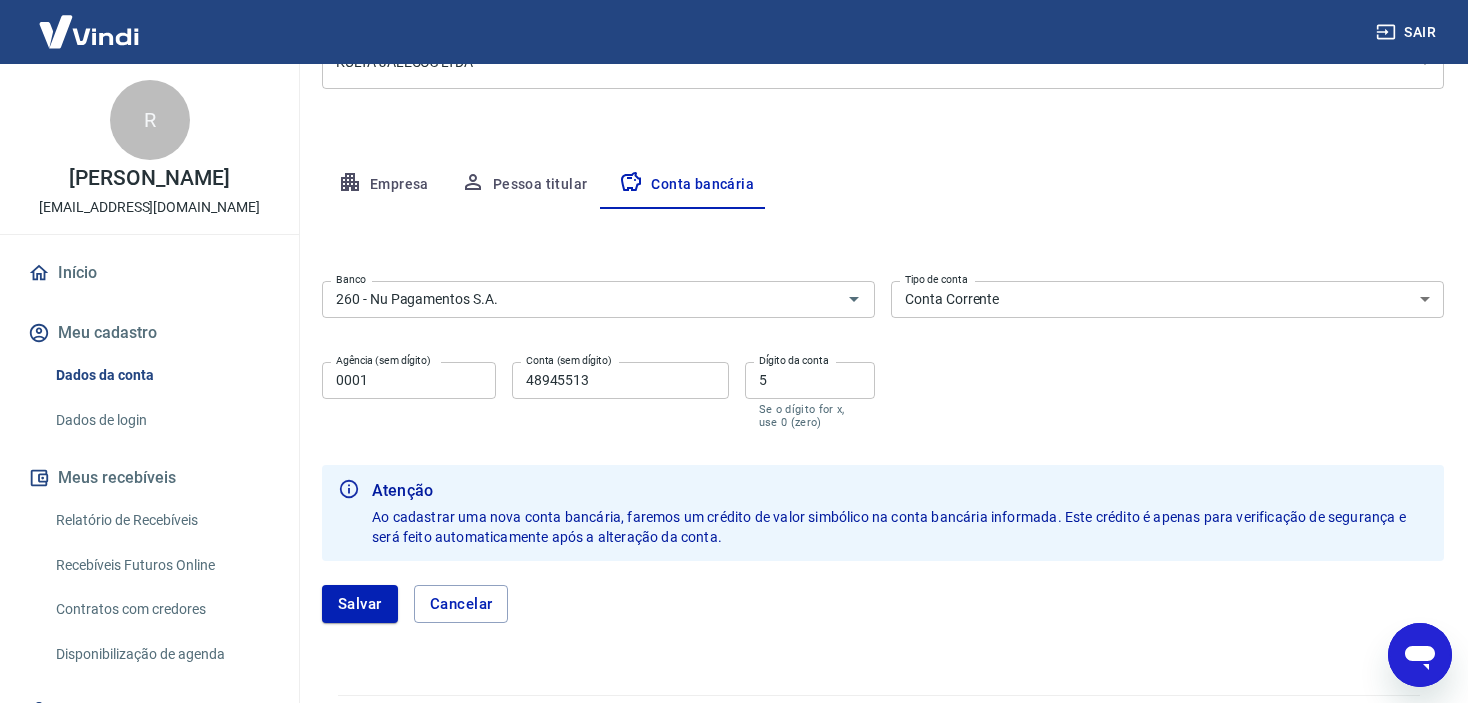 scroll, scrollTop: 307, scrollLeft: 0, axis: vertical 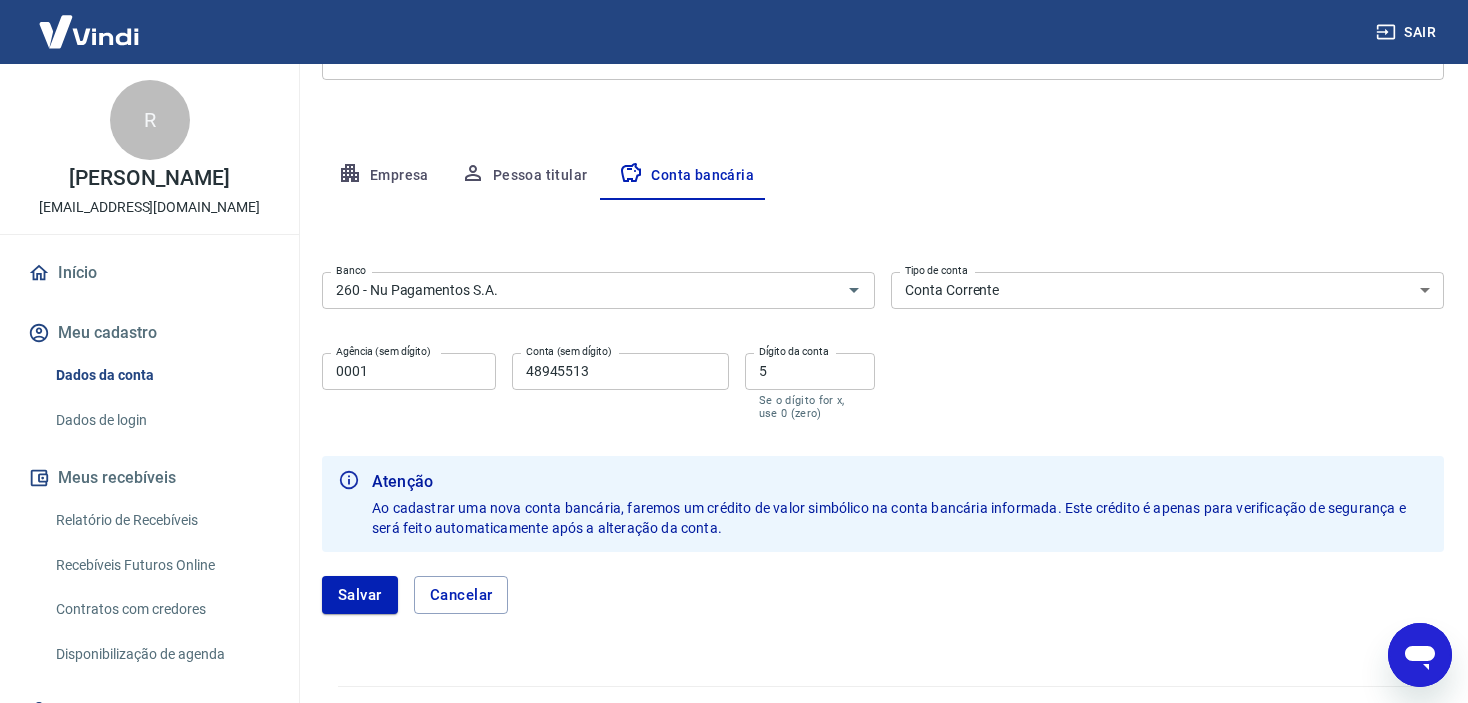 click on "Empresa" at bounding box center (383, 176) 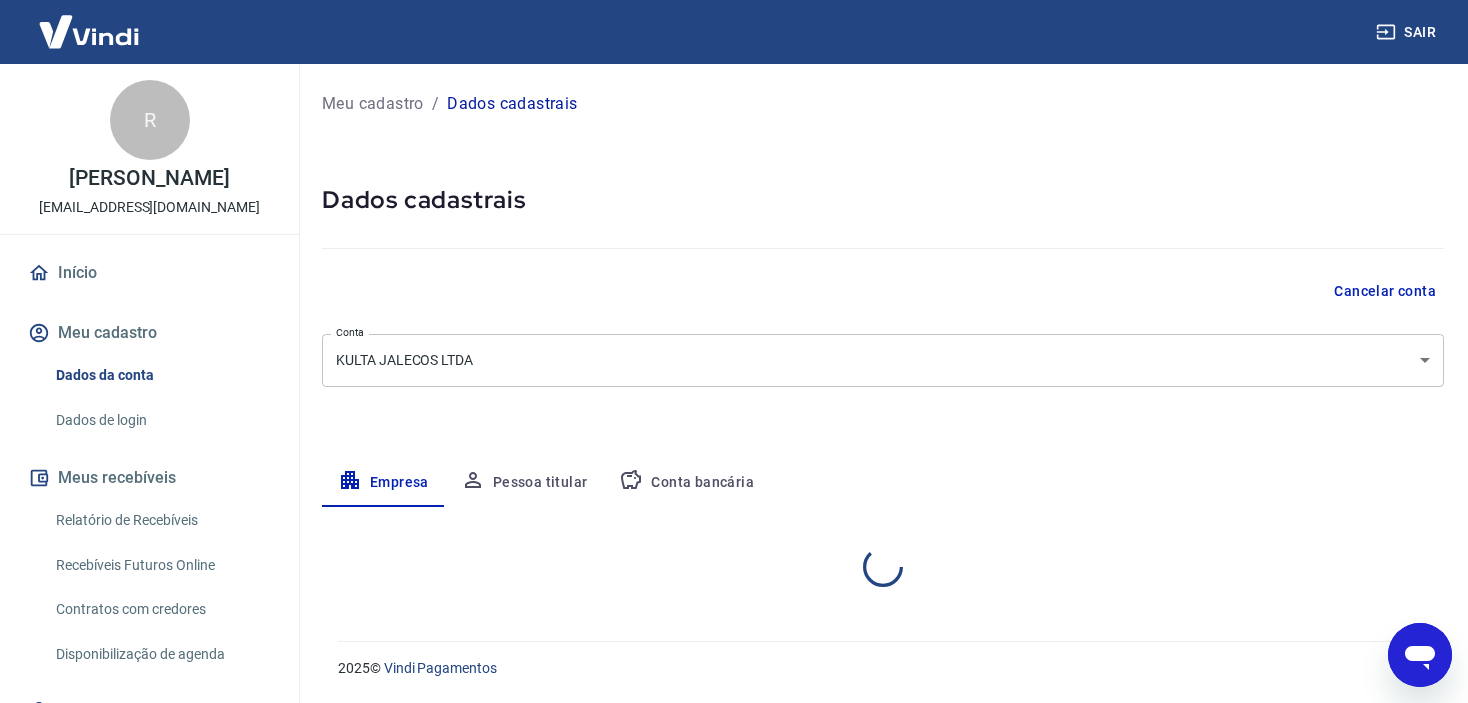 scroll, scrollTop: 0, scrollLeft: 0, axis: both 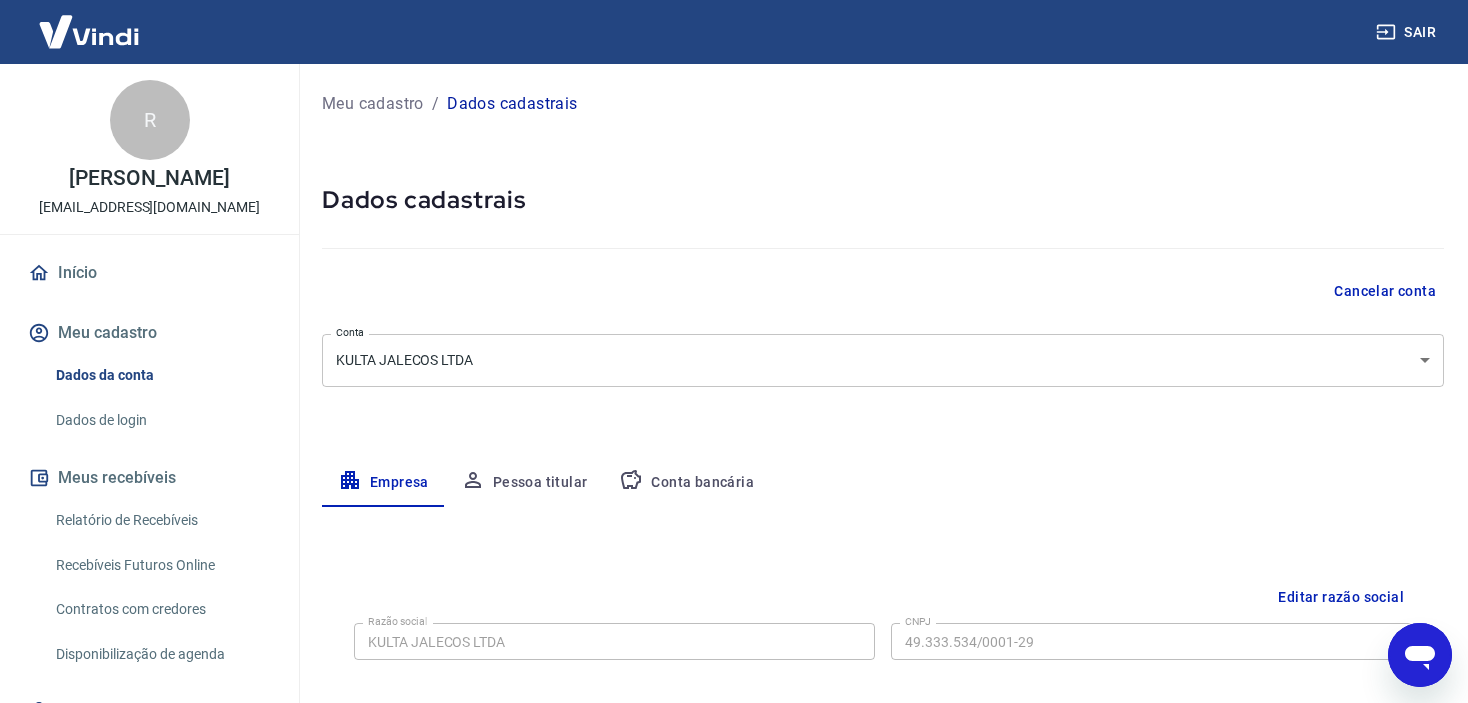 click on "Conta bancária" at bounding box center (686, 483) 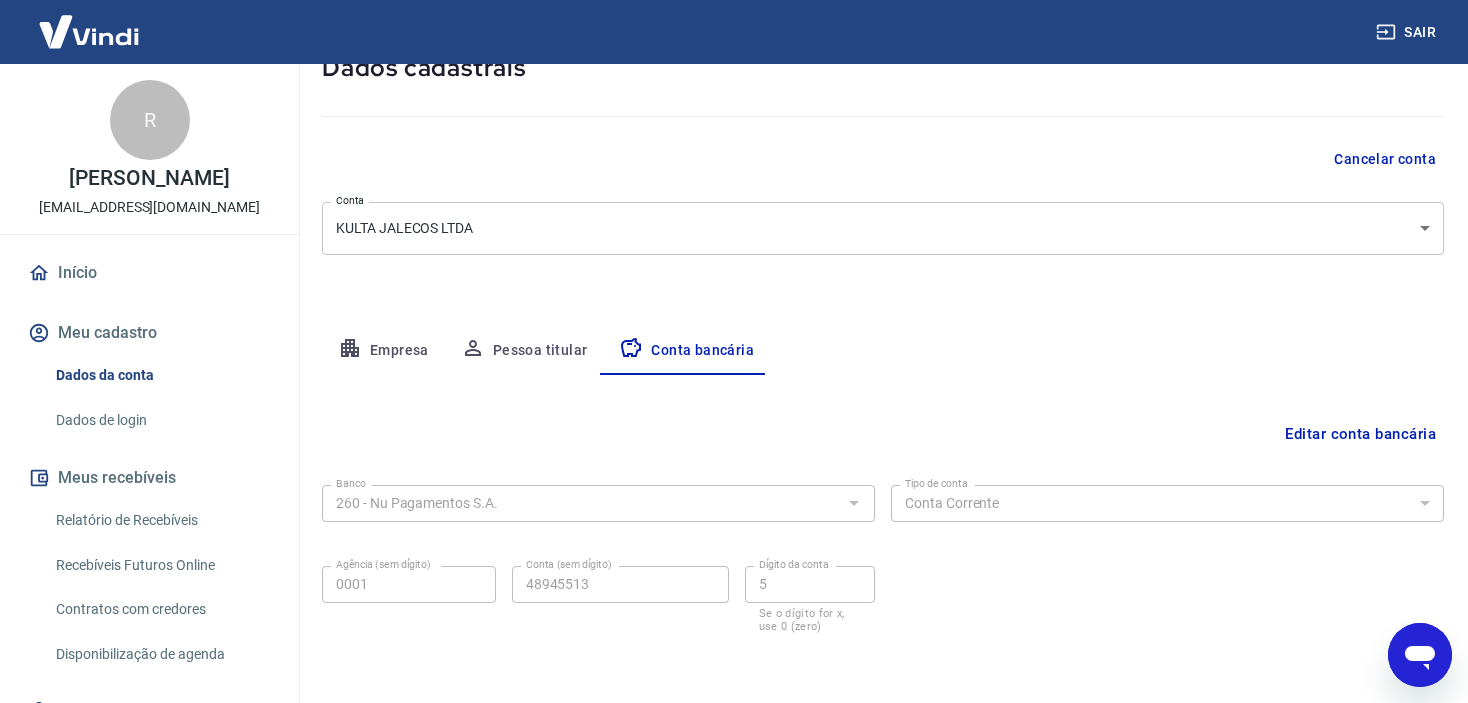 scroll, scrollTop: 133, scrollLeft: 0, axis: vertical 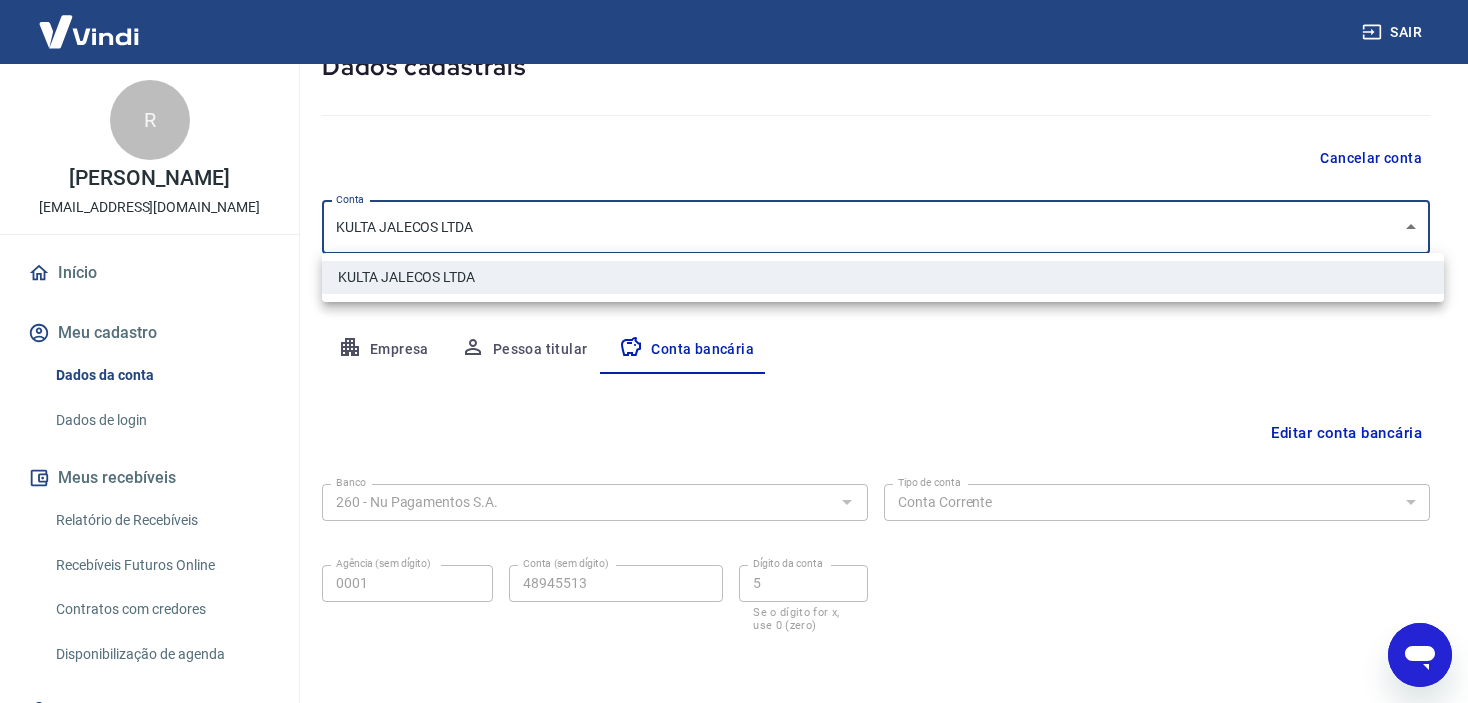 click on "Sair R Rhayane da Silva Almeida kultajalecos@gmail.com Início Meu cadastro Dados da conta Dados de login Meus recebíveis Relatório de Recebíveis Recebíveis Futuros Online Contratos com credores Disponibilização de agenda Segurança Fale conosco Meu cadastro / Dados cadastrais Dados cadastrais Cancelar conta Conta KULTA JALECOS LTDA [object Object] Conta Empresa Pessoa titular Conta bancária Editar conta bancária Banco 260 - Nu Pagamentos S.A. Banco Tipo de conta Conta Corrente Conta Poupança Tipo de conta Agência (sem dígito) 0001 Agência (sem dígito) Conta (sem dígito) 48945513 Conta (sem dígito) Dígito da conta 5 Dígito da conta Se o dígito for x, use 0 (zero) Atenção Ao cadastrar uma nova conta bancária, faremos um crédito de valor simbólico na conta bancária informada. Este crédito é apenas para verificação de segurança e será feito automaticamente após a alteração da conta. Salvar Cancelar 2025  ©   Vindi Pagamentos KULTA JALECOS LTDA" at bounding box center [734, 218] 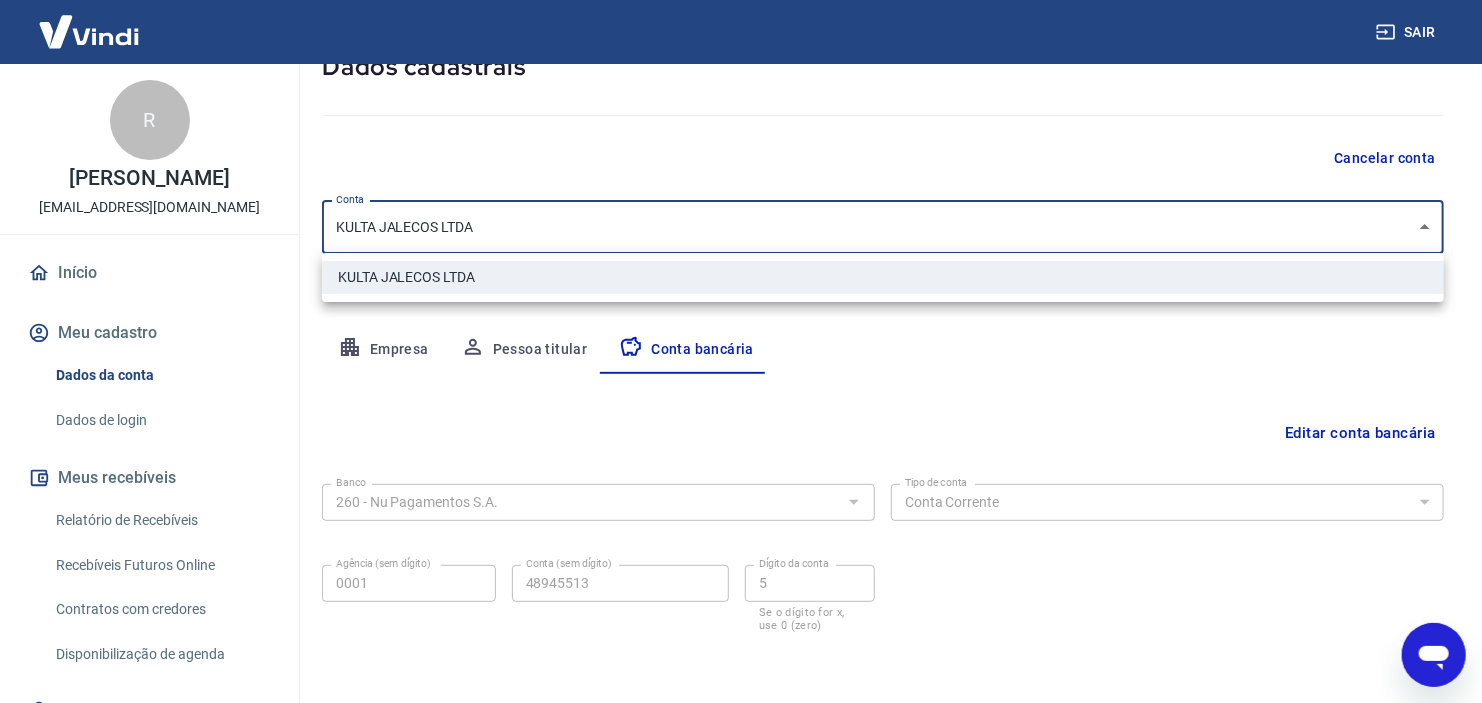 click at bounding box center (741, 351) 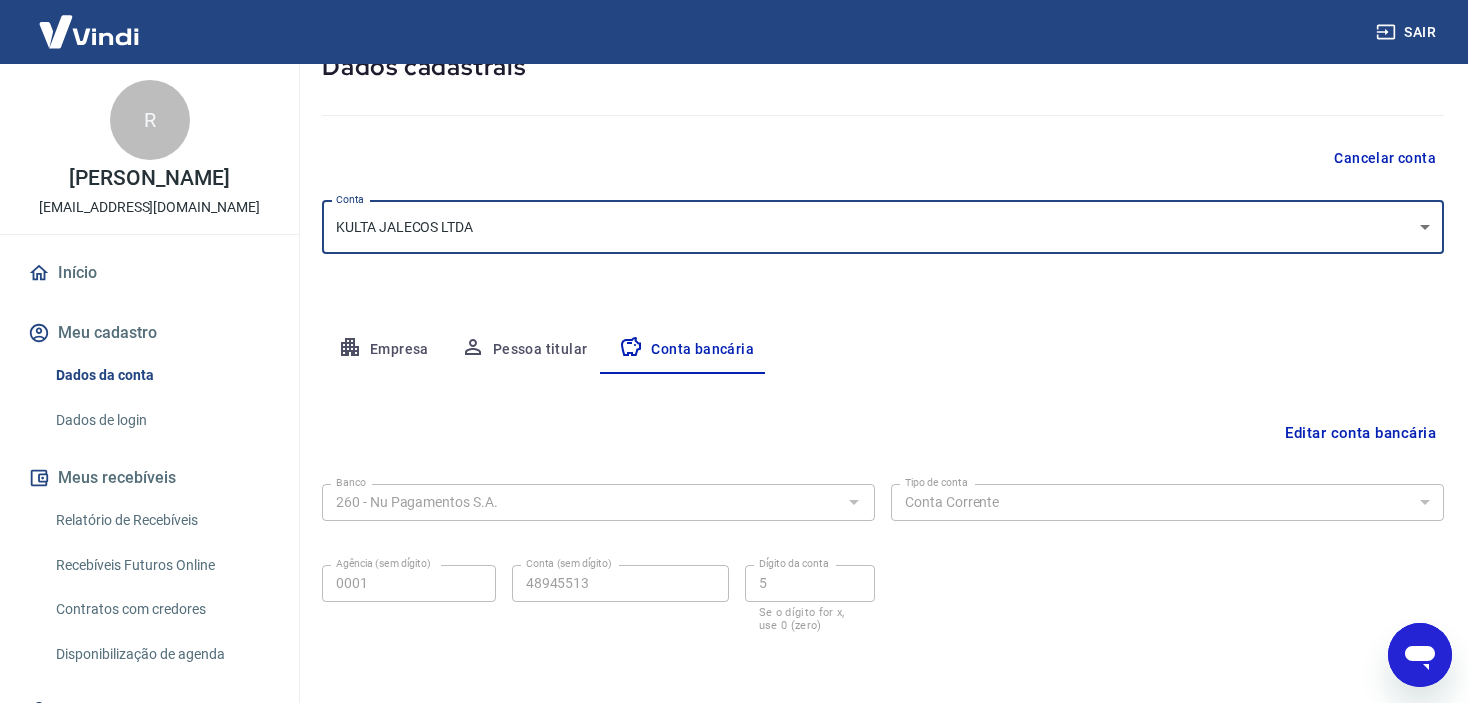 click on "Editar conta bancária" at bounding box center (1360, 433) 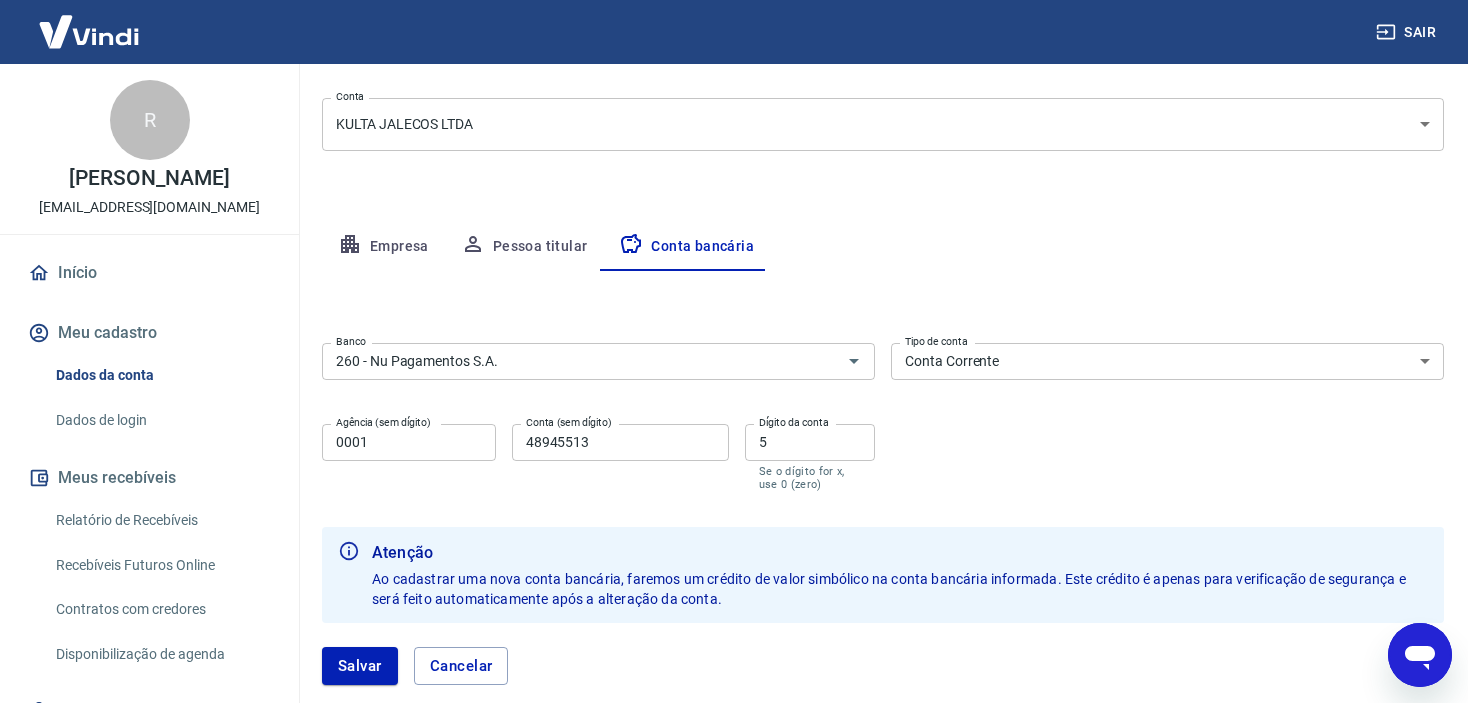scroll, scrollTop: 266, scrollLeft: 0, axis: vertical 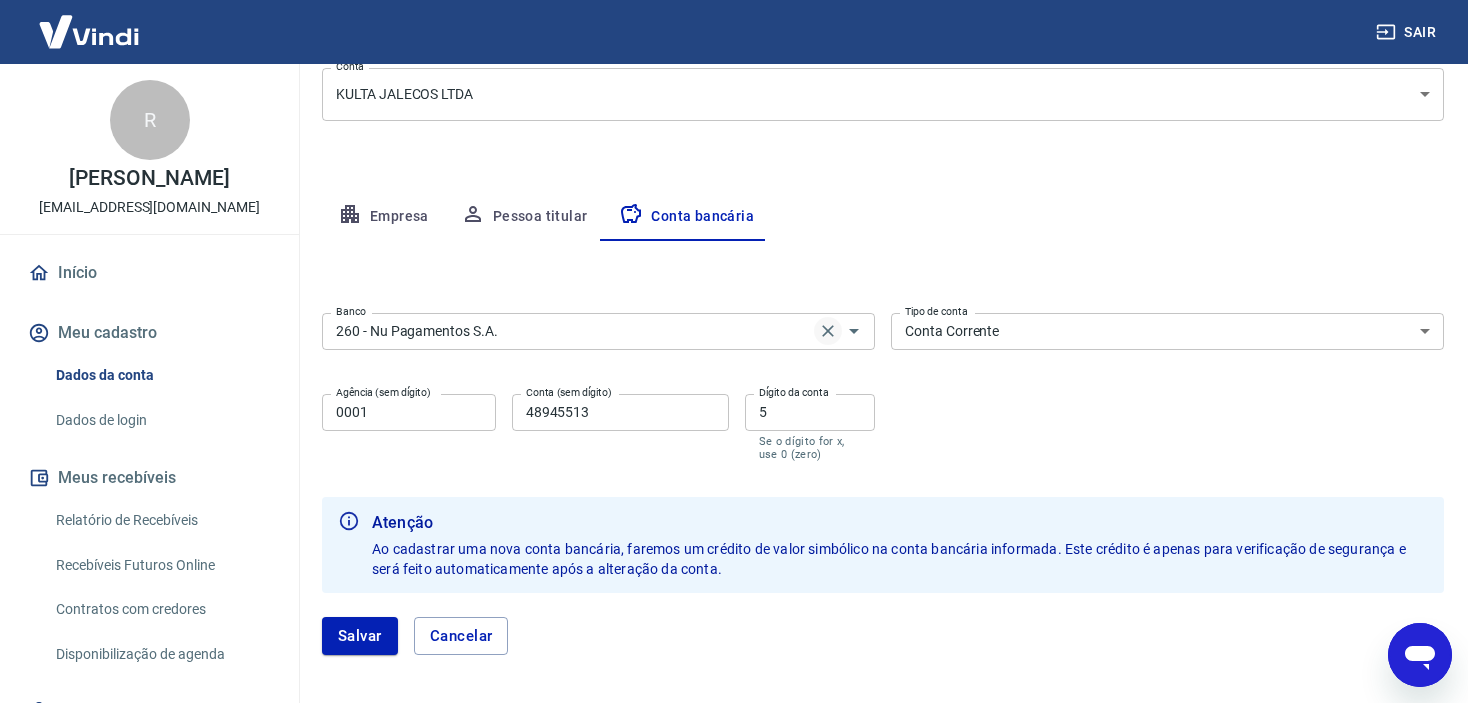 click 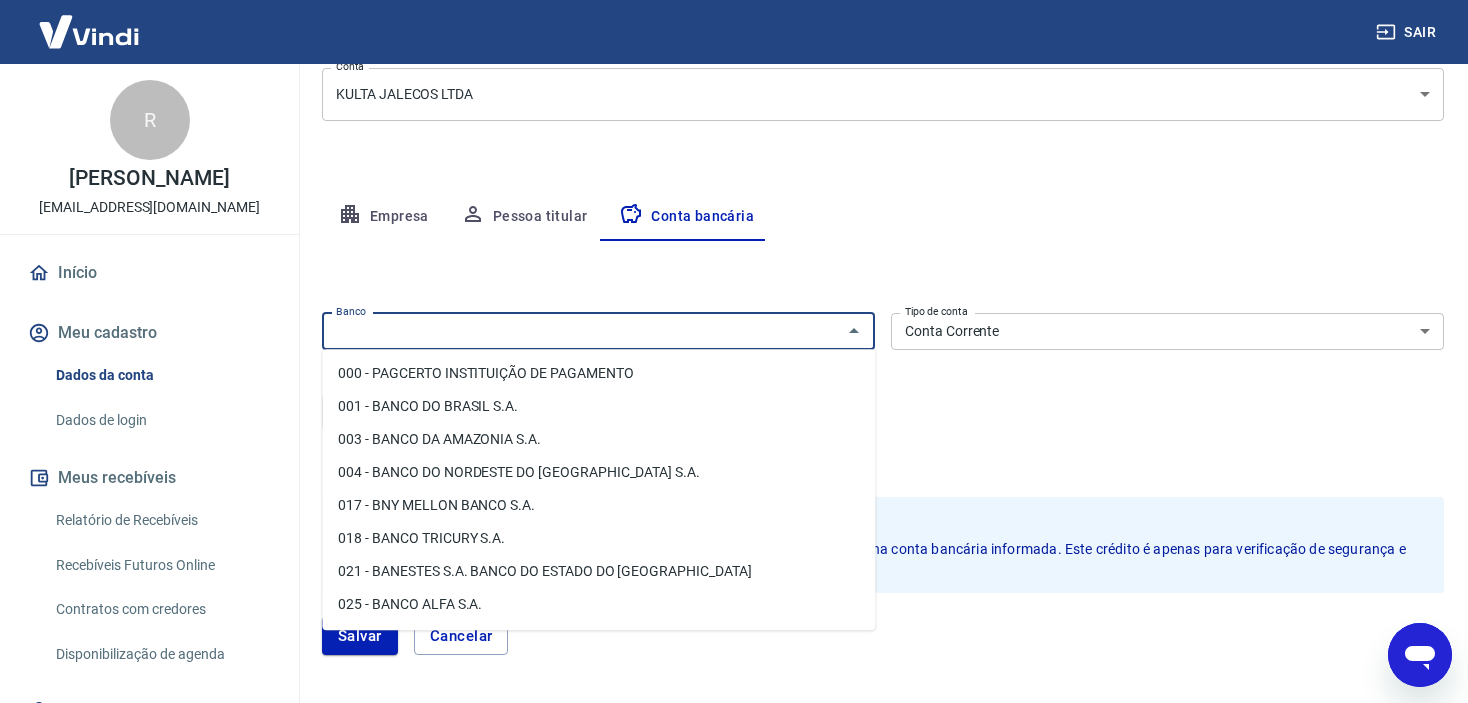 click on "Banco" at bounding box center [582, 331] 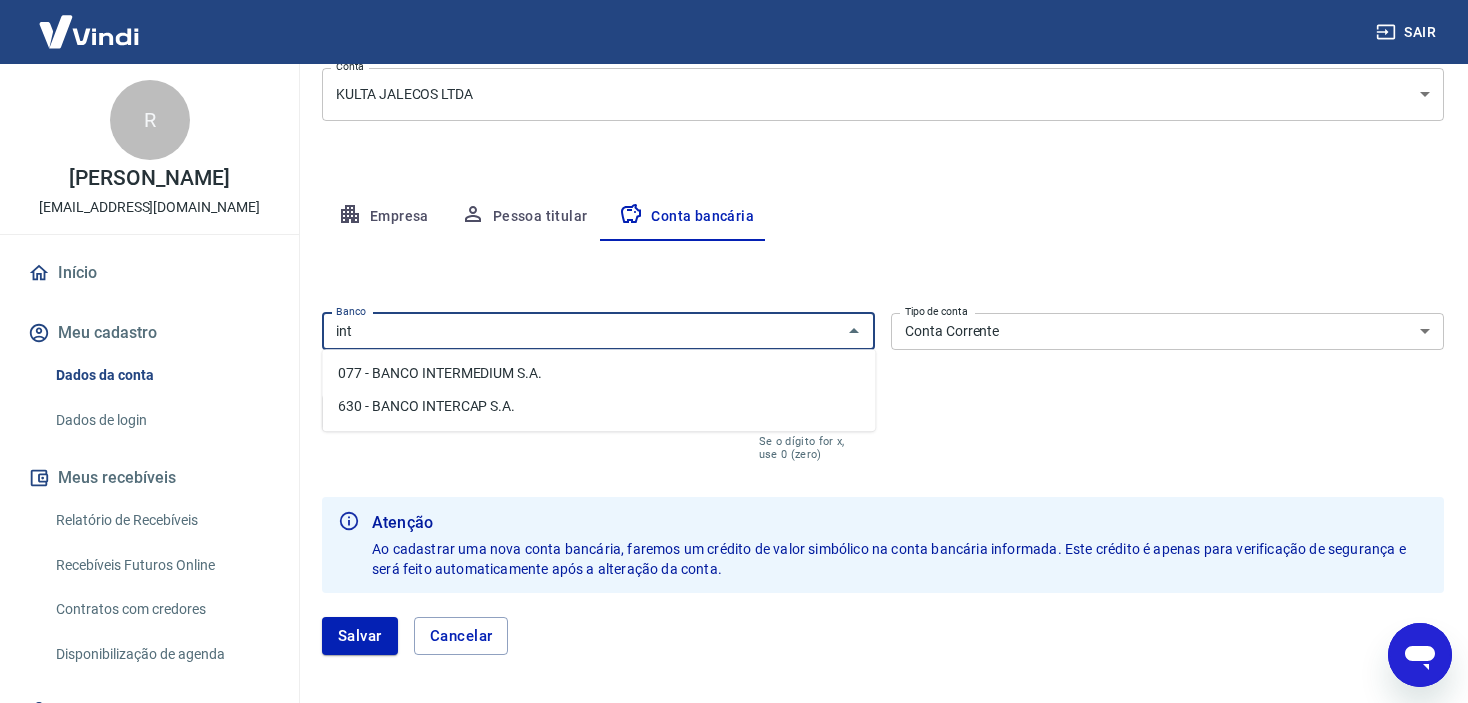 click on "077 - BANCO INTERMEDIUM S.A." at bounding box center (598, 373) 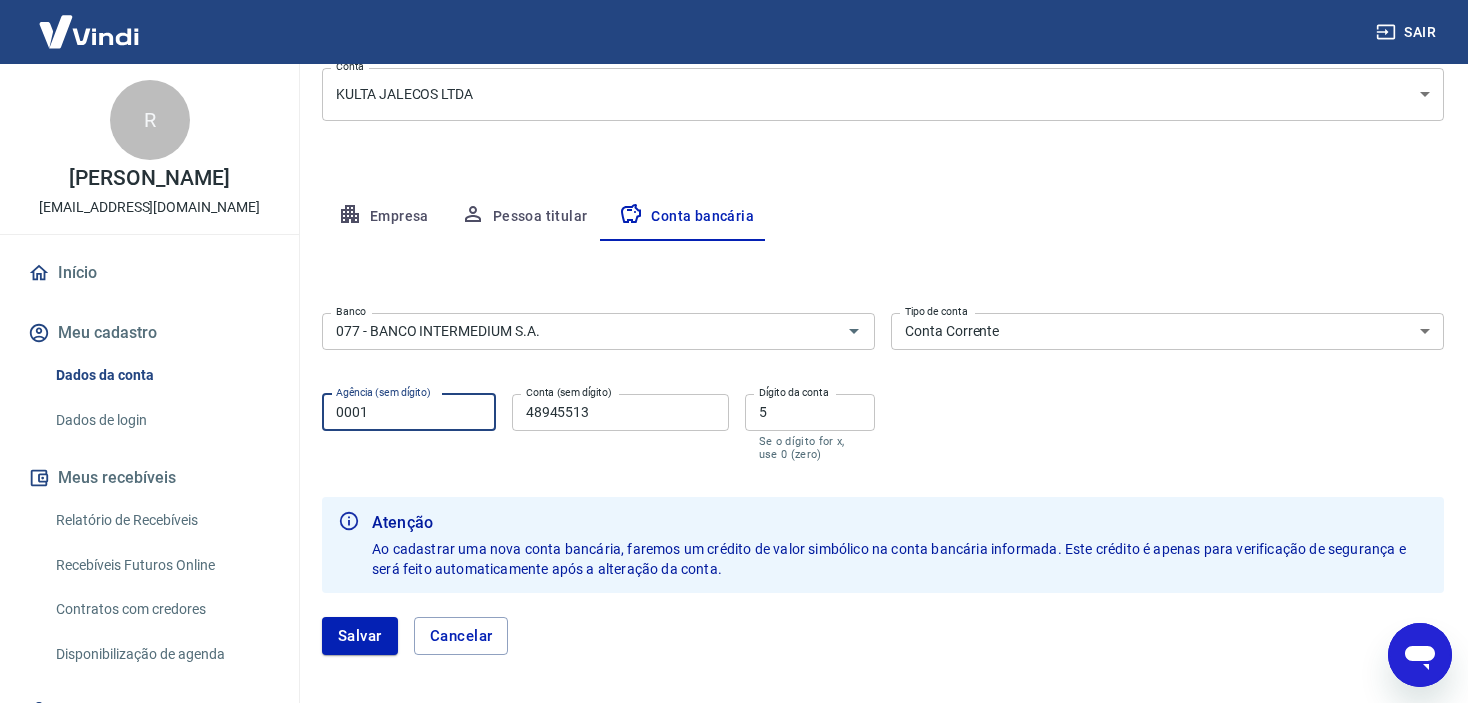 click on "0001" at bounding box center [409, 412] 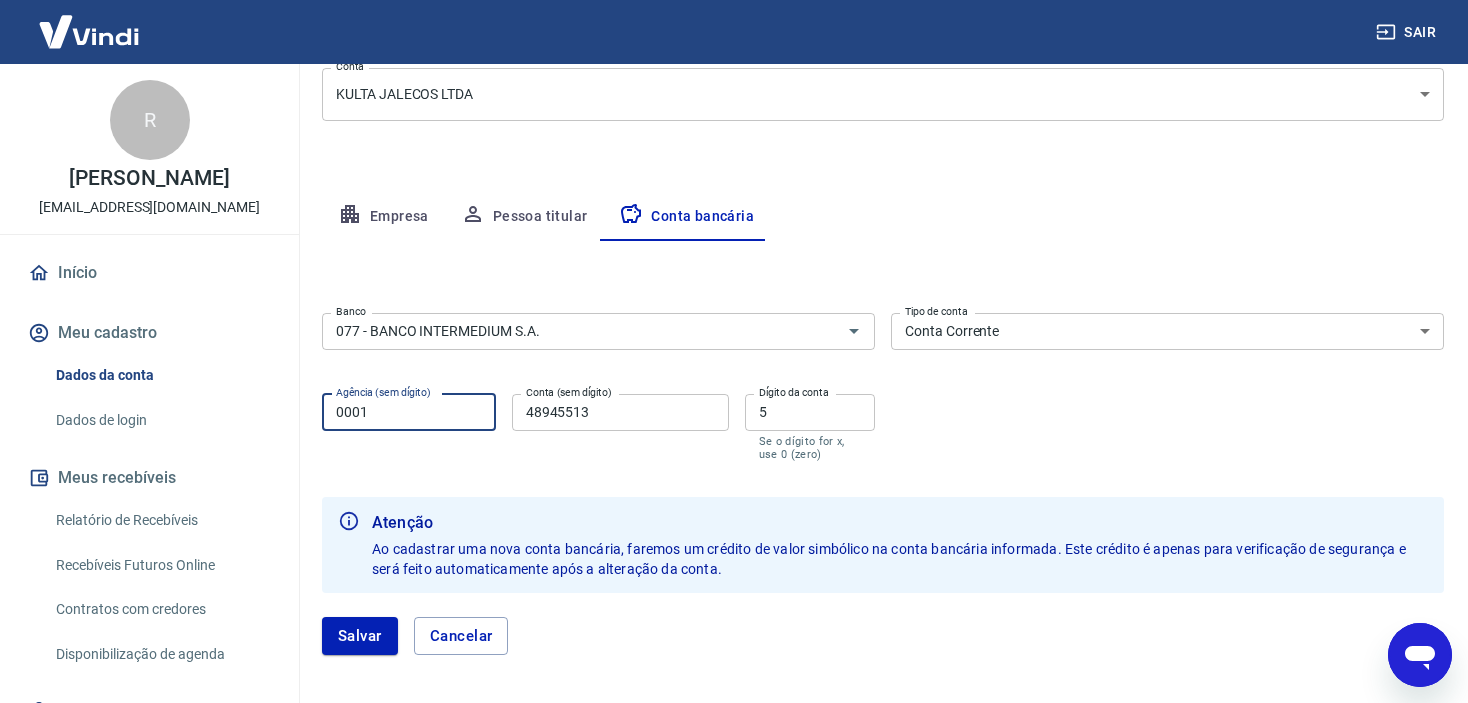 click on "48945513" at bounding box center (620, 412) 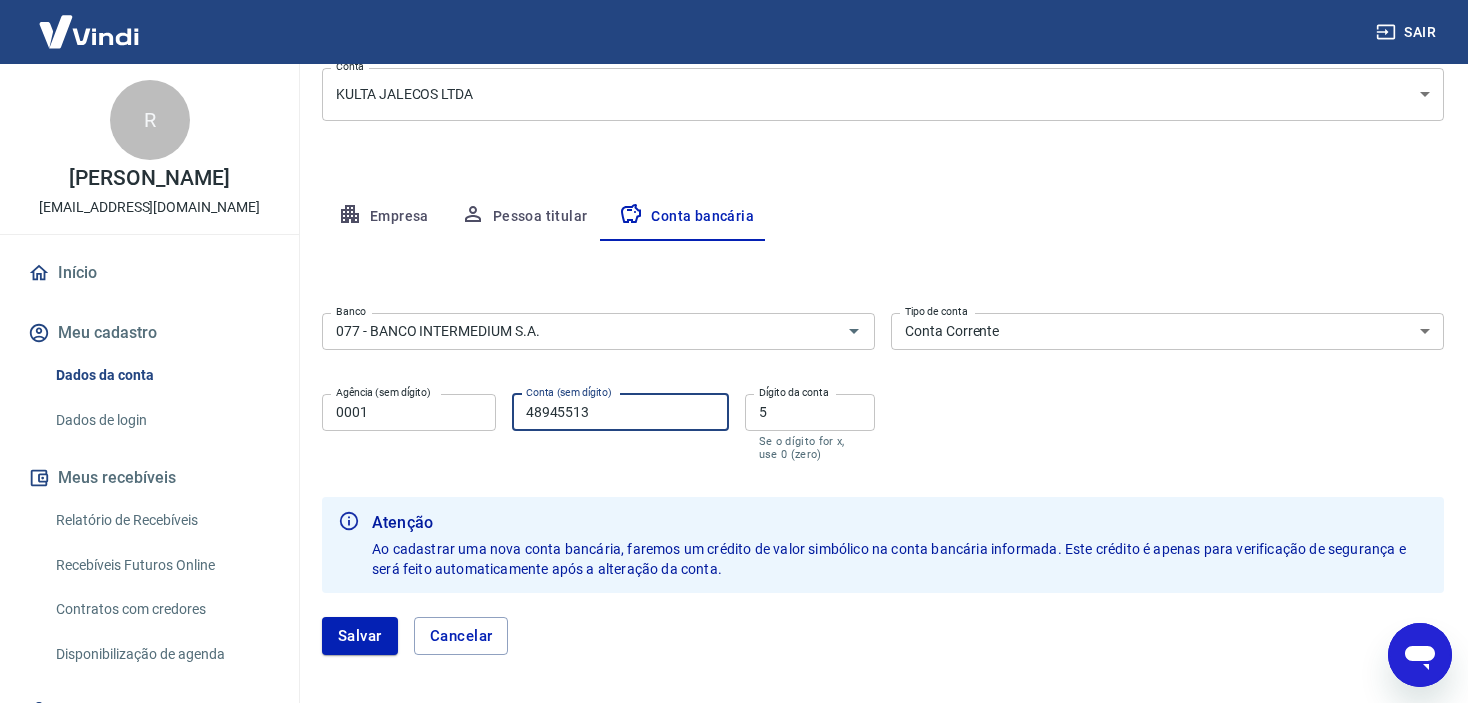click on "48945513" at bounding box center (620, 412) 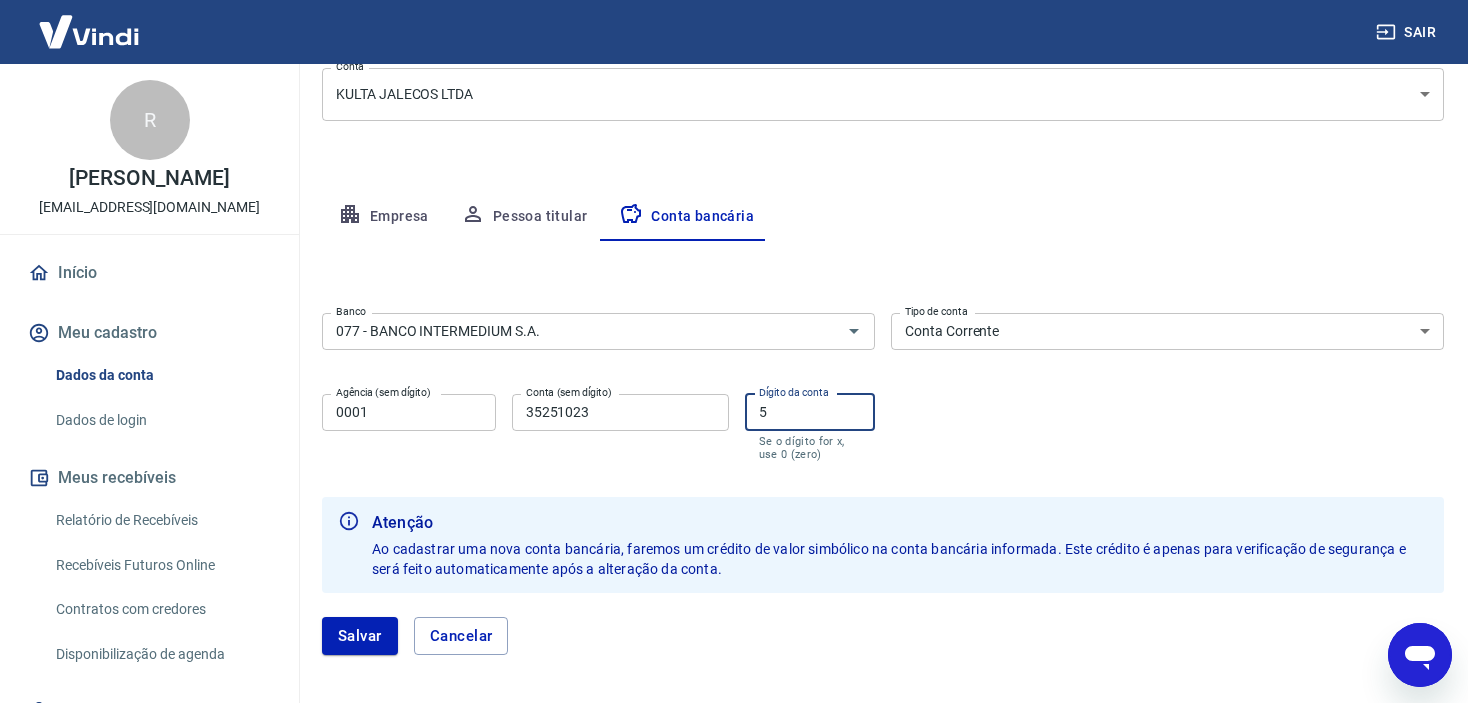drag, startPoint x: 784, startPoint y: 416, endPoint x: 711, endPoint y: 416, distance: 73 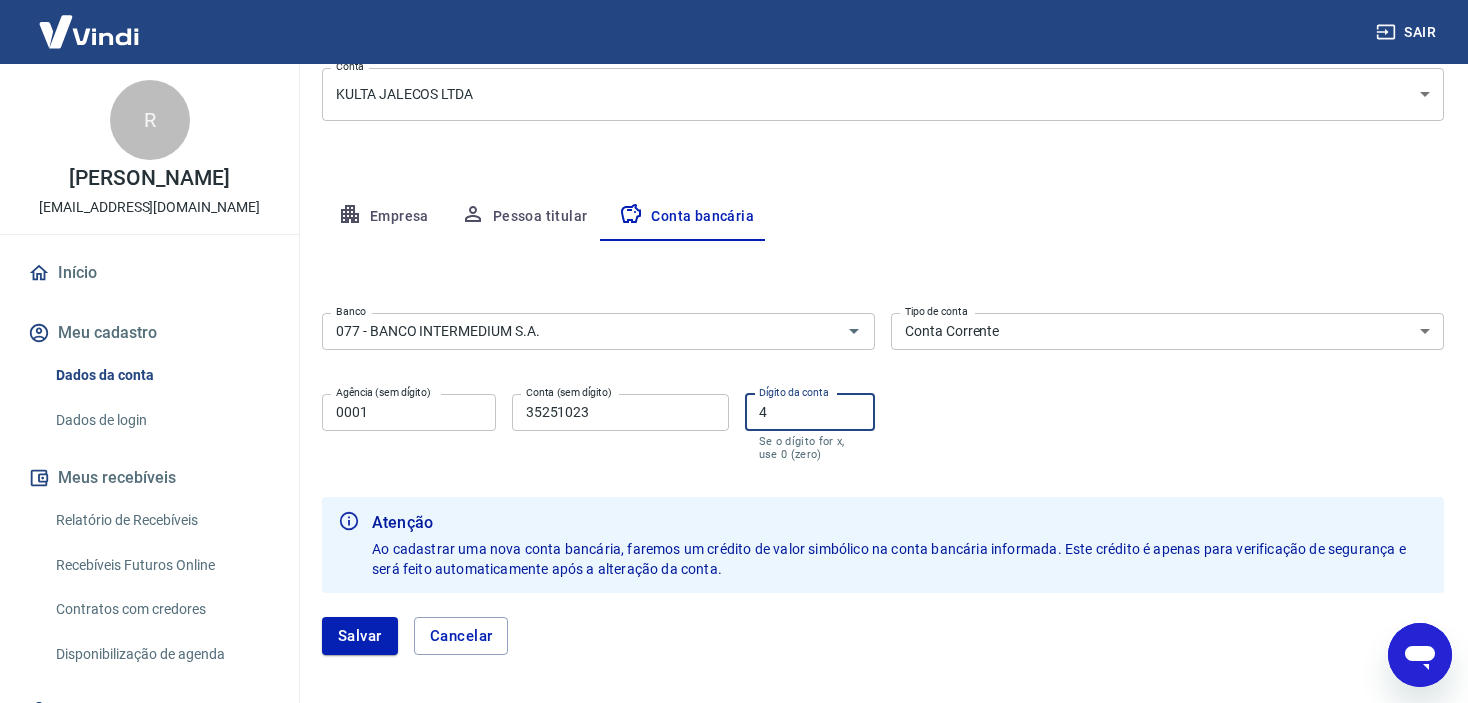 click on "Banco 077 - BANCO INTERMEDIUM S.A. Banco Tipo de conta Conta Corrente Conta Poupança Tipo de conta Agência (sem dígito) 0001 Agência (sem dígito) Conta (sem dígito) 35251023 Conta (sem dígito) Dígito da conta 4 Dígito da conta Se o dígito for x, use 0 (zero) Atenção Ao cadastrar uma nova conta bancária, faremos um crédito de valor simbólico na conta bancária informada. Este crédito é apenas para verificação de segurança e será feito automaticamente após a alteração da conta. Salvar Cancelar" at bounding box center (883, 492) 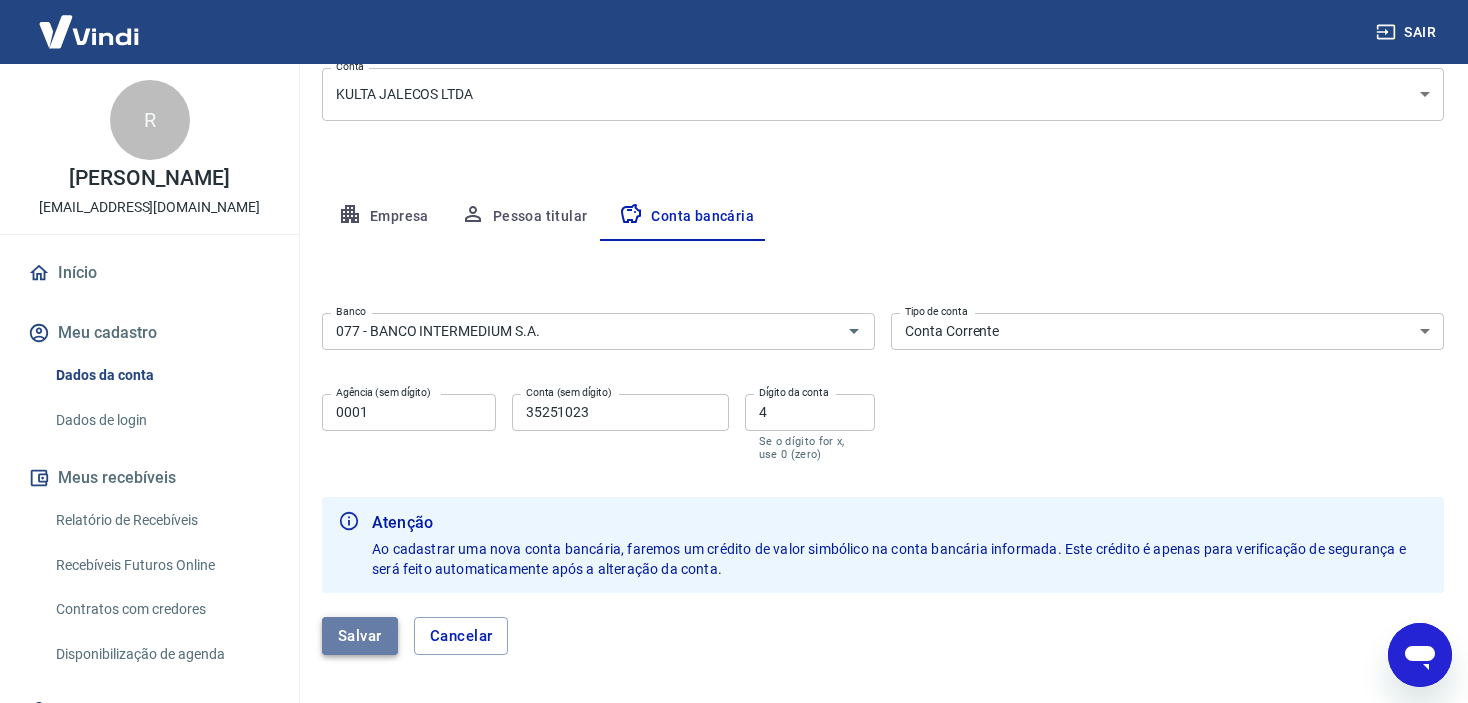 click on "Salvar" at bounding box center [360, 636] 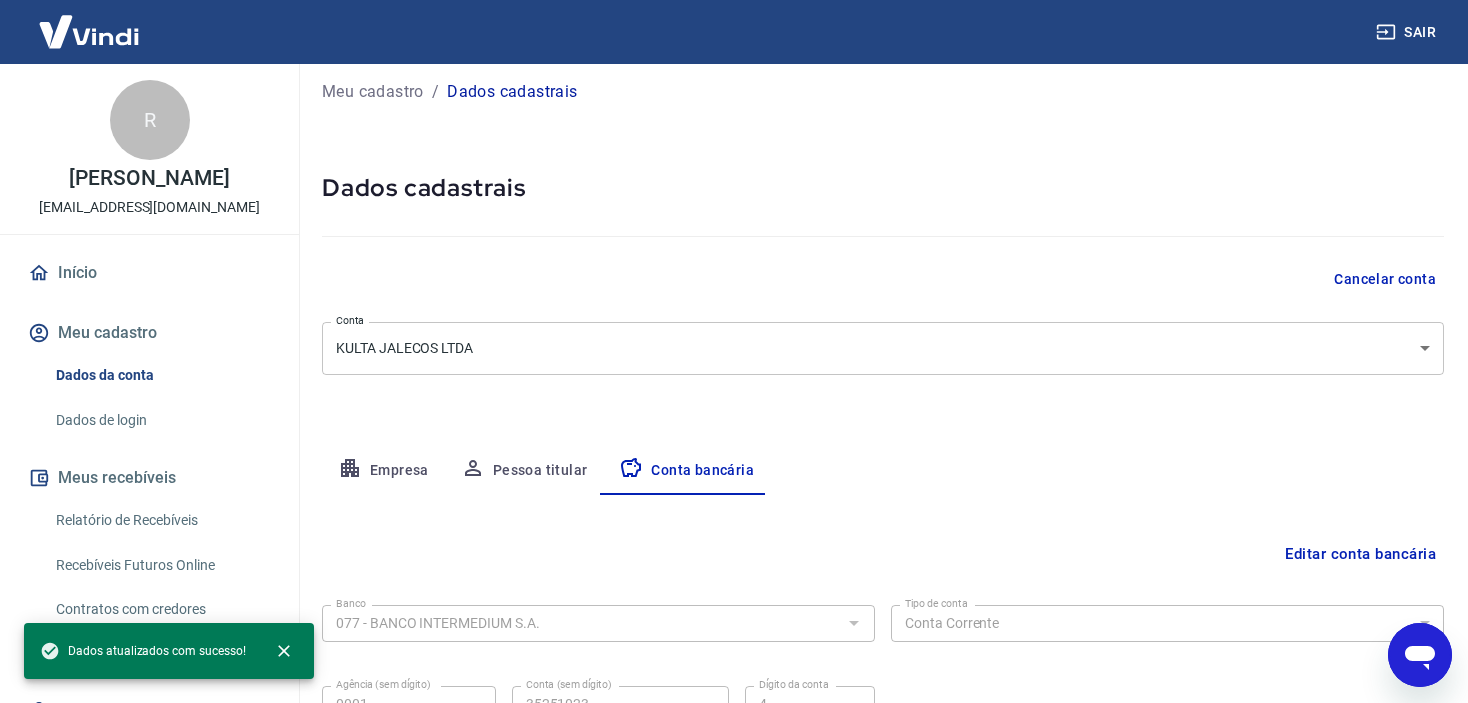 scroll, scrollTop: 207, scrollLeft: 0, axis: vertical 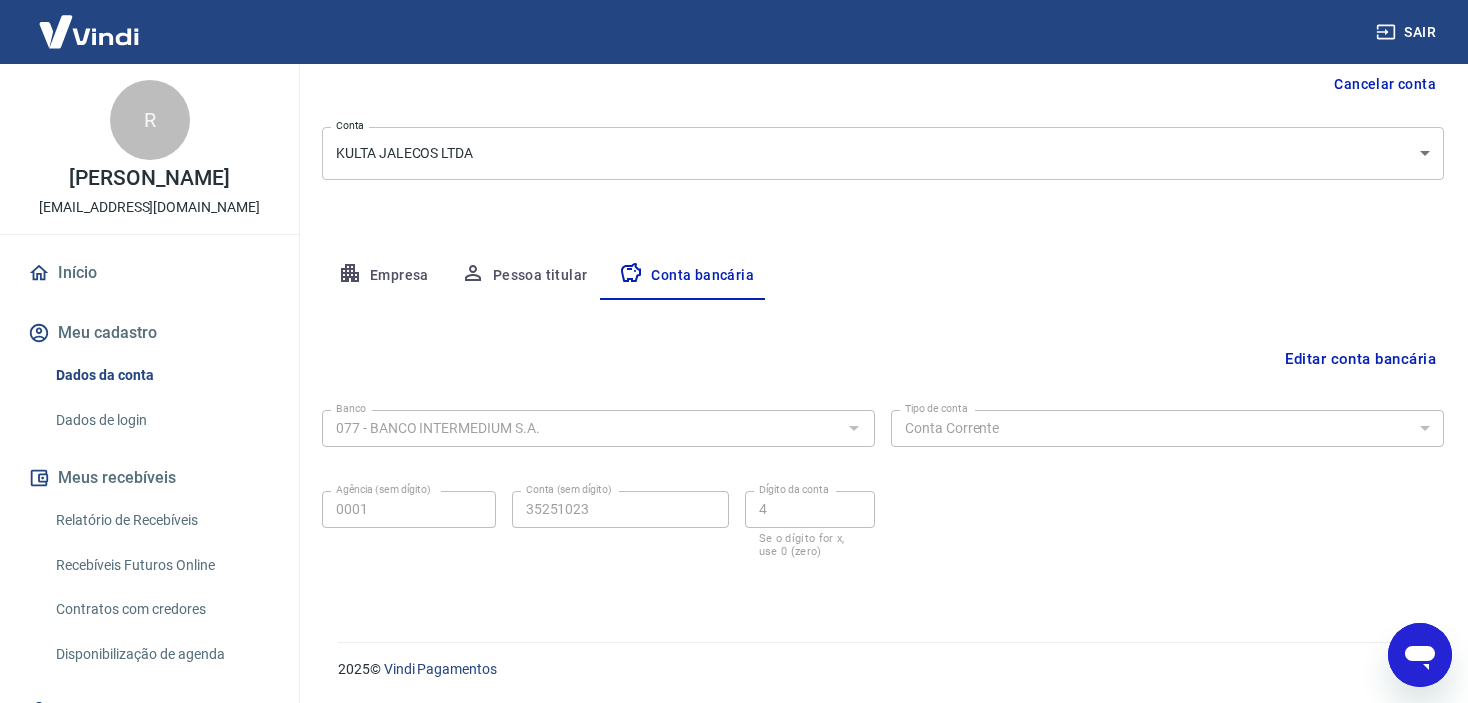 click 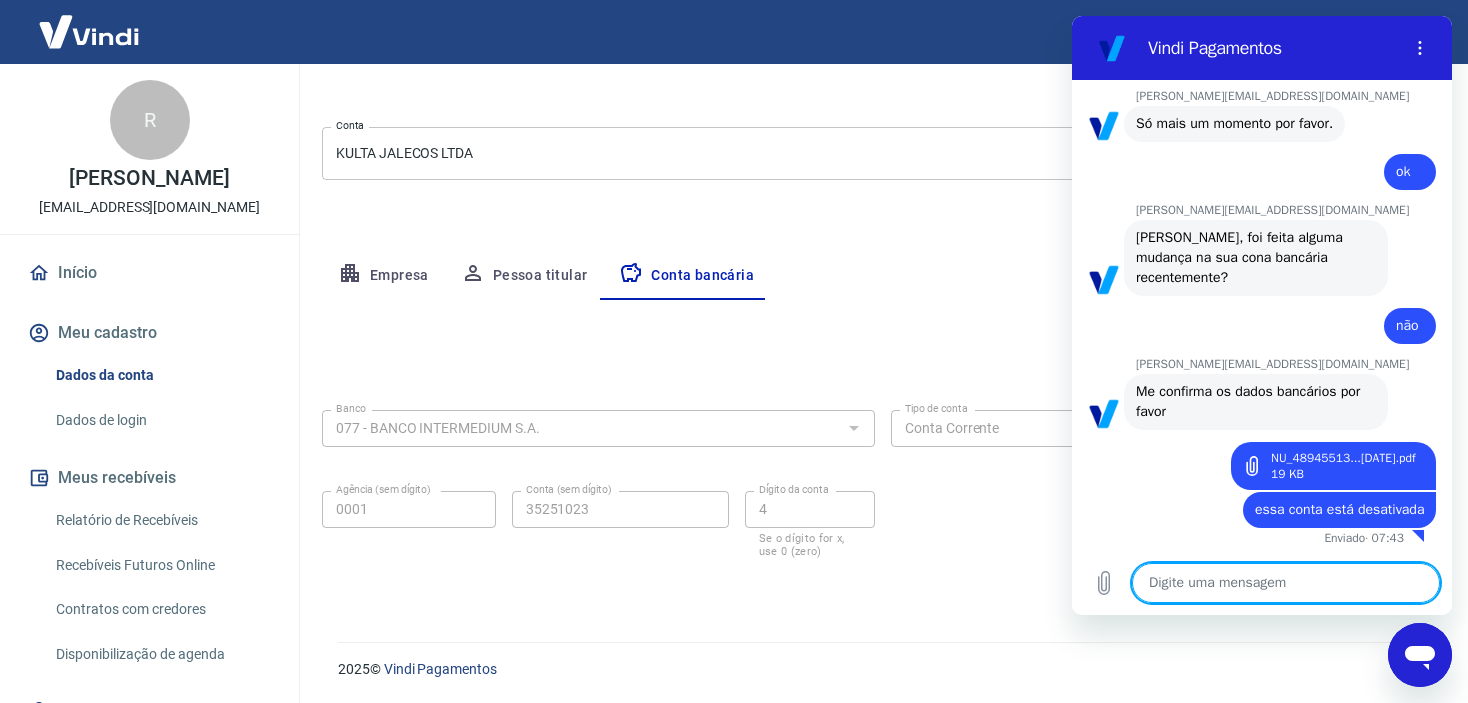 scroll, scrollTop: 0, scrollLeft: 0, axis: both 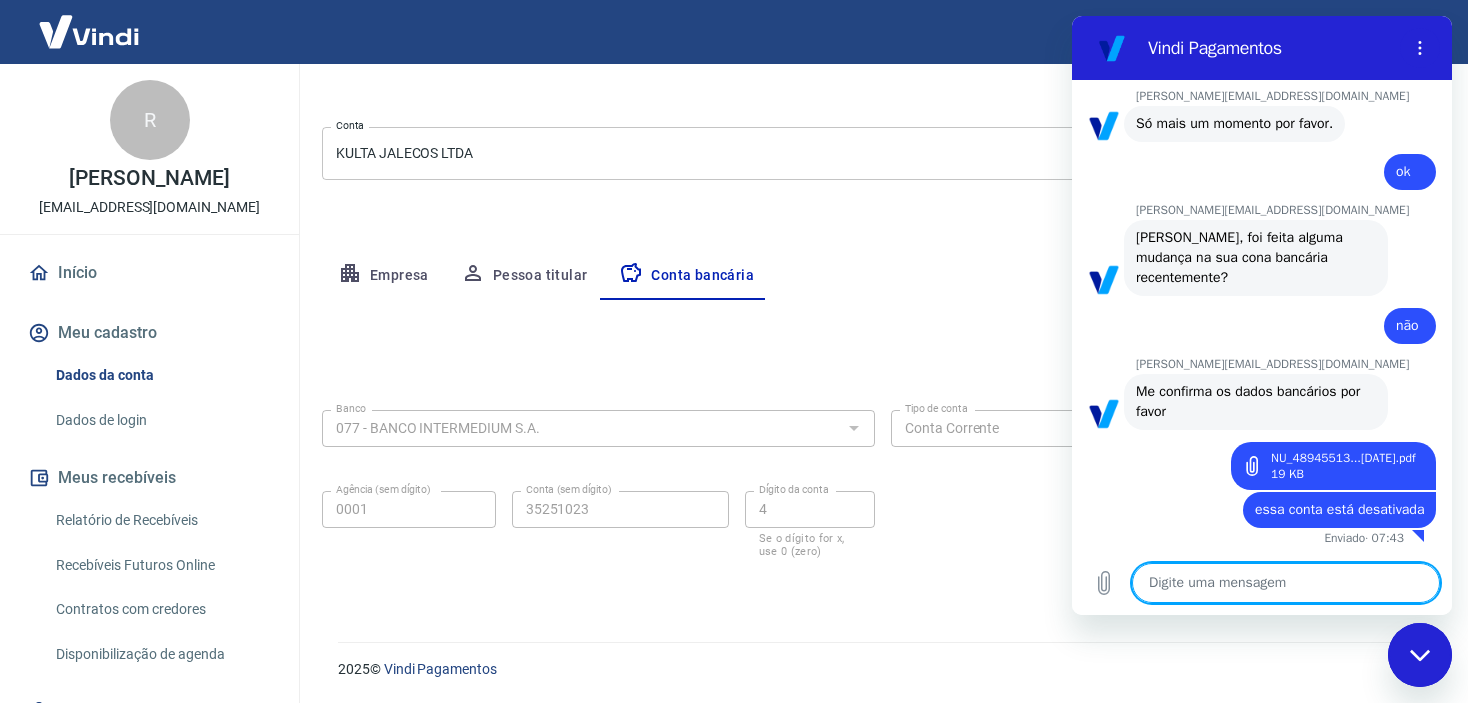 click at bounding box center (1286, 583) 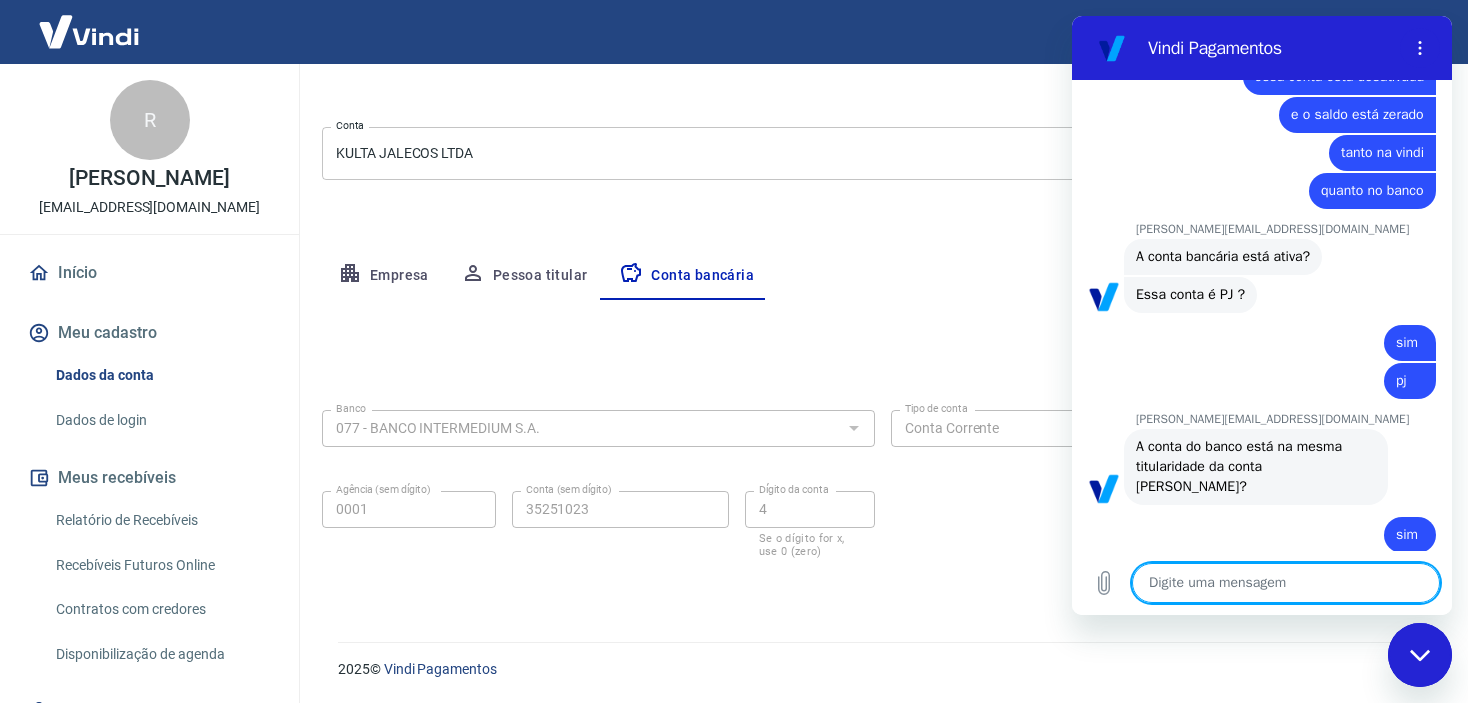 scroll, scrollTop: 1693, scrollLeft: 0, axis: vertical 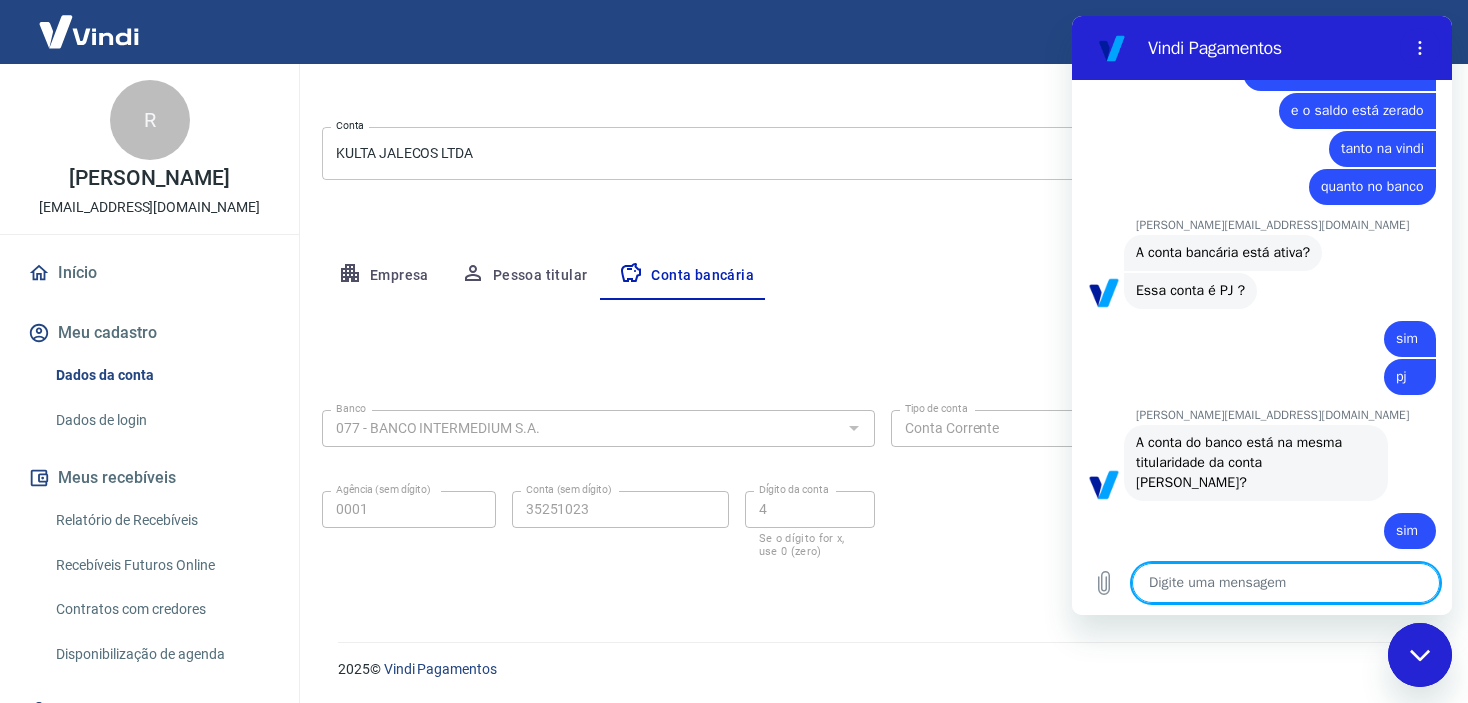 click on "Início" at bounding box center [149, 273] 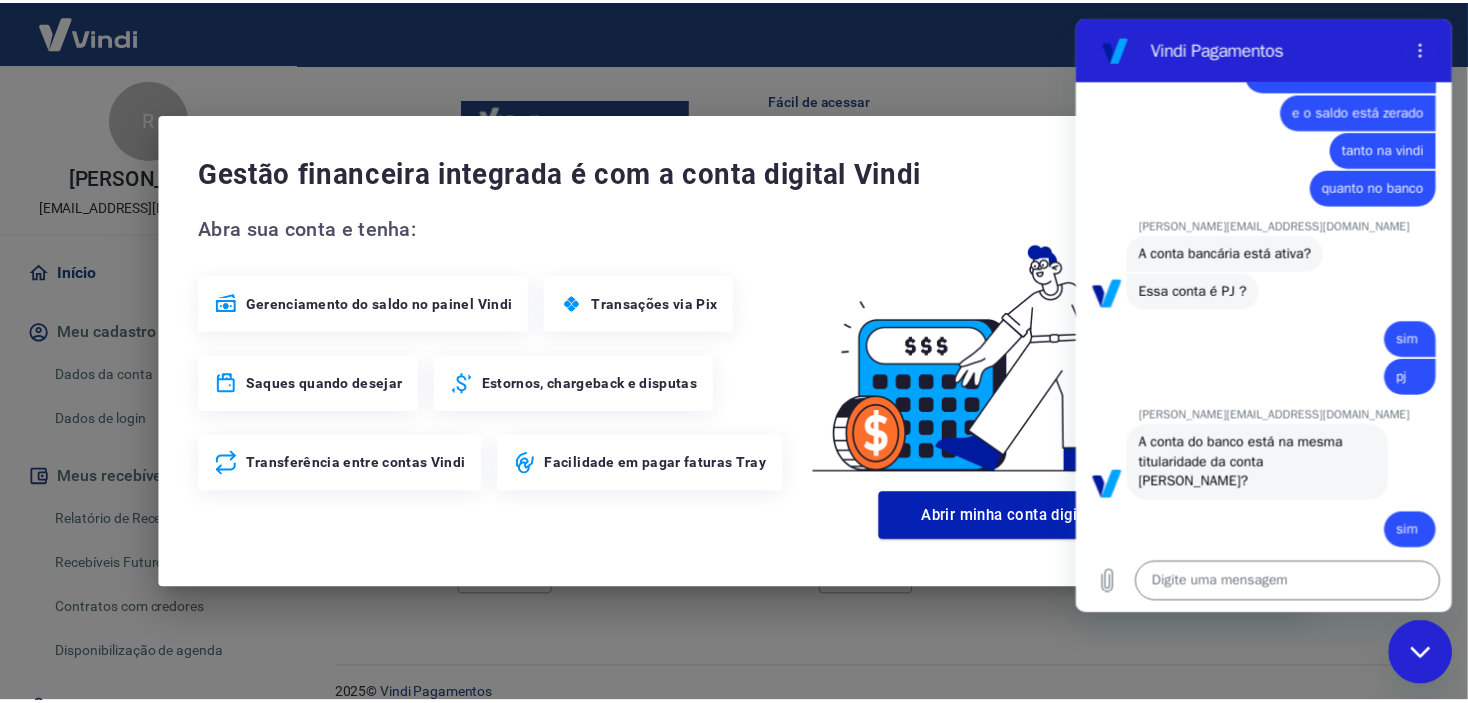 scroll, scrollTop: 1229, scrollLeft: 0, axis: vertical 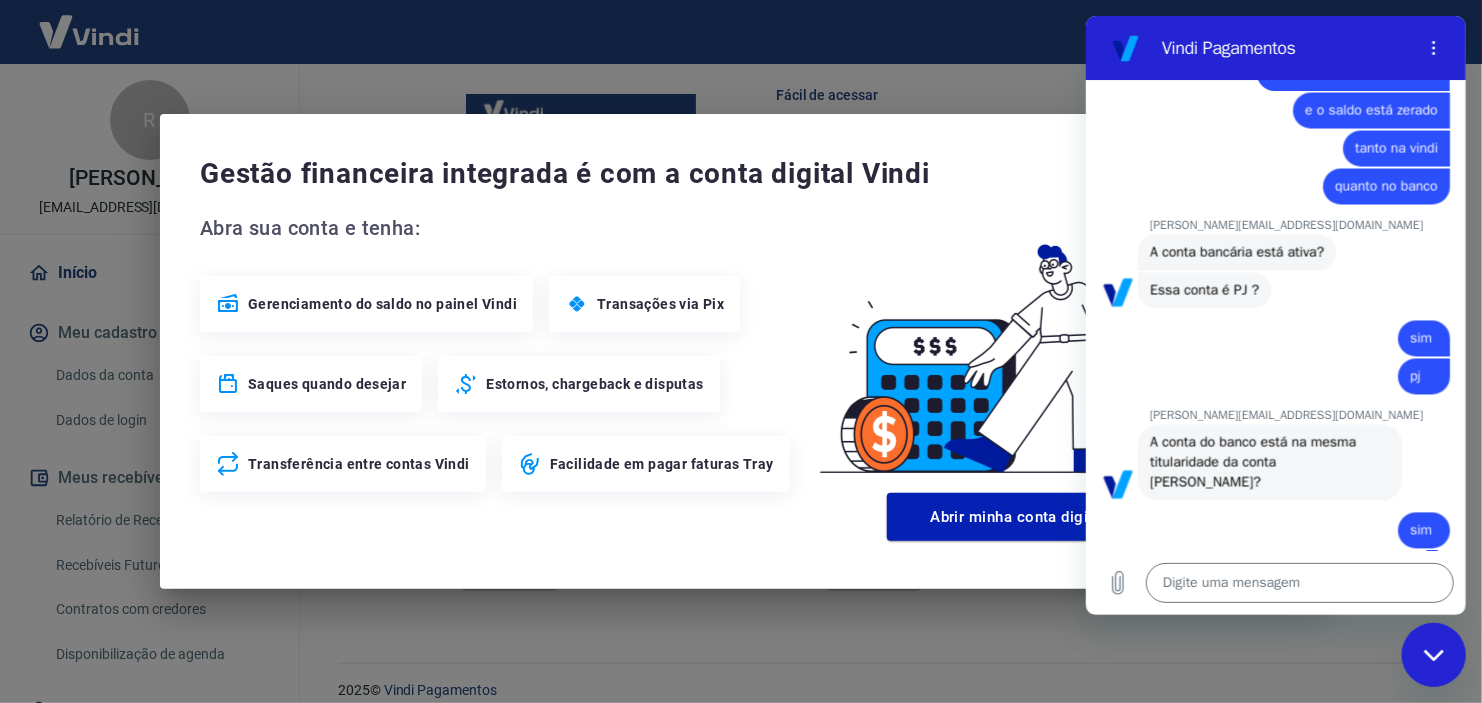 click at bounding box center [1433, 654] 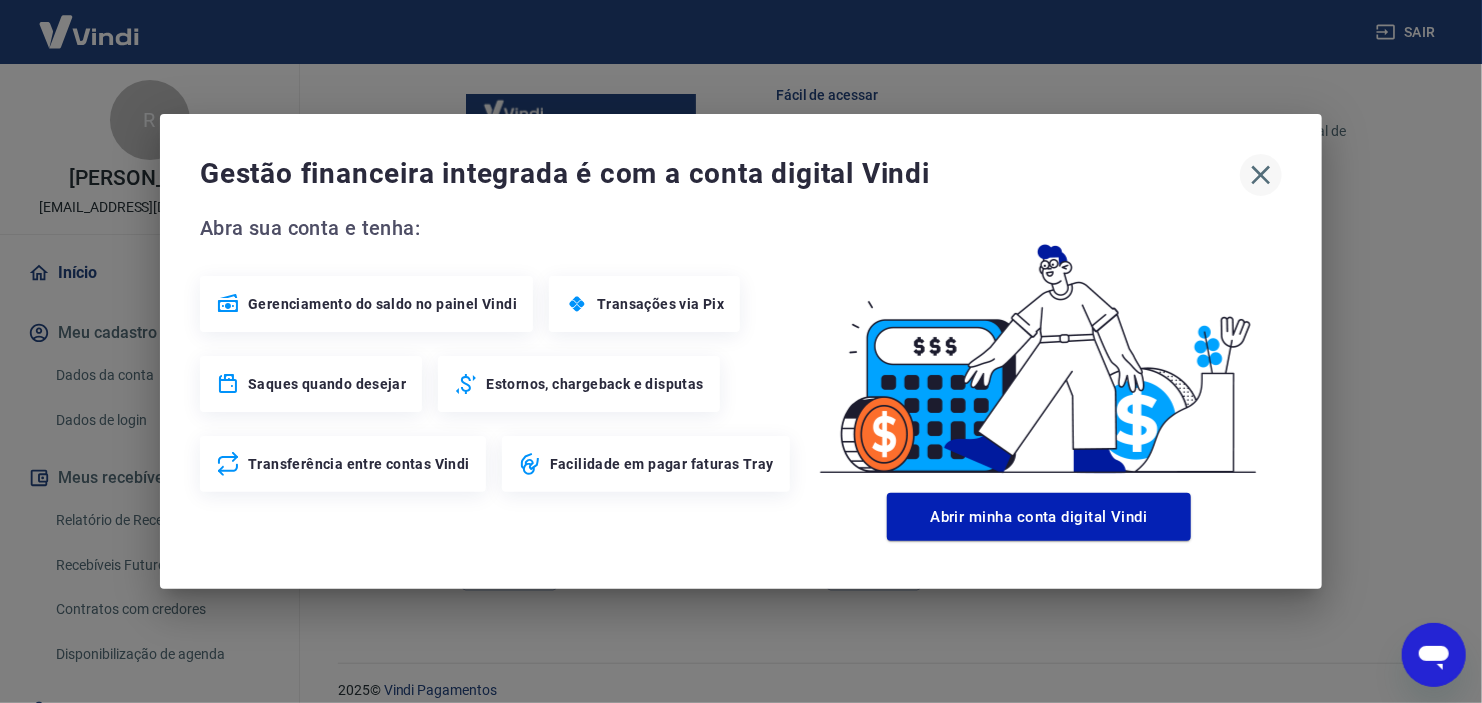 click 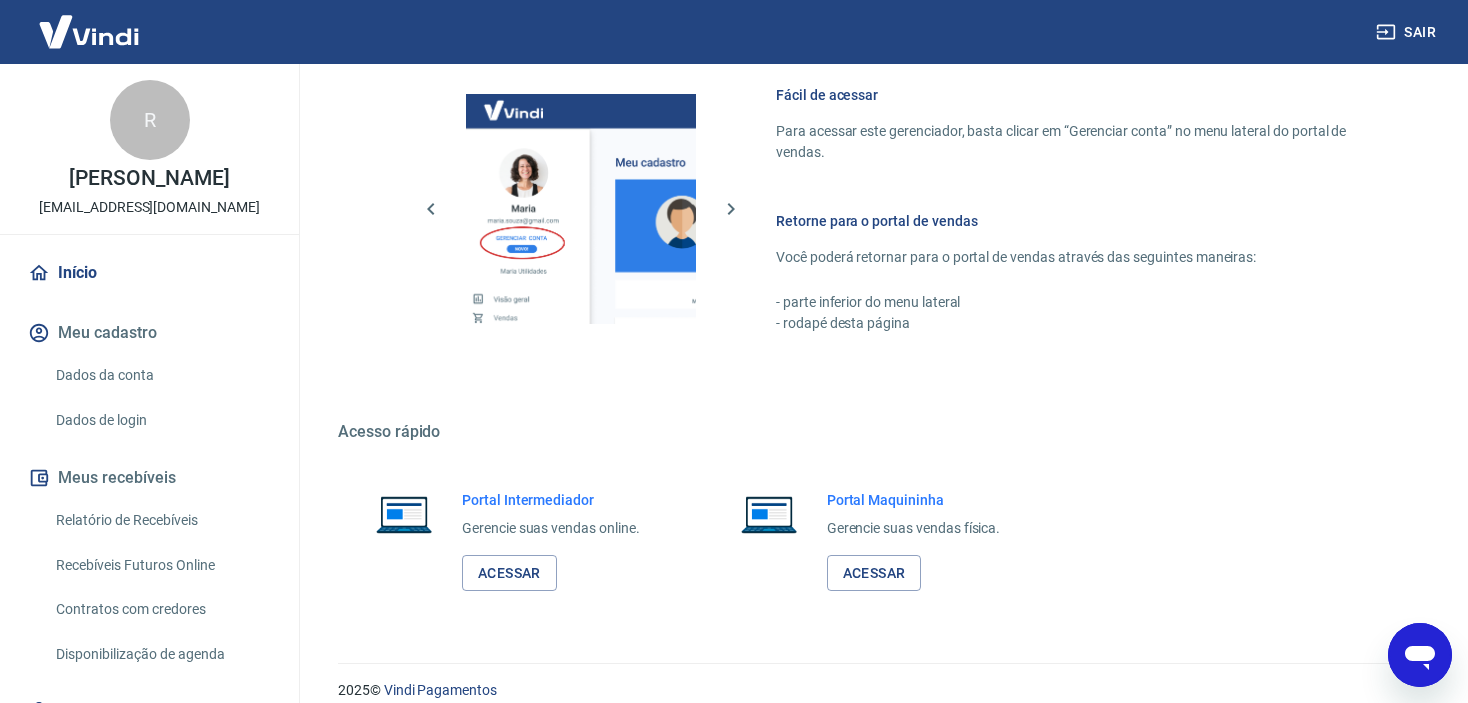 click 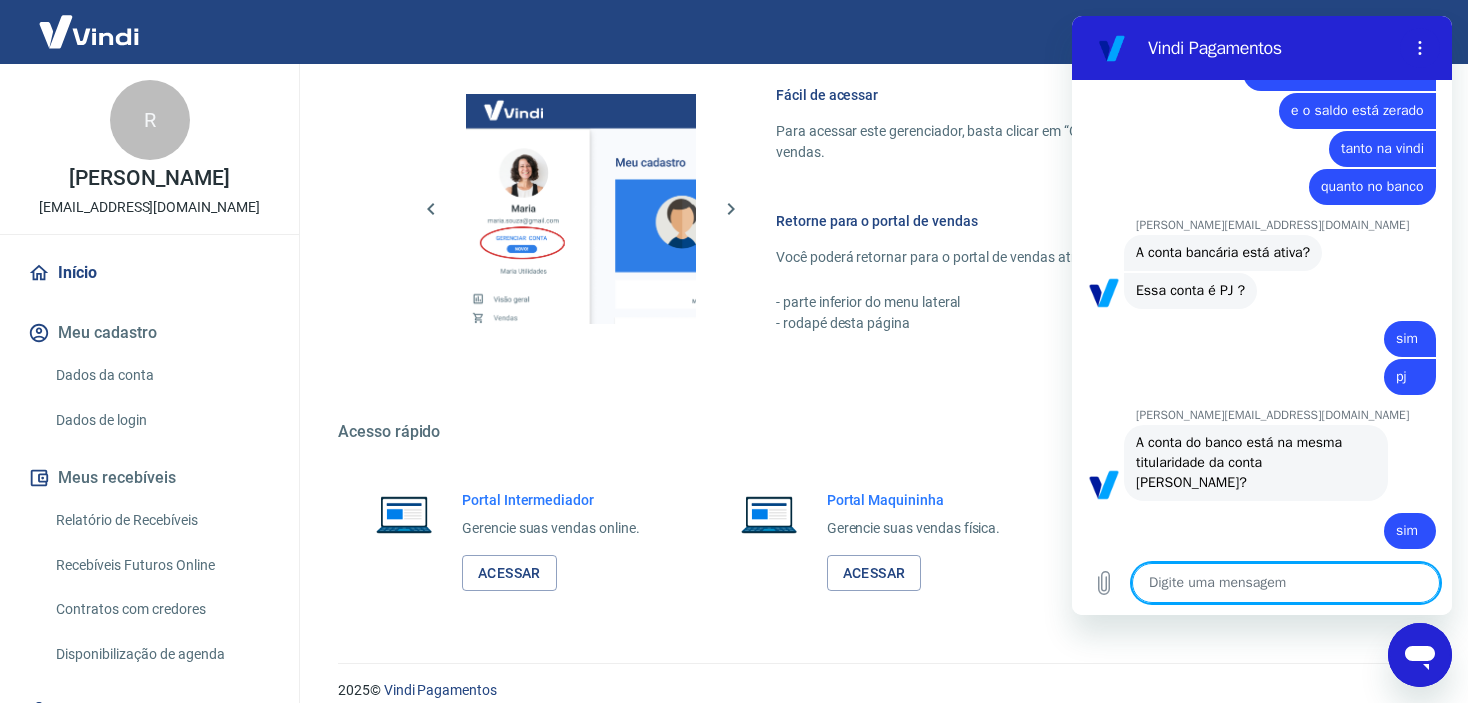 scroll, scrollTop: 0, scrollLeft: 0, axis: both 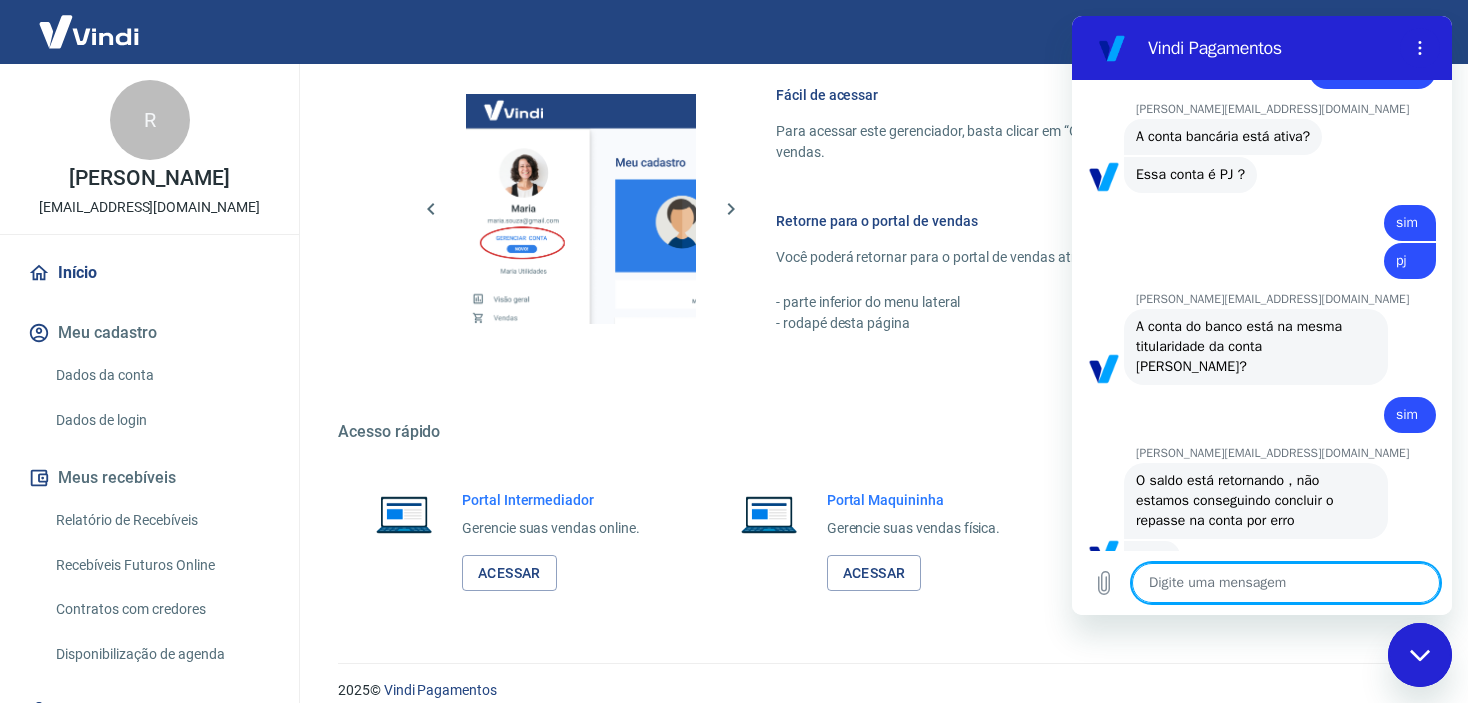 click at bounding box center (1286, 583) 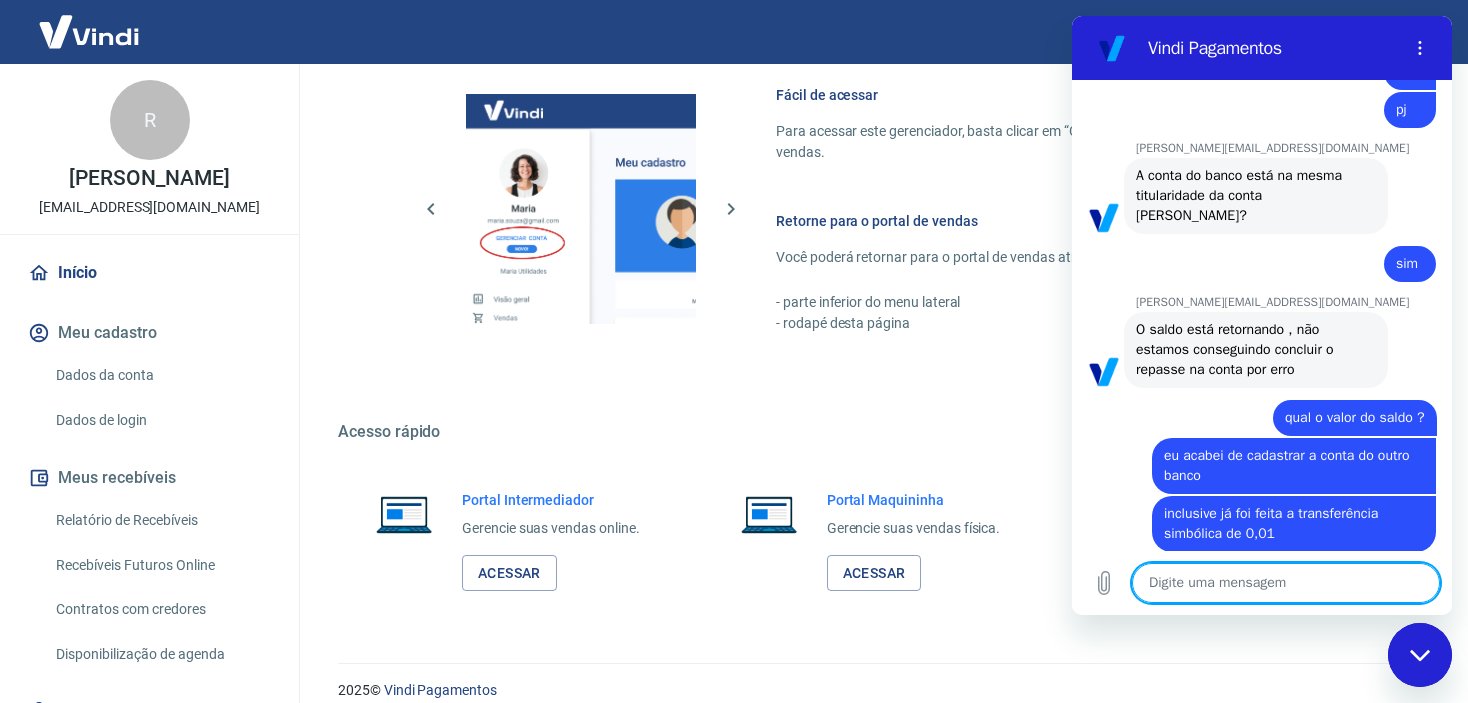scroll, scrollTop: 1964, scrollLeft: 0, axis: vertical 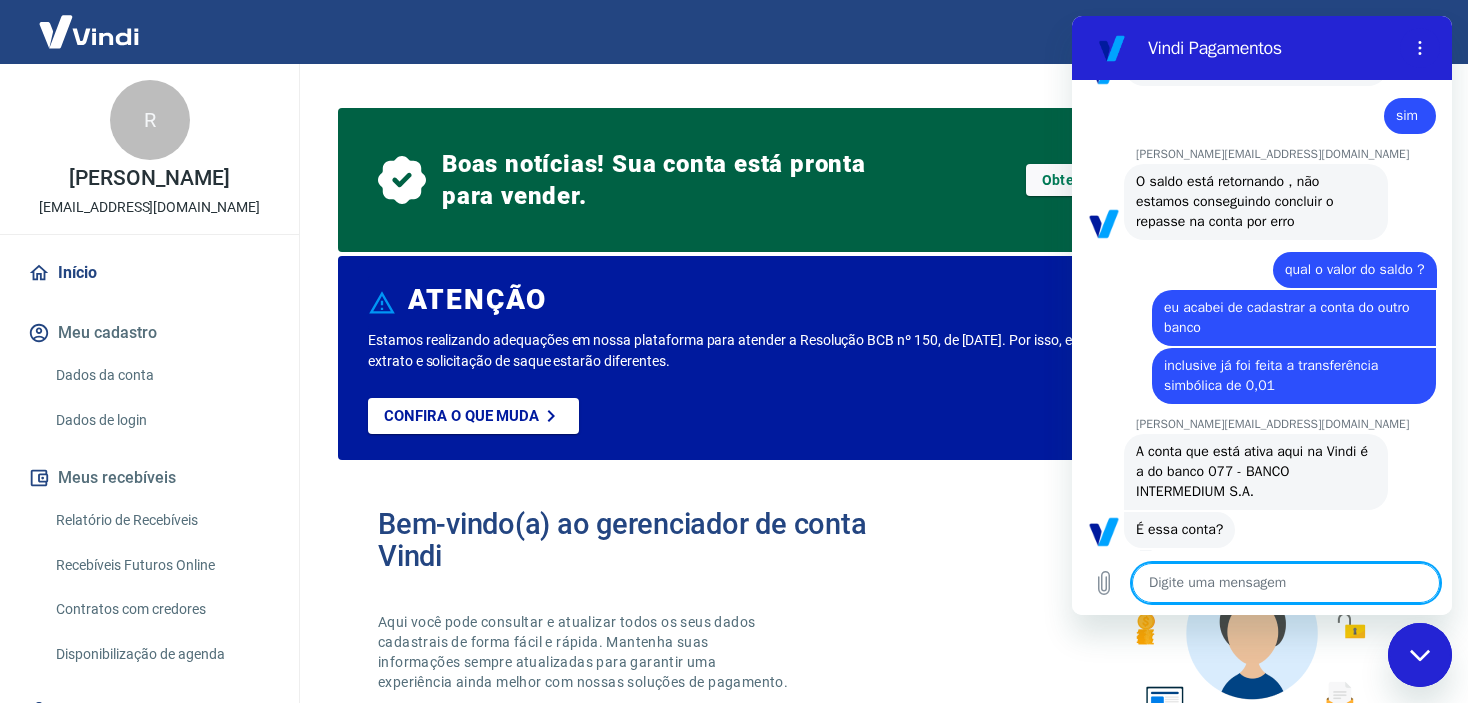 click at bounding box center (1286, 583) 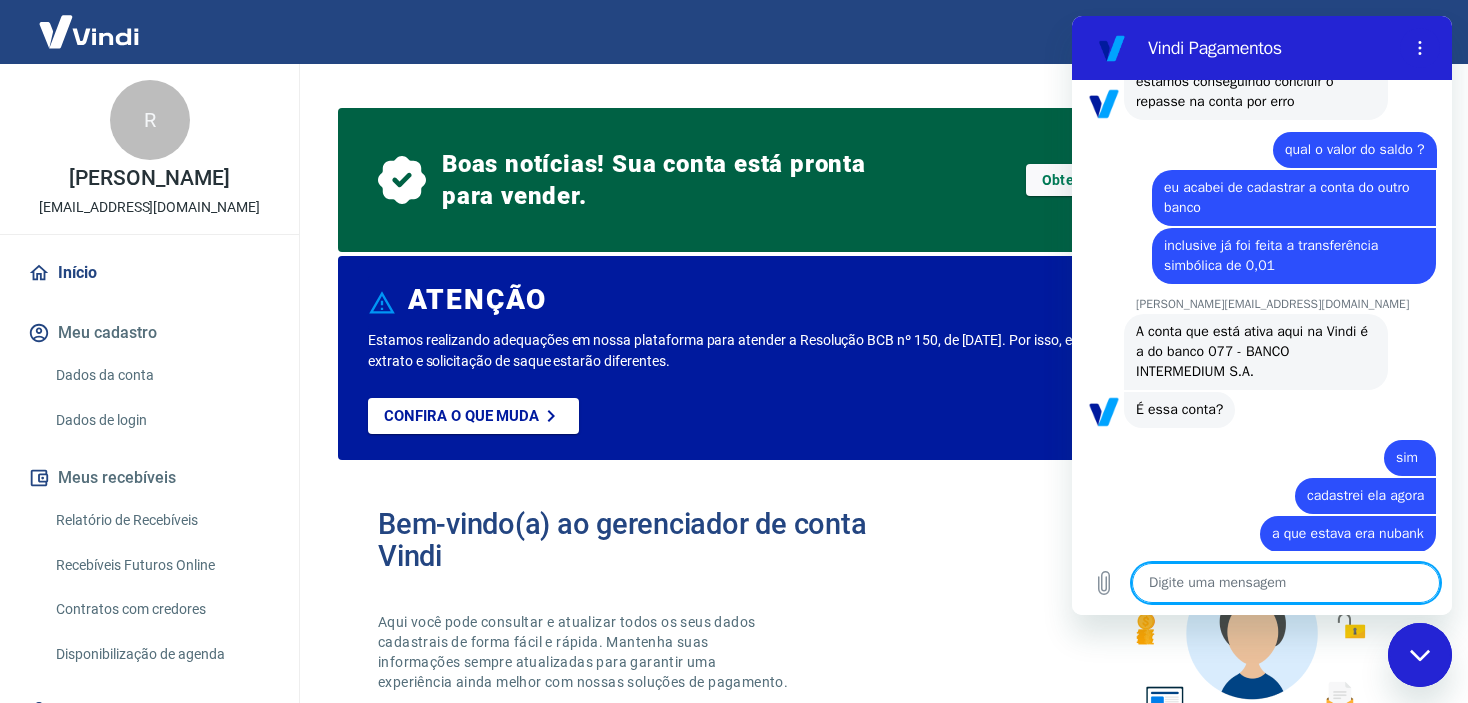 scroll, scrollTop: 2232, scrollLeft: 0, axis: vertical 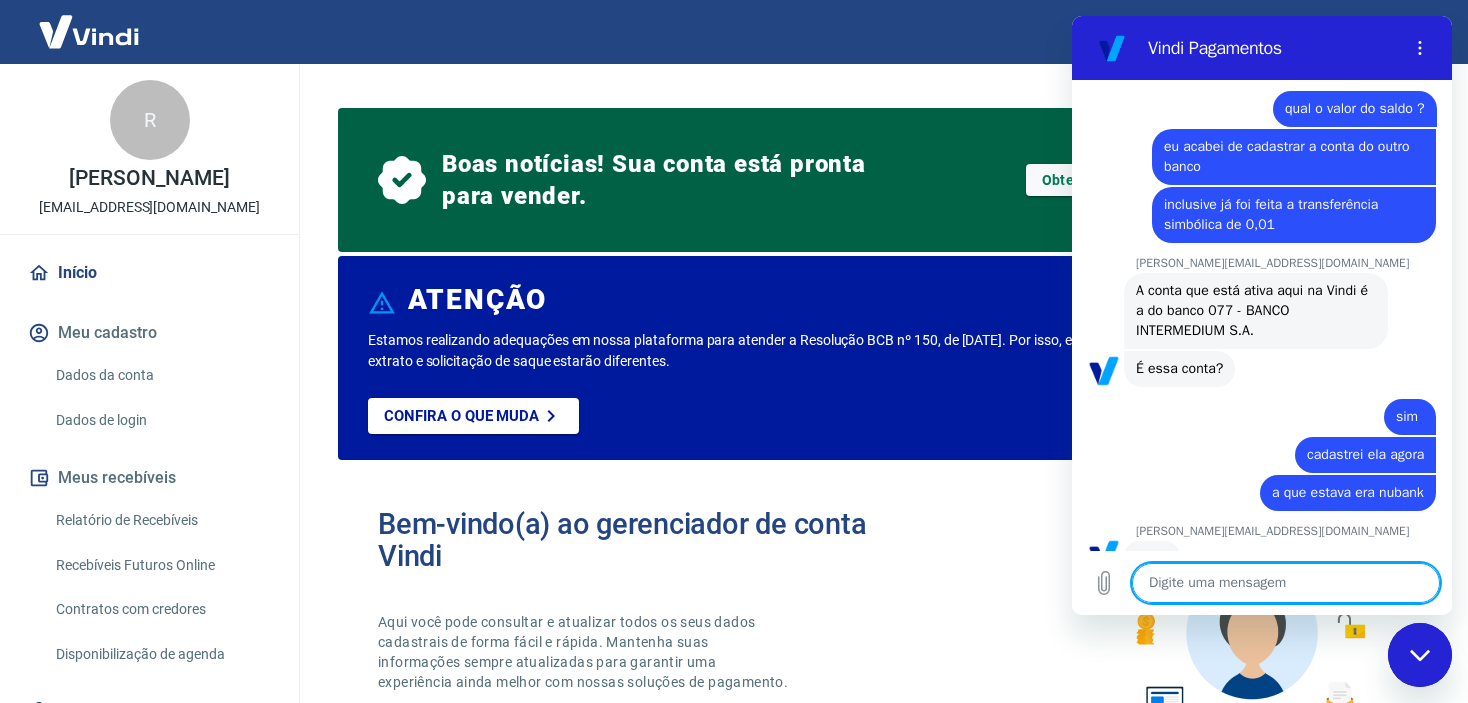 click at bounding box center [1286, 583] 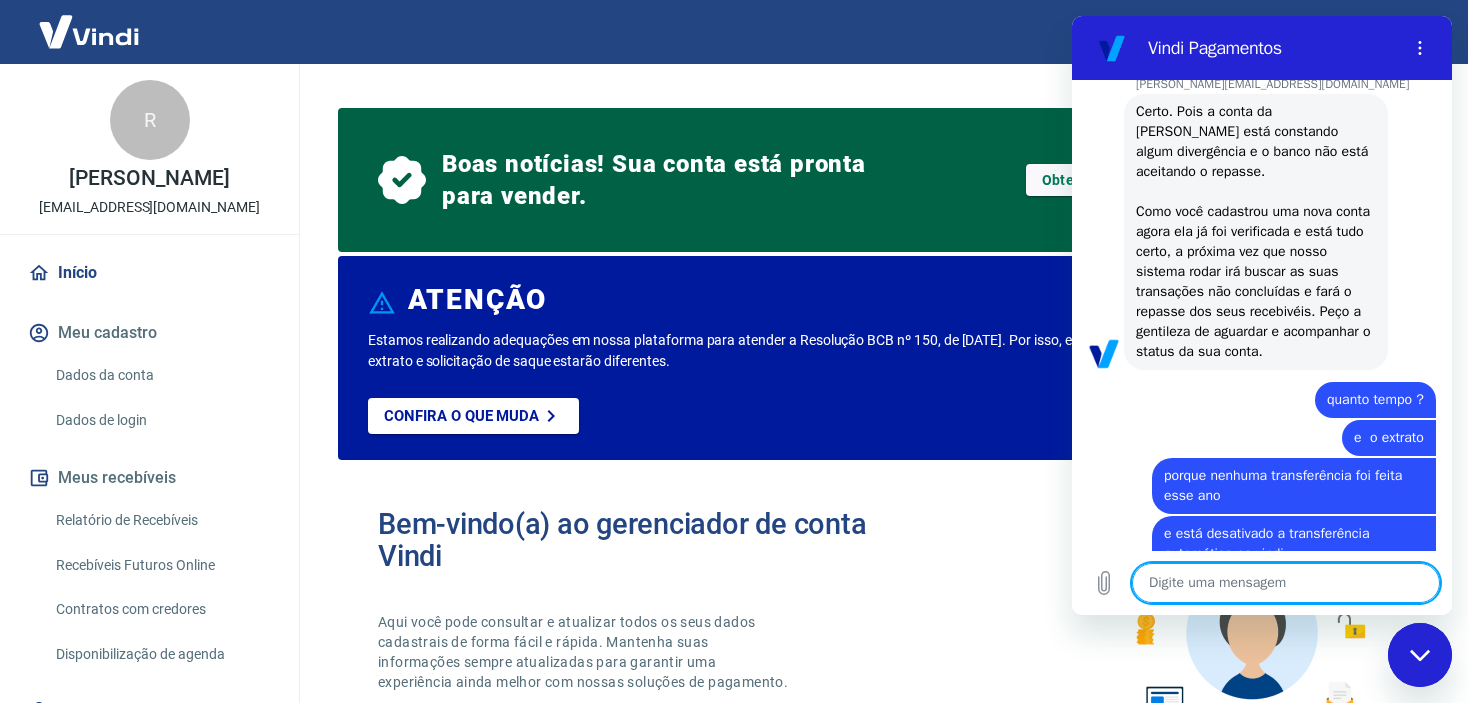 scroll, scrollTop: 2720, scrollLeft: 0, axis: vertical 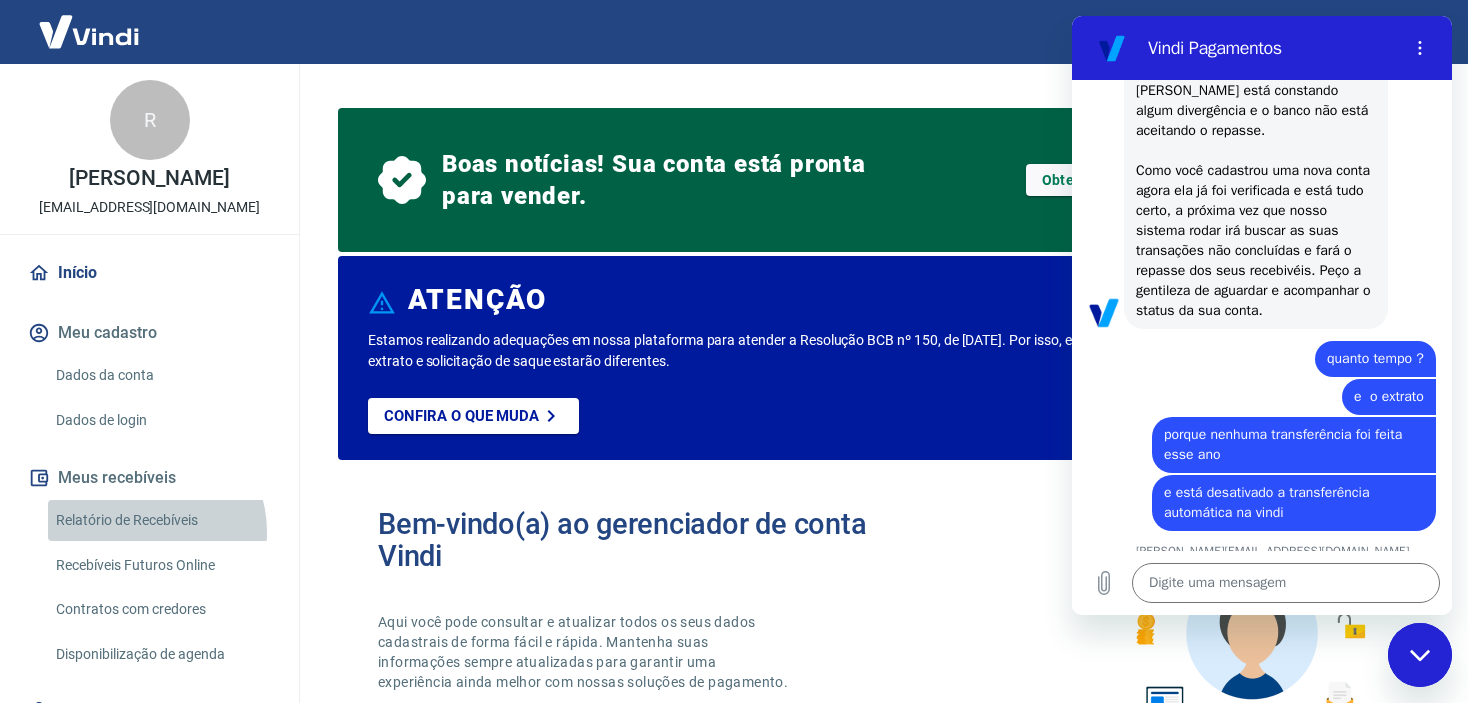 click on "Relatório de Recebíveis" at bounding box center (161, 520) 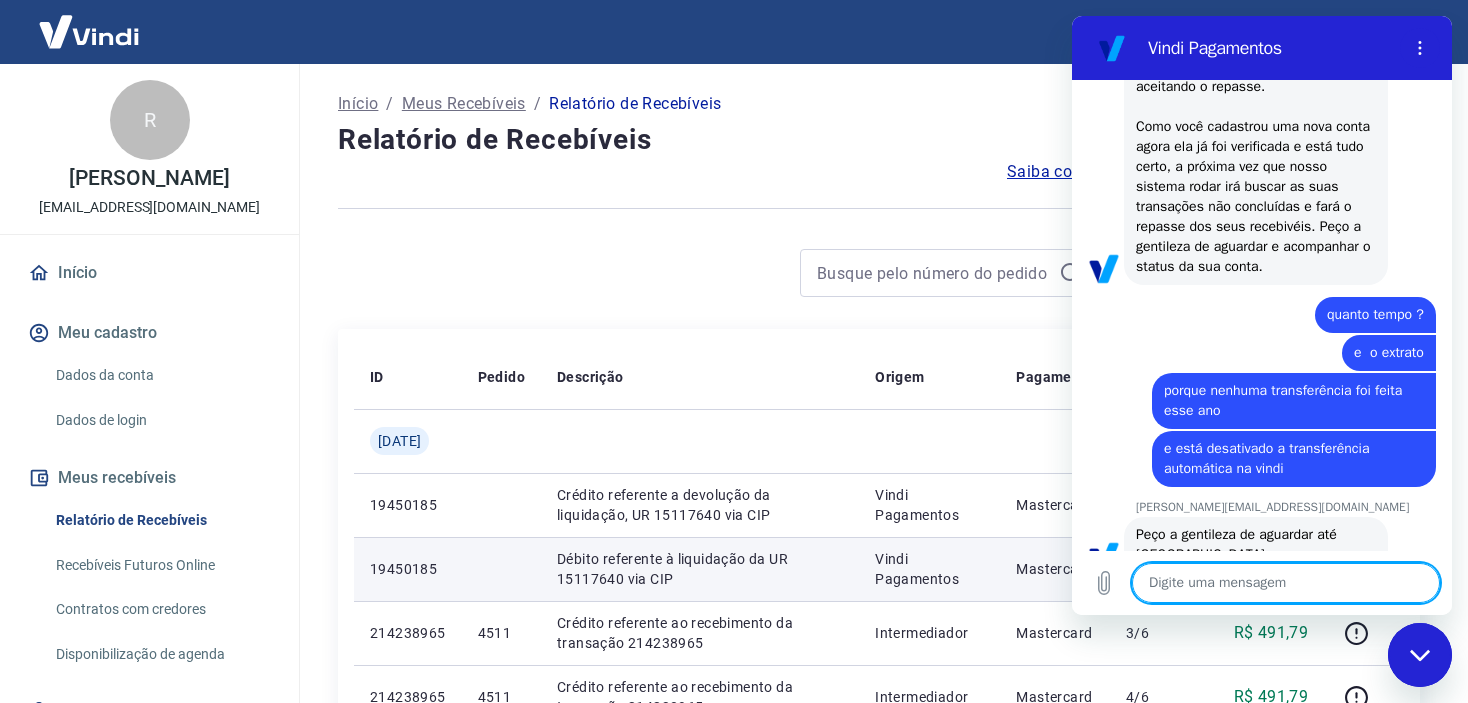 scroll, scrollTop: 2805, scrollLeft: 0, axis: vertical 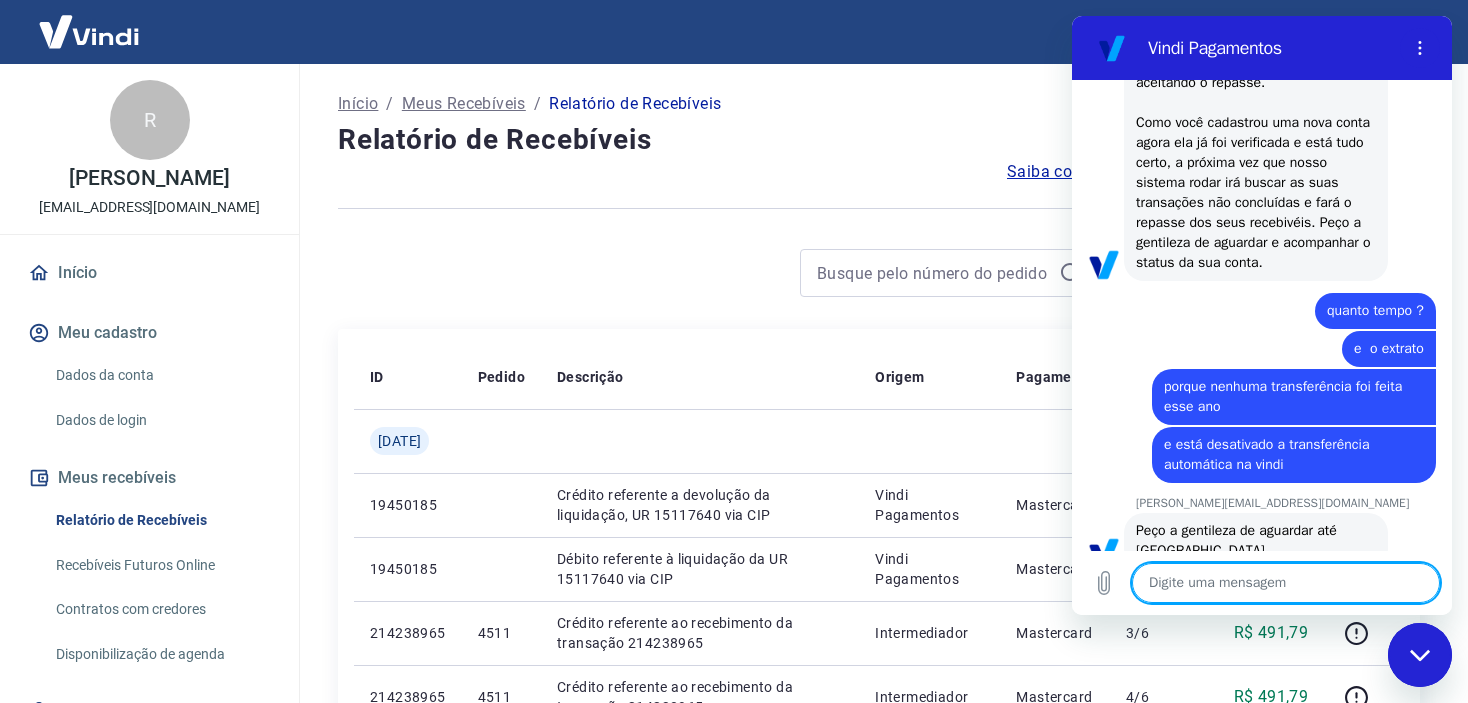 click at bounding box center (1286, 583) 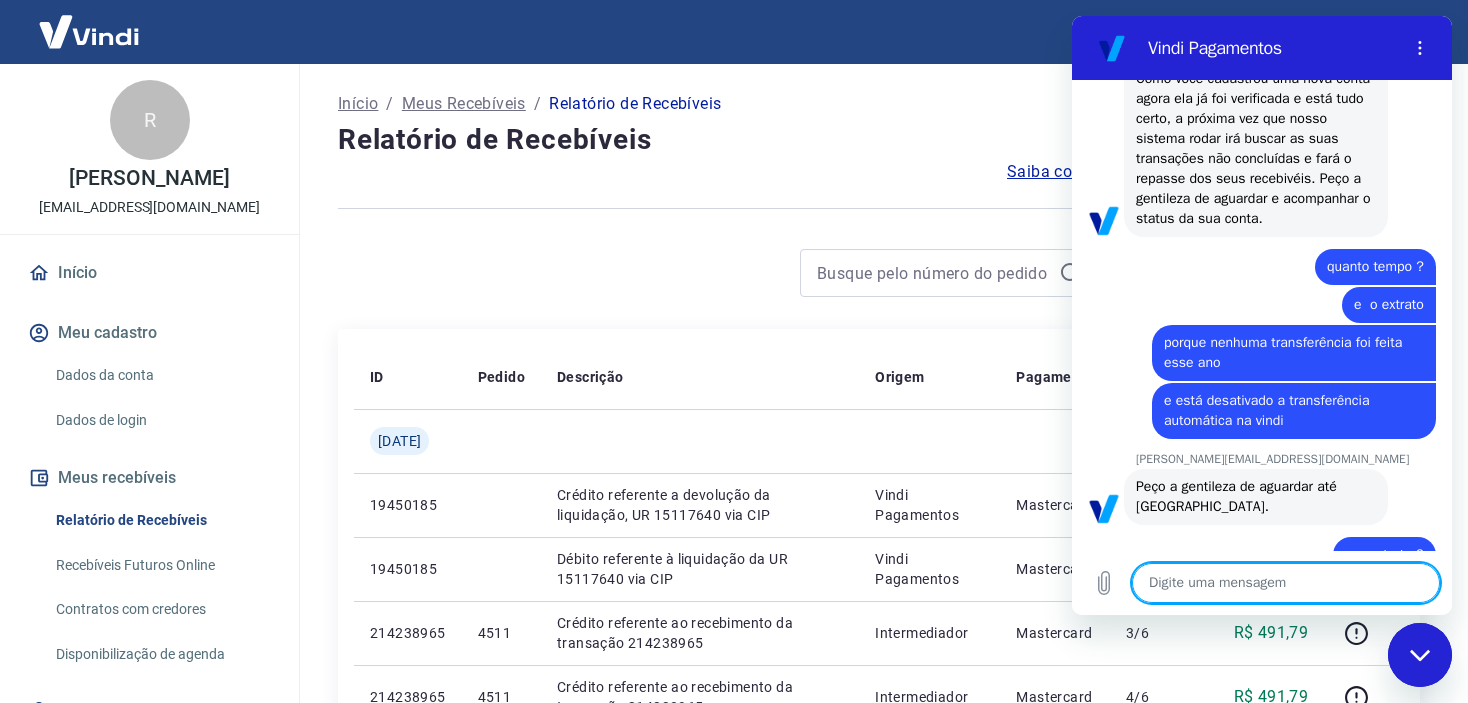 scroll, scrollTop: 2853, scrollLeft: 0, axis: vertical 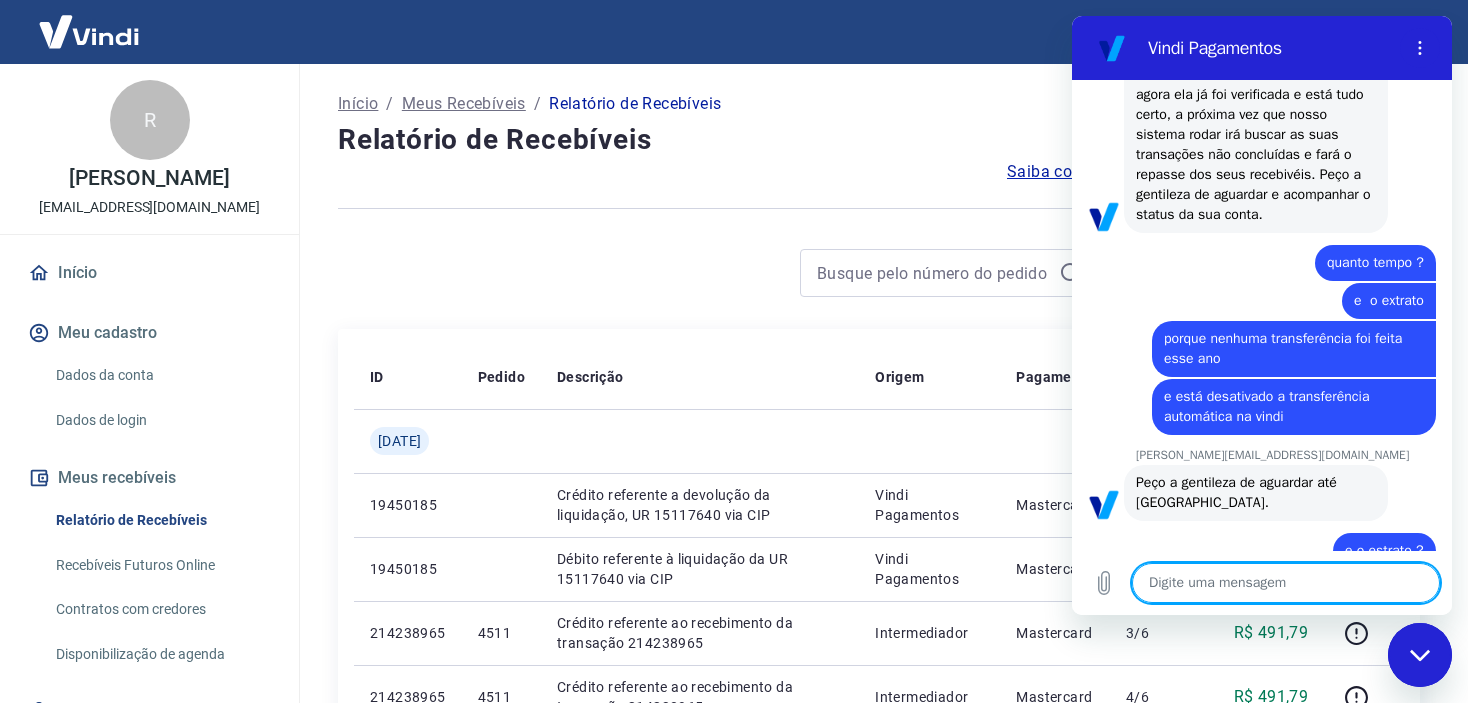 click at bounding box center [1420, 655] 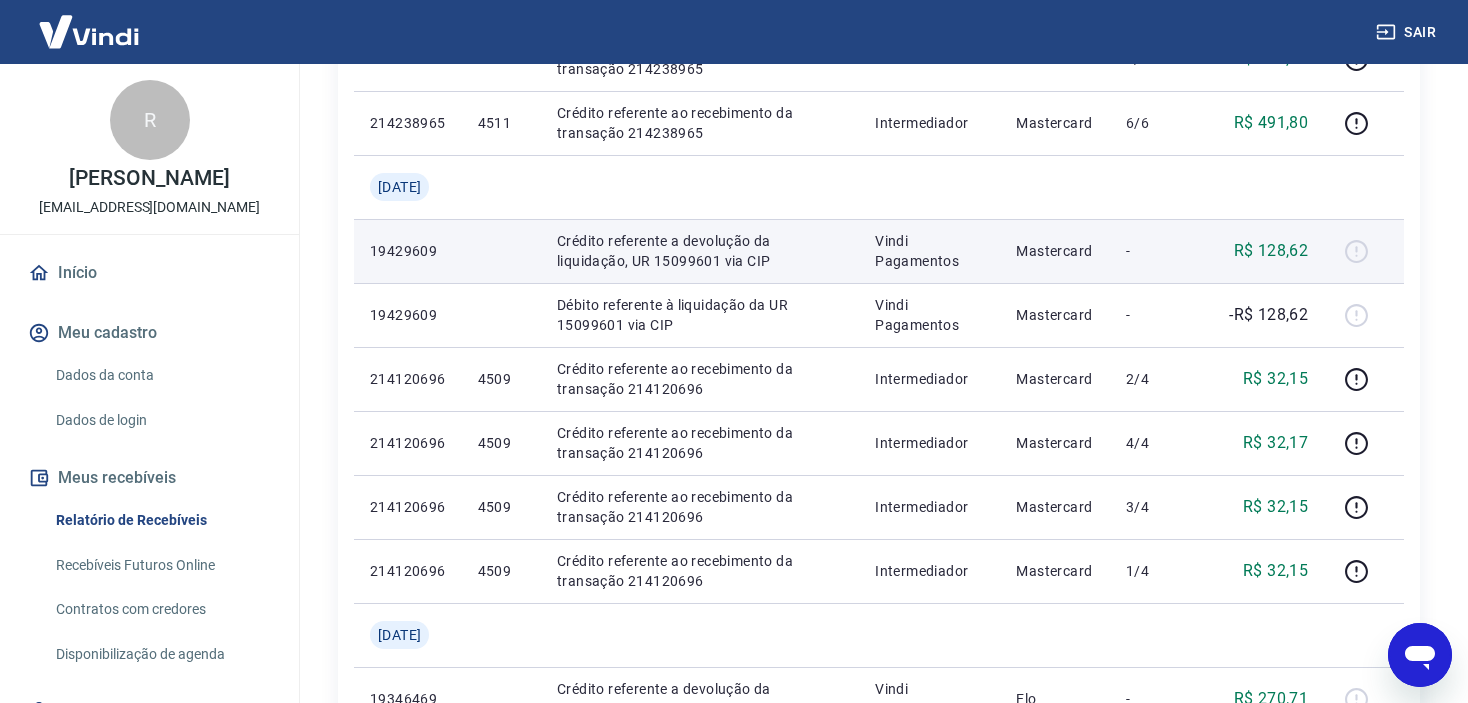 scroll, scrollTop: 833, scrollLeft: 0, axis: vertical 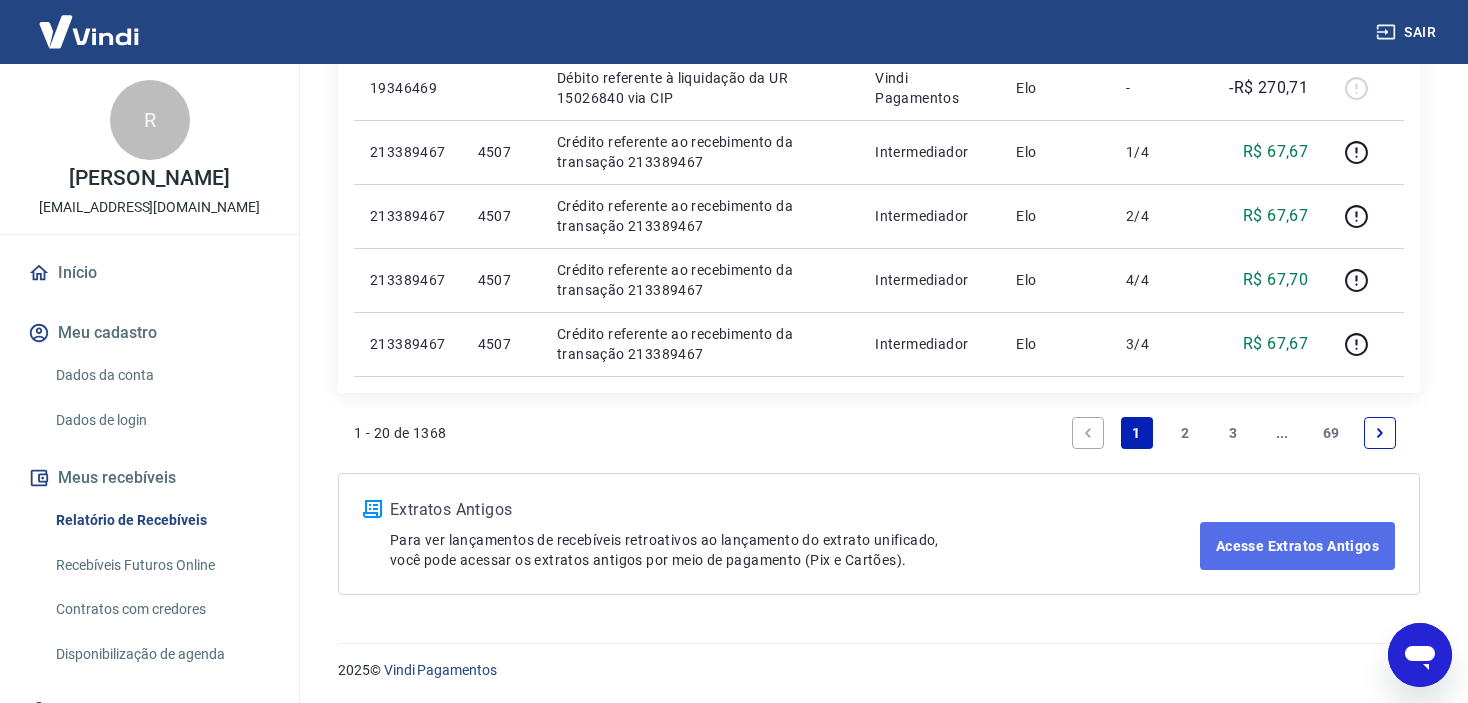 click on "Acesse Extratos Antigos" at bounding box center (1297, 546) 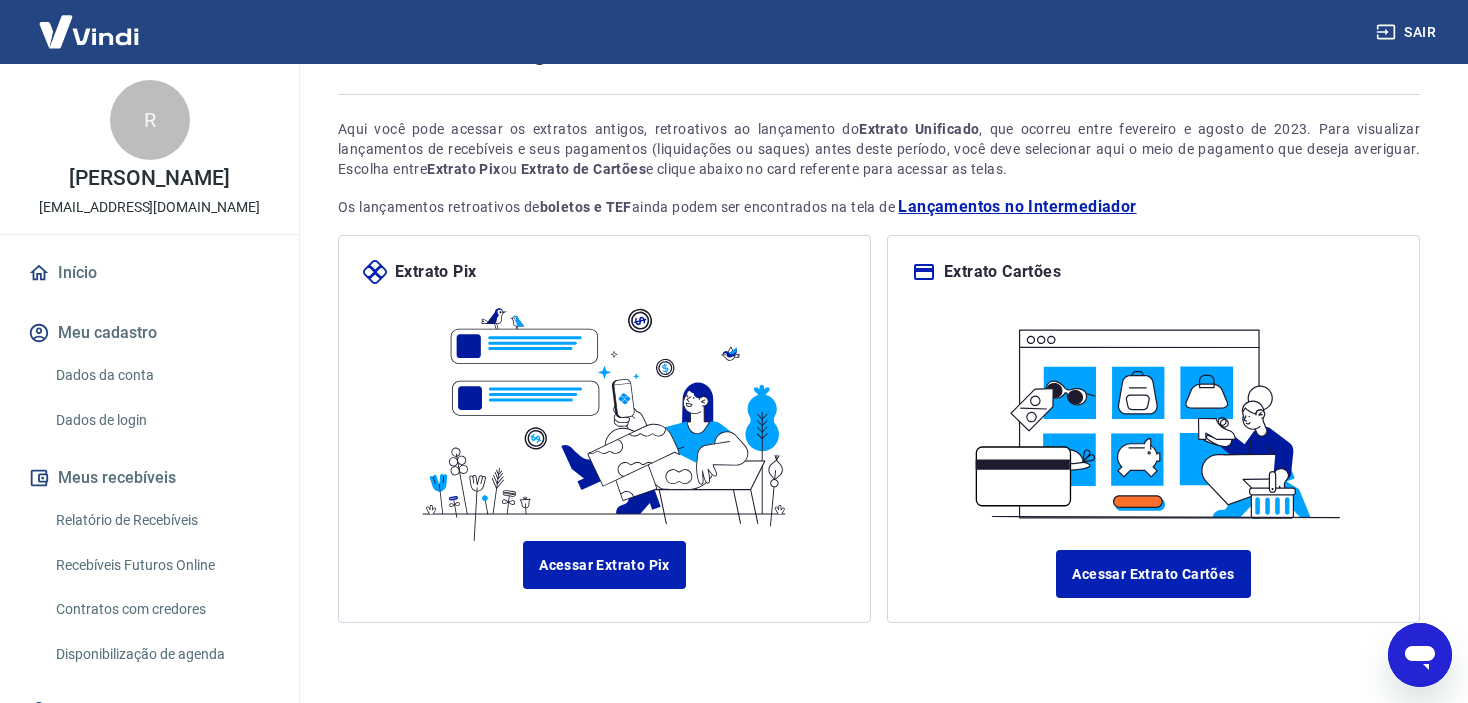 scroll, scrollTop: 100, scrollLeft: 0, axis: vertical 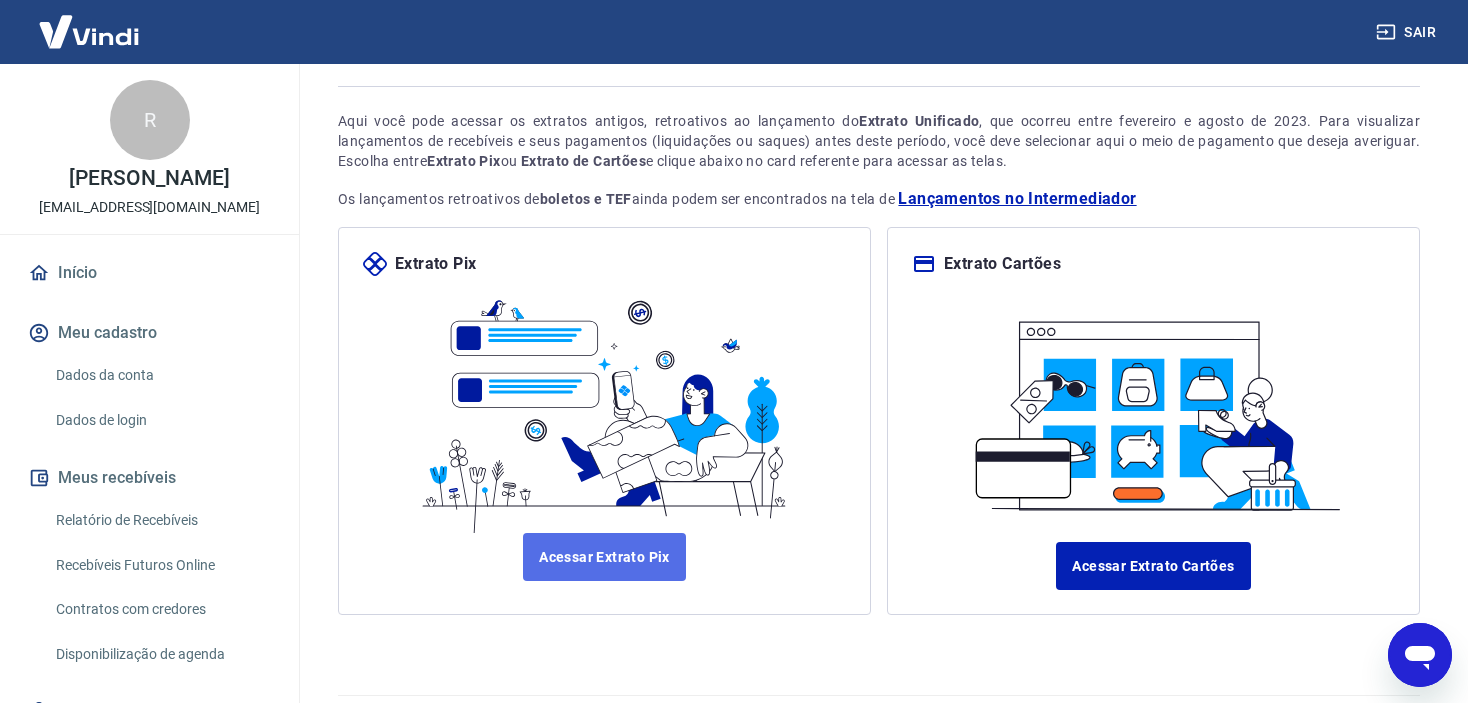 click on "Acessar Extrato Pix" at bounding box center (604, 557) 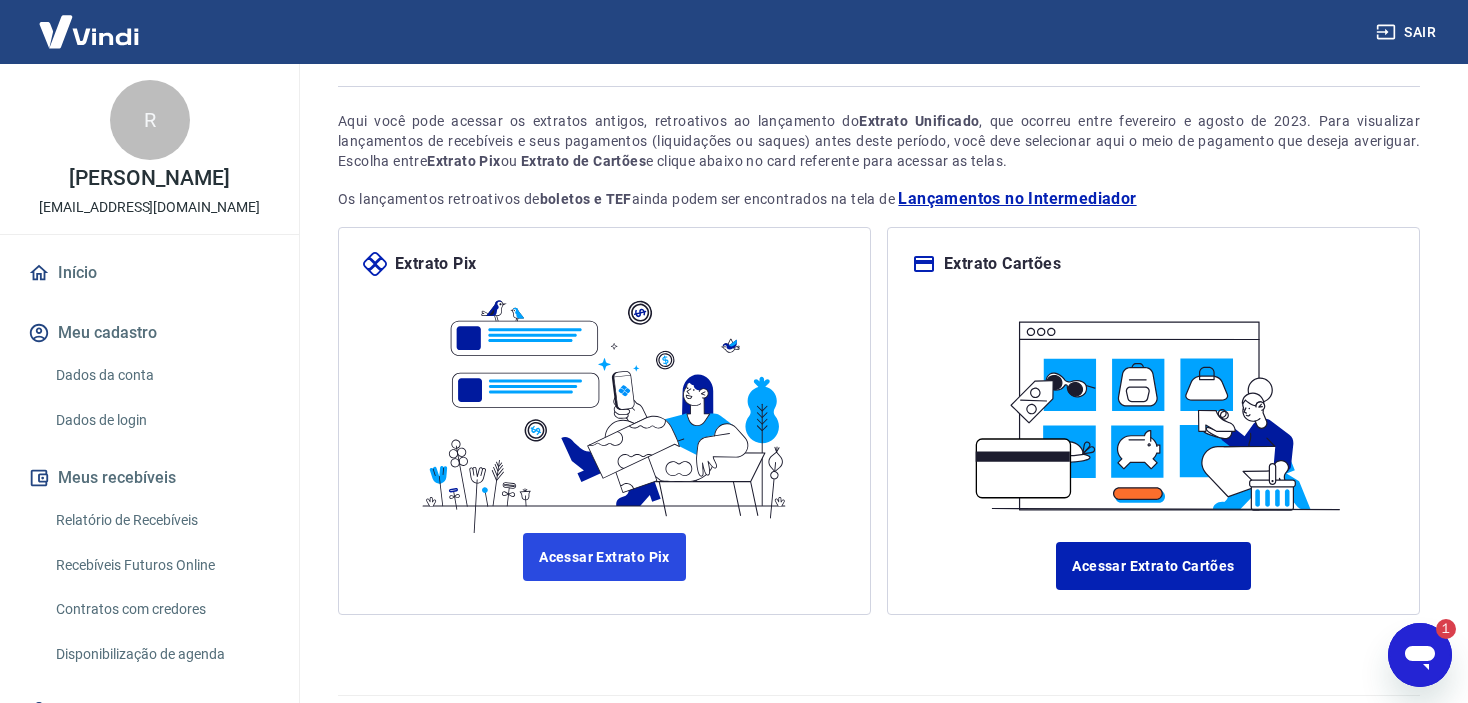 scroll, scrollTop: 0, scrollLeft: 0, axis: both 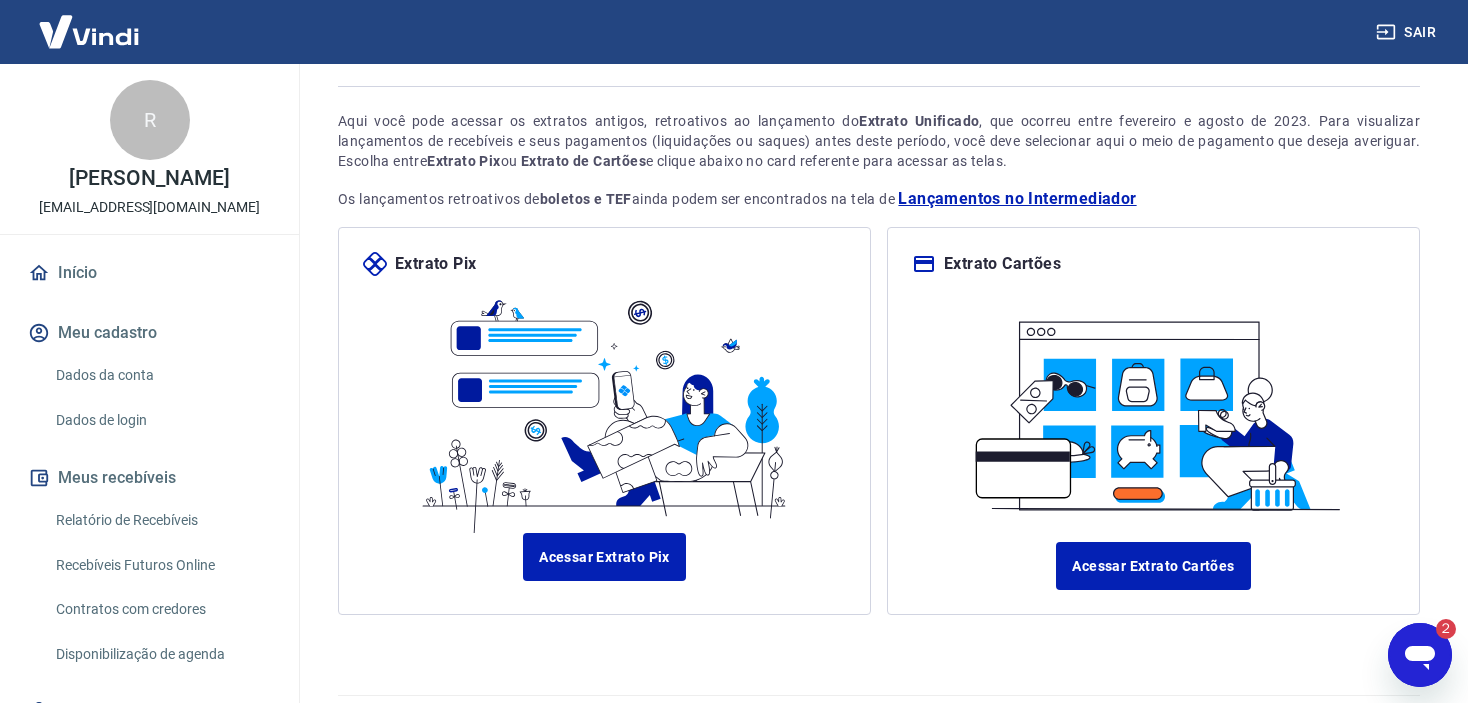 click 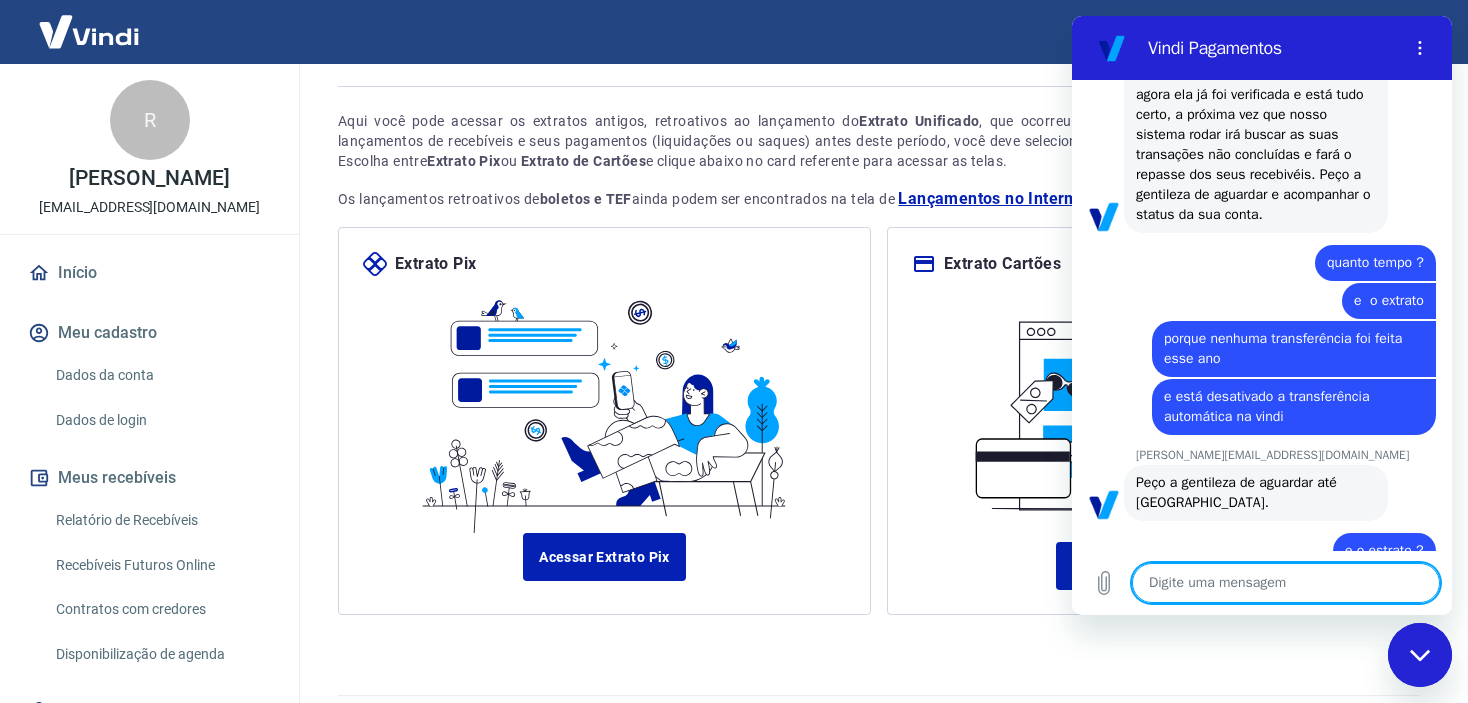 scroll, scrollTop: 0, scrollLeft: 0, axis: both 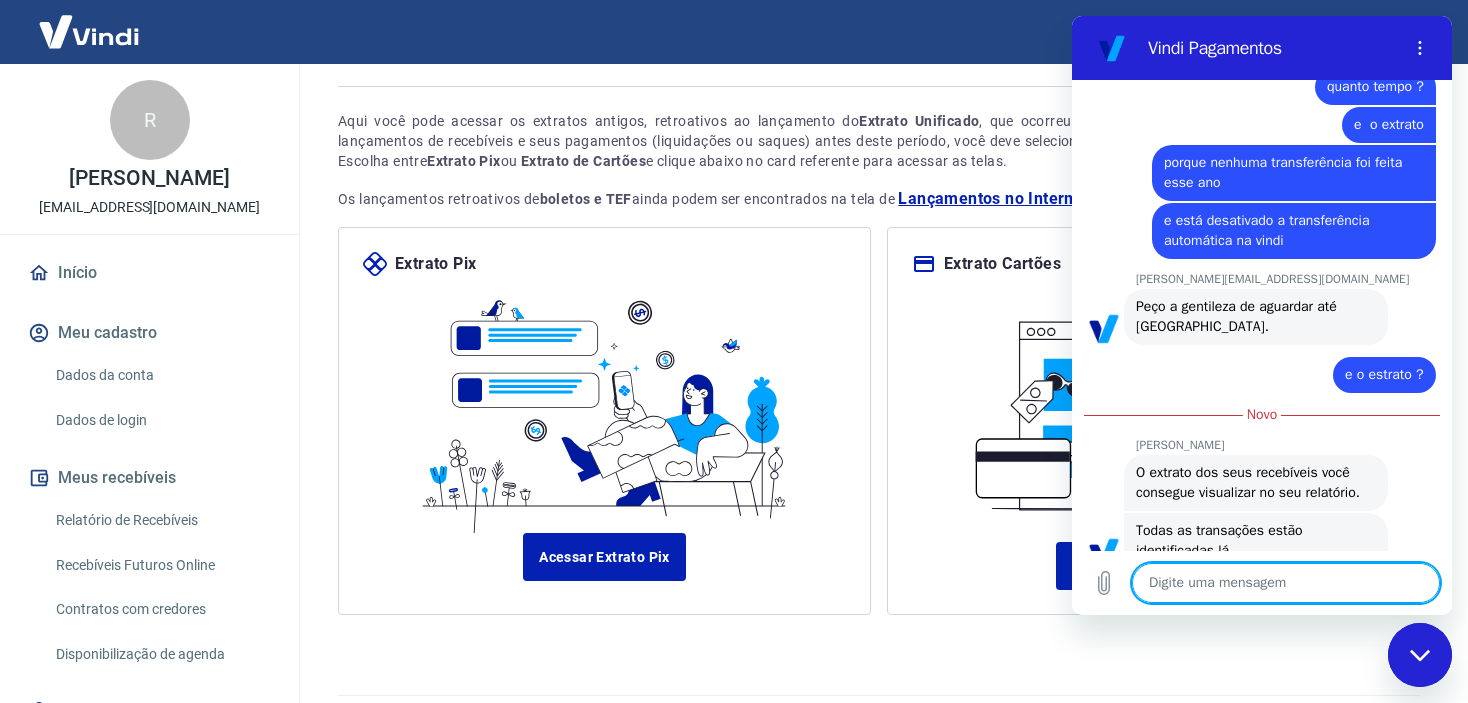 click at bounding box center (1286, 583) 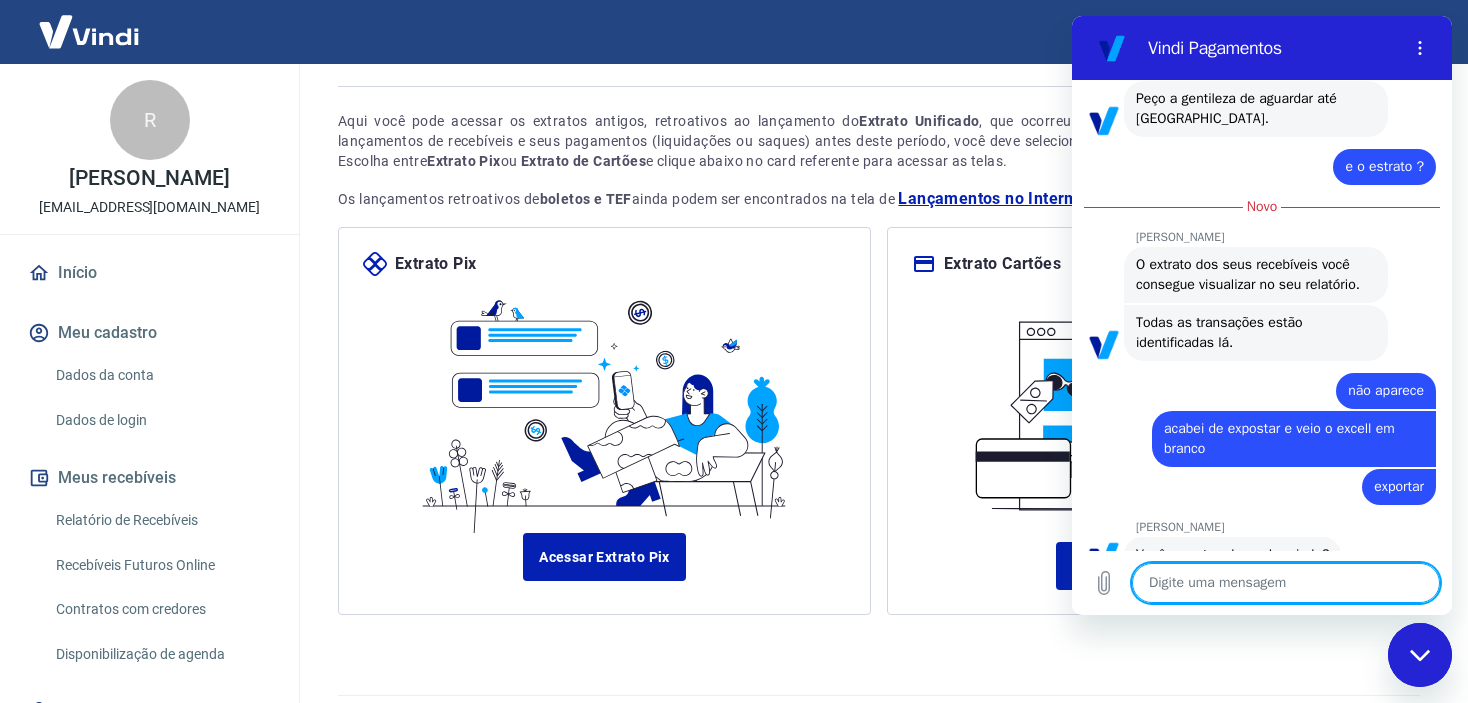 scroll, scrollTop: 3236, scrollLeft: 0, axis: vertical 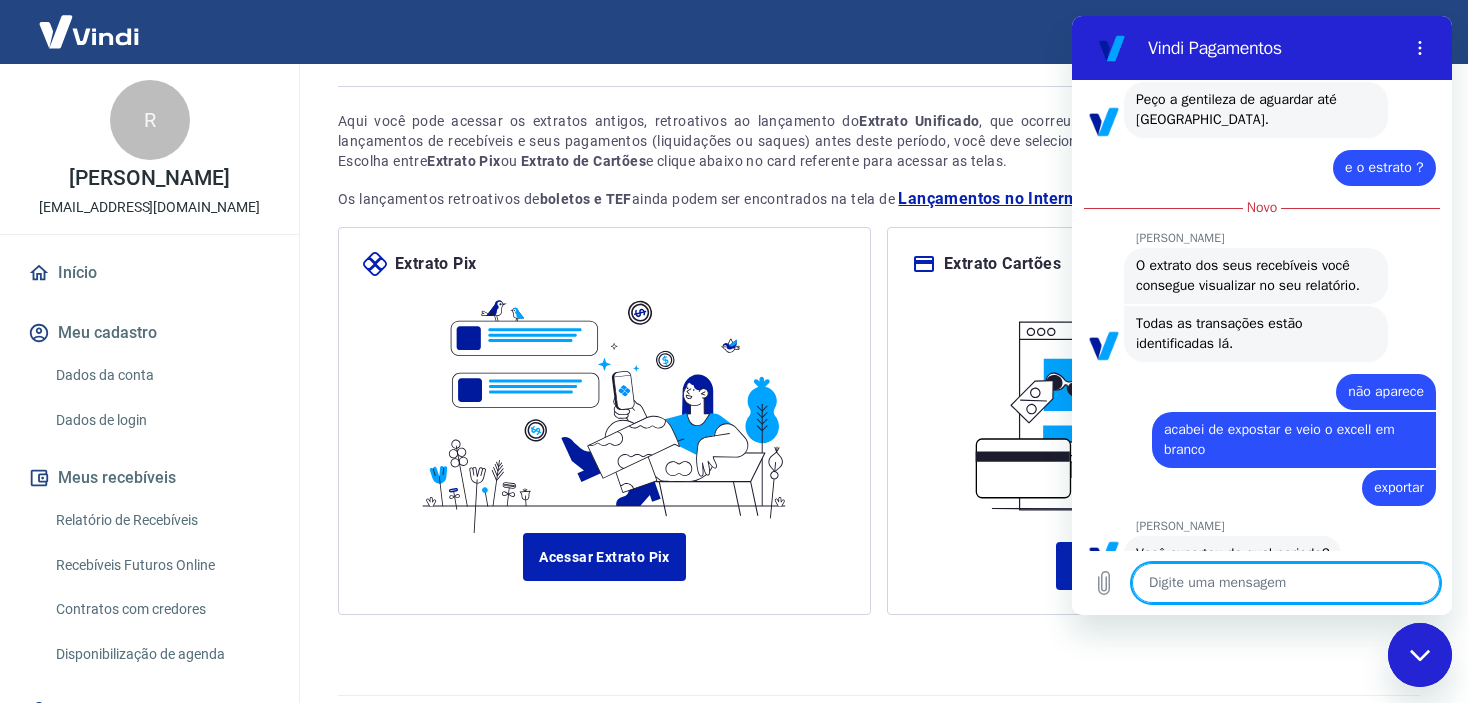 click on "Relatório de Recebíveis" at bounding box center [161, 520] 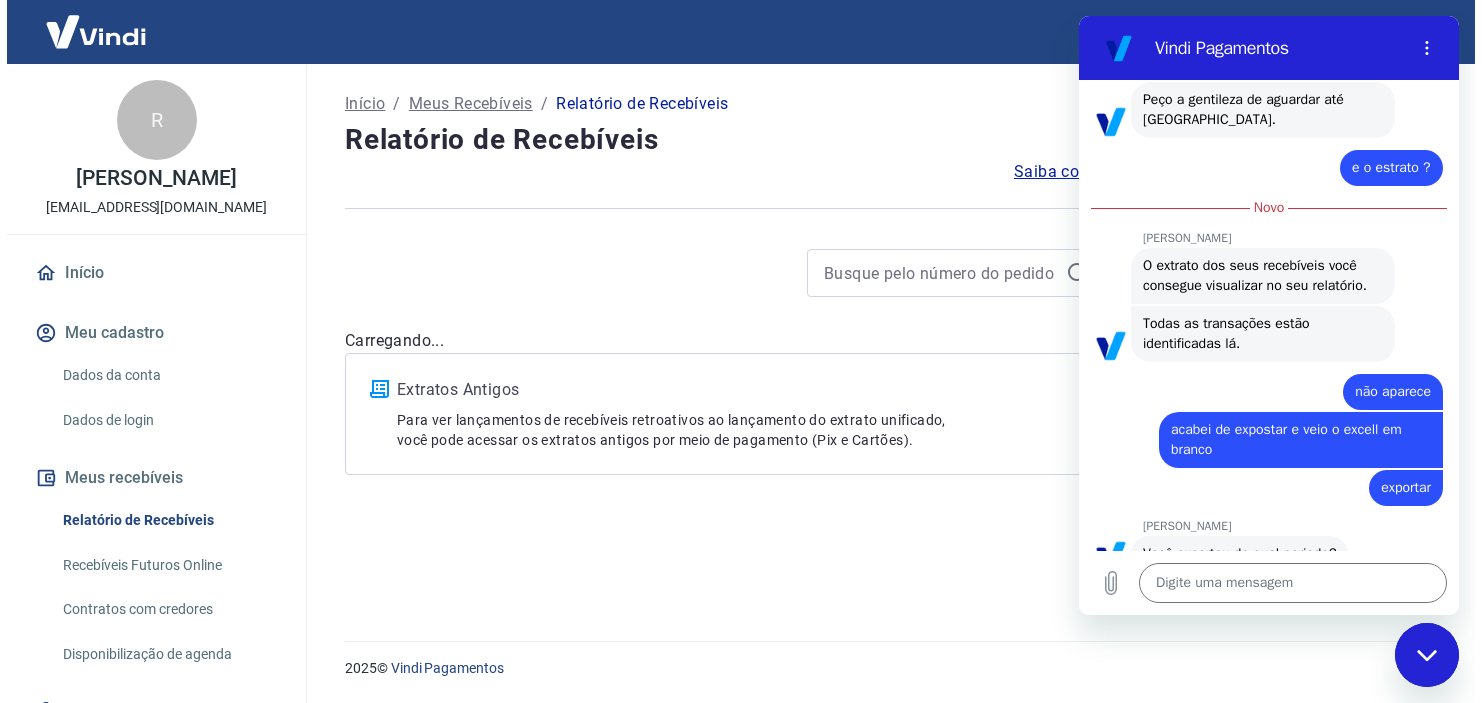 scroll, scrollTop: 0, scrollLeft: 0, axis: both 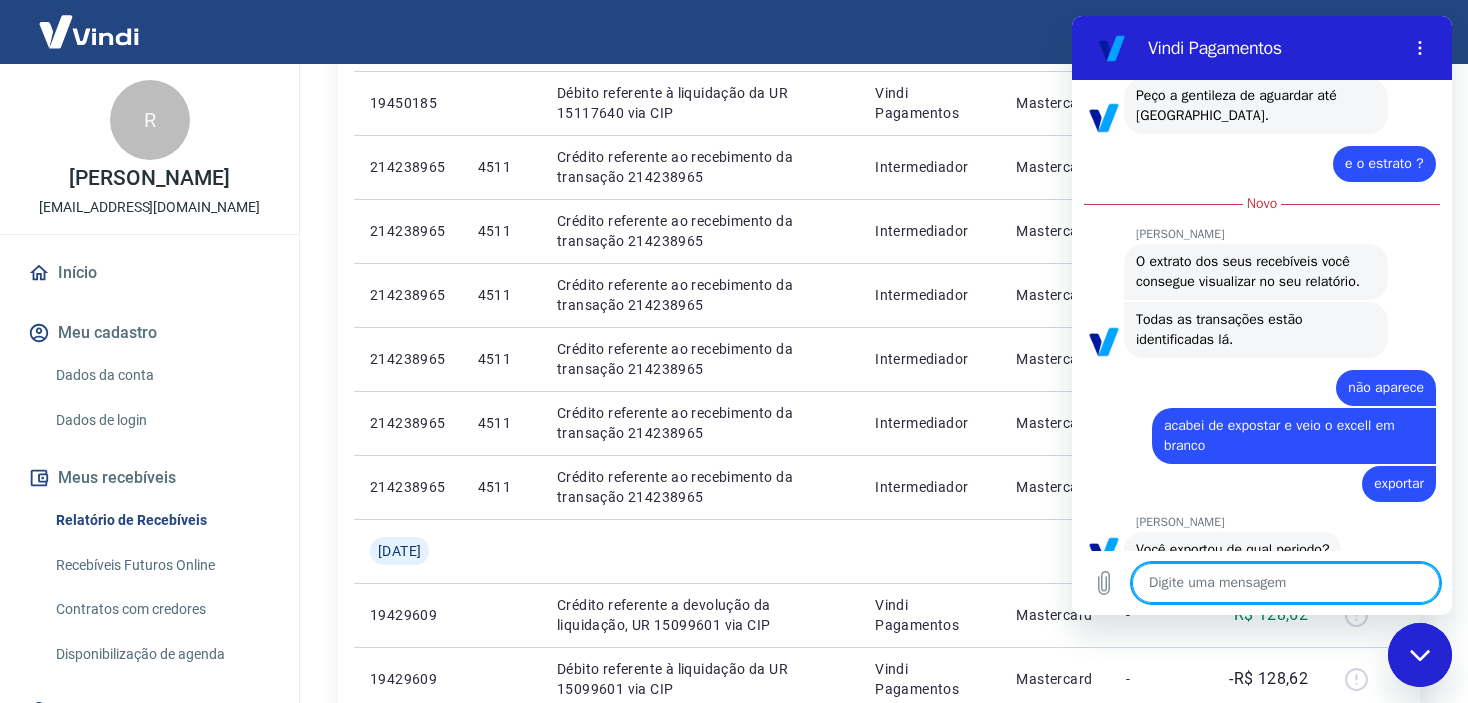 click at bounding box center (1286, 583) 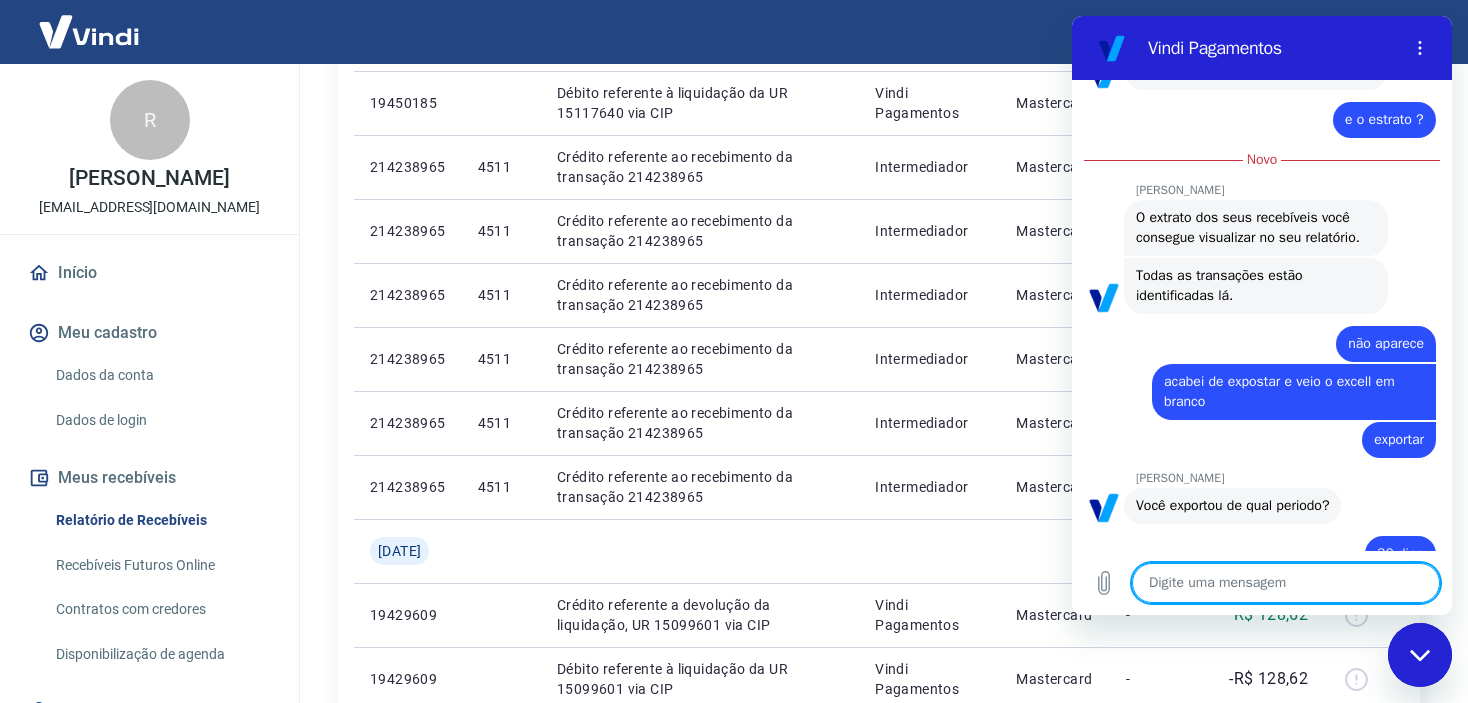 scroll, scrollTop: 3288, scrollLeft: 0, axis: vertical 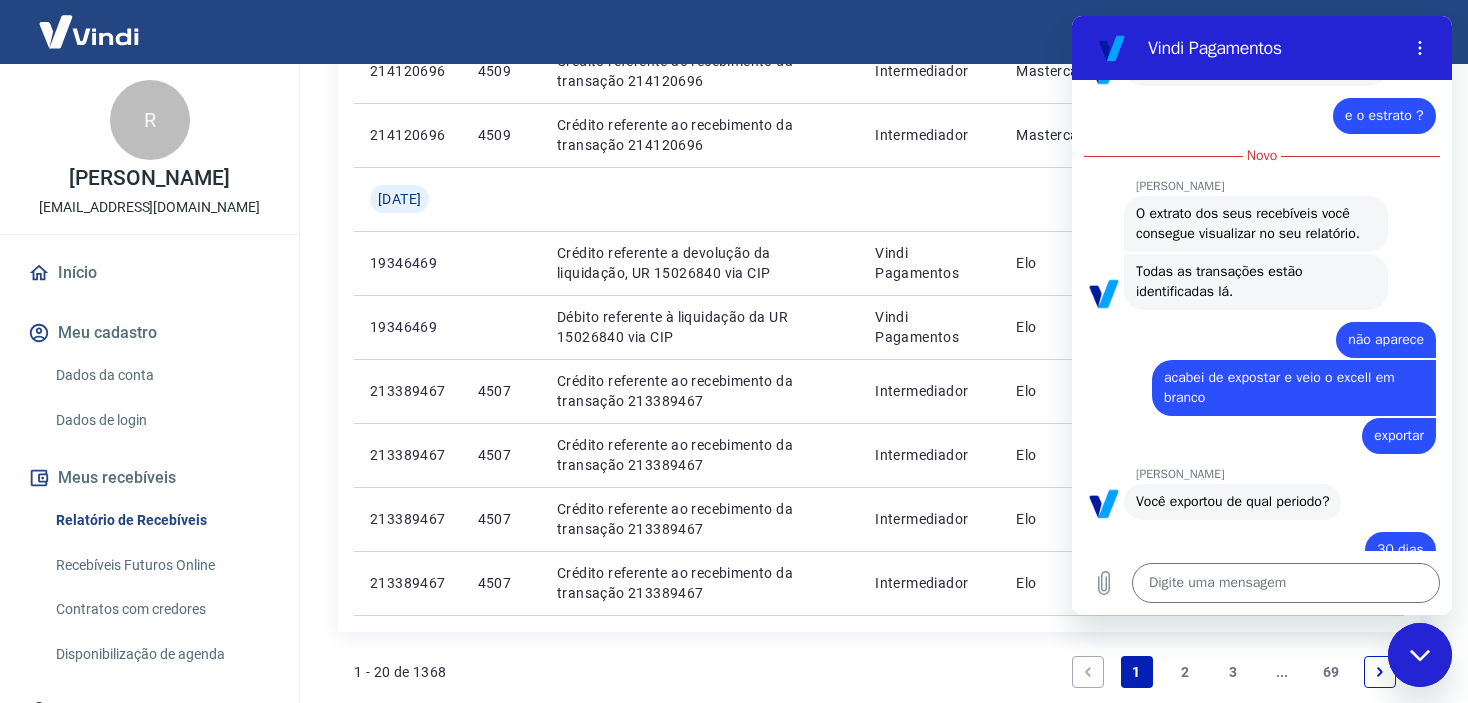 click on "2" at bounding box center (1185, 672) 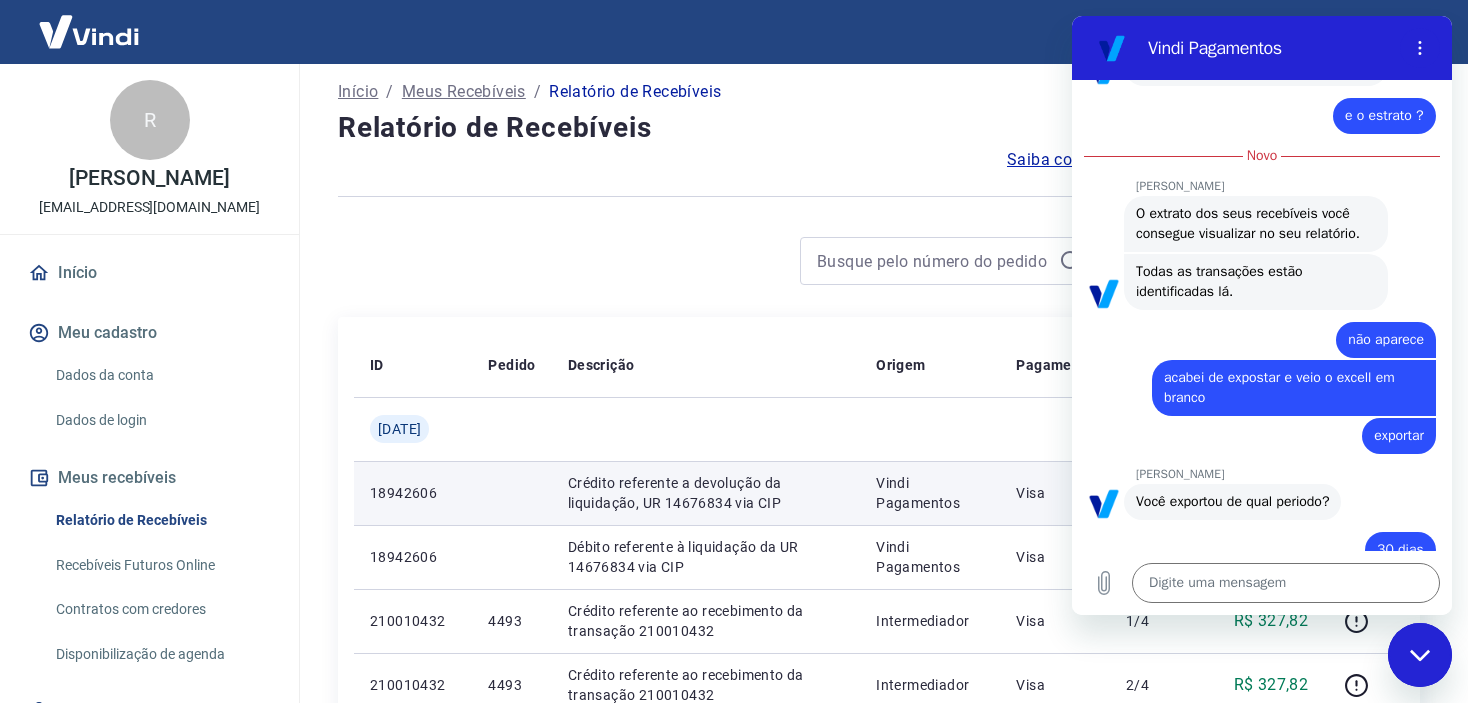 scroll, scrollTop: 0, scrollLeft: 0, axis: both 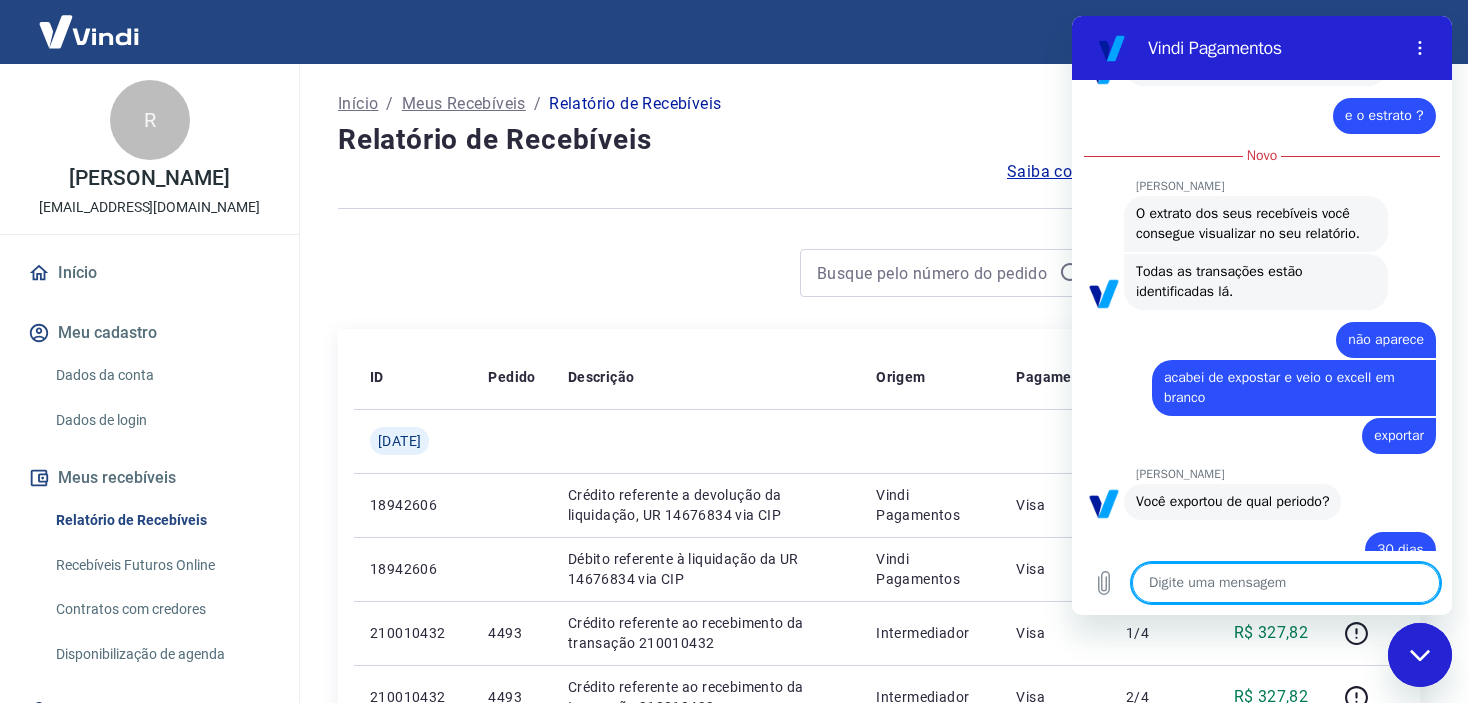 click at bounding box center (1286, 583) 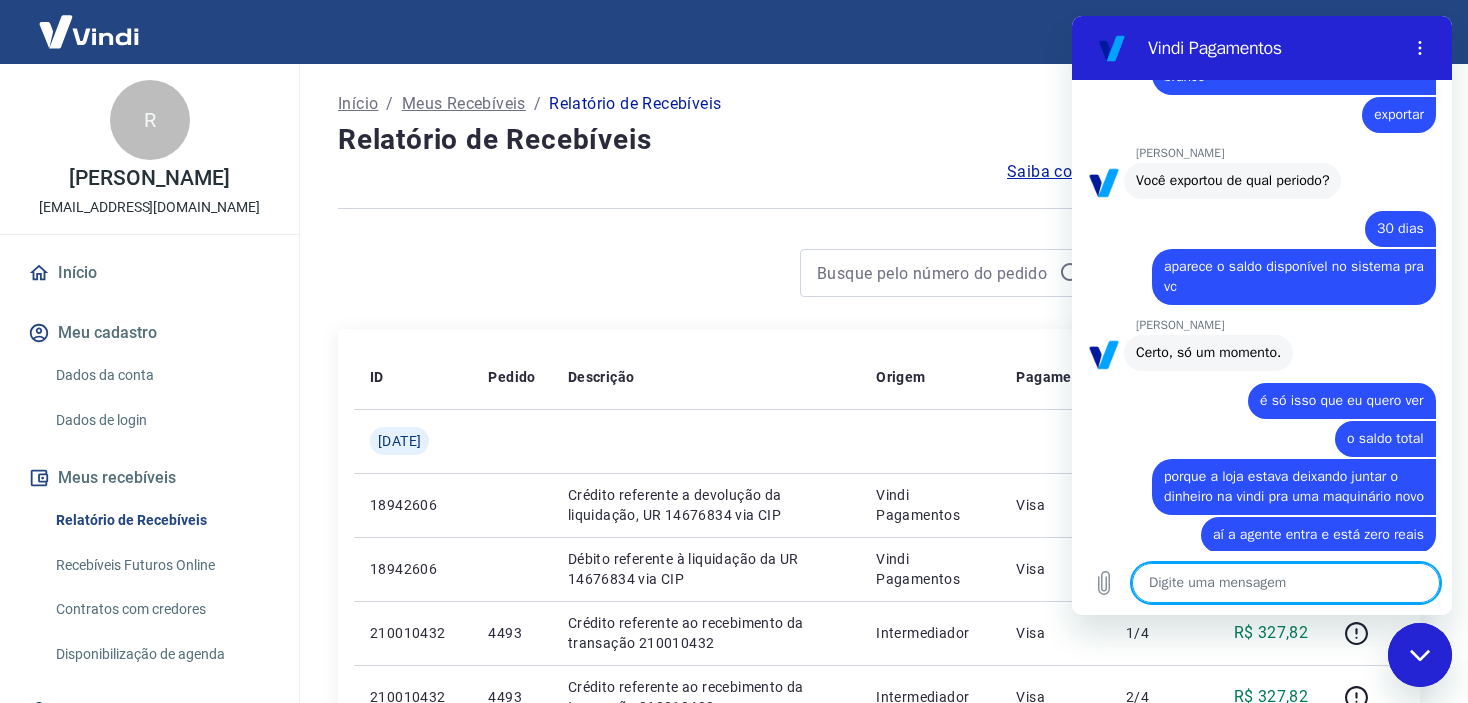 scroll, scrollTop: 3613, scrollLeft: 0, axis: vertical 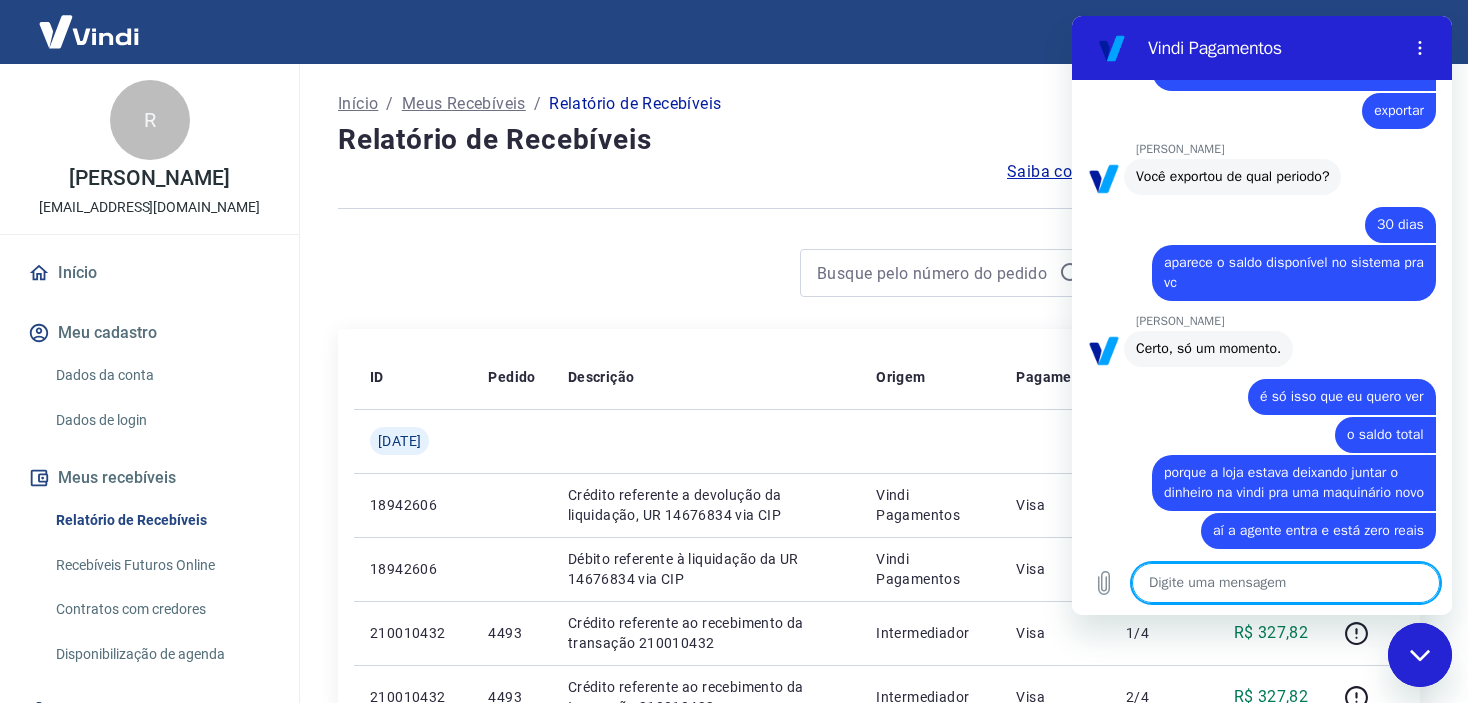 click 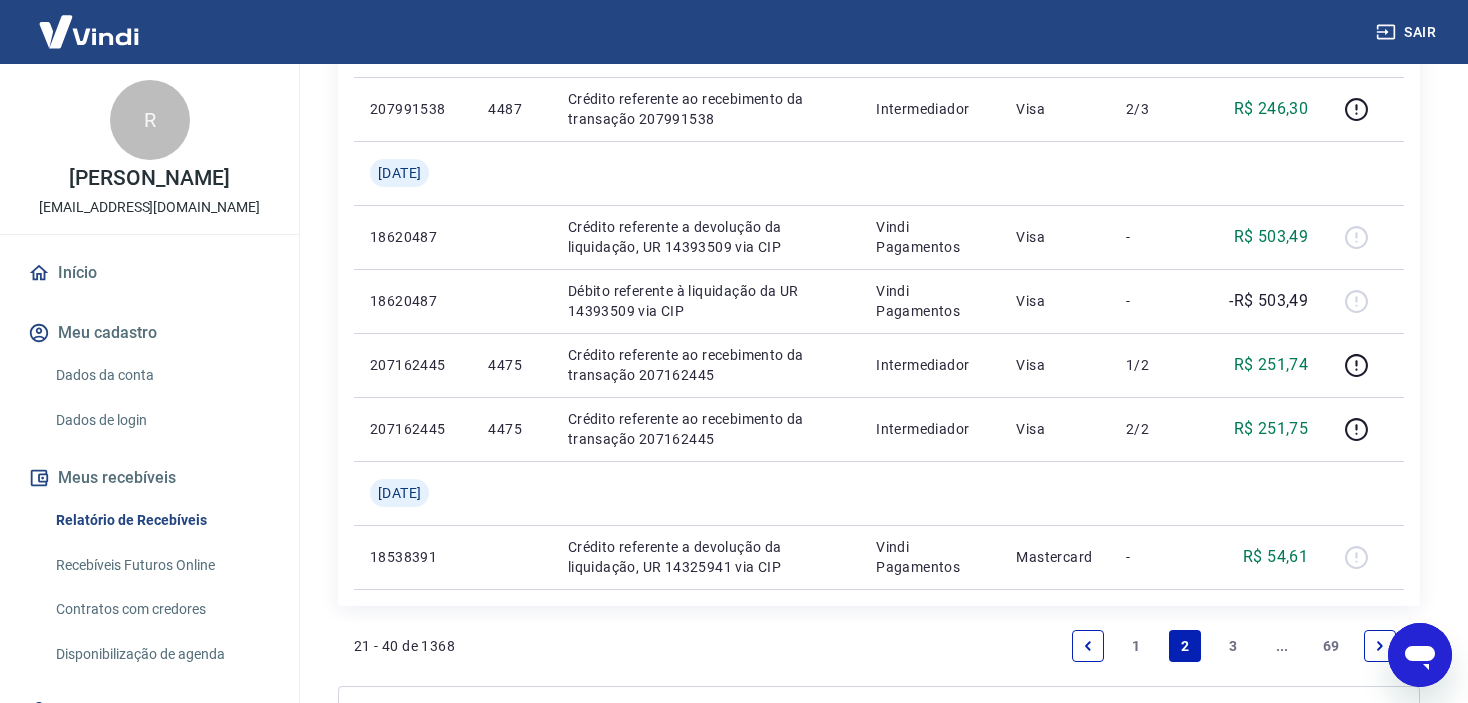 scroll, scrollTop: 1433, scrollLeft: 0, axis: vertical 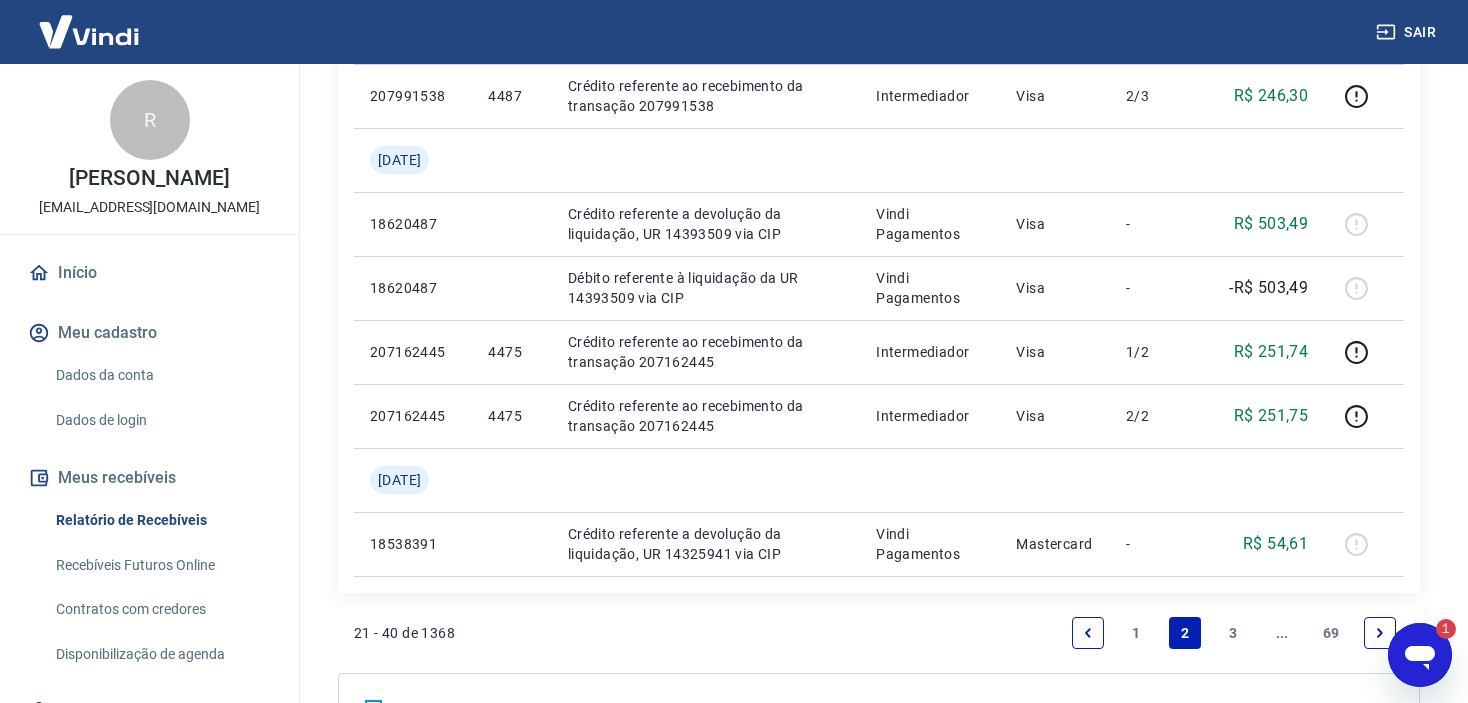 click 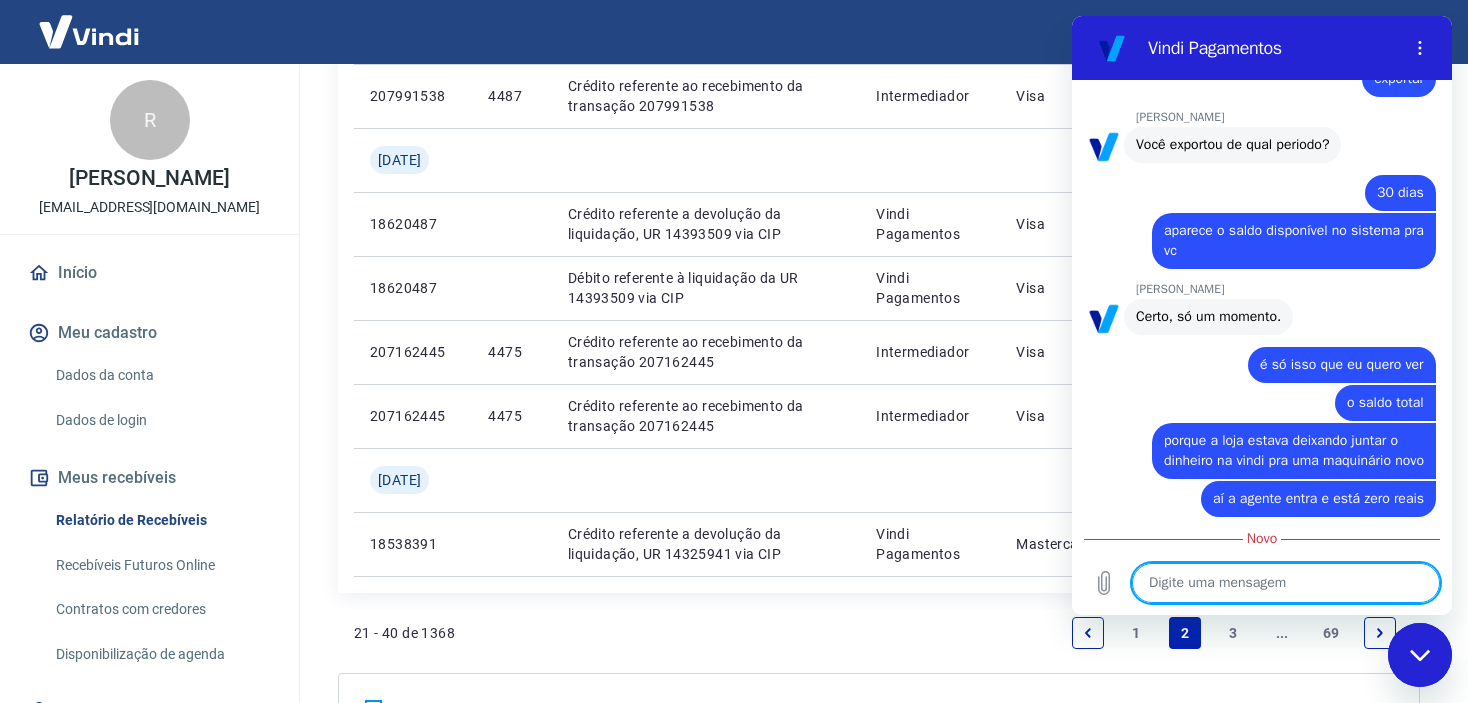 scroll, scrollTop: 0, scrollLeft: 0, axis: both 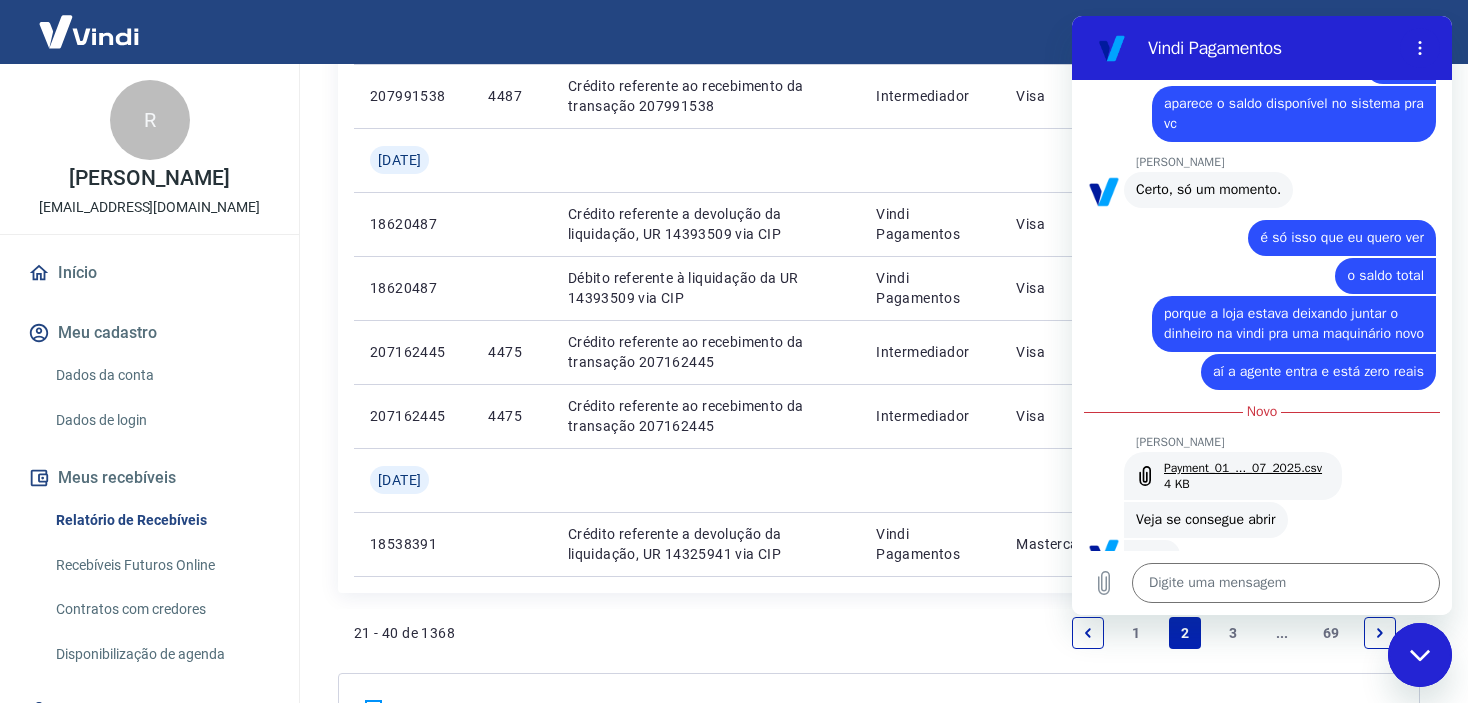 click on "Payment_01_..._07_2025.csv" at bounding box center (1243, 468) 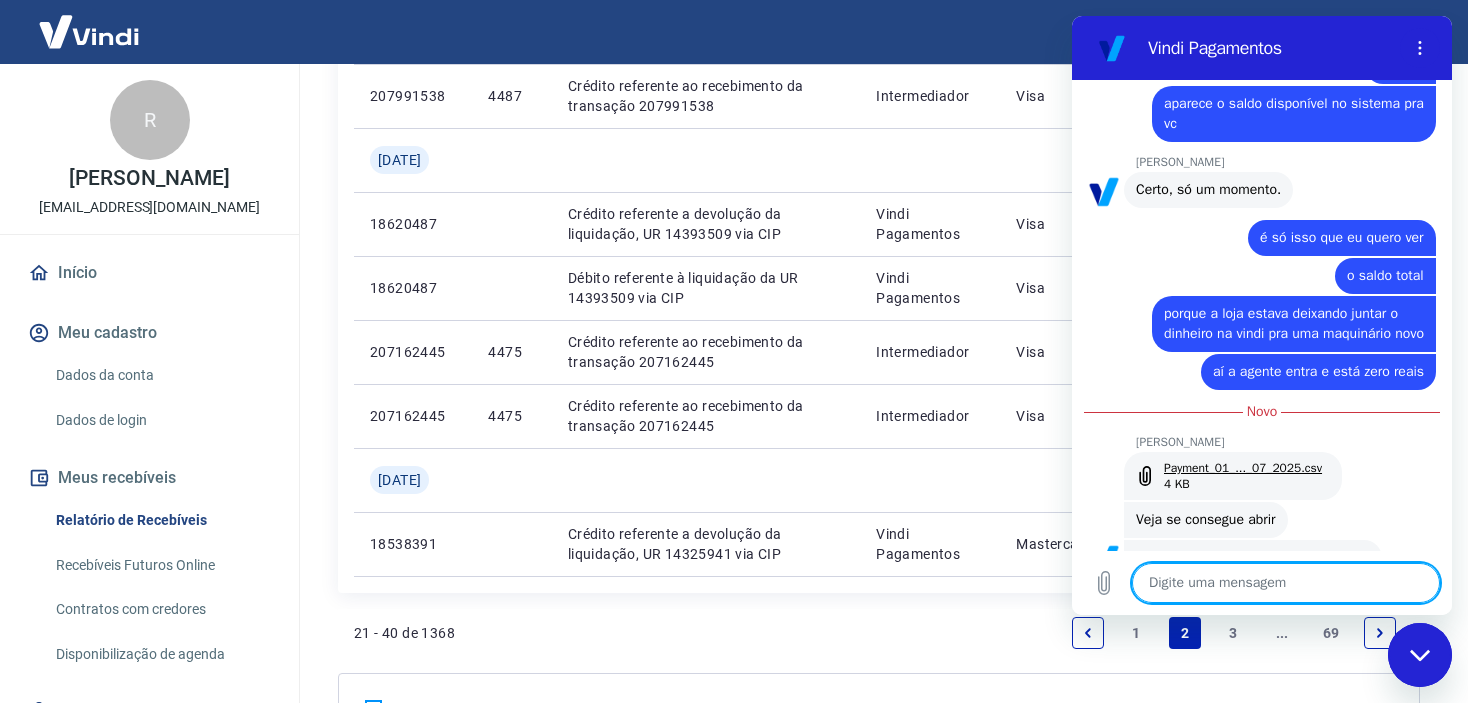 scroll, scrollTop: 3788, scrollLeft: 0, axis: vertical 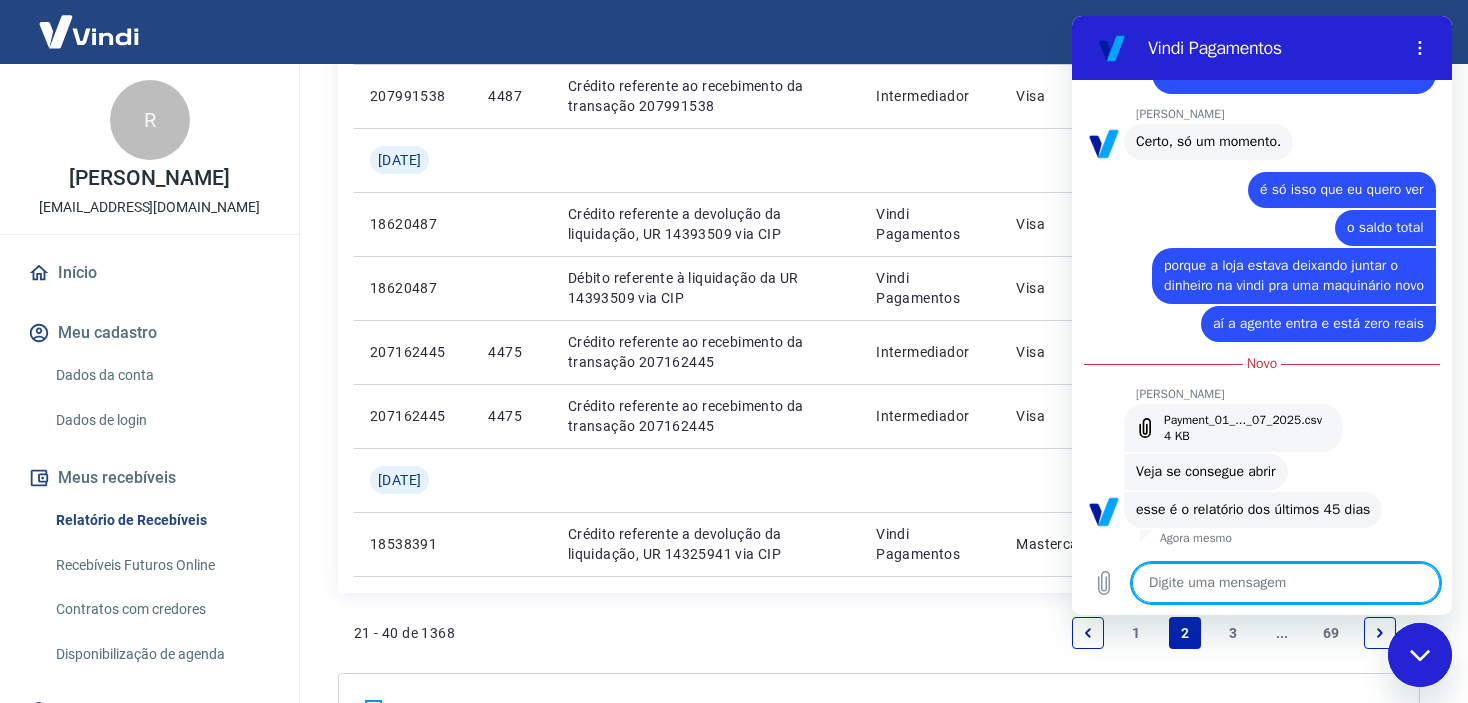 drag, startPoint x: 1192, startPoint y: 574, endPoint x: 1203, endPoint y: 575, distance: 11.045361 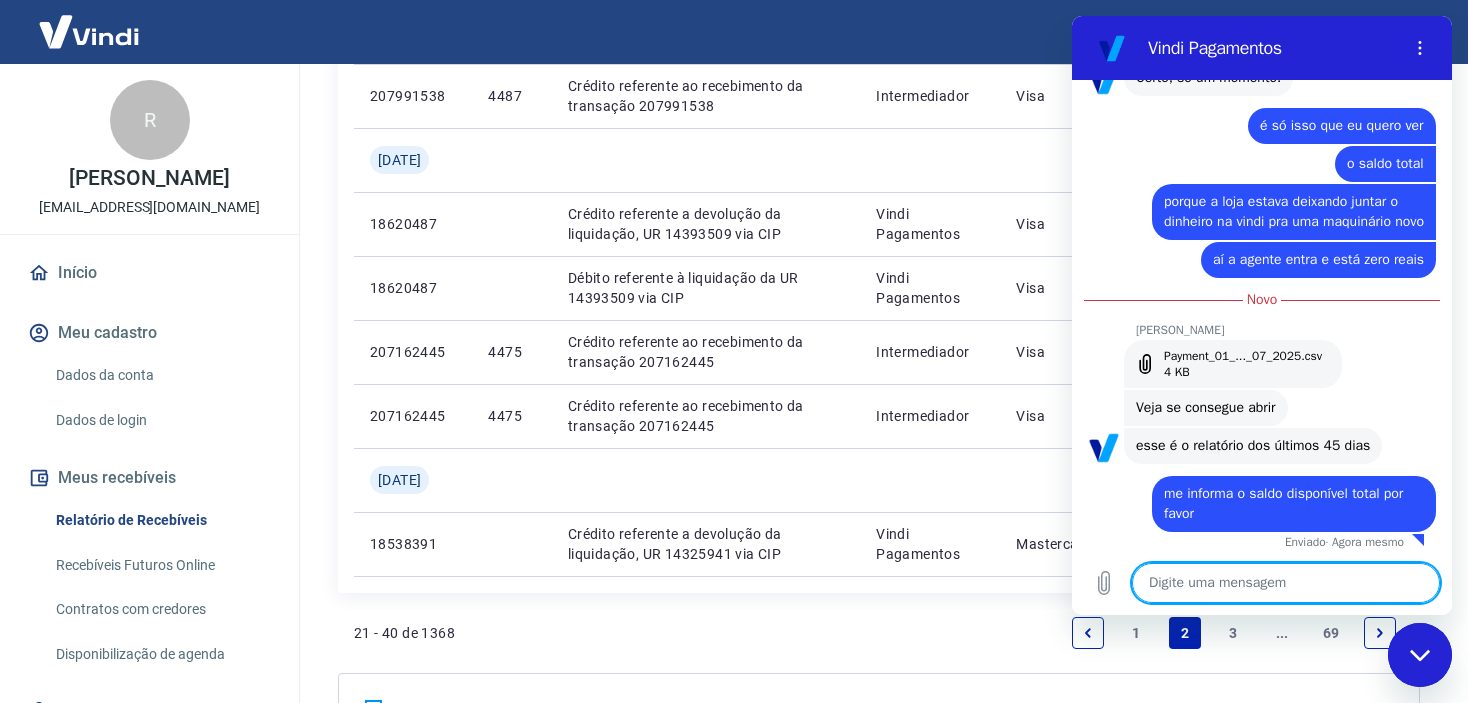 scroll, scrollTop: 3856, scrollLeft: 0, axis: vertical 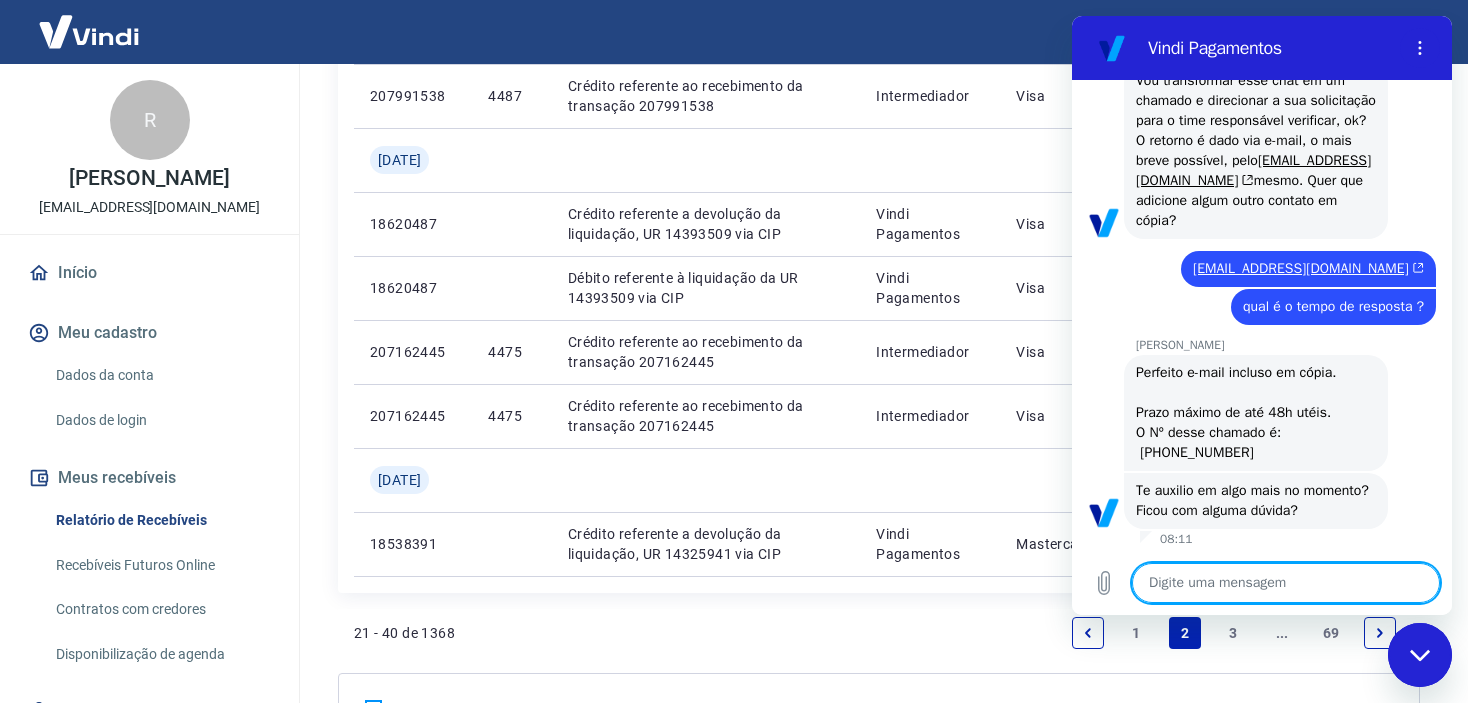 click at bounding box center [1286, 583] 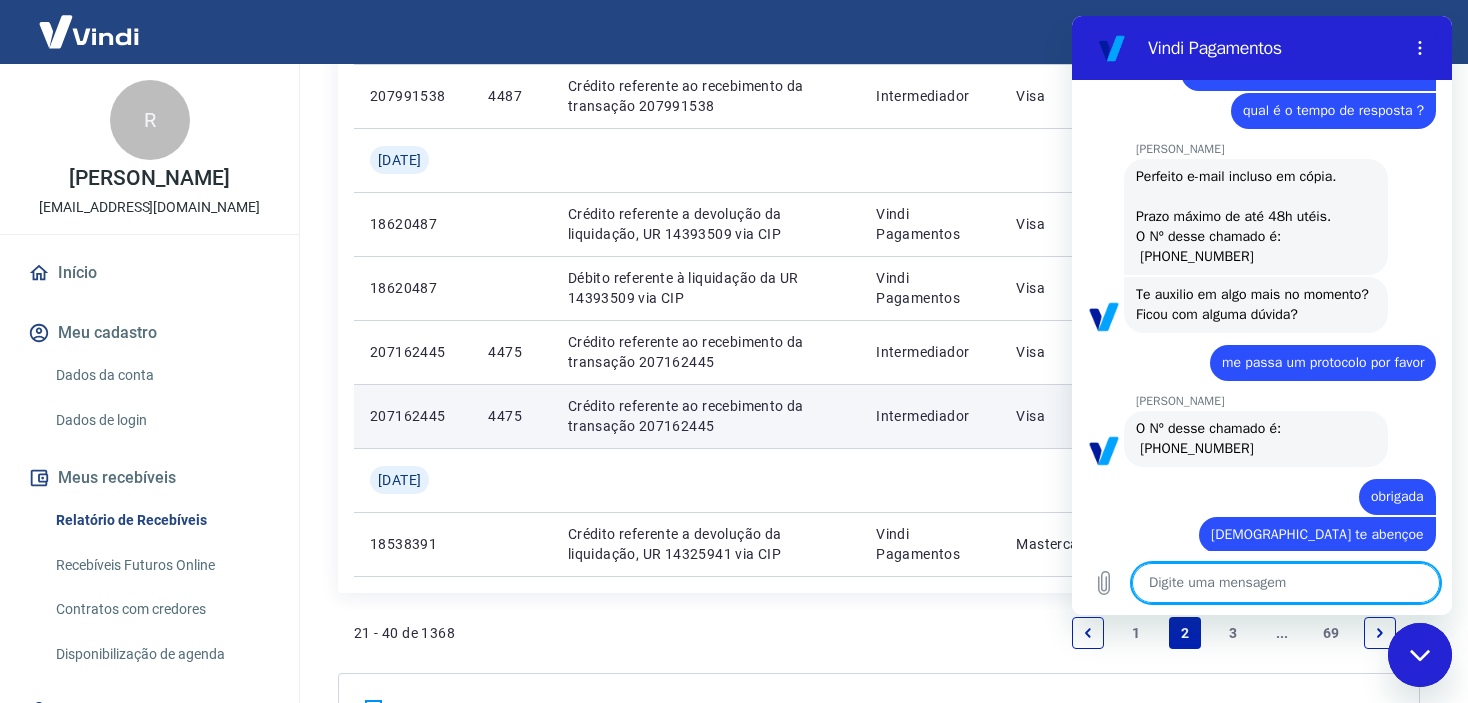scroll, scrollTop: 4725, scrollLeft: 0, axis: vertical 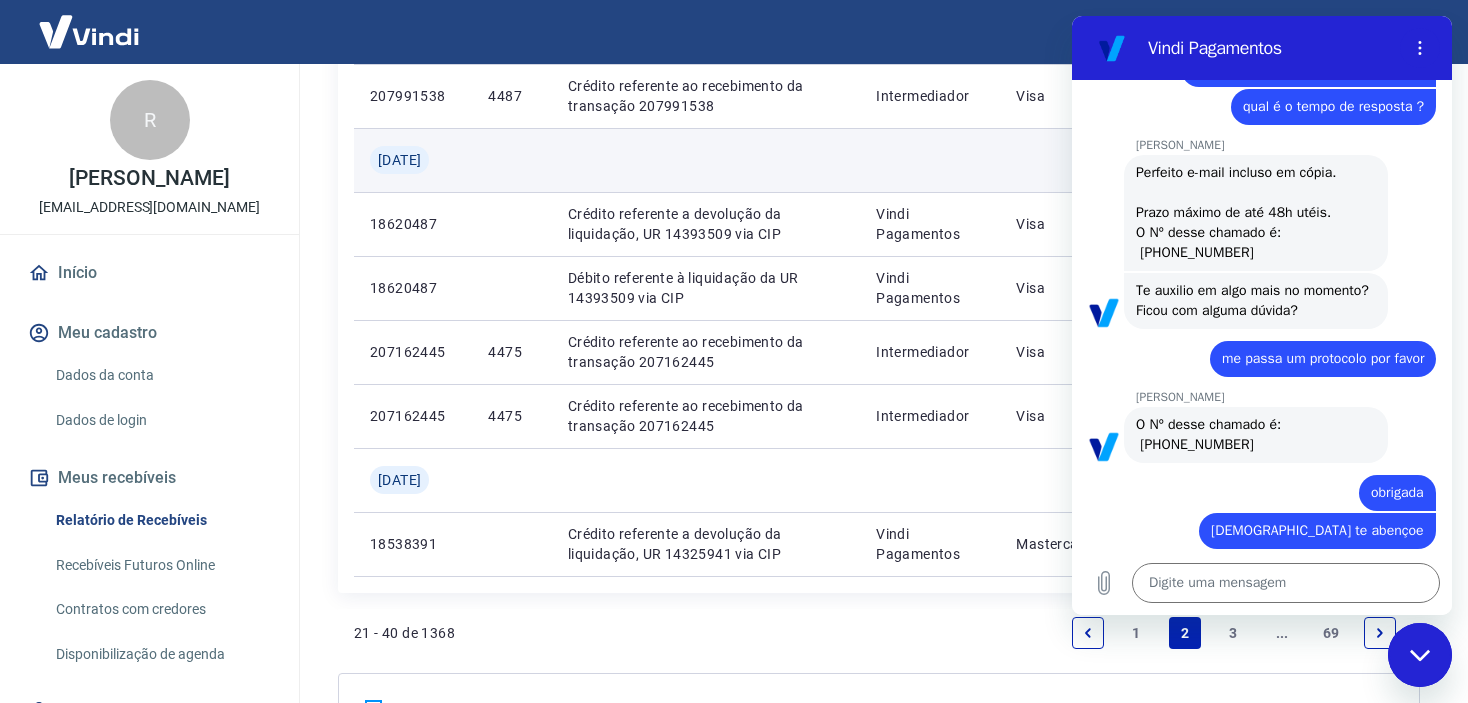 click at bounding box center (930, 160) 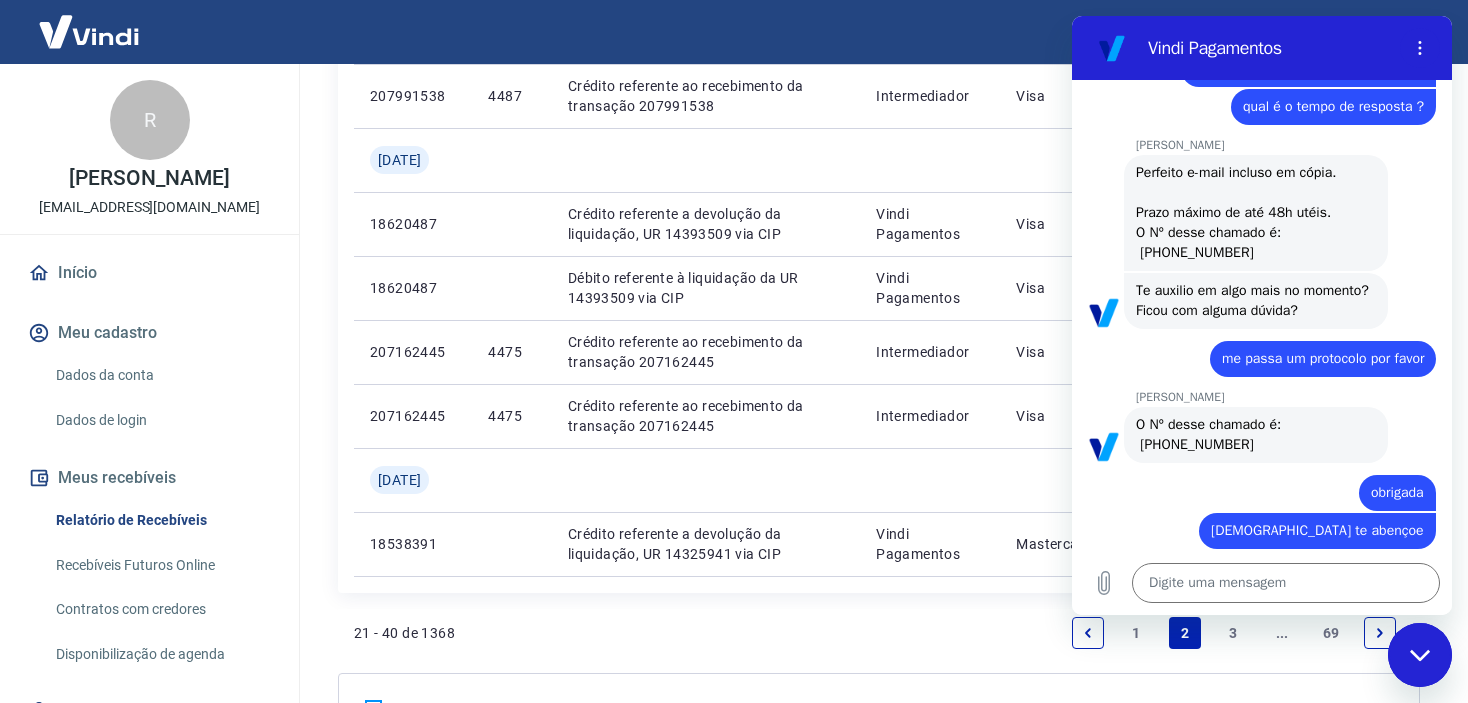 click 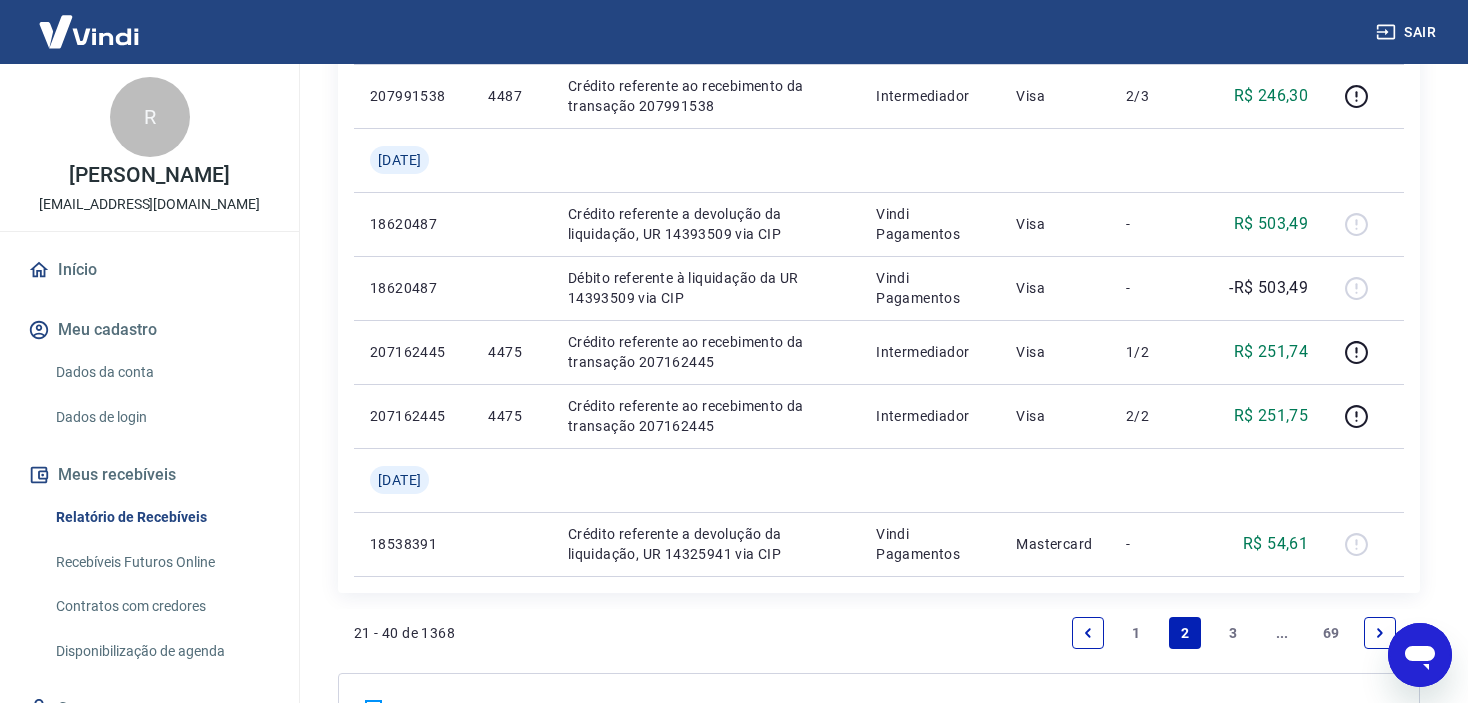 scroll, scrollTop: 0, scrollLeft: 0, axis: both 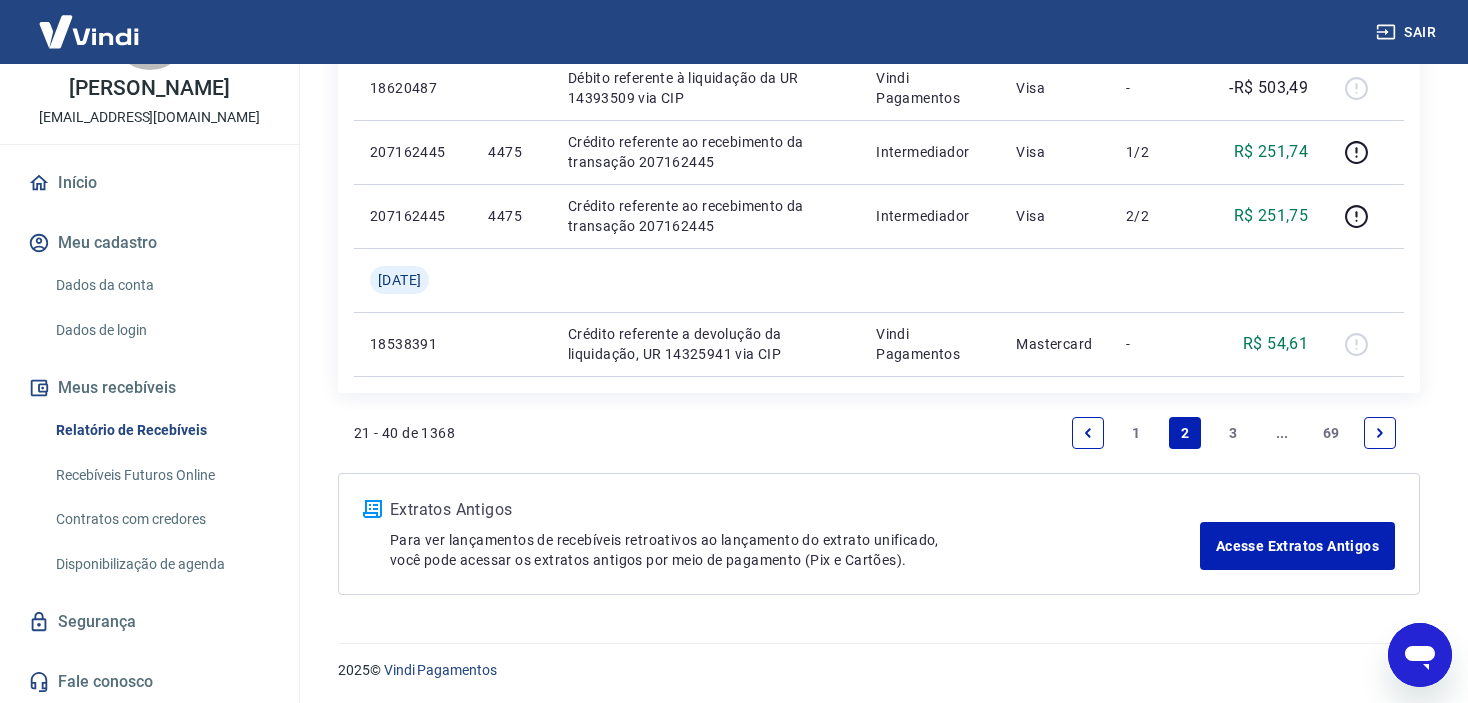 click on "3" at bounding box center (1234, 433) 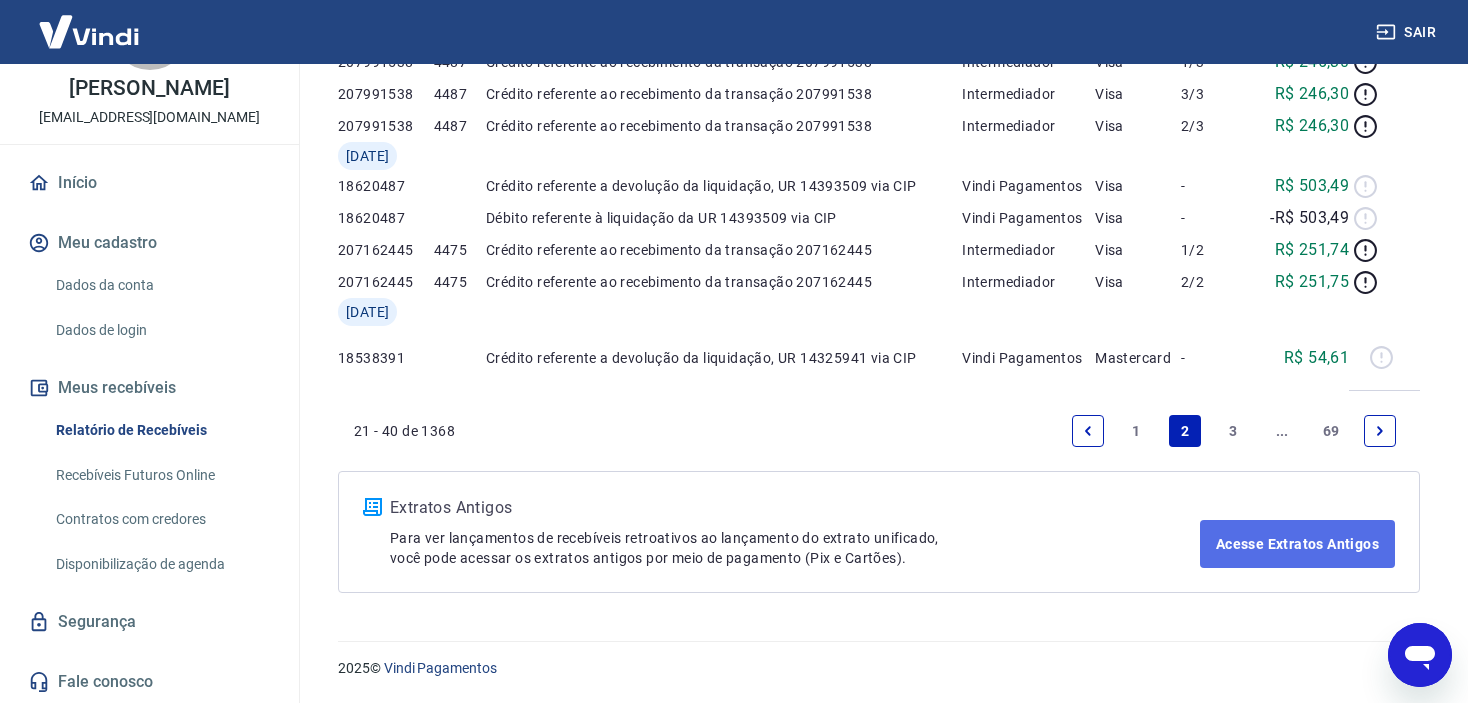 click on "Acesse Extratos Antigos" at bounding box center (1297, 544) 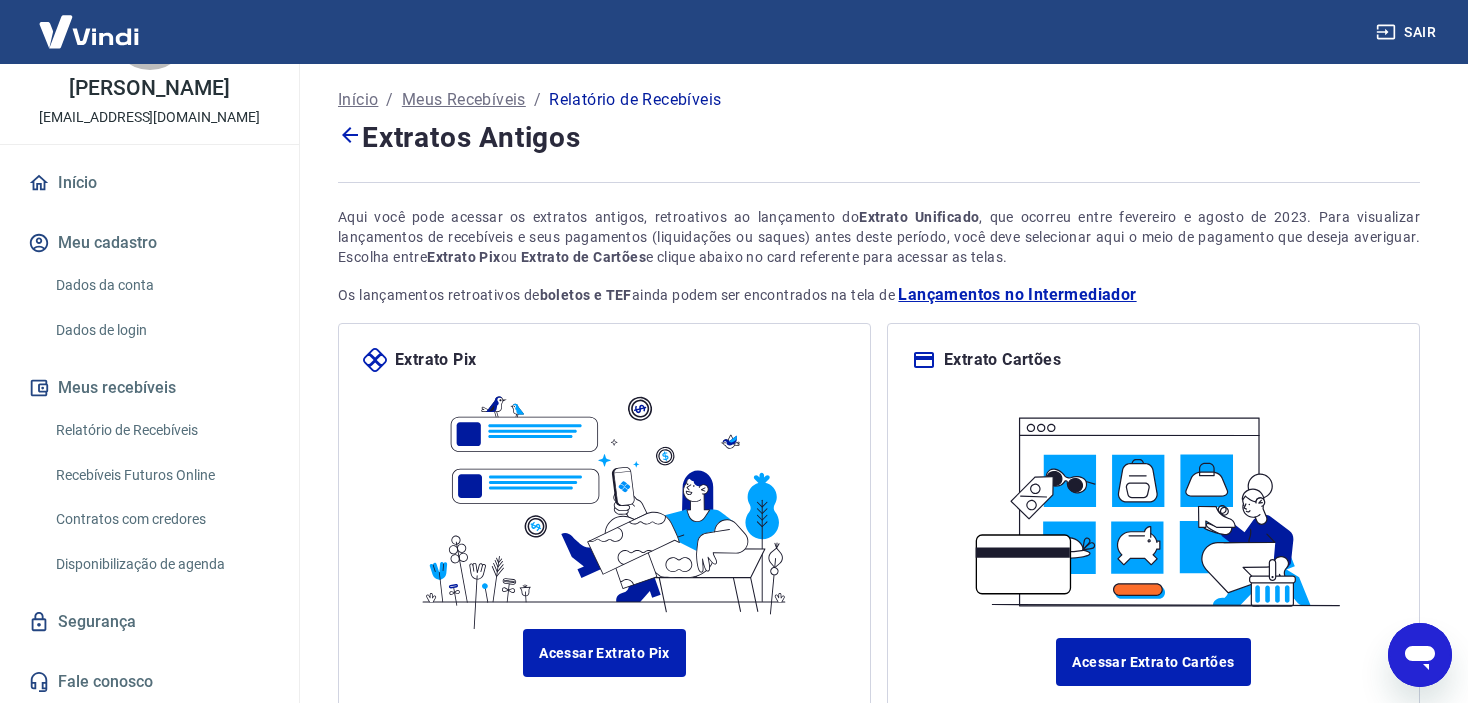 scroll, scrollTop: 0, scrollLeft: 0, axis: both 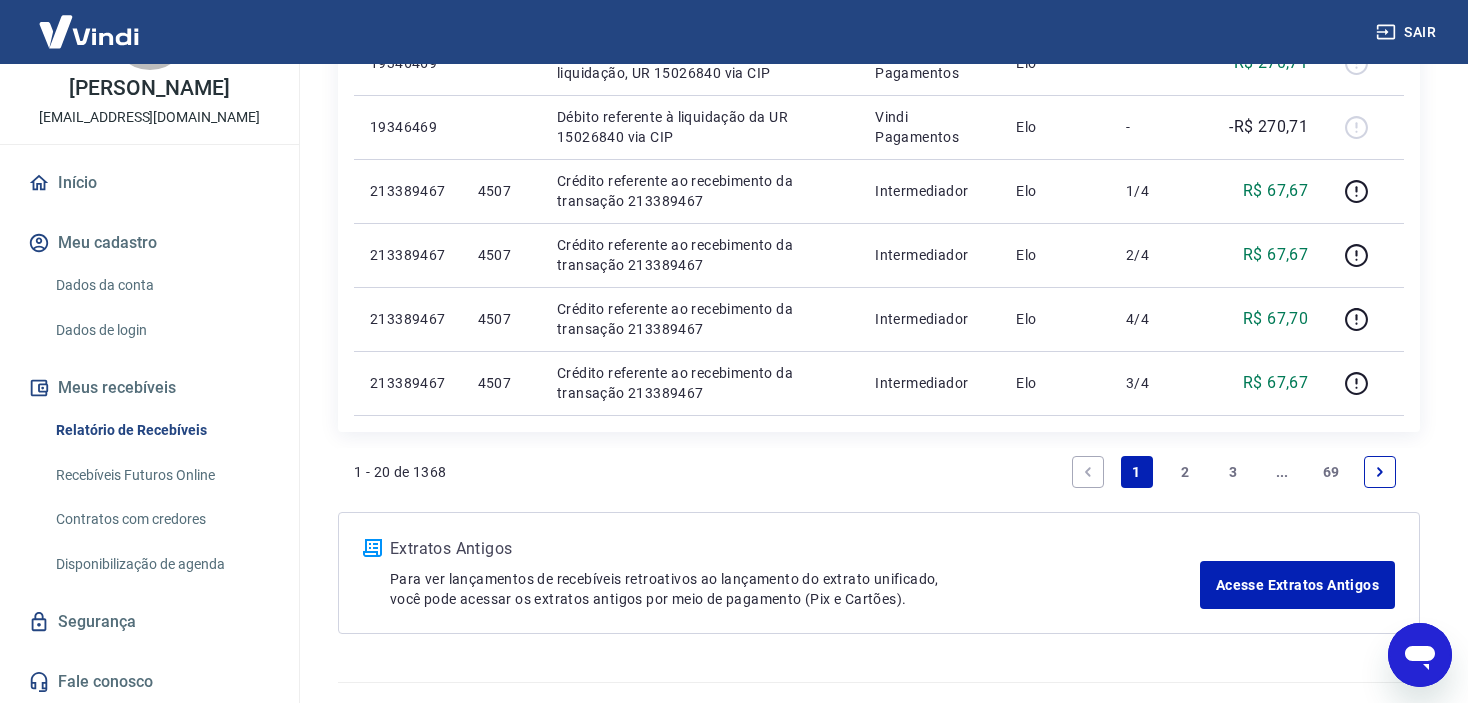 click on "3" at bounding box center [1234, 472] 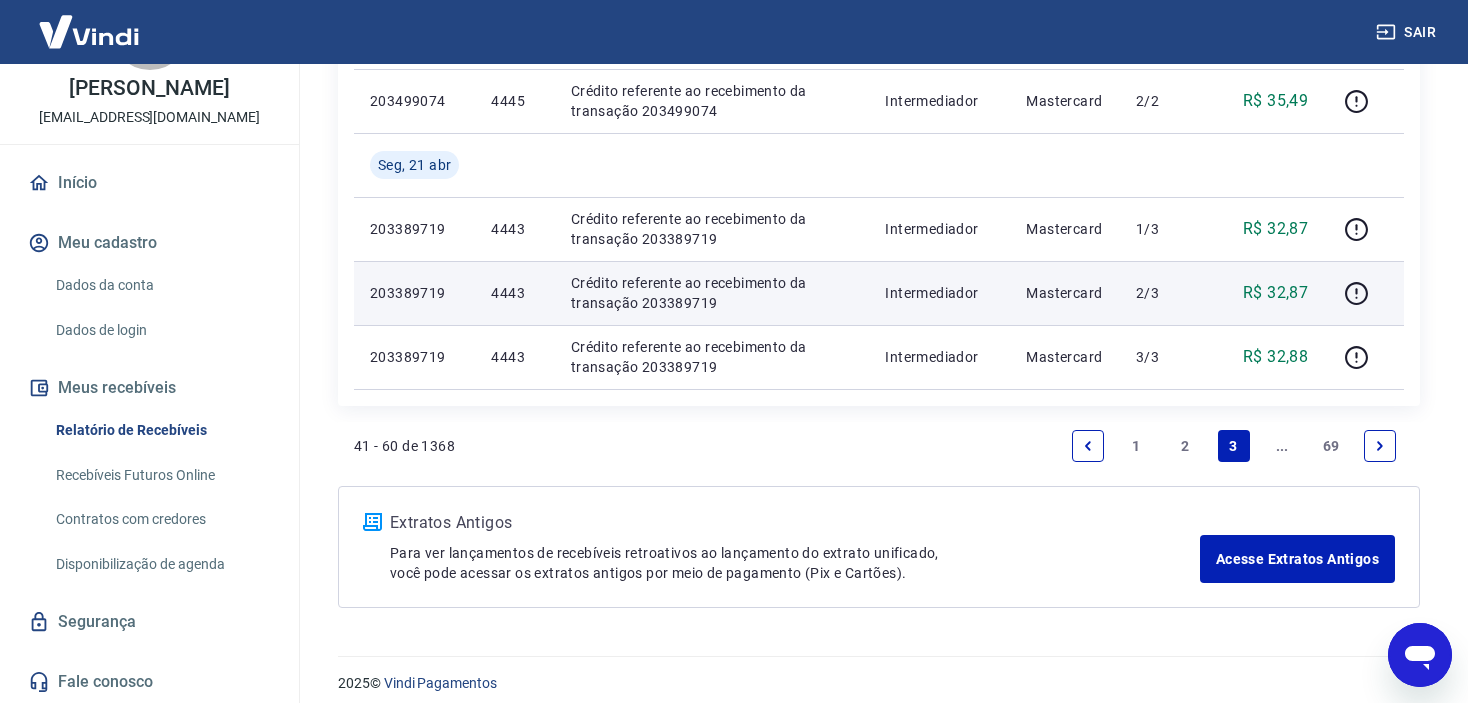 scroll, scrollTop: 1633, scrollLeft: 0, axis: vertical 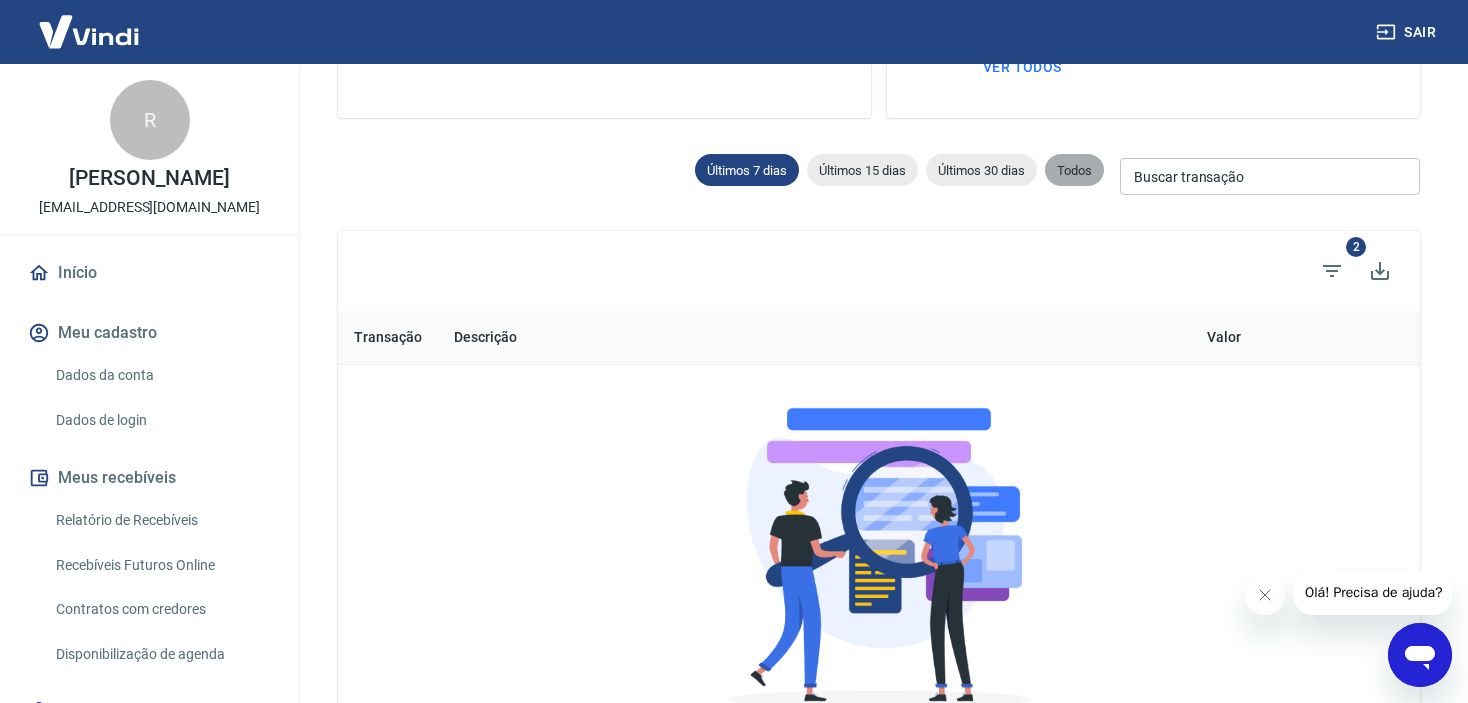 click on "Todos" at bounding box center [1074, 170] 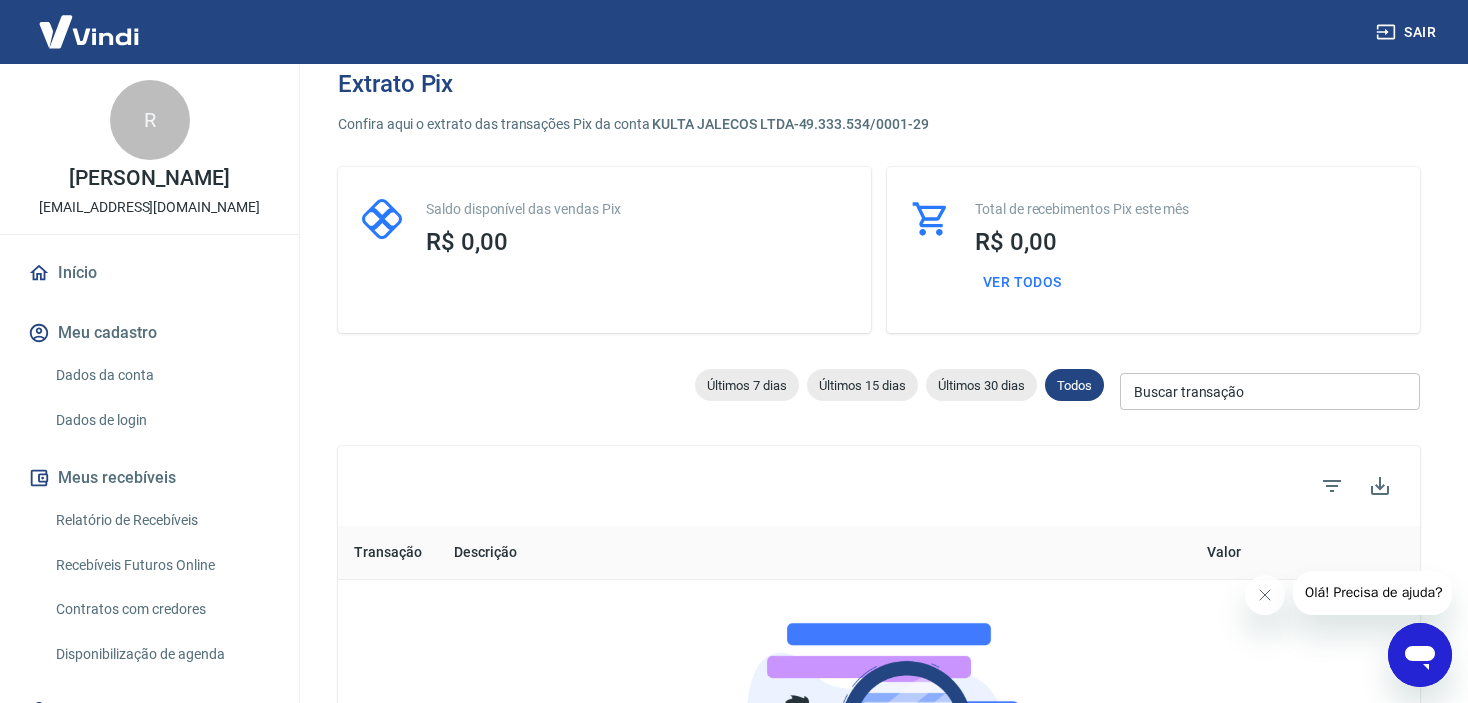 scroll, scrollTop: 233, scrollLeft: 0, axis: vertical 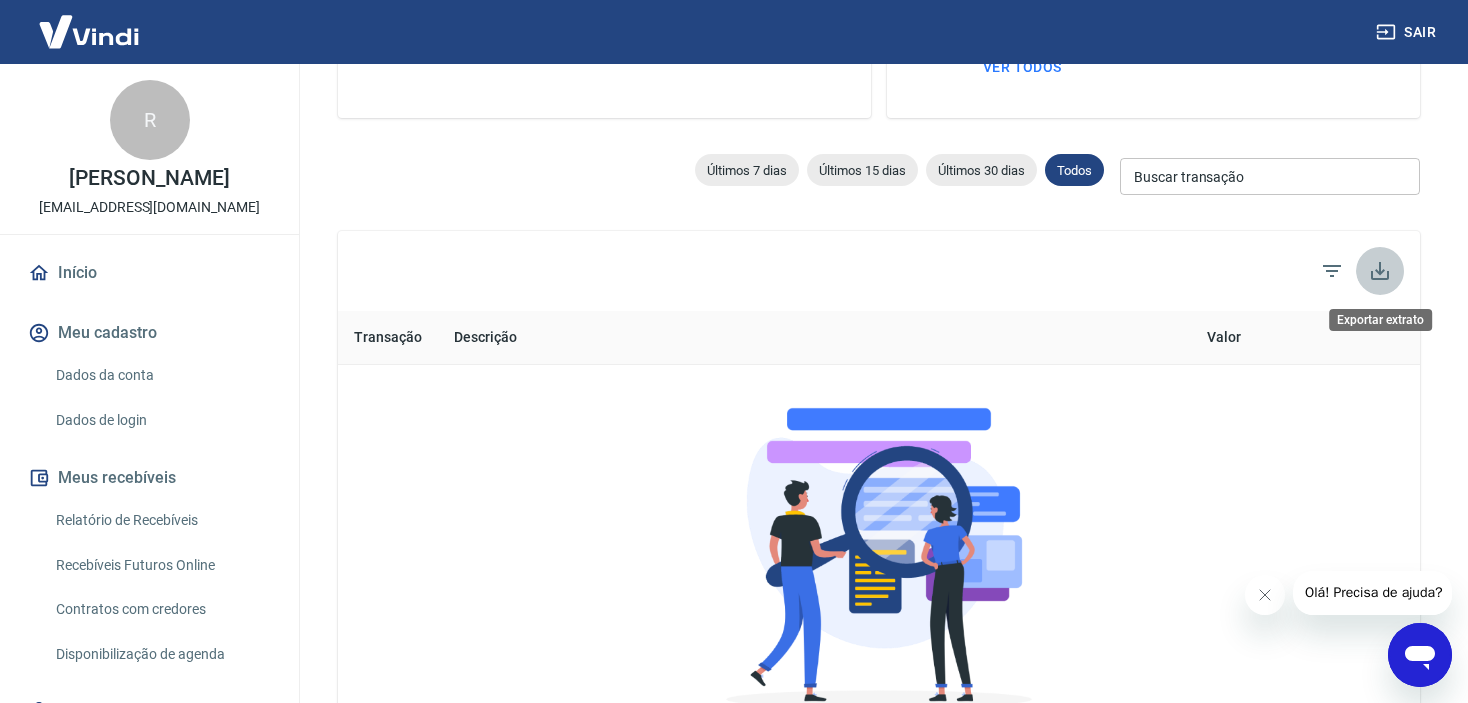 click 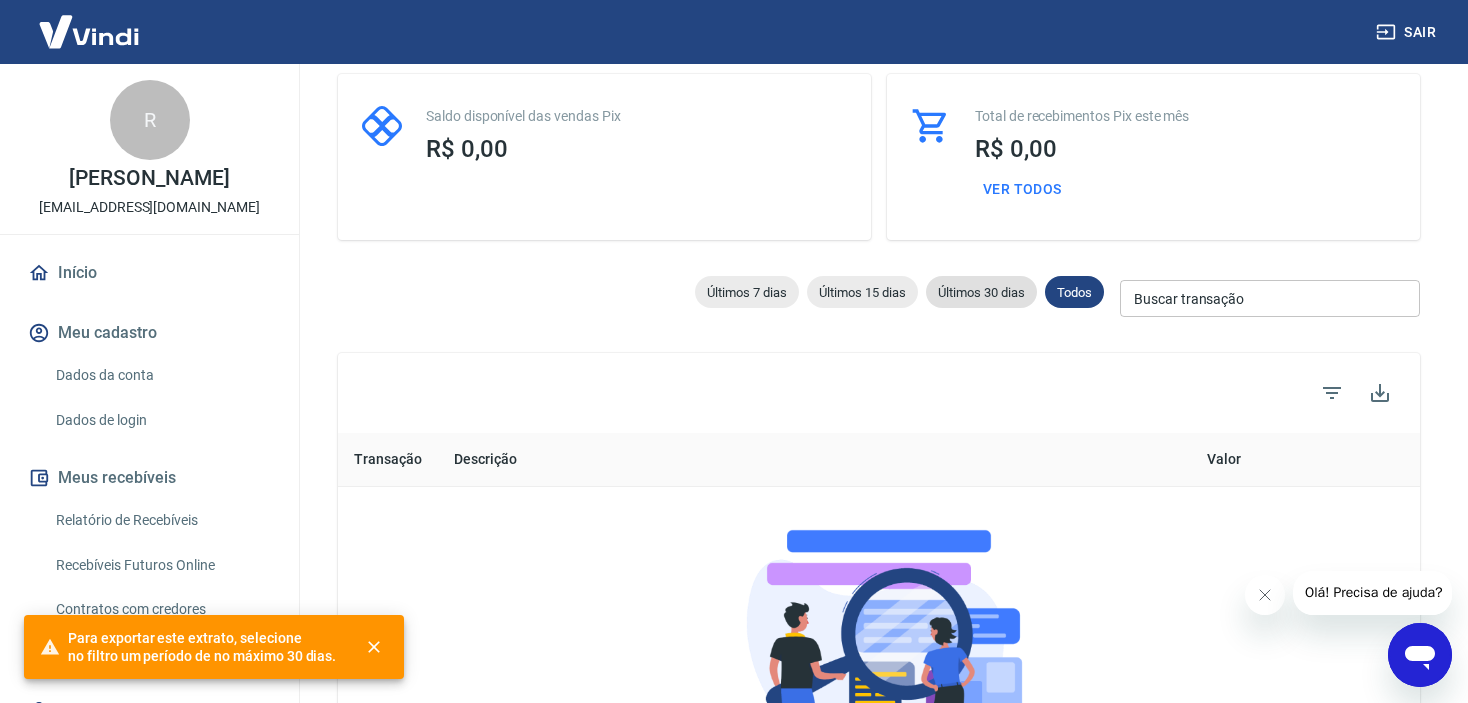 scroll, scrollTop: 100, scrollLeft: 0, axis: vertical 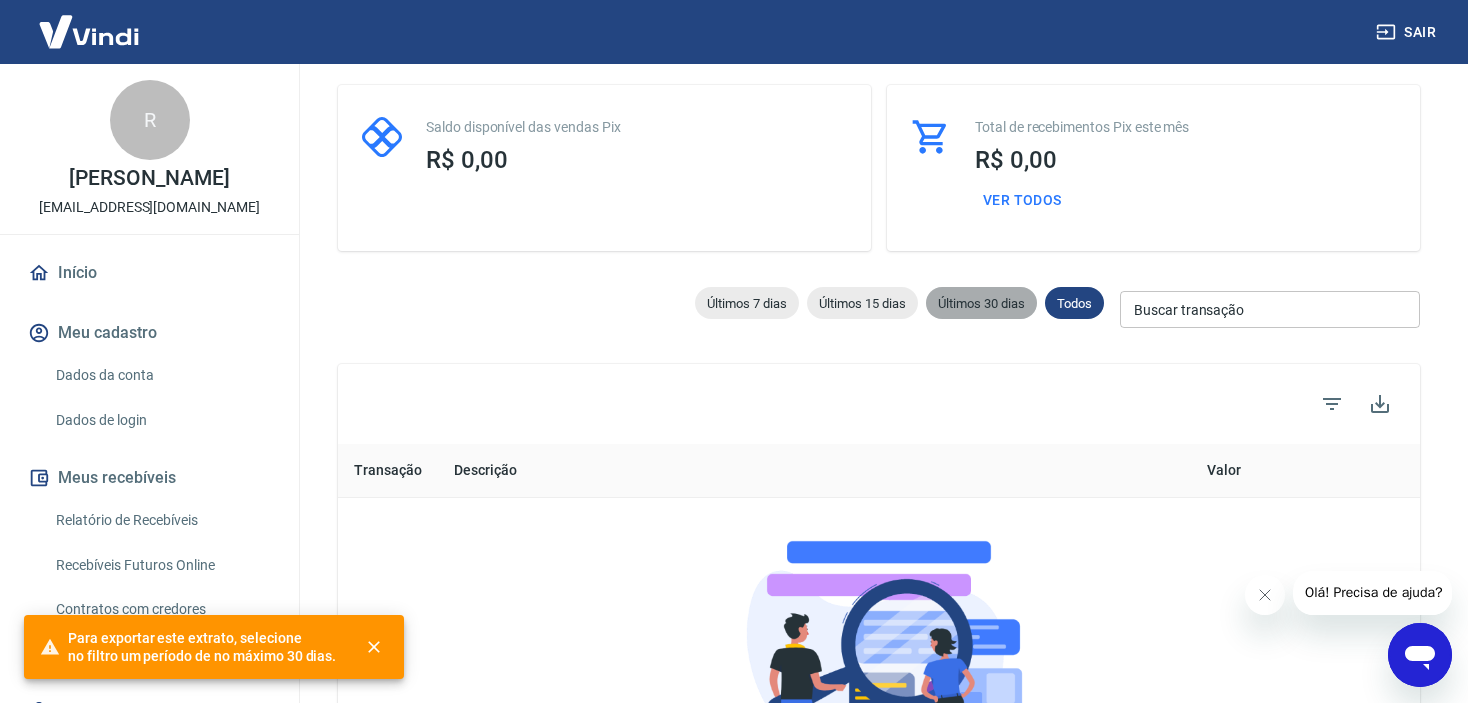 click on "Últimos 30 dias" at bounding box center (981, 303) 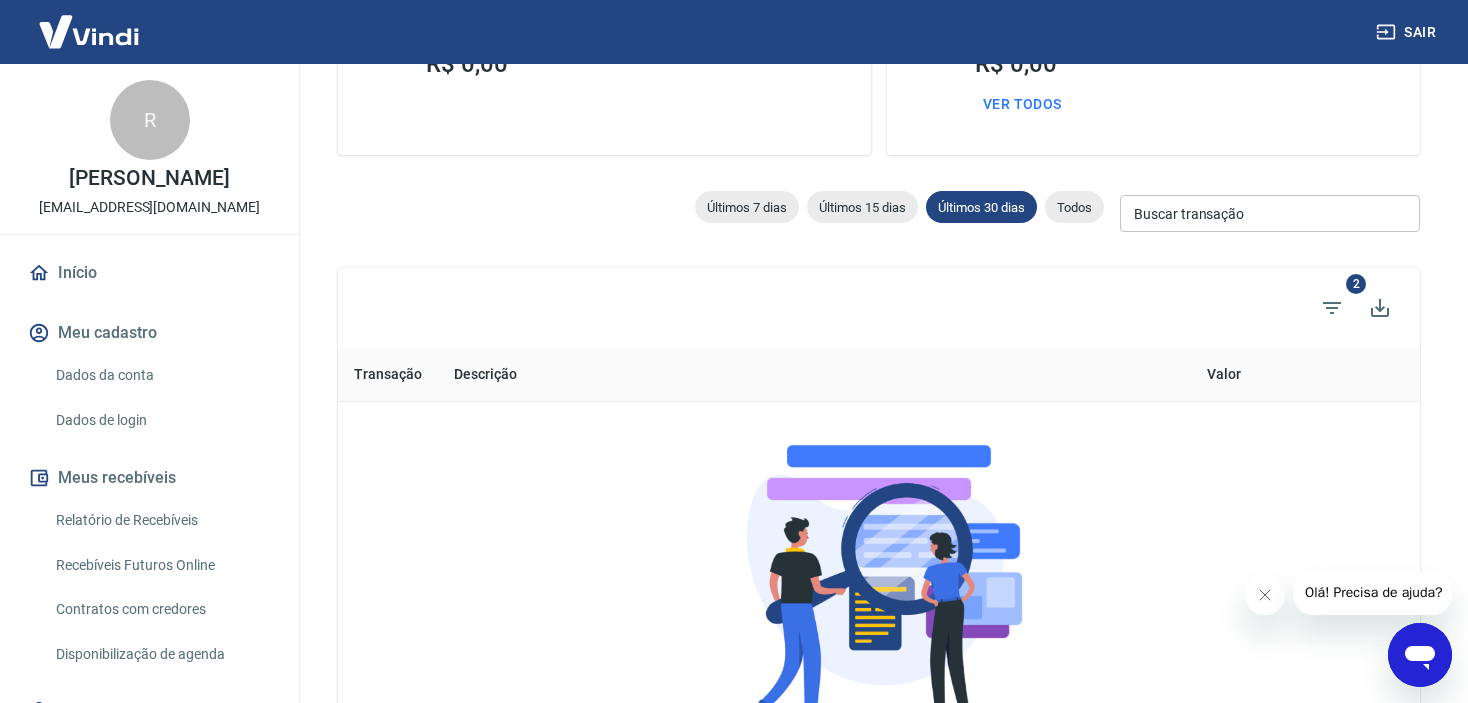 scroll, scrollTop: 200, scrollLeft: 0, axis: vertical 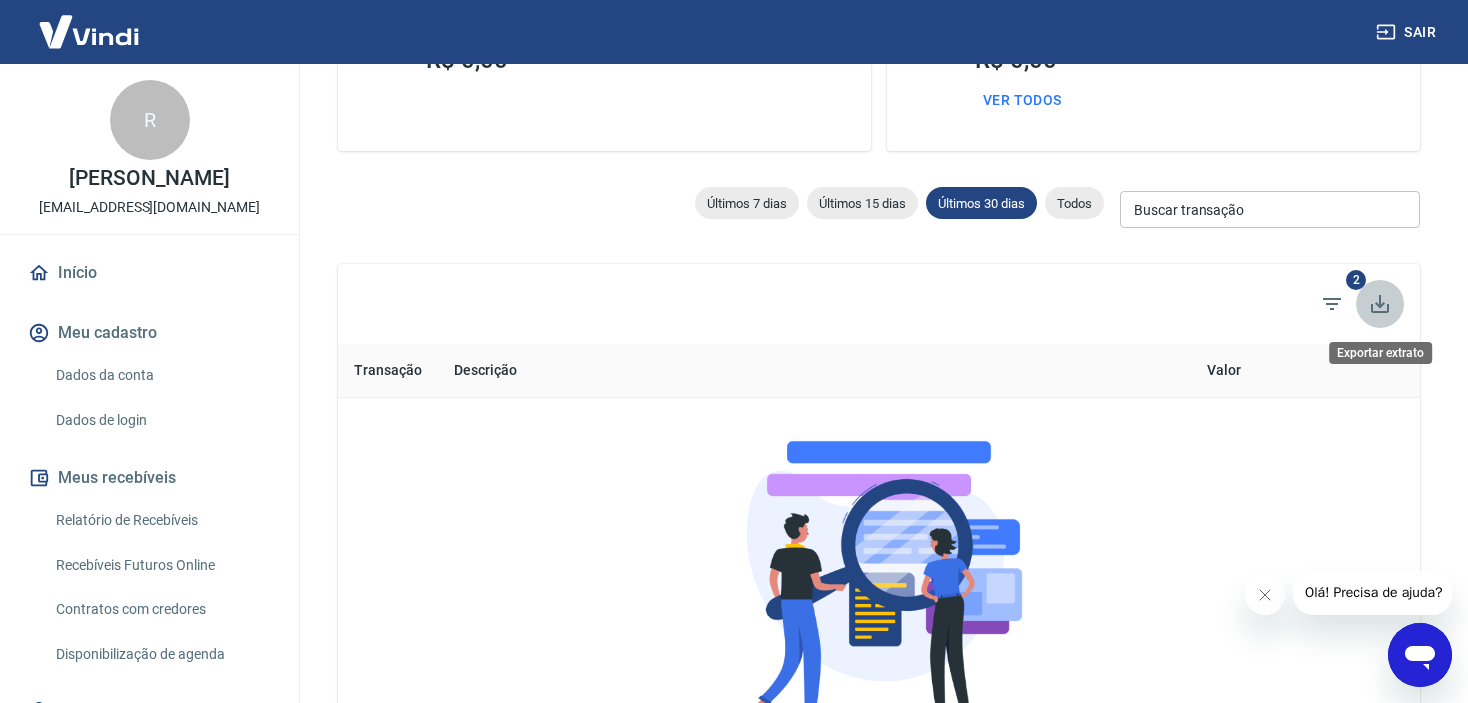 click 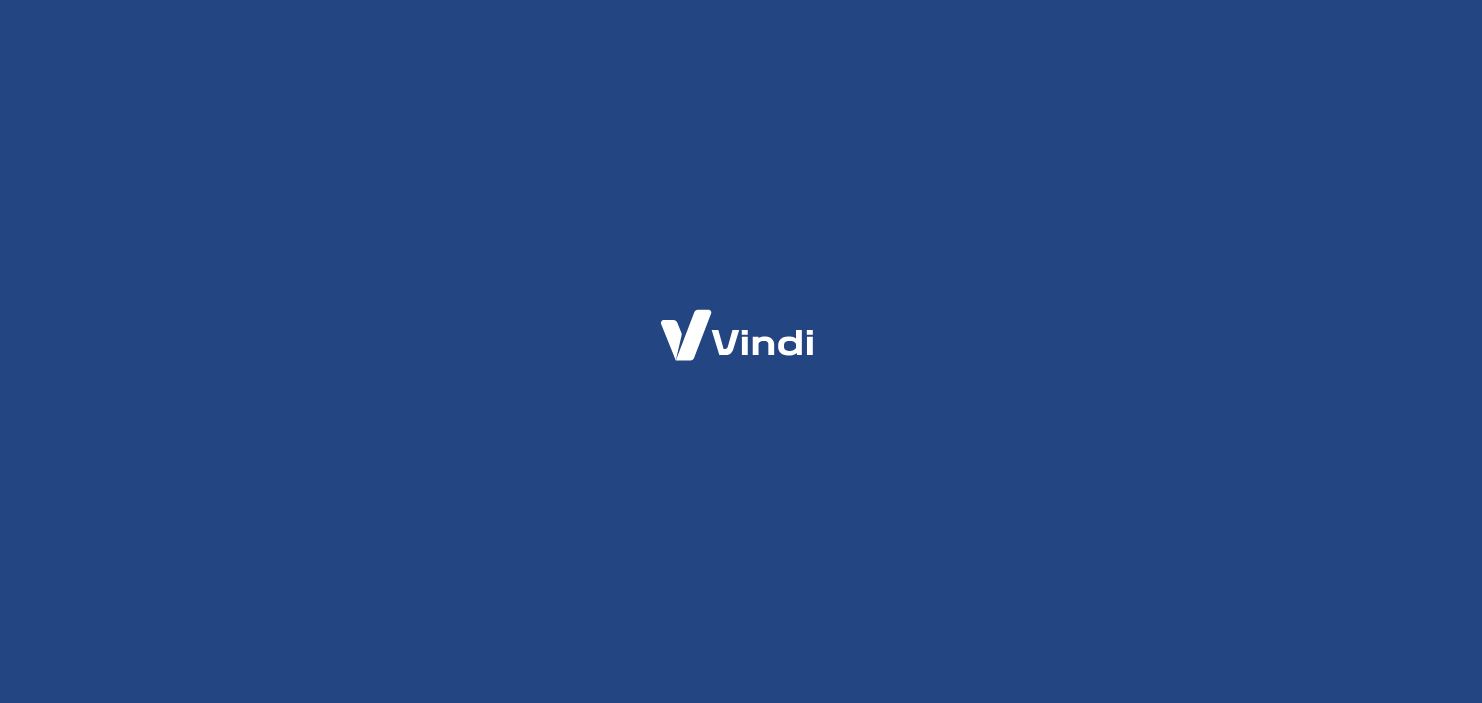 scroll, scrollTop: 0, scrollLeft: 0, axis: both 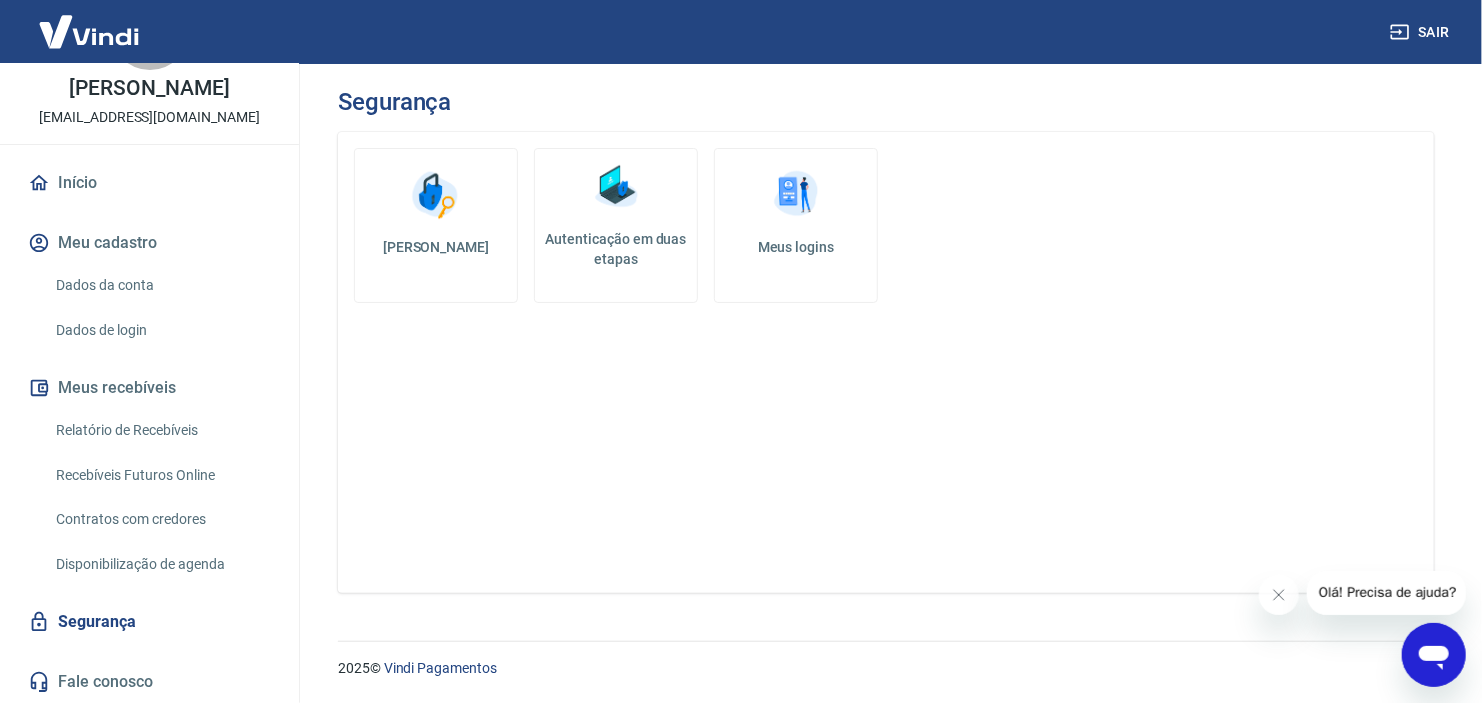 click on "Disponibilização de agenda" at bounding box center (161, 564) 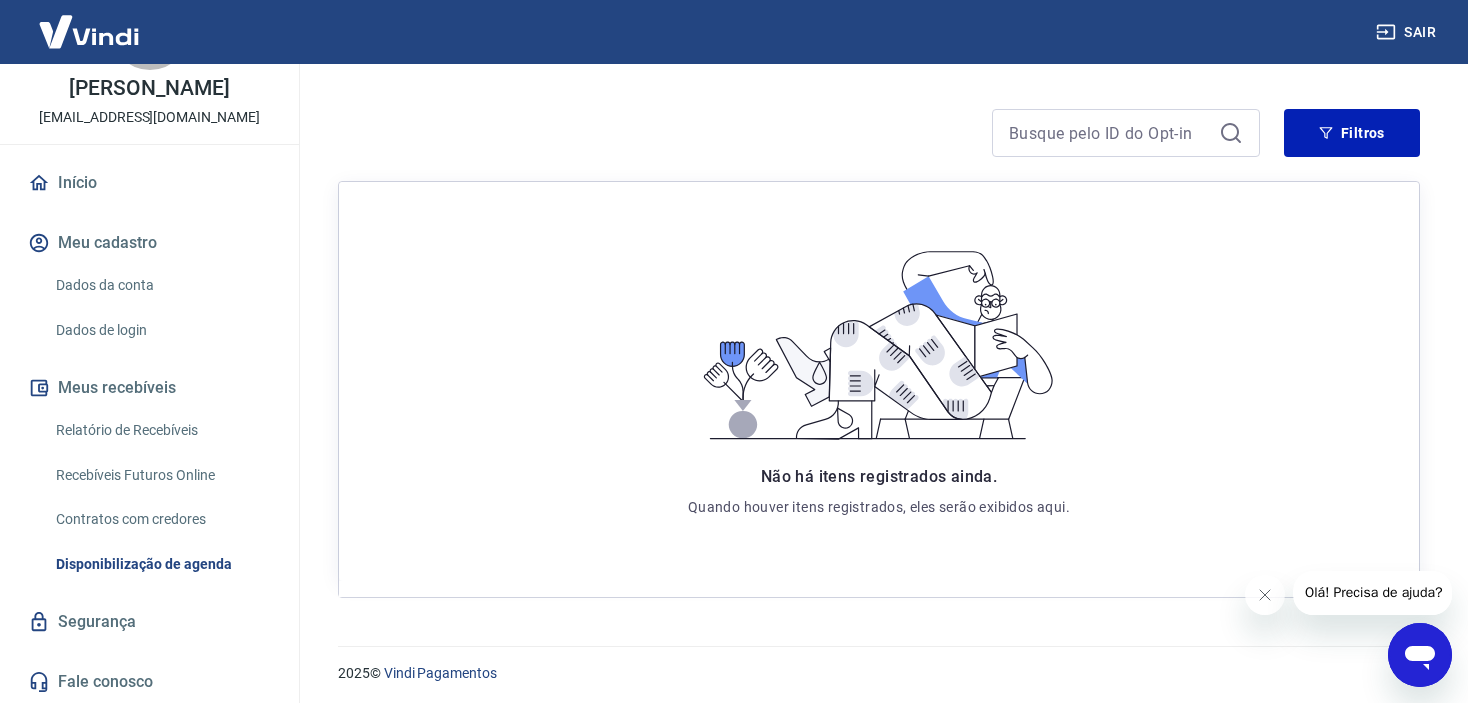 scroll, scrollTop: 261, scrollLeft: 0, axis: vertical 